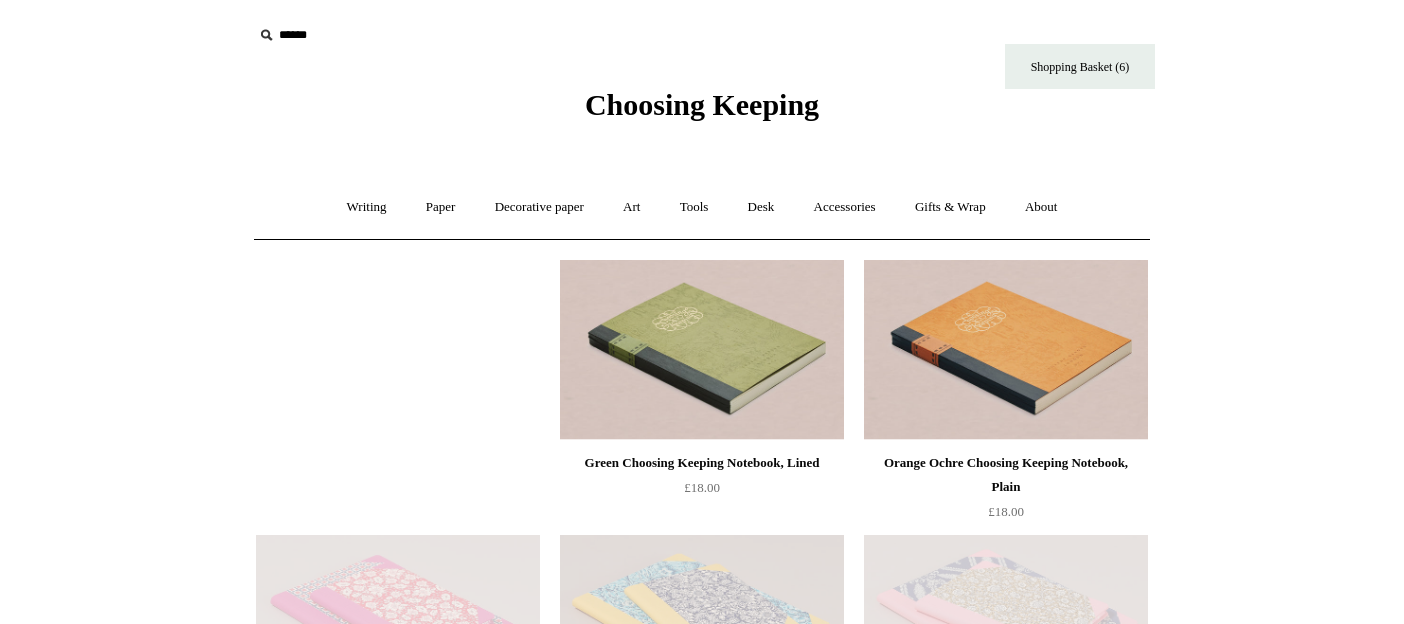 scroll, scrollTop: 0, scrollLeft: 0, axis: both 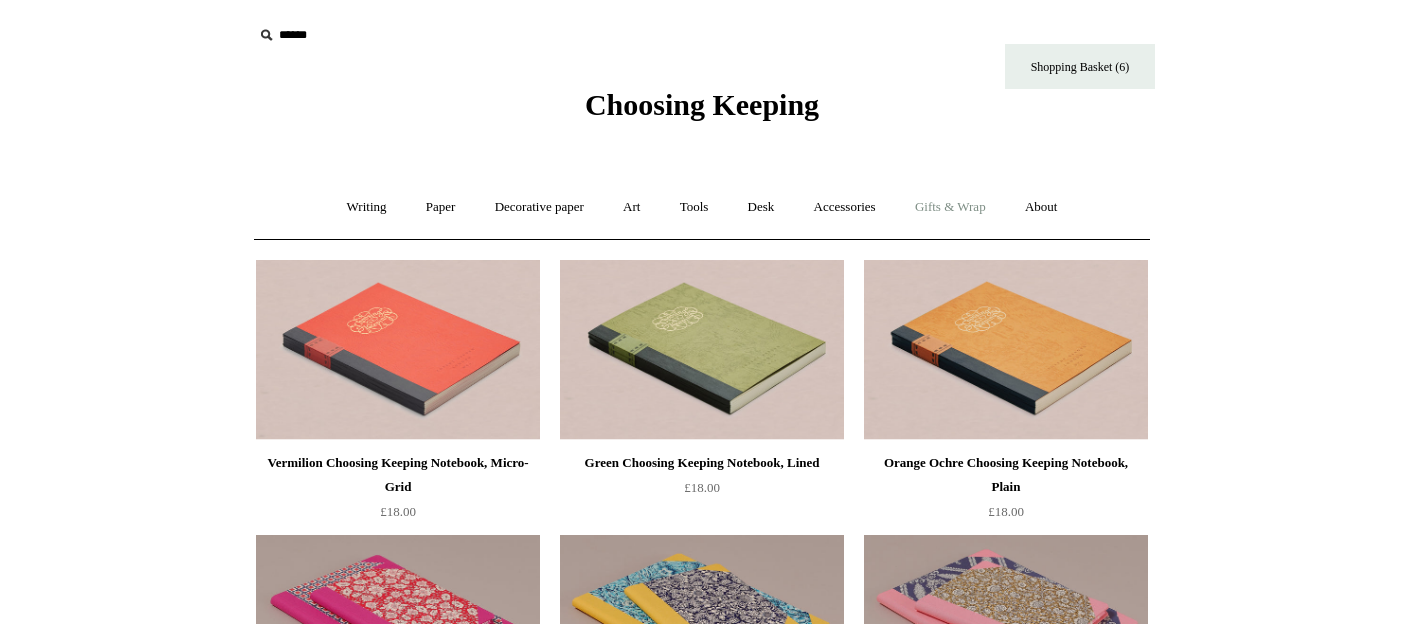 click on "Gifts & Wrap +" at bounding box center [950, 207] 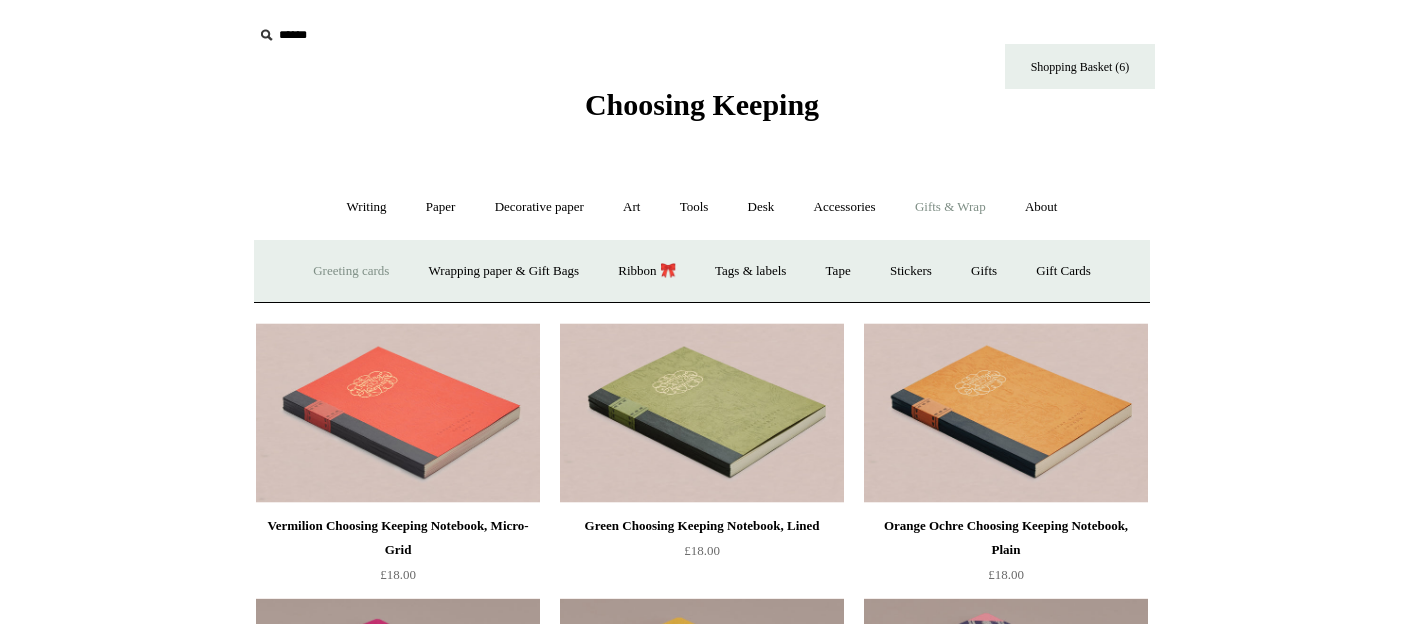 click on "Greeting cards +" at bounding box center [351, 271] 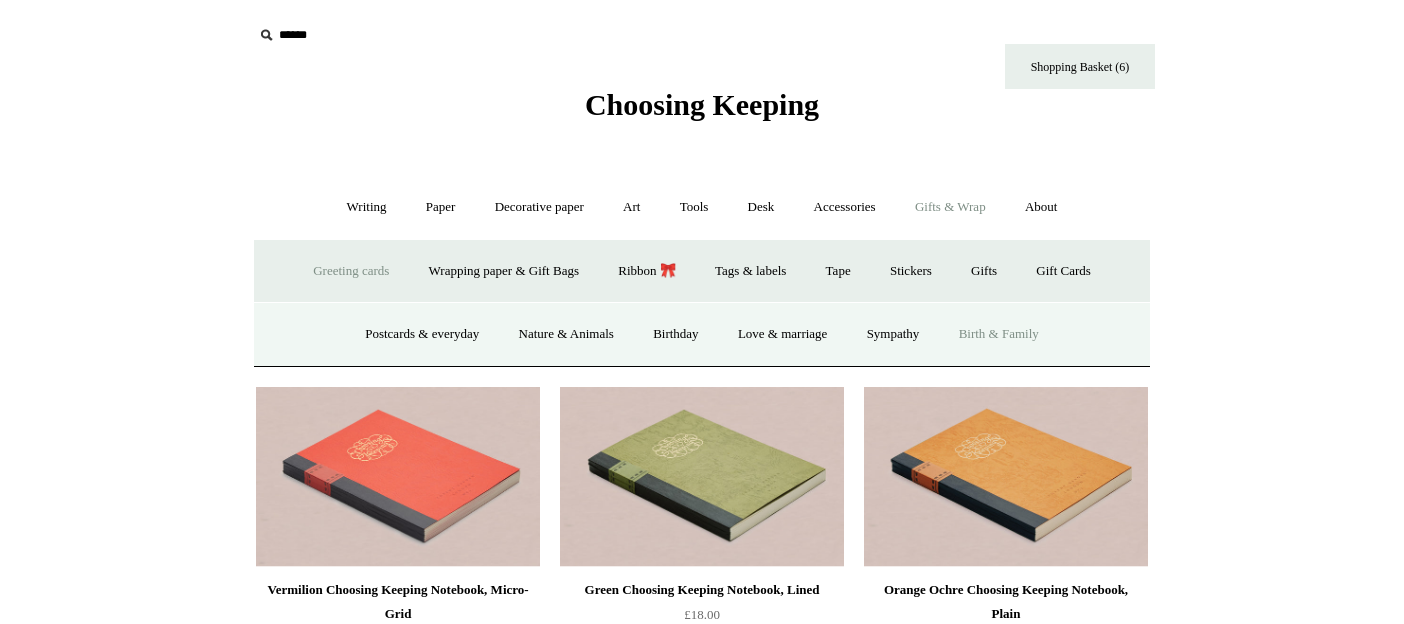 click on "Birth & Family" at bounding box center (999, 334) 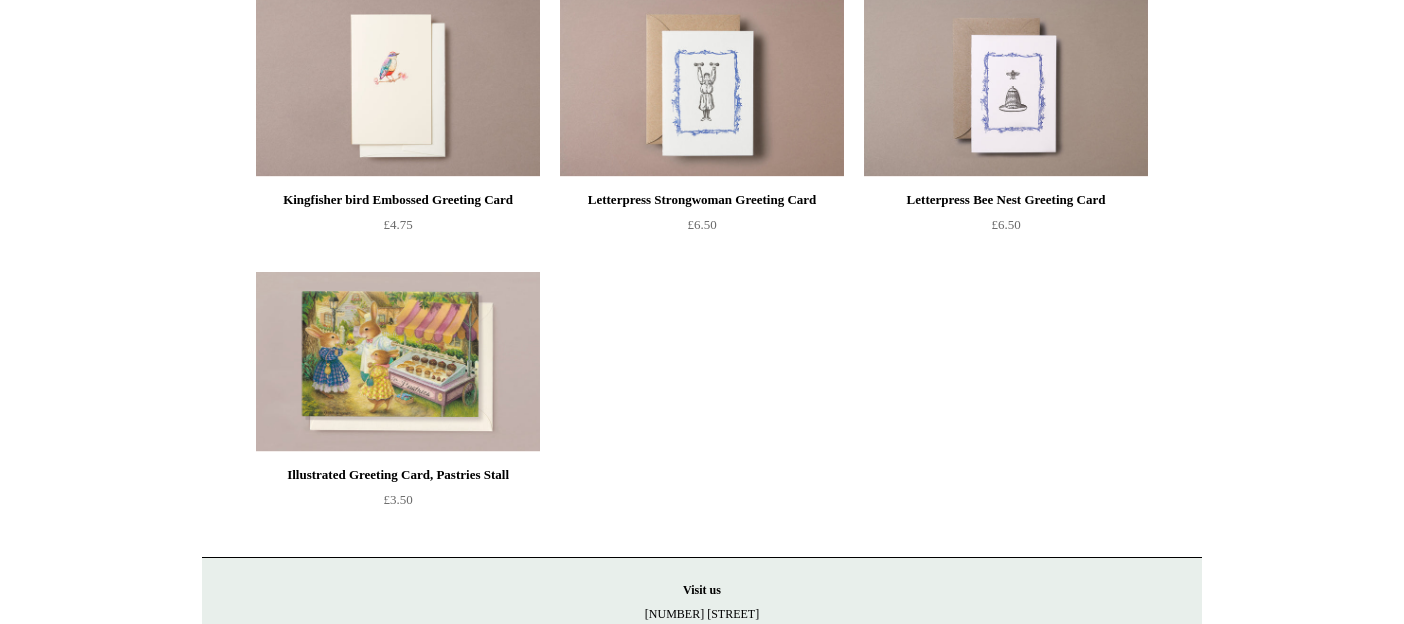scroll, scrollTop: 0, scrollLeft: 0, axis: both 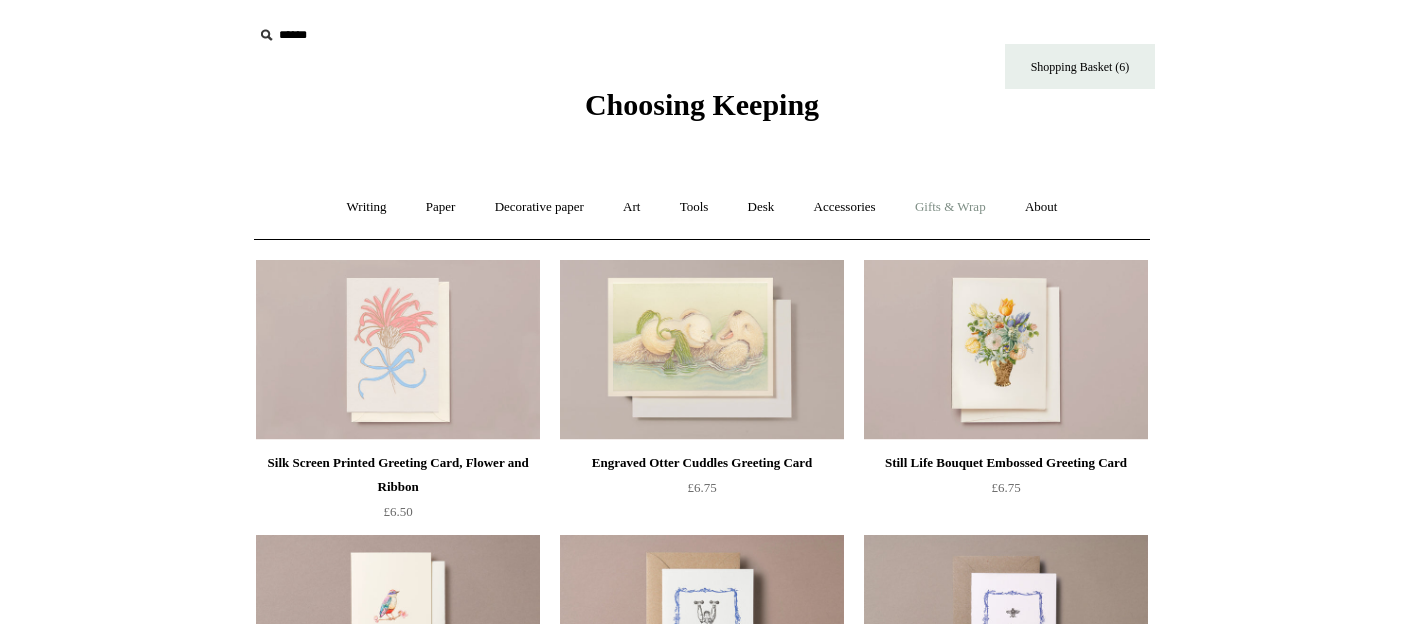click on "Gifts & Wrap +" at bounding box center (950, 207) 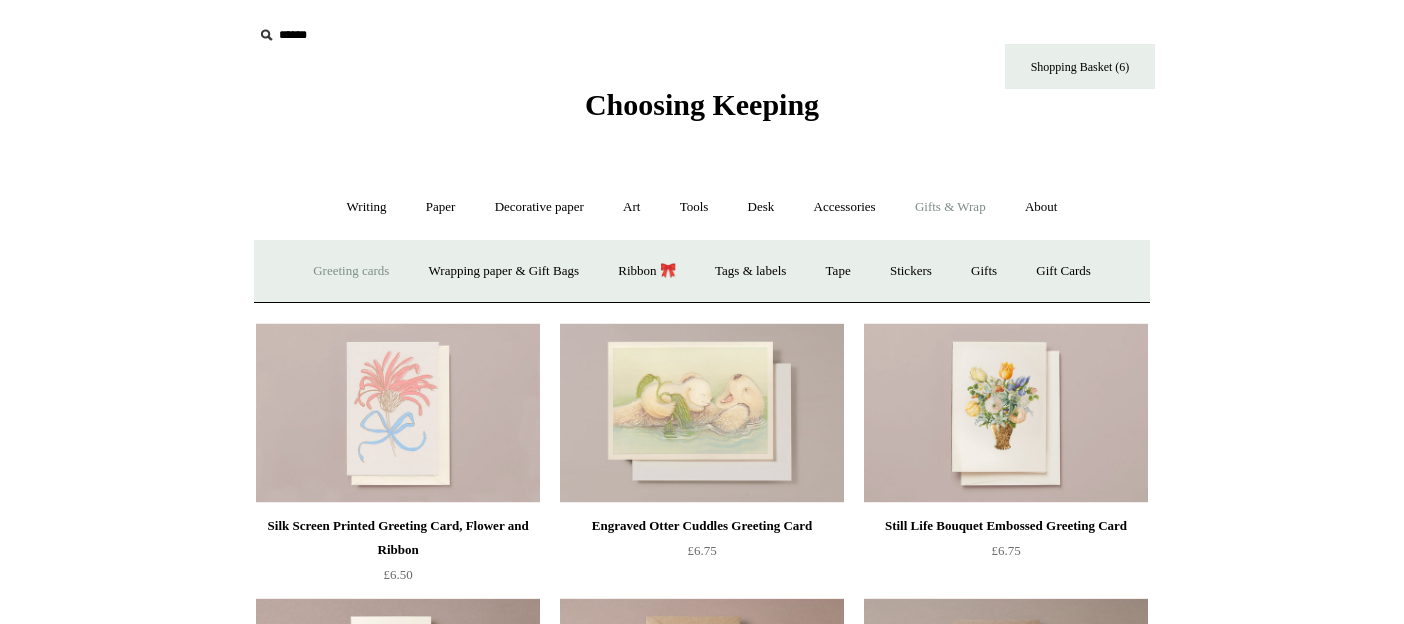 click on "Greeting cards +" at bounding box center [351, 271] 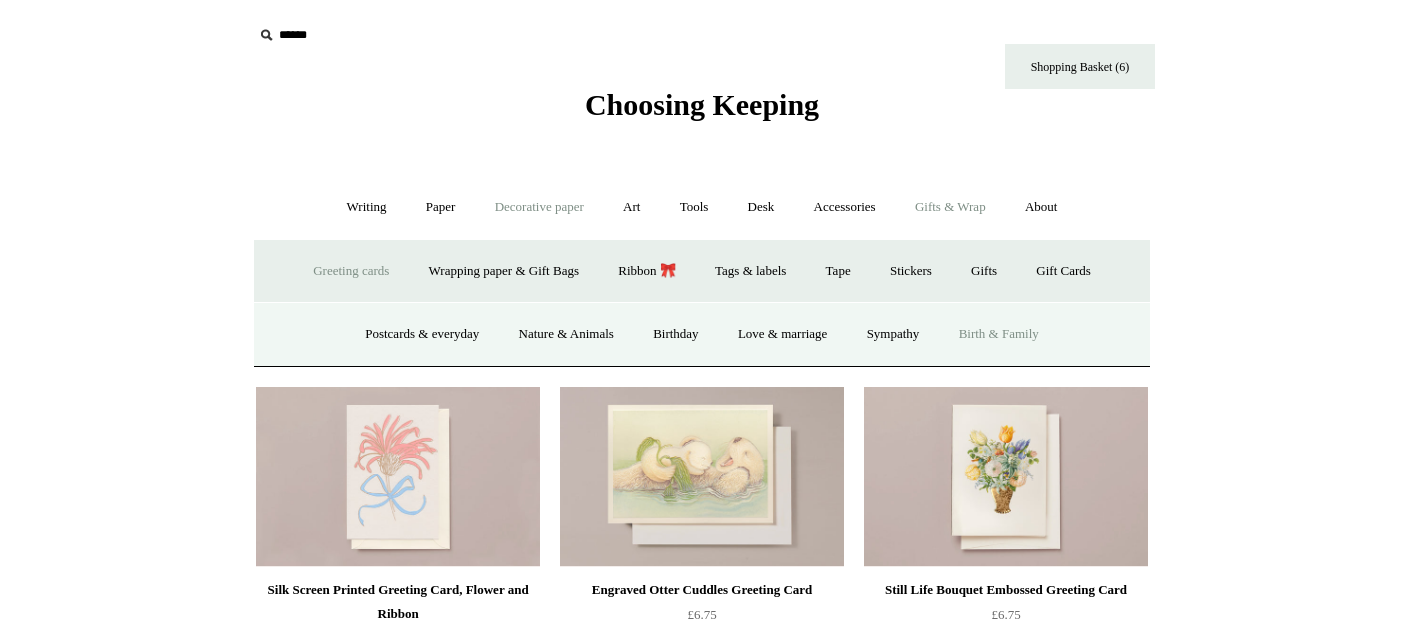 click on "Decorative paper +" at bounding box center (539, 207) 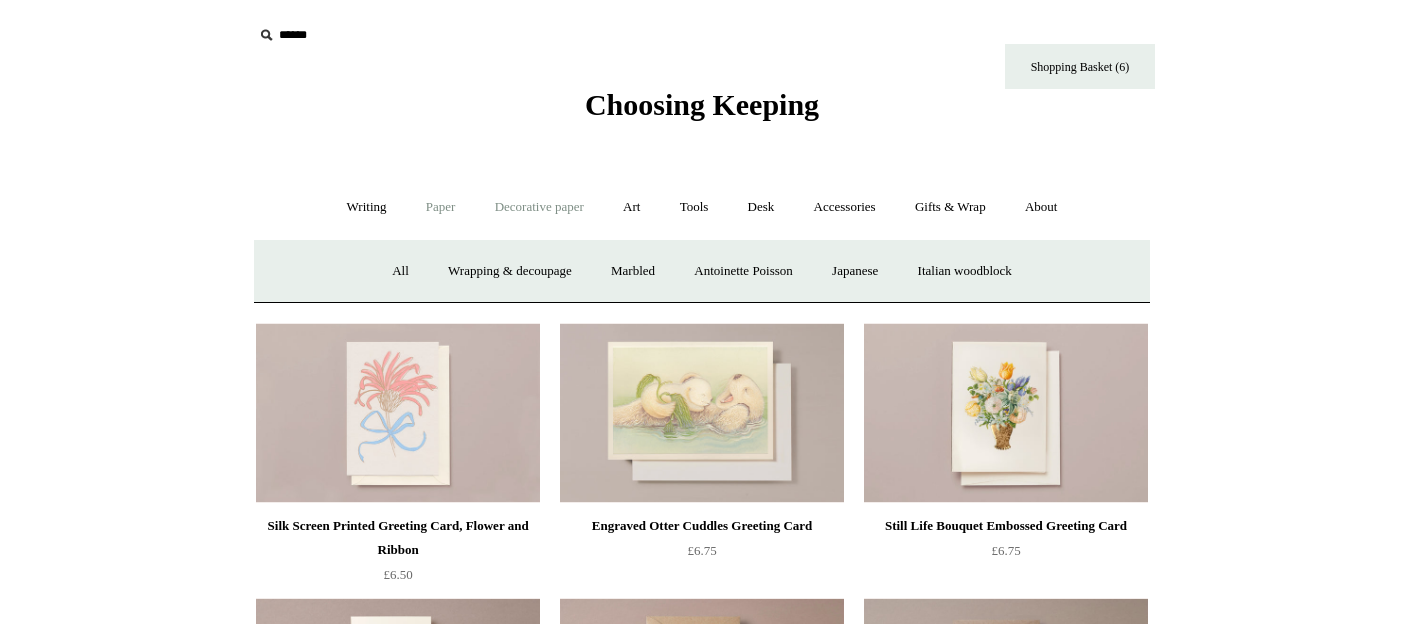 click on "Paper +" at bounding box center (441, 207) 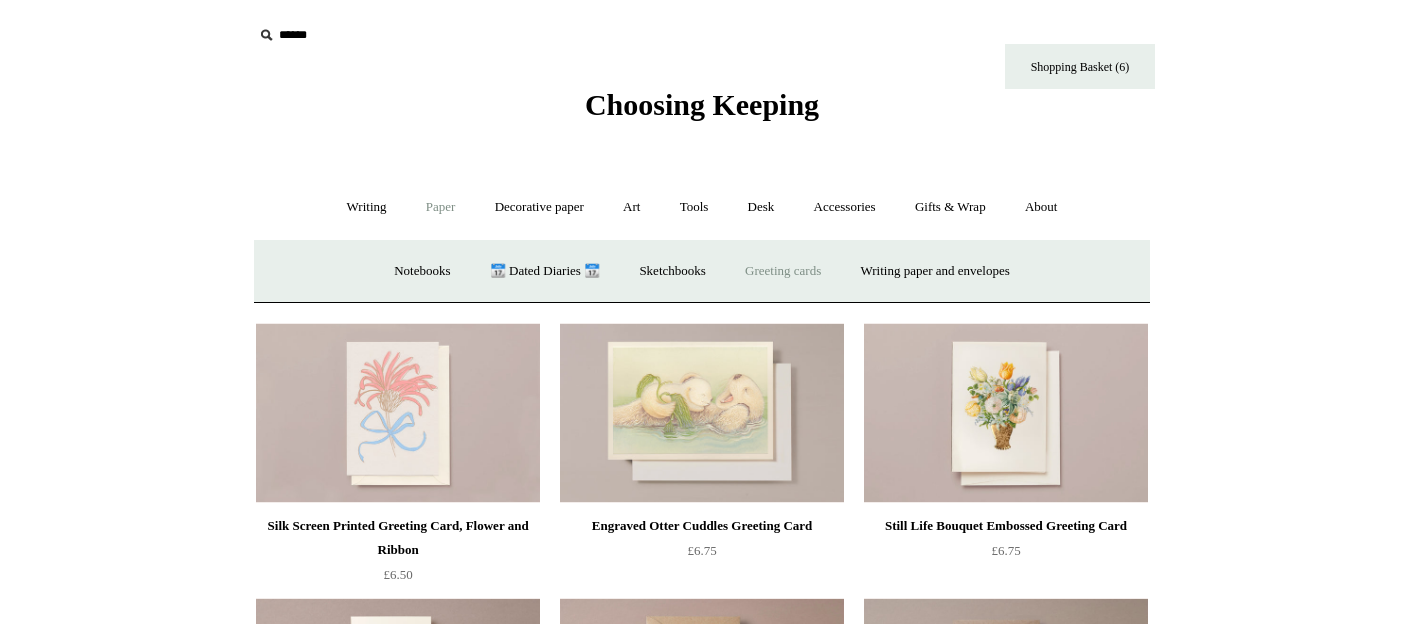 click on "Greeting cards +" at bounding box center [783, 271] 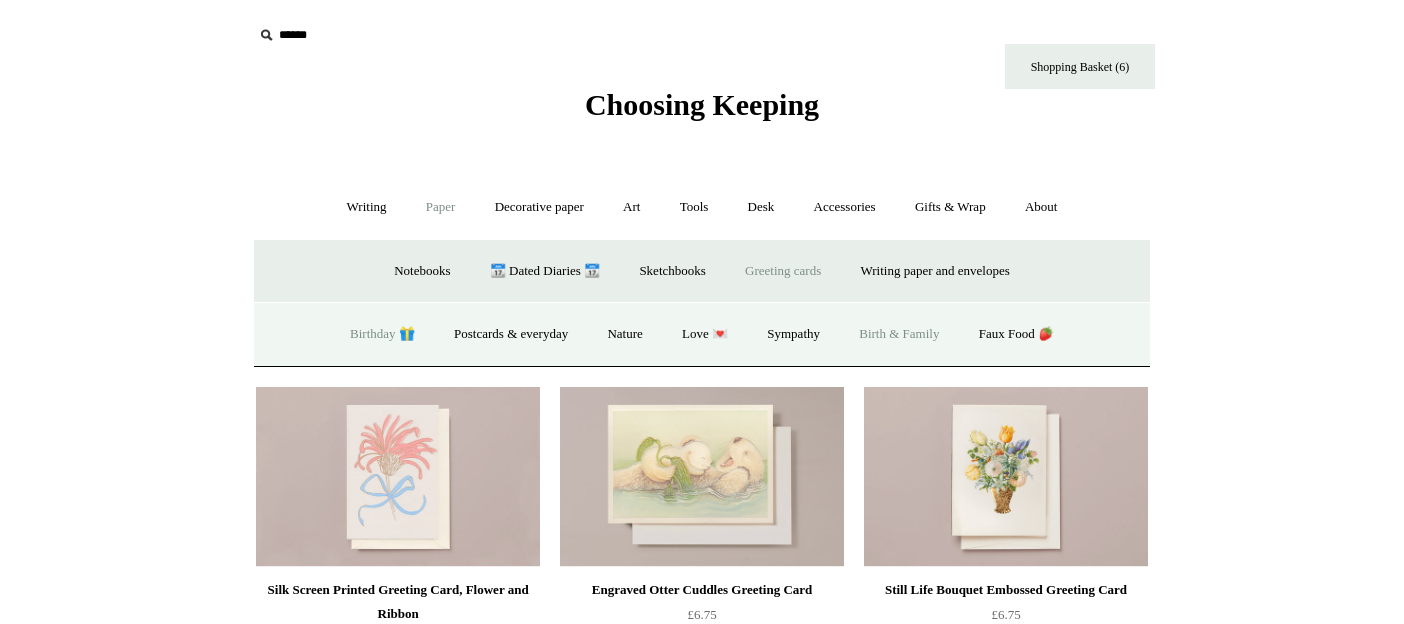 click on "Birthday 🎁" at bounding box center [382, 334] 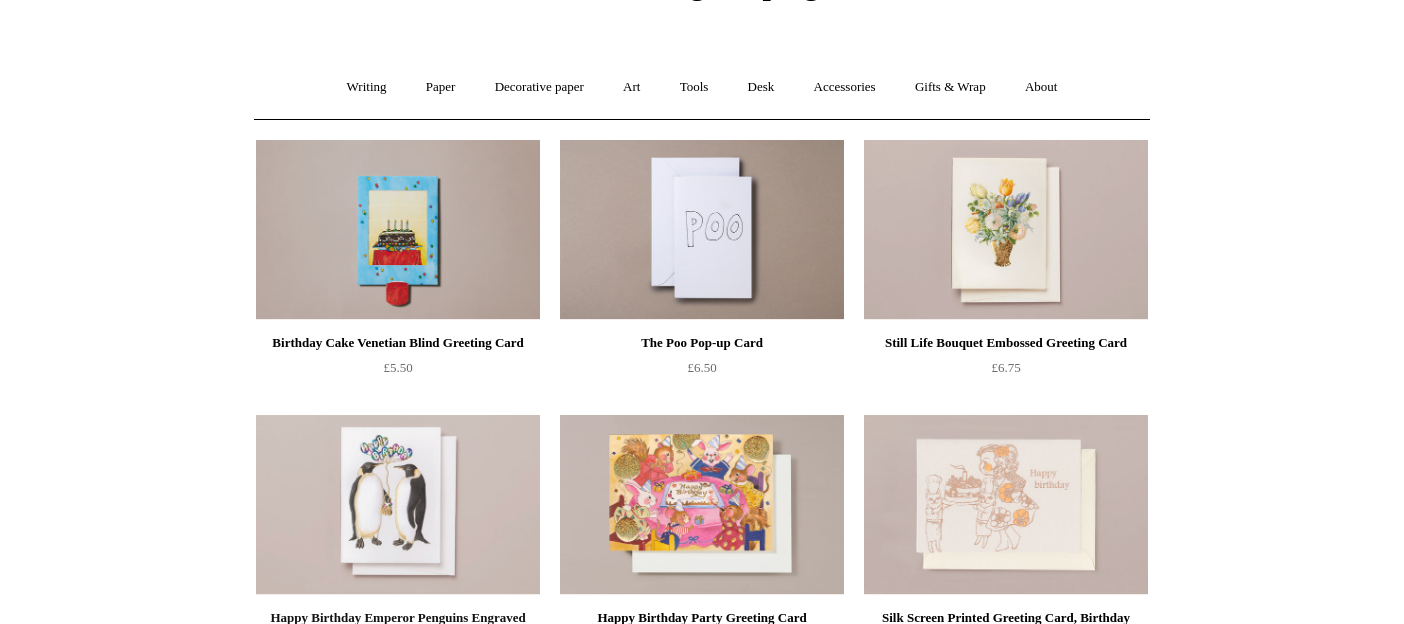 scroll, scrollTop: 121, scrollLeft: 0, axis: vertical 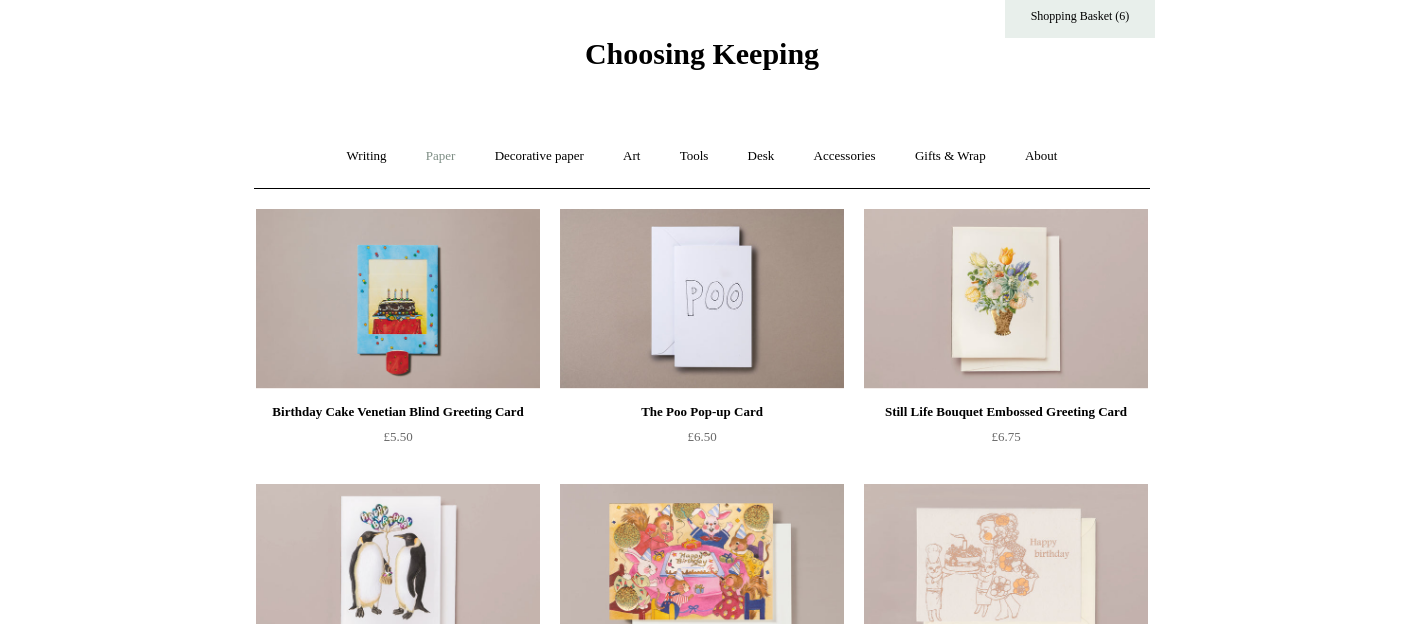 click on "Paper +" at bounding box center [441, 156] 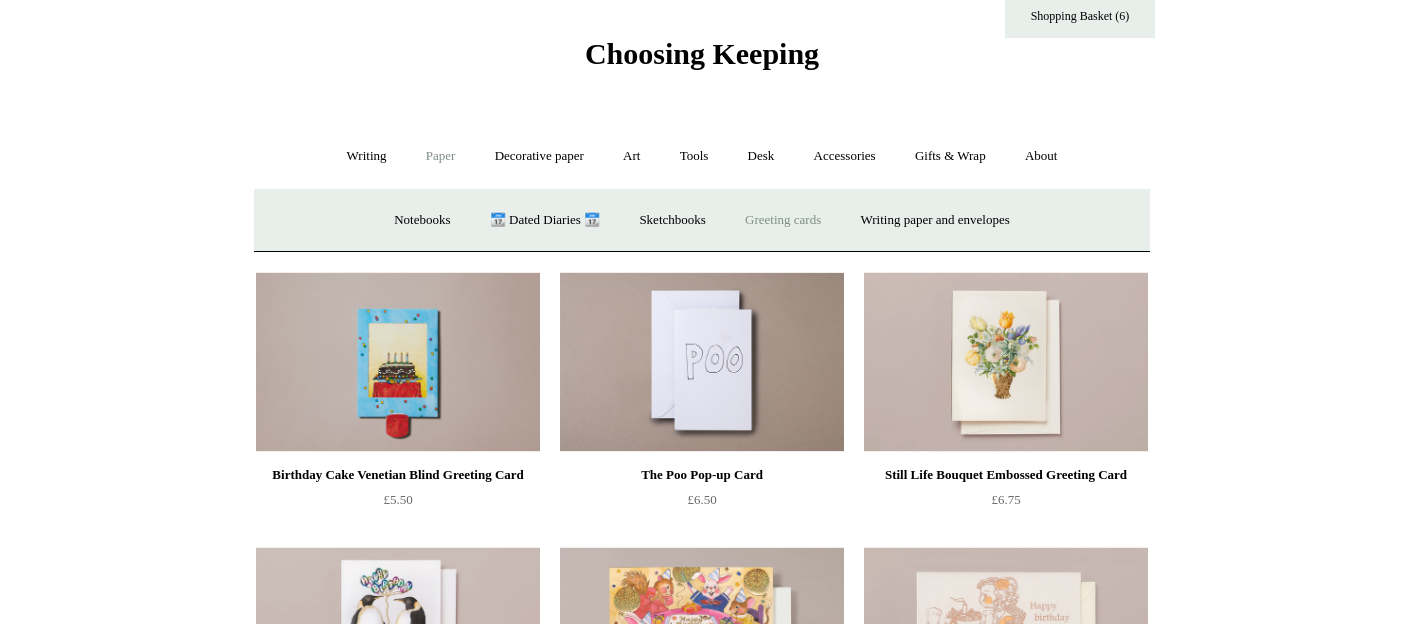 click on "Greeting cards +" at bounding box center (783, 220) 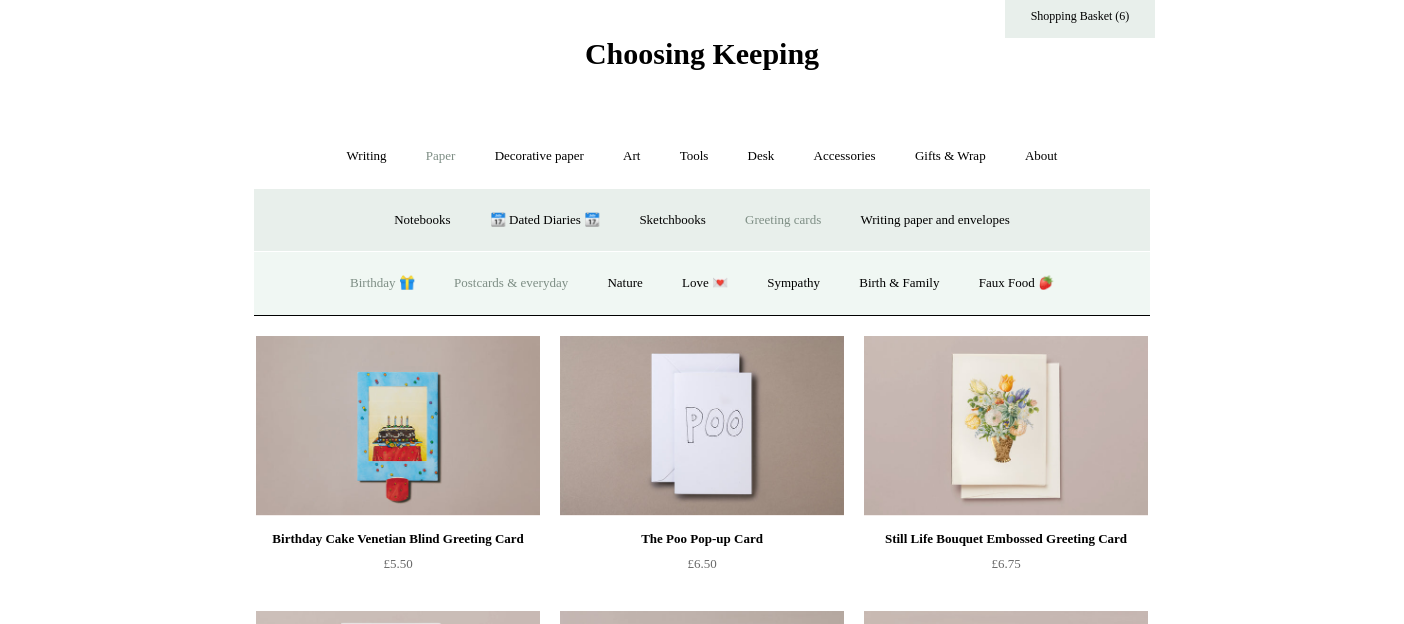 click on "Postcards & everyday" at bounding box center (511, 283) 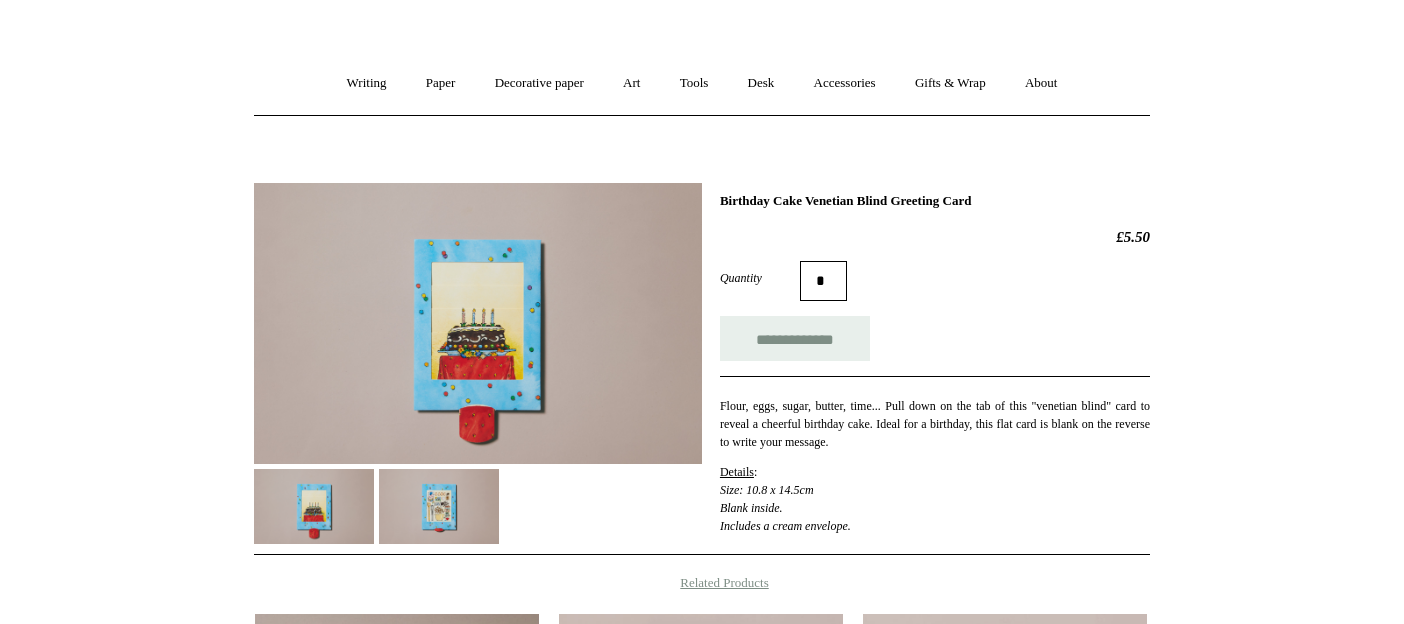 scroll, scrollTop: 165, scrollLeft: 0, axis: vertical 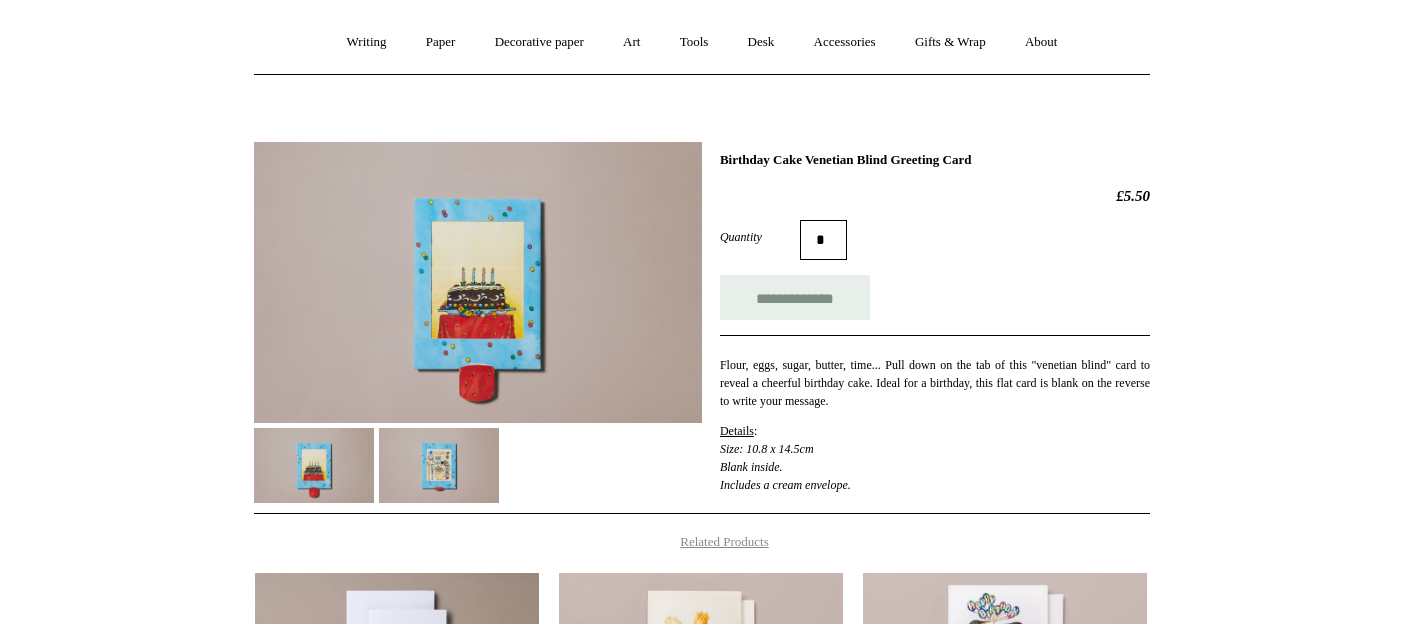 click at bounding box center (439, 465) 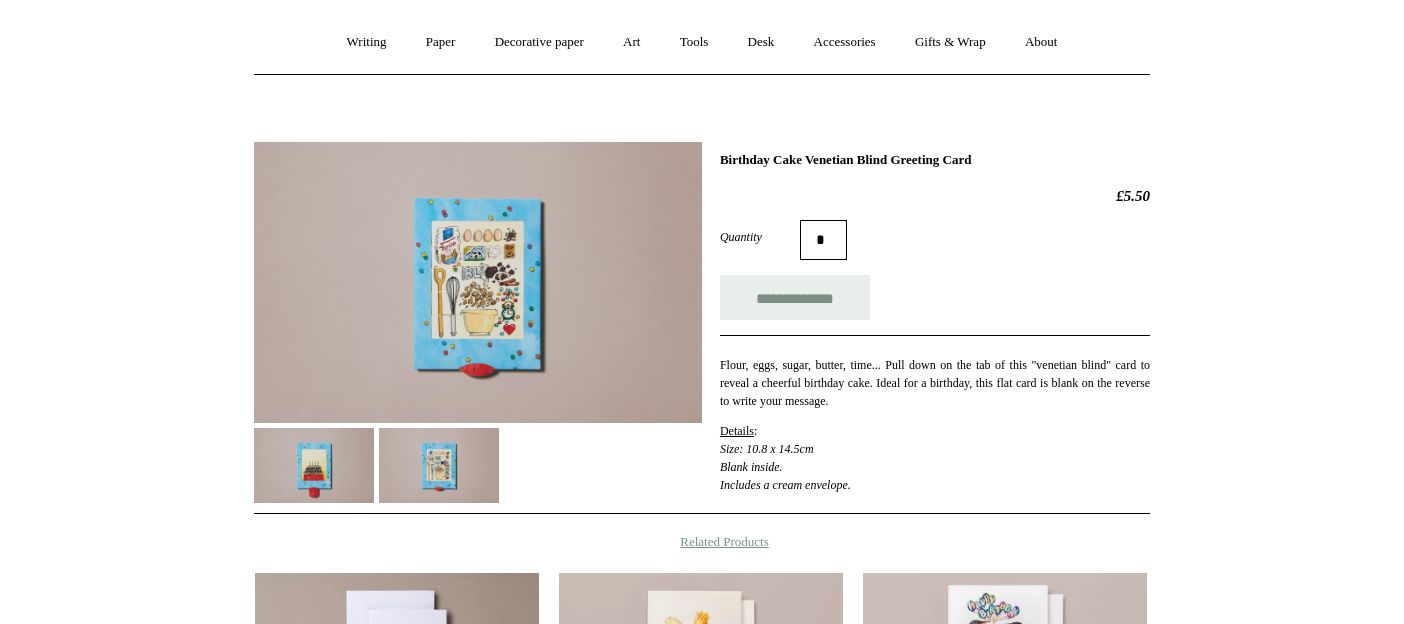 click at bounding box center [478, 282] 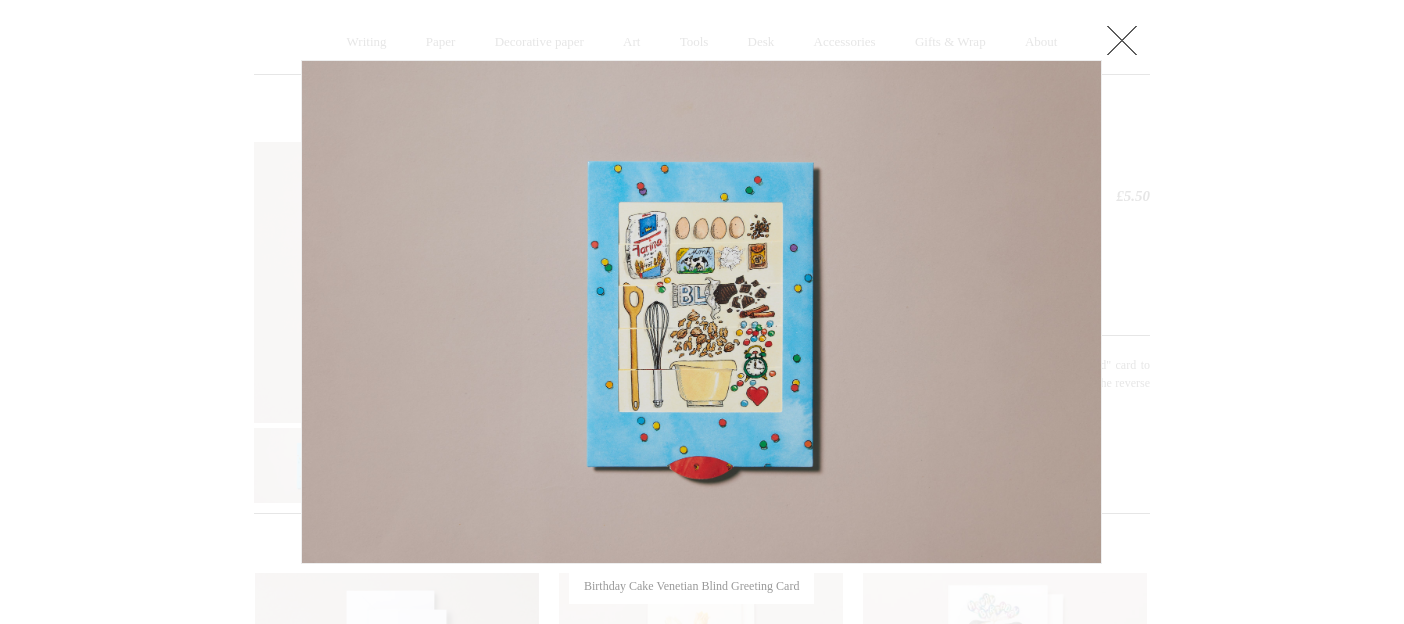 click at bounding box center (701, 312) 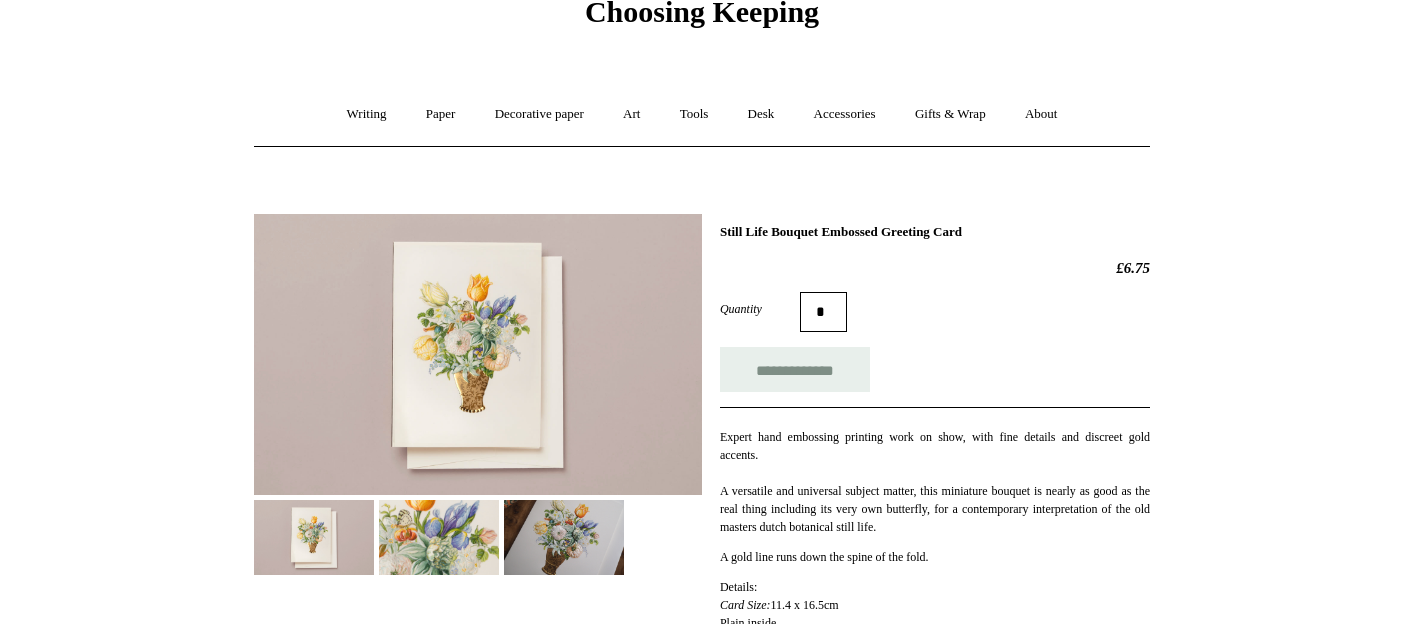 scroll, scrollTop: 105, scrollLeft: 0, axis: vertical 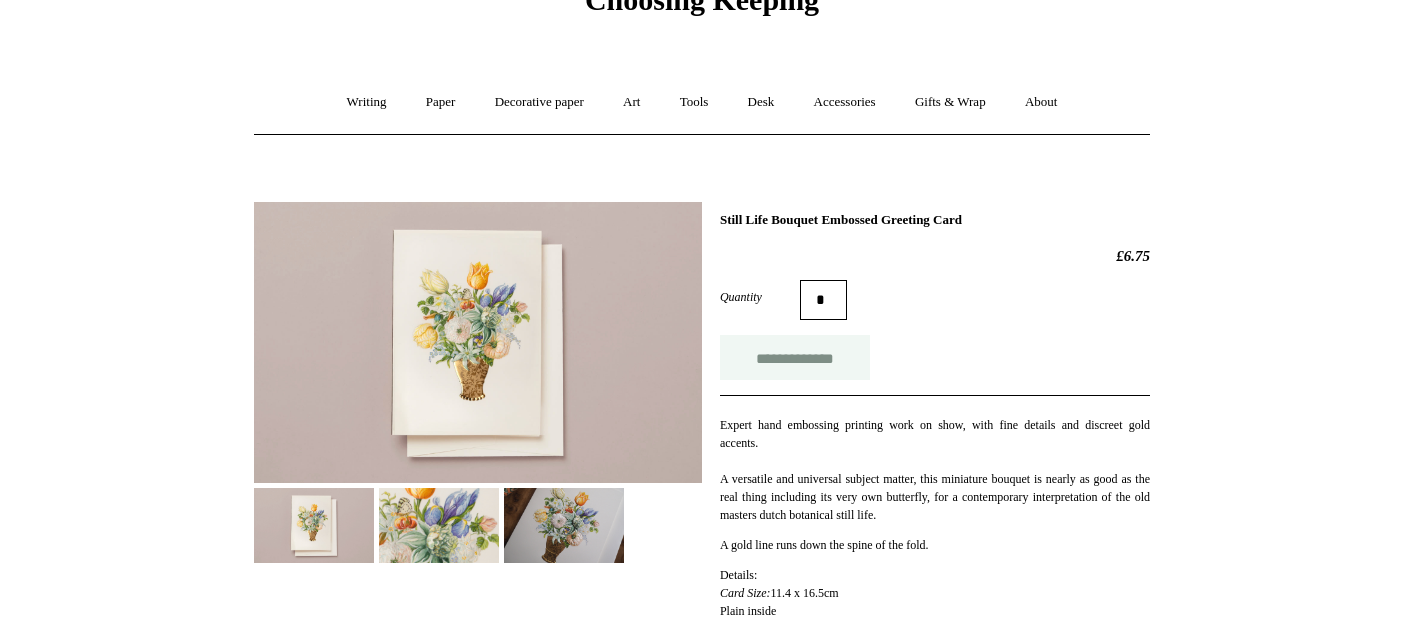 click on "**********" at bounding box center (795, 357) 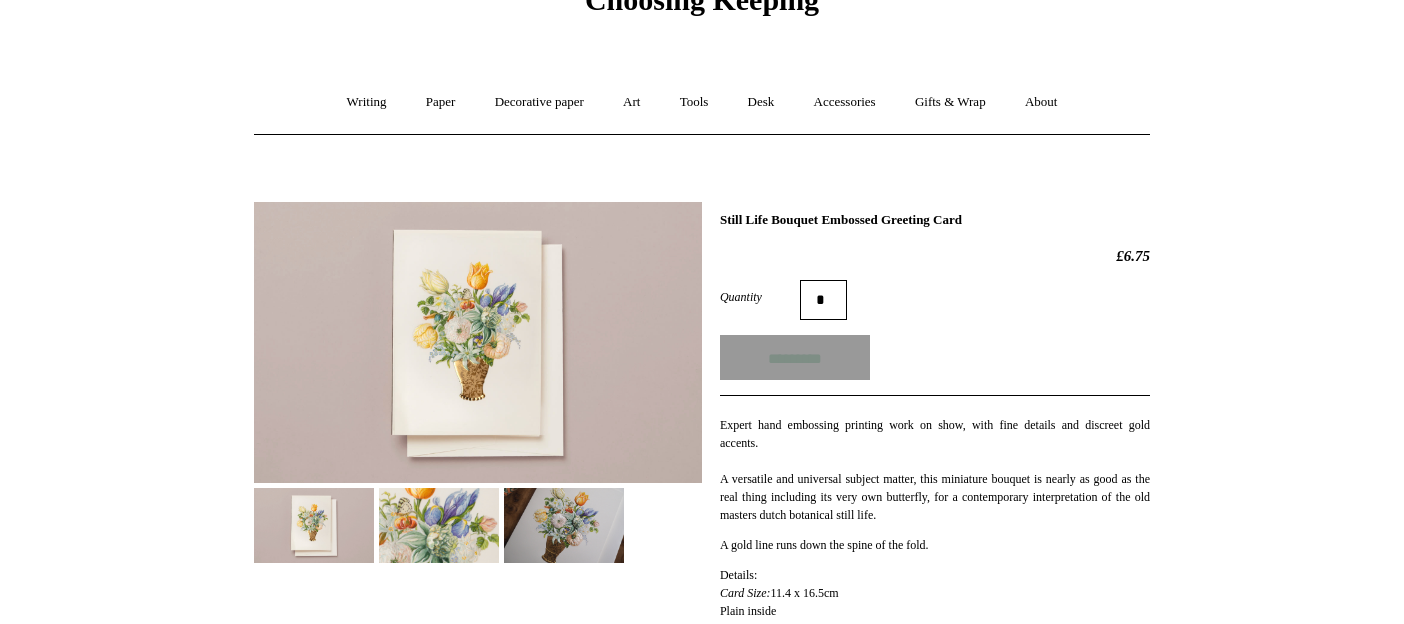type on "**********" 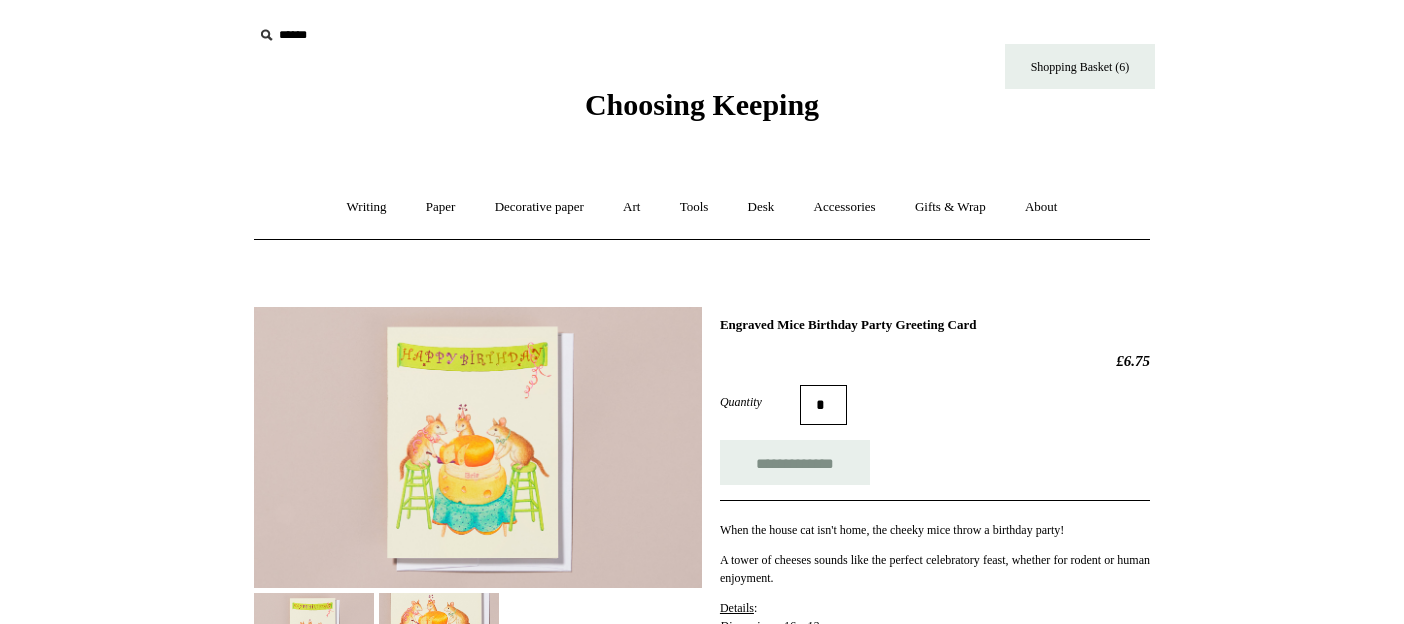 scroll, scrollTop: 138, scrollLeft: 0, axis: vertical 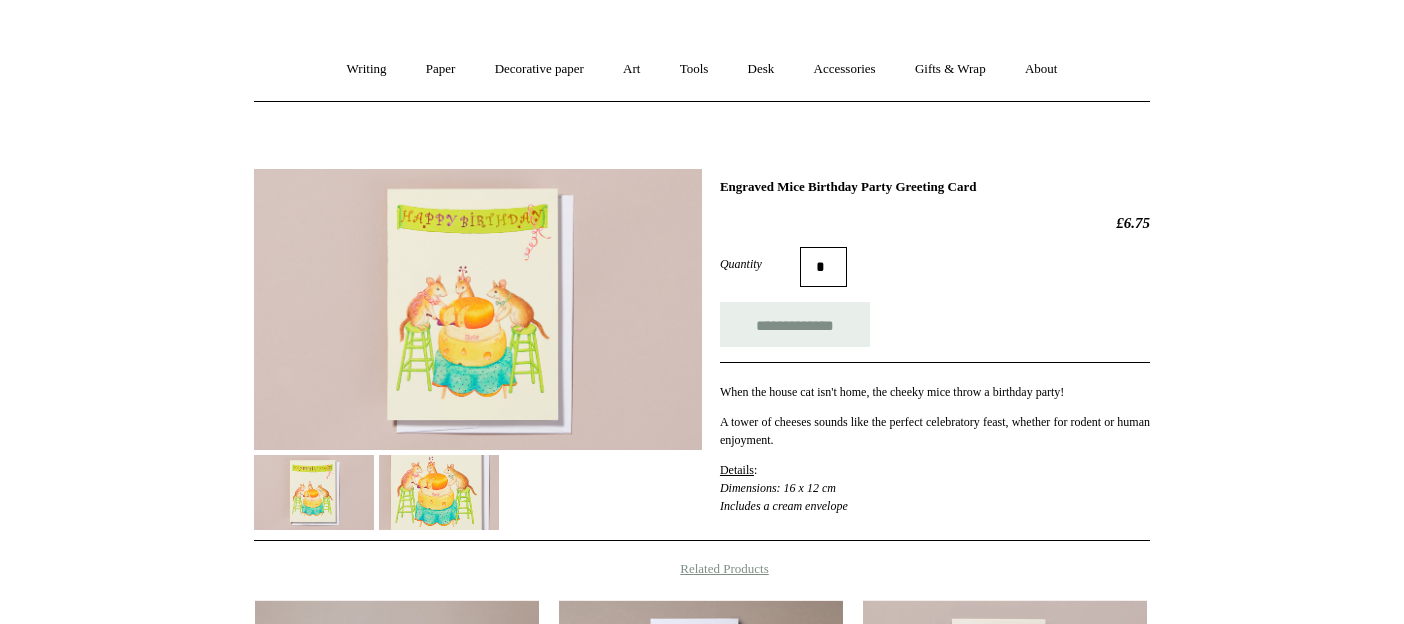 click at bounding box center (439, 492) 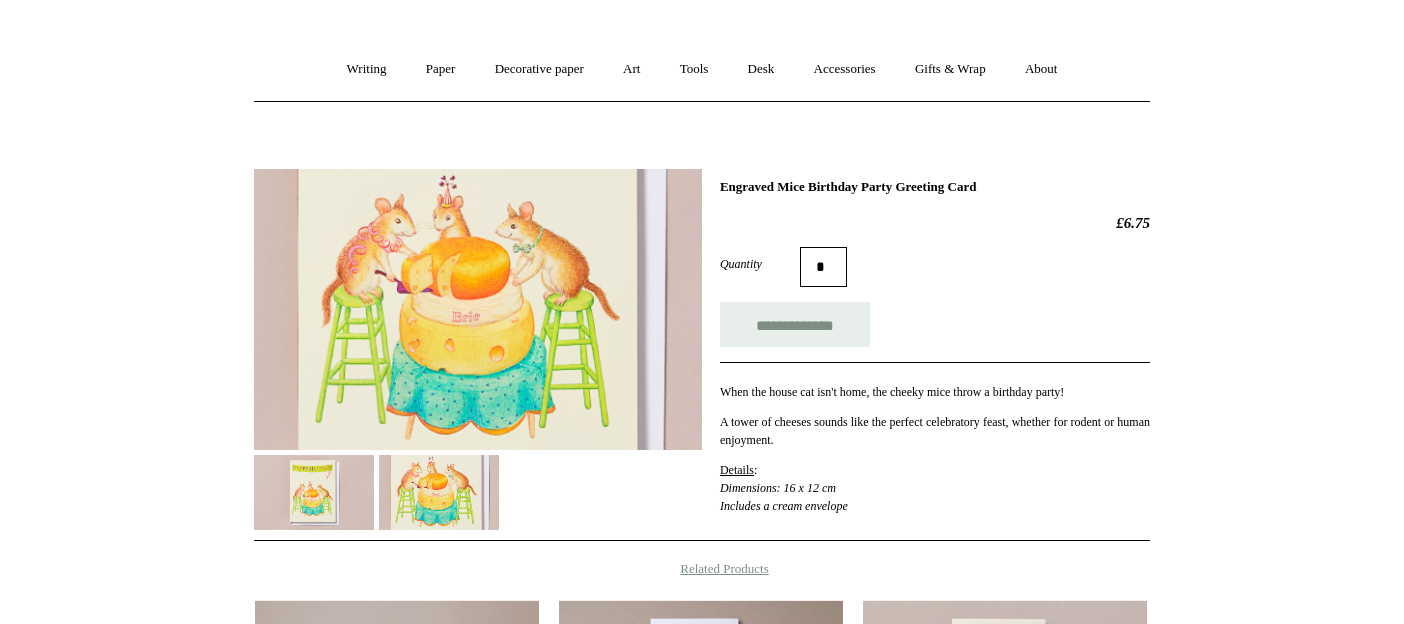 click at bounding box center [314, 492] 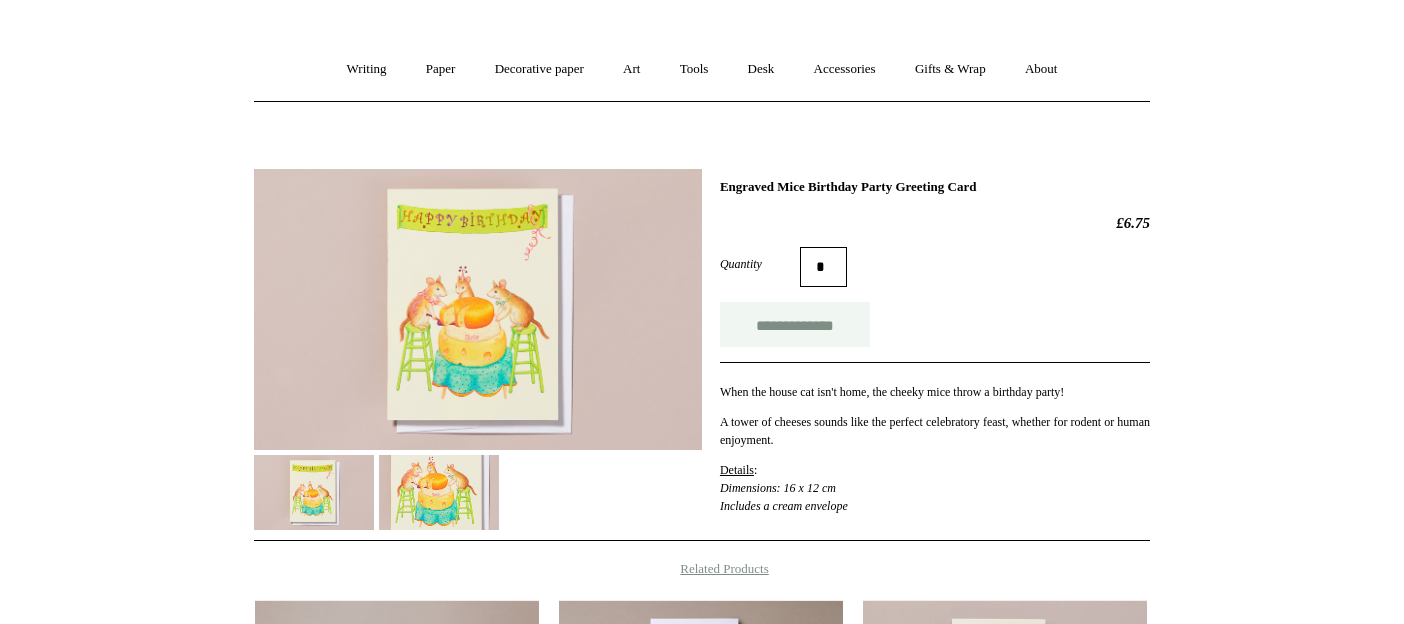 click on "**********" at bounding box center [795, 324] 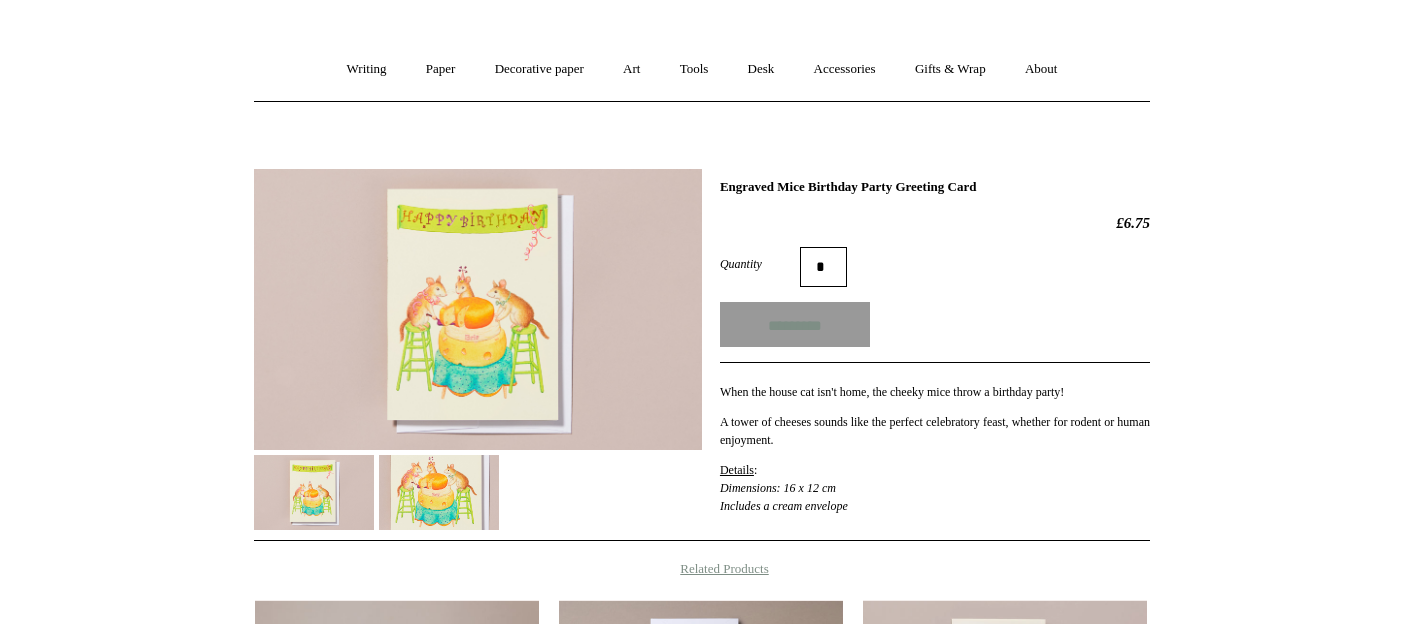 type on "**********" 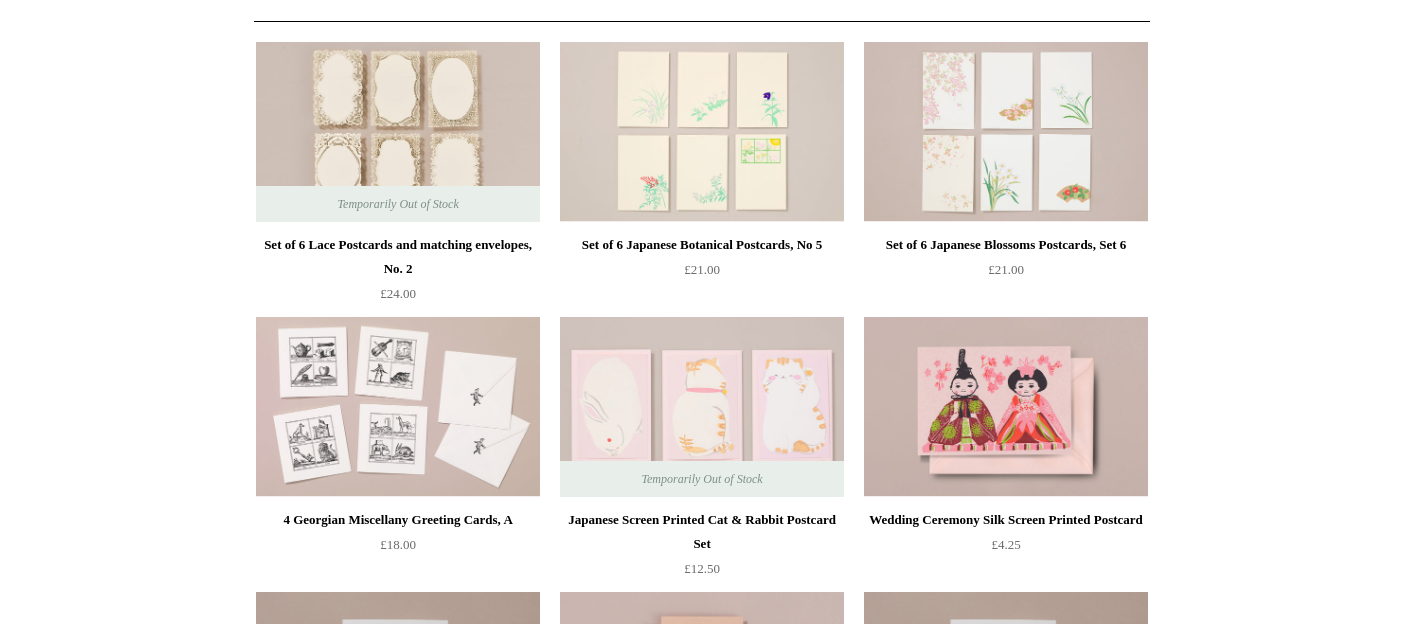 scroll, scrollTop: 0, scrollLeft: 0, axis: both 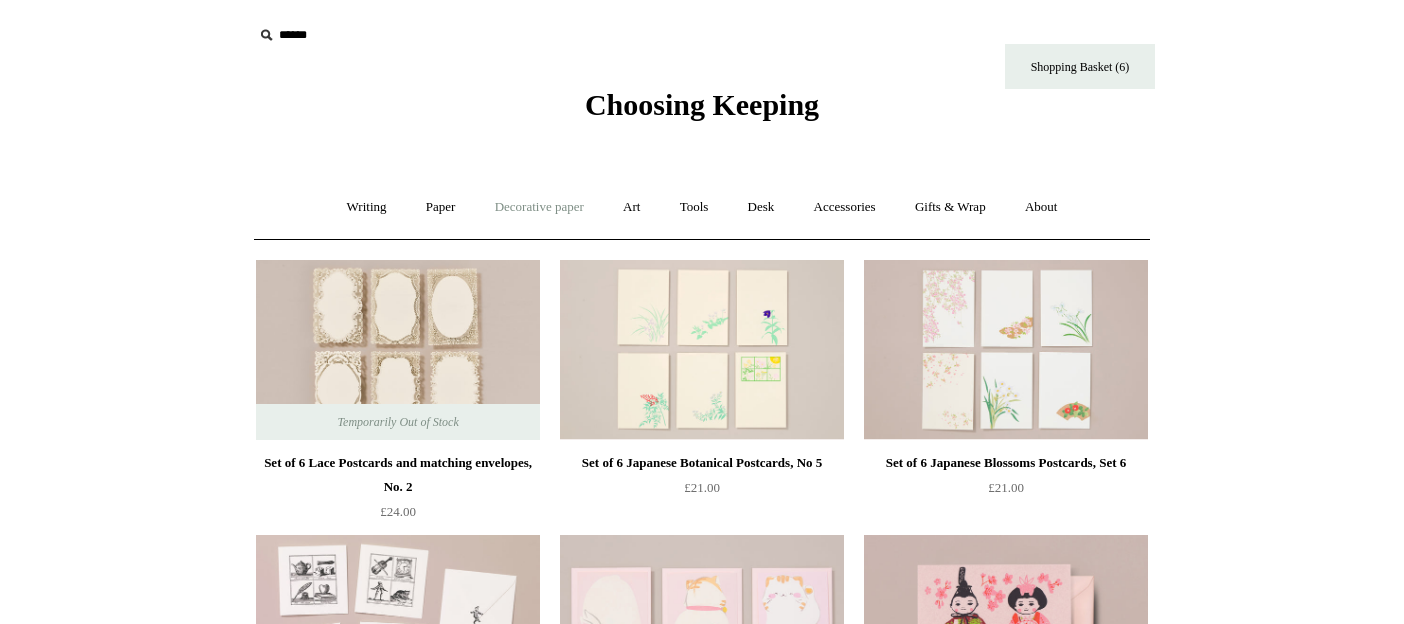 click on "Decorative paper +" at bounding box center (539, 207) 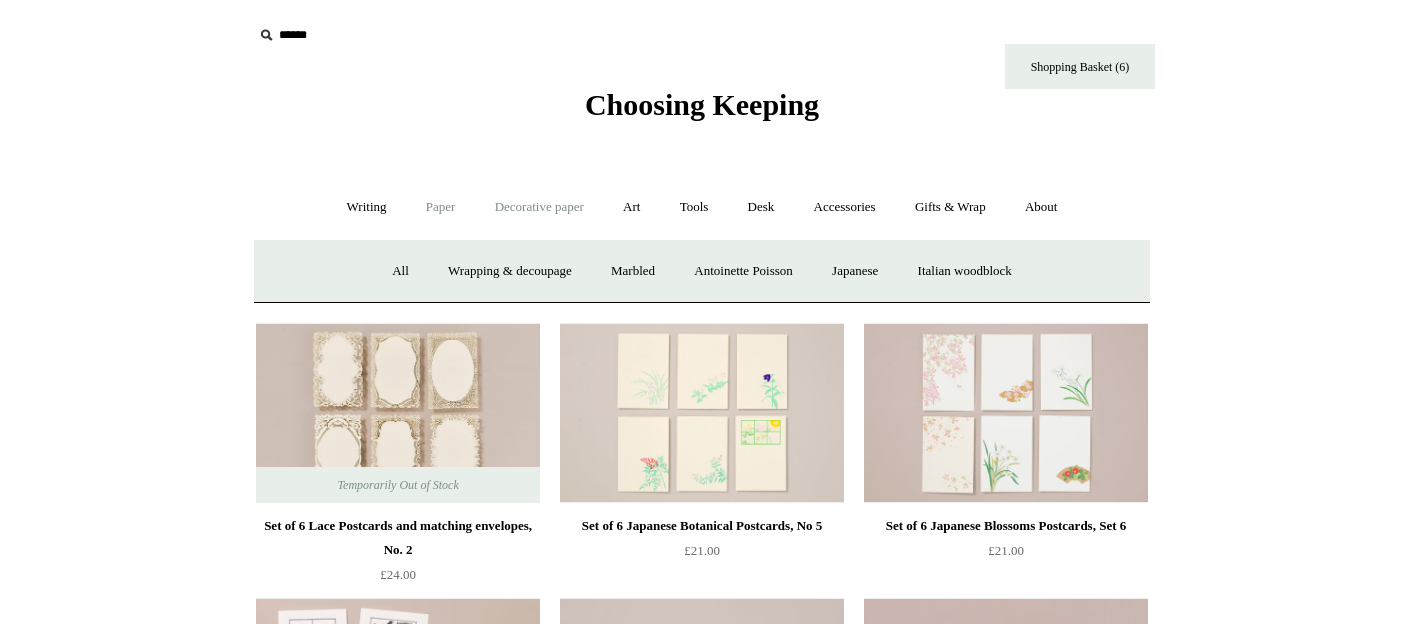 click on "Paper +" at bounding box center [441, 207] 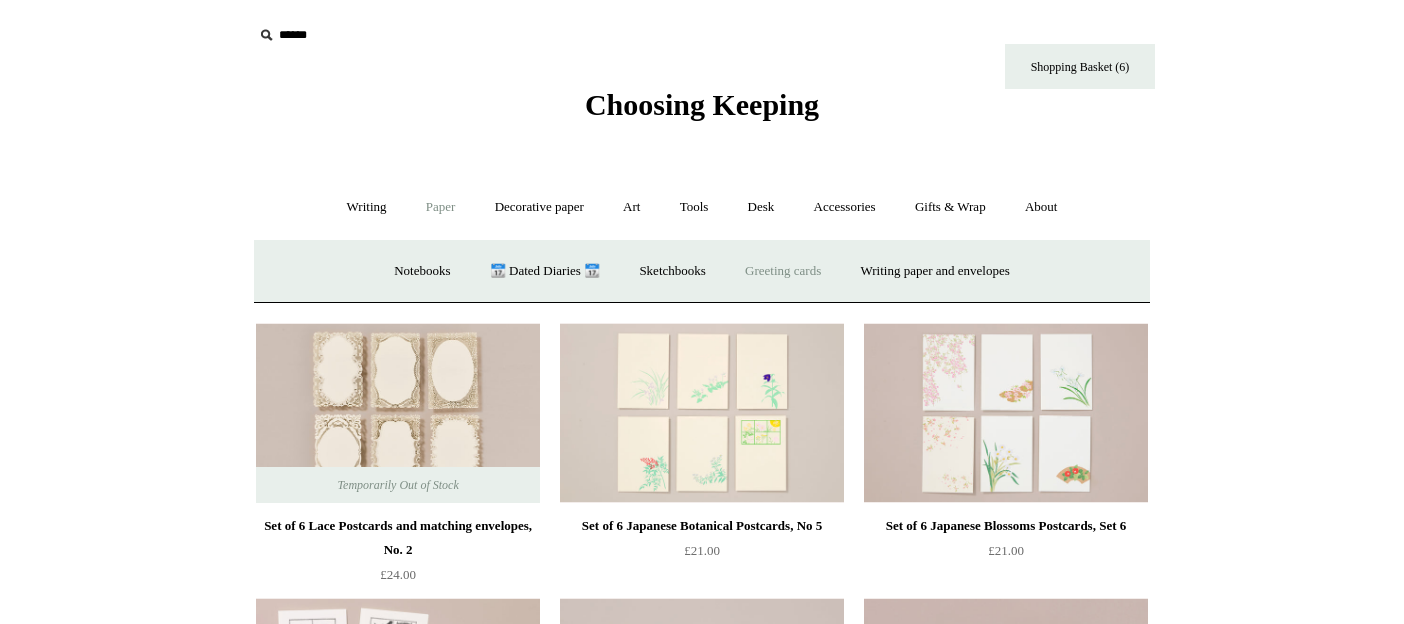 click on "Greeting cards +" at bounding box center [783, 271] 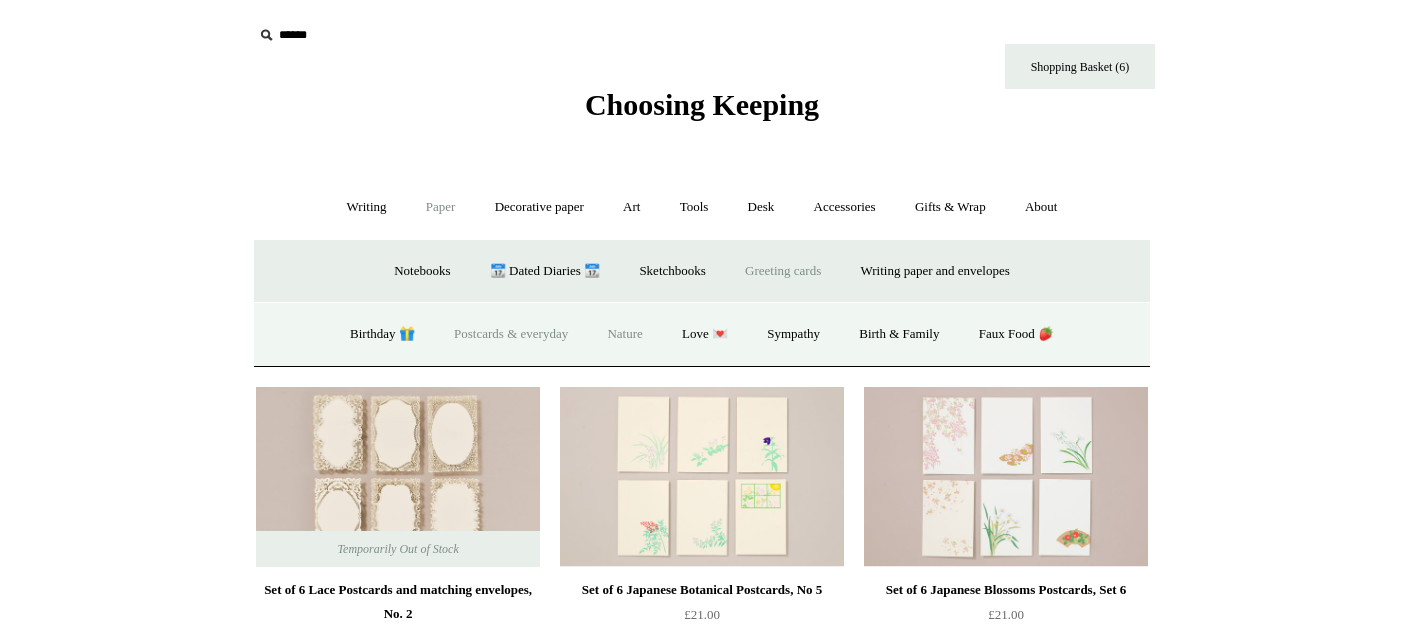 click on "Nature" at bounding box center (624, 334) 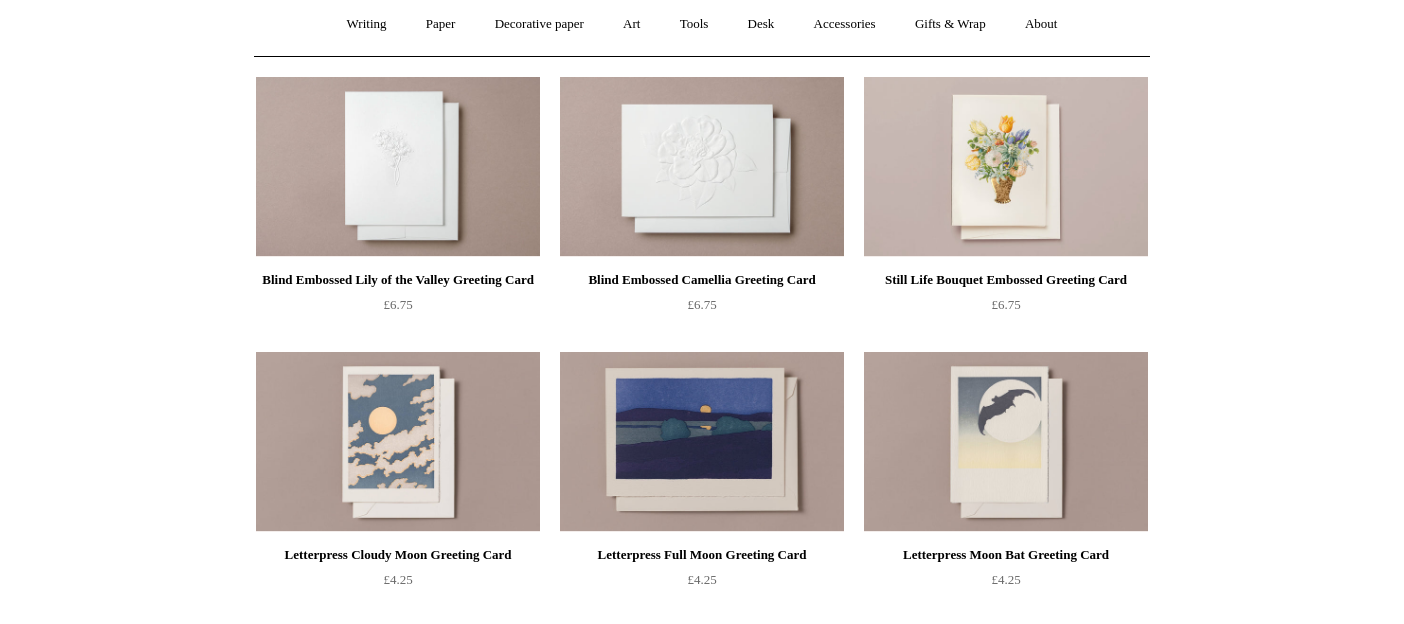scroll, scrollTop: 0, scrollLeft: 0, axis: both 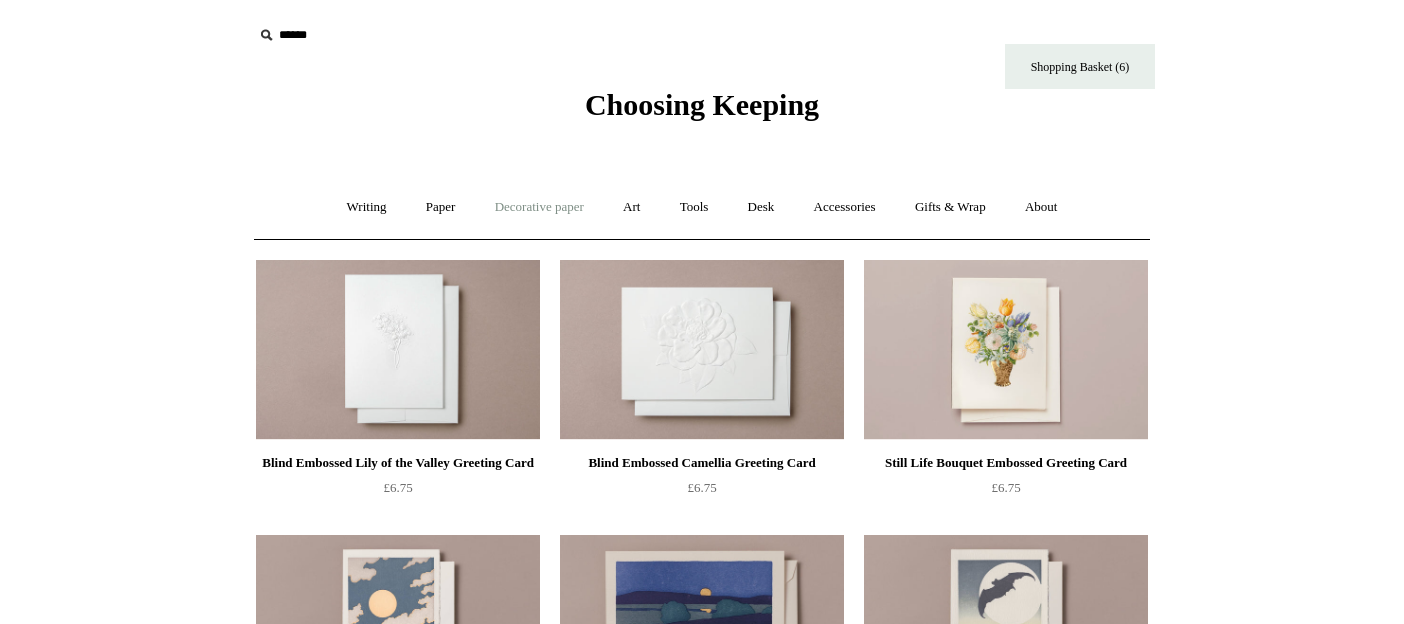 click on "Decorative paper +" at bounding box center (539, 207) 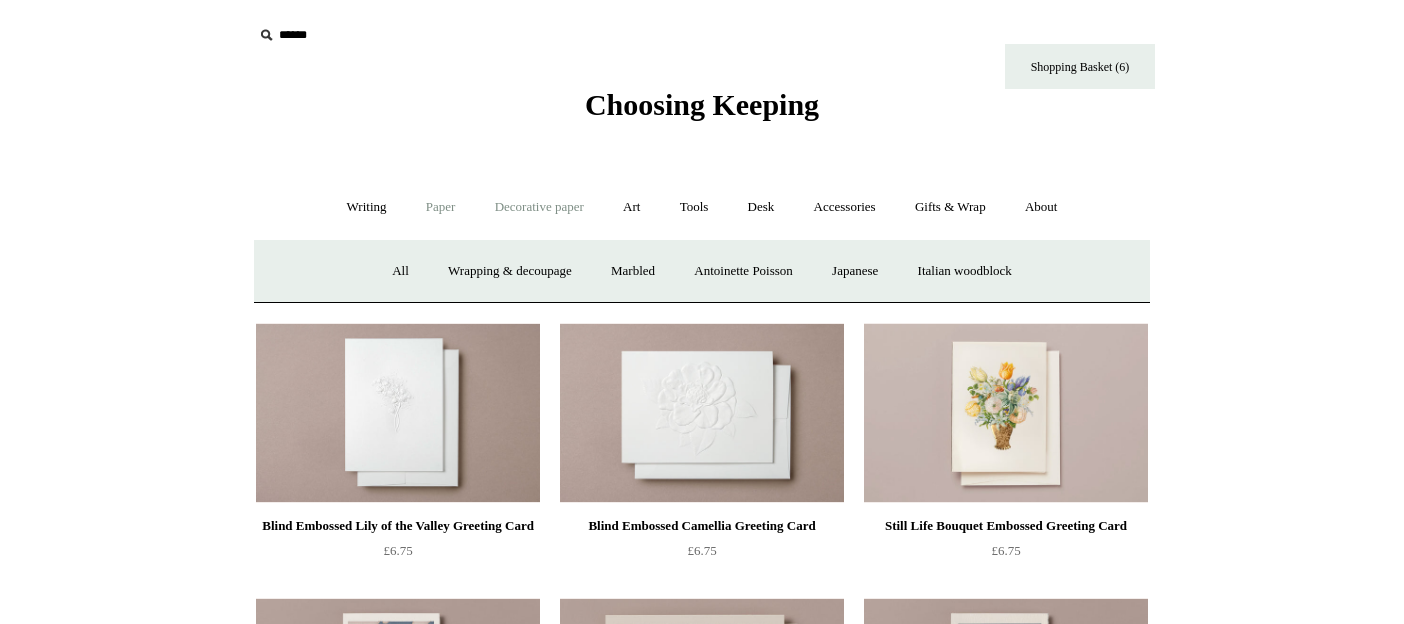 click on "Paper +" at bounding box center [441, 207] 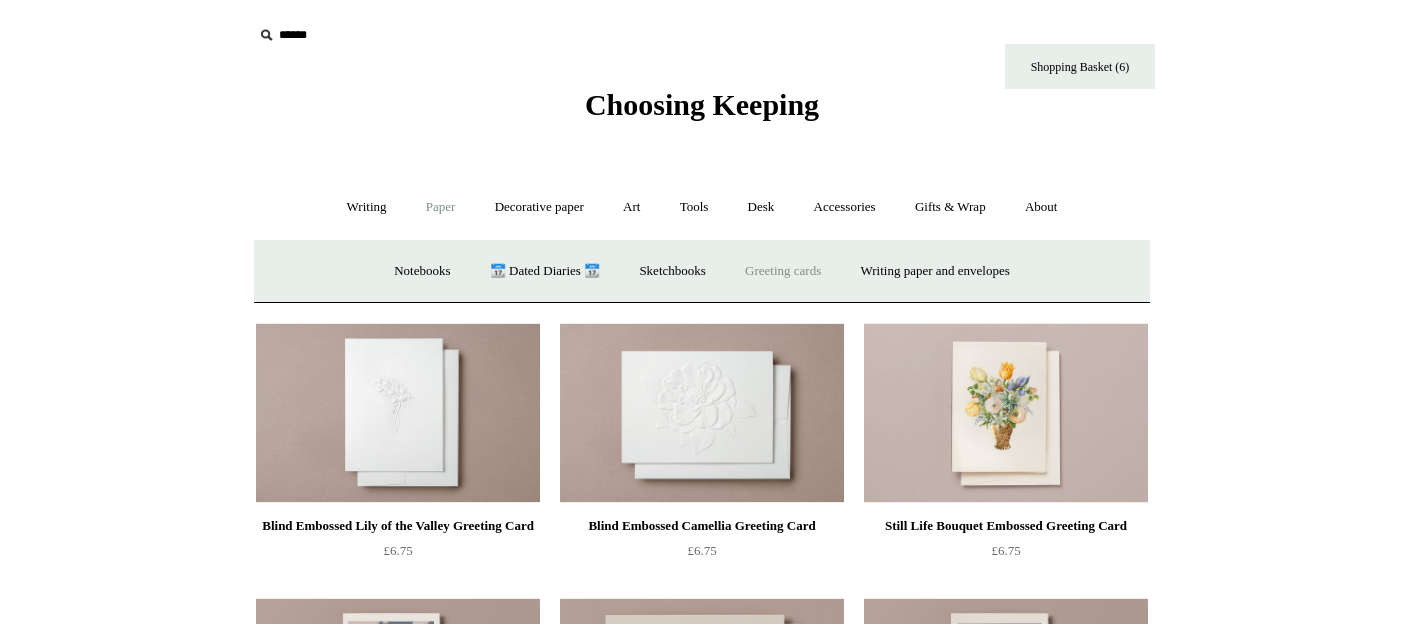 click on "Greeting cards +" at bounding box center [783, 271] 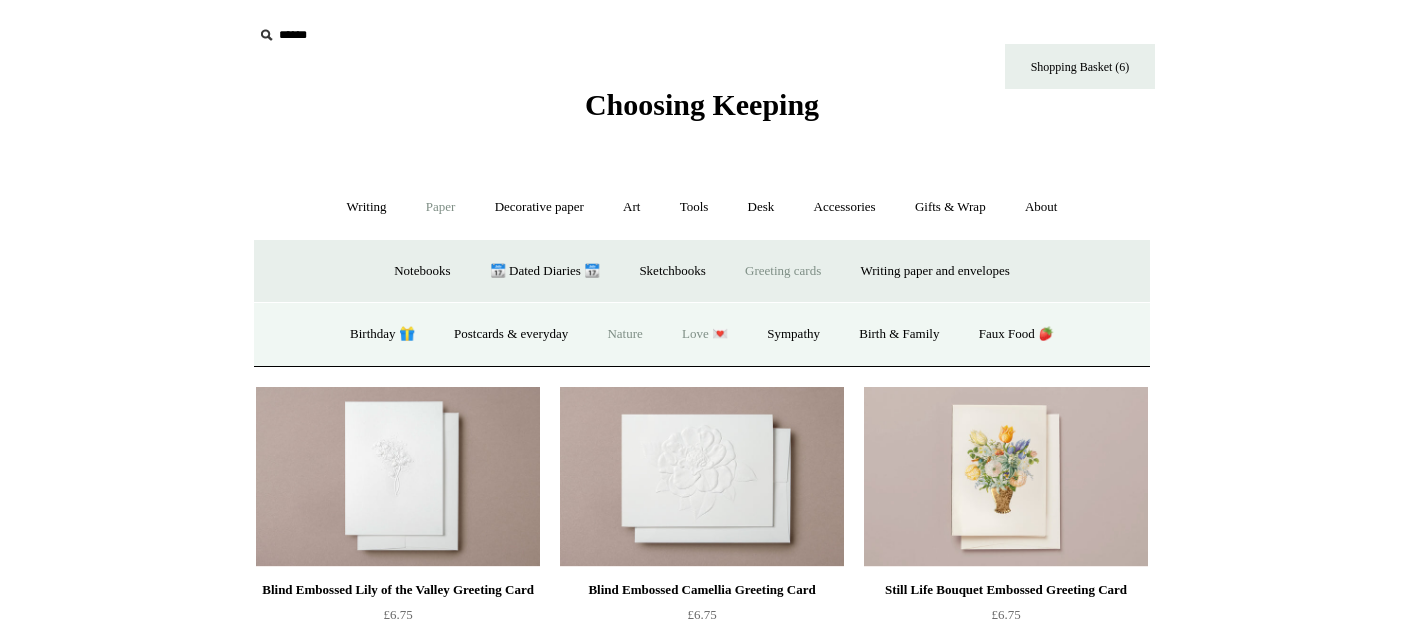 click on "Love 💌" at bounding box center (705, 334) 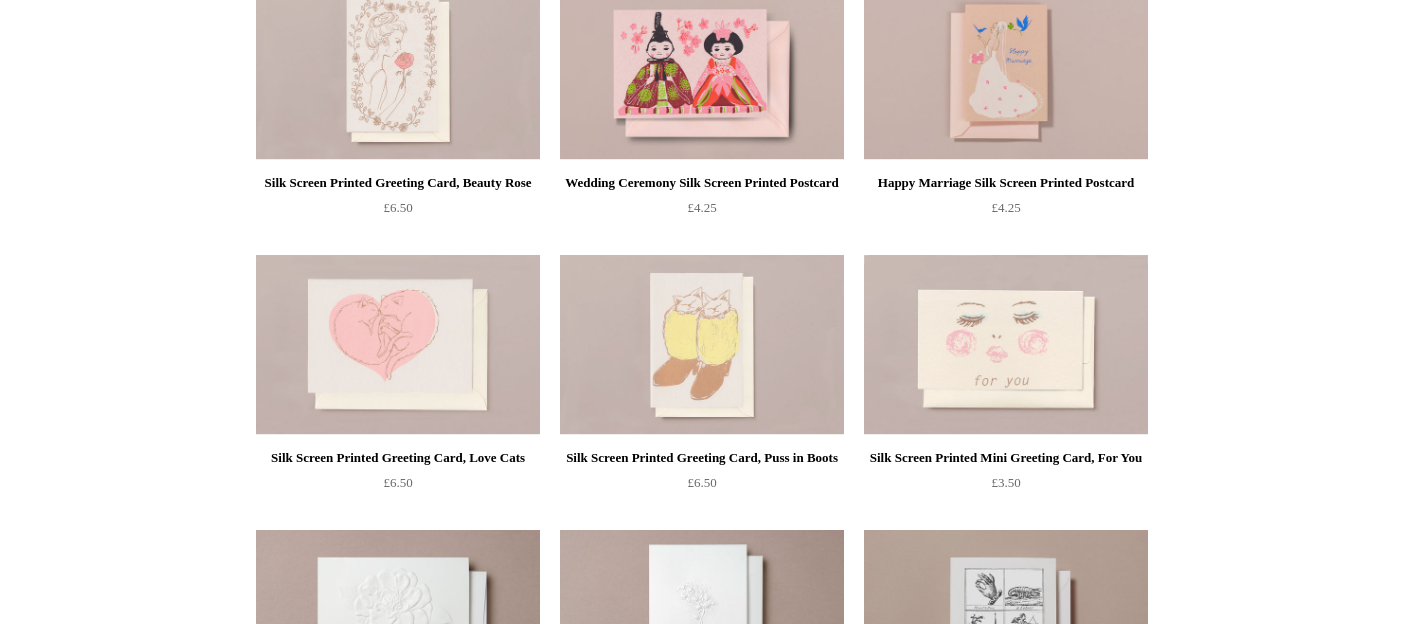 scroll, scrollTop: 557, scrollLeft: 0, axis: vertical 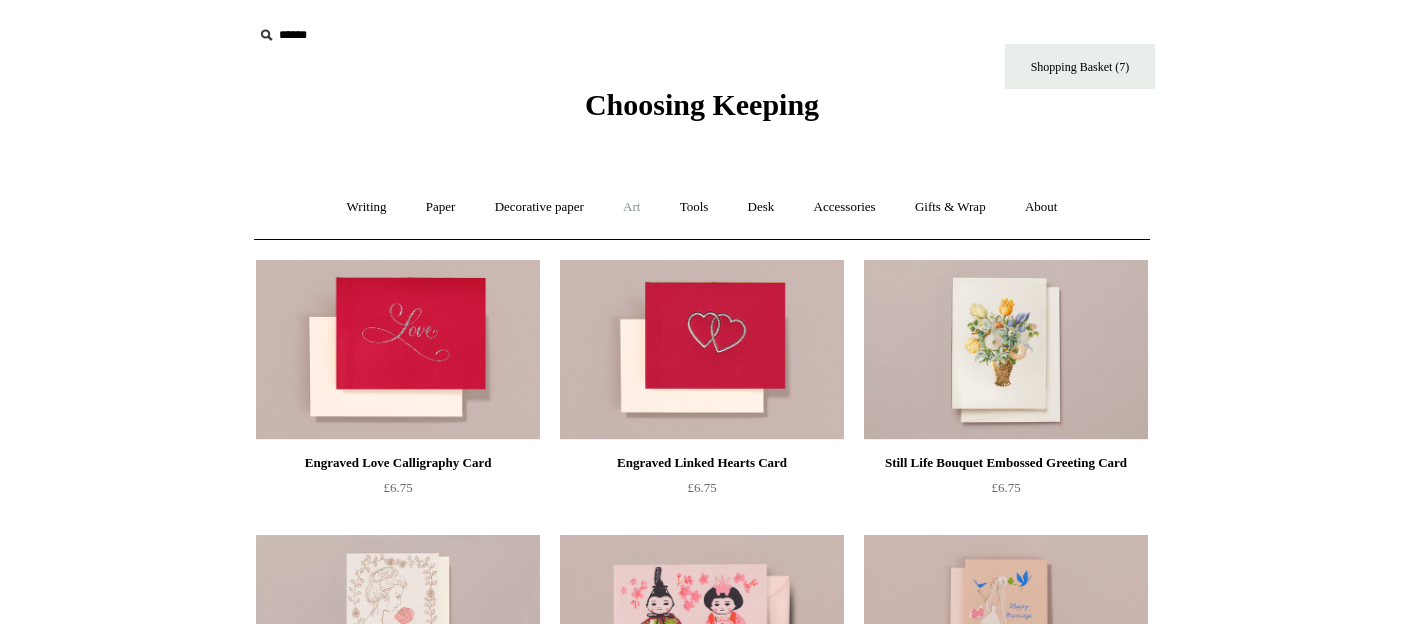 click on "Art +" at bounding box center [631, 207] 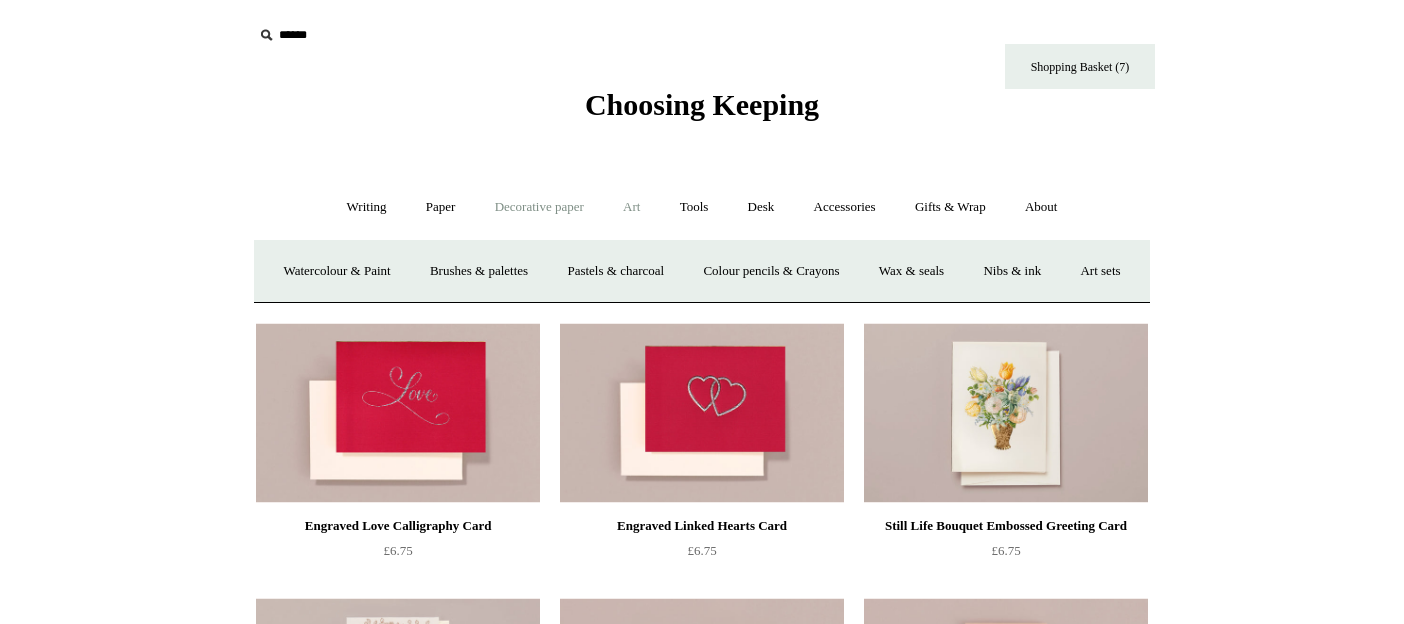 click on "Decorative paper +" at bounding box center (539, 207) 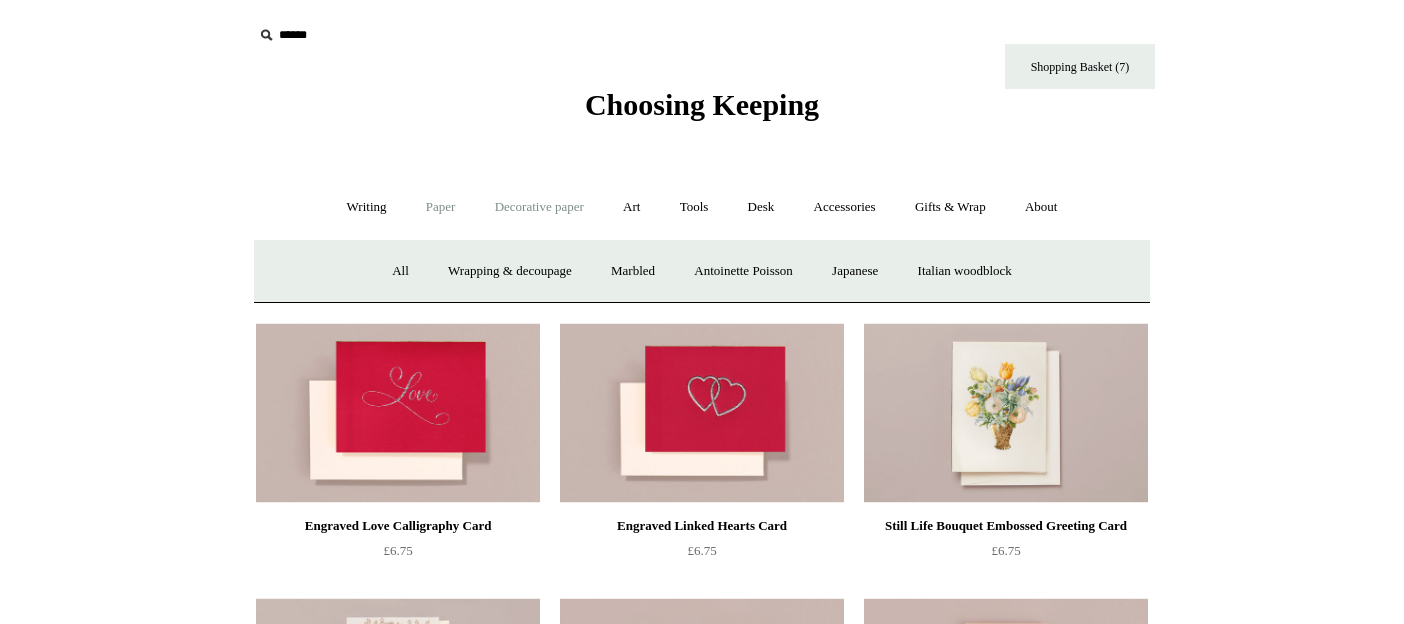 click on "Paper +" at bounding box center [441, 207] 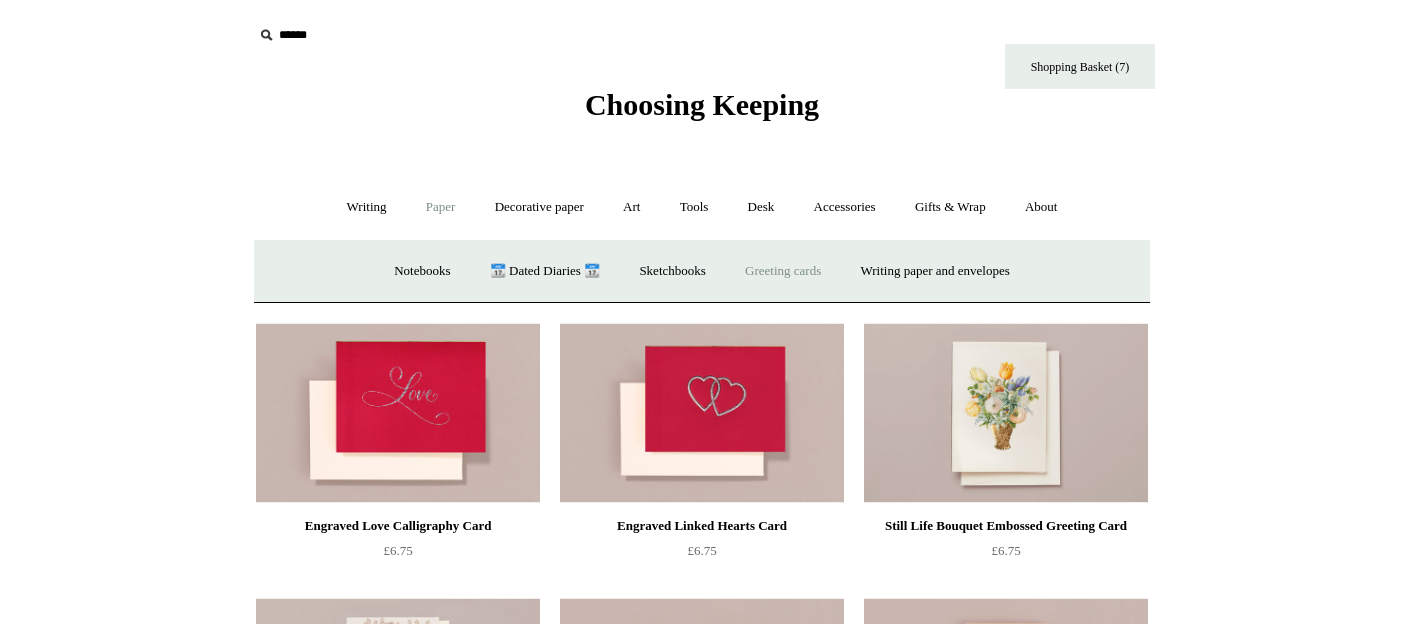 click on "Greeting cards +" at bounding box center (783, 271) 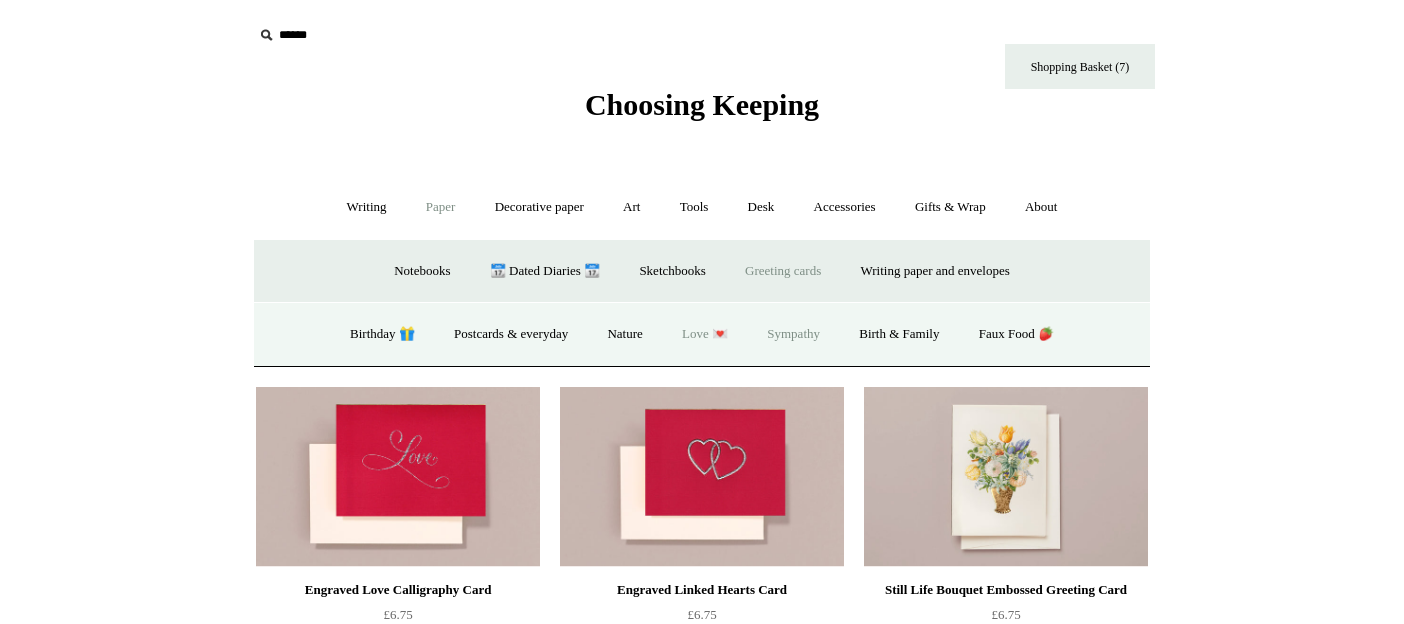 click on "Sympathy" at bounding box center (793, 334) 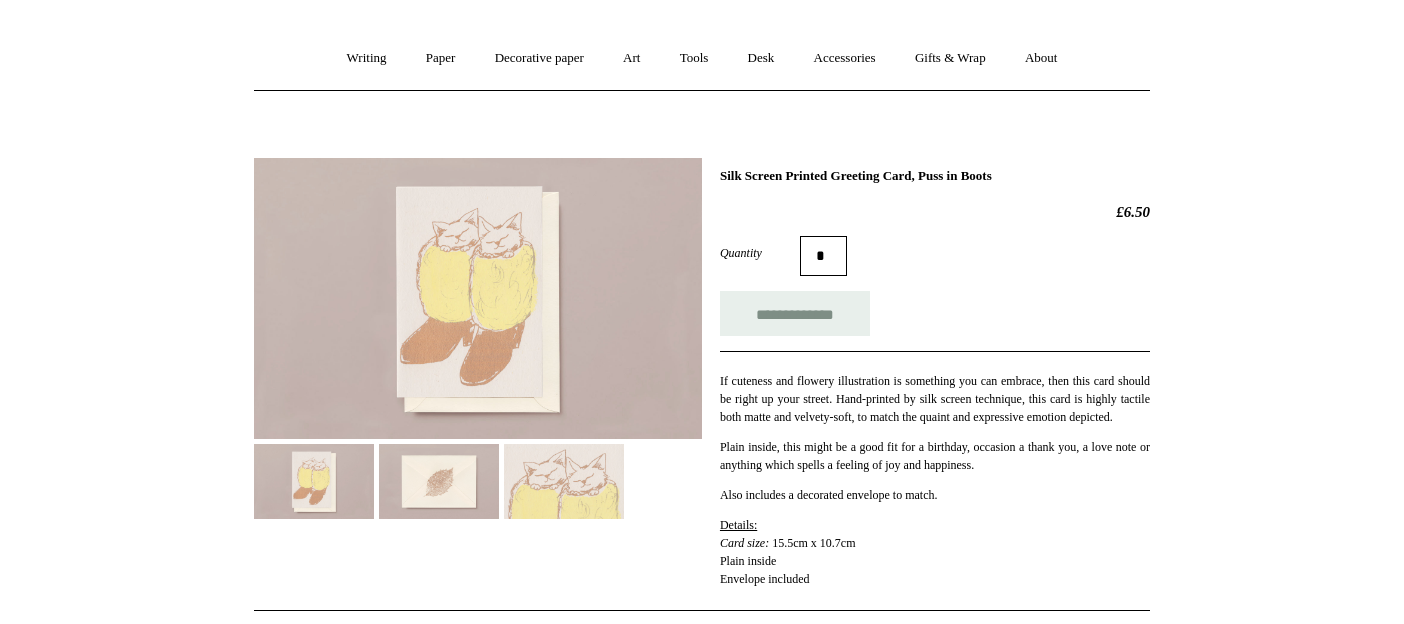 scroll, scrollTop: 152, scrollLeft: 0, axis: vertical 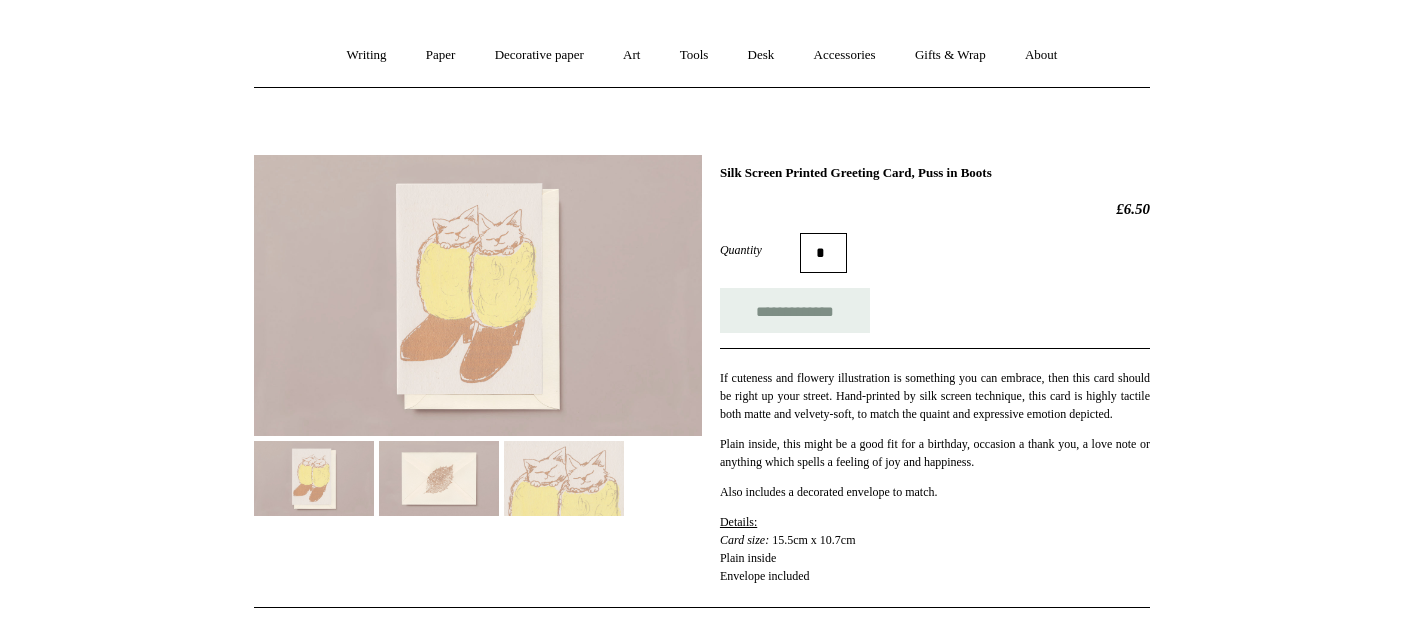 click at bounding box center [564, 478] 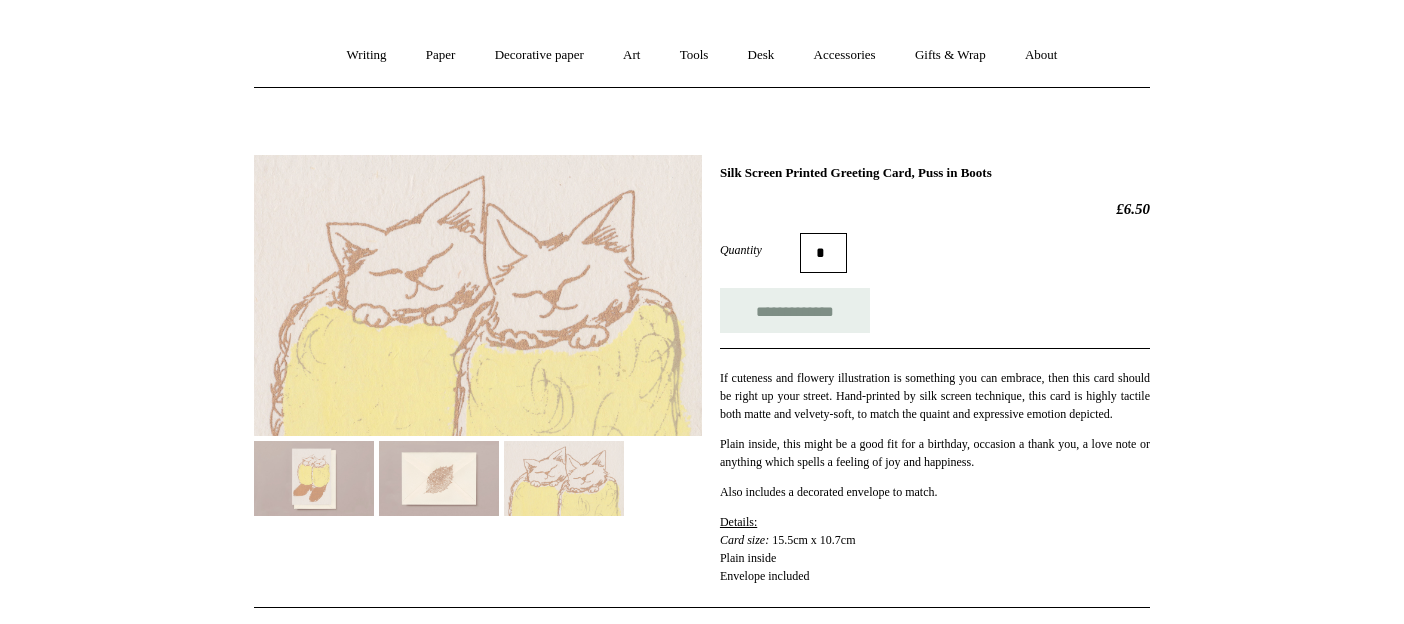 click at bounding box center [439, 478] 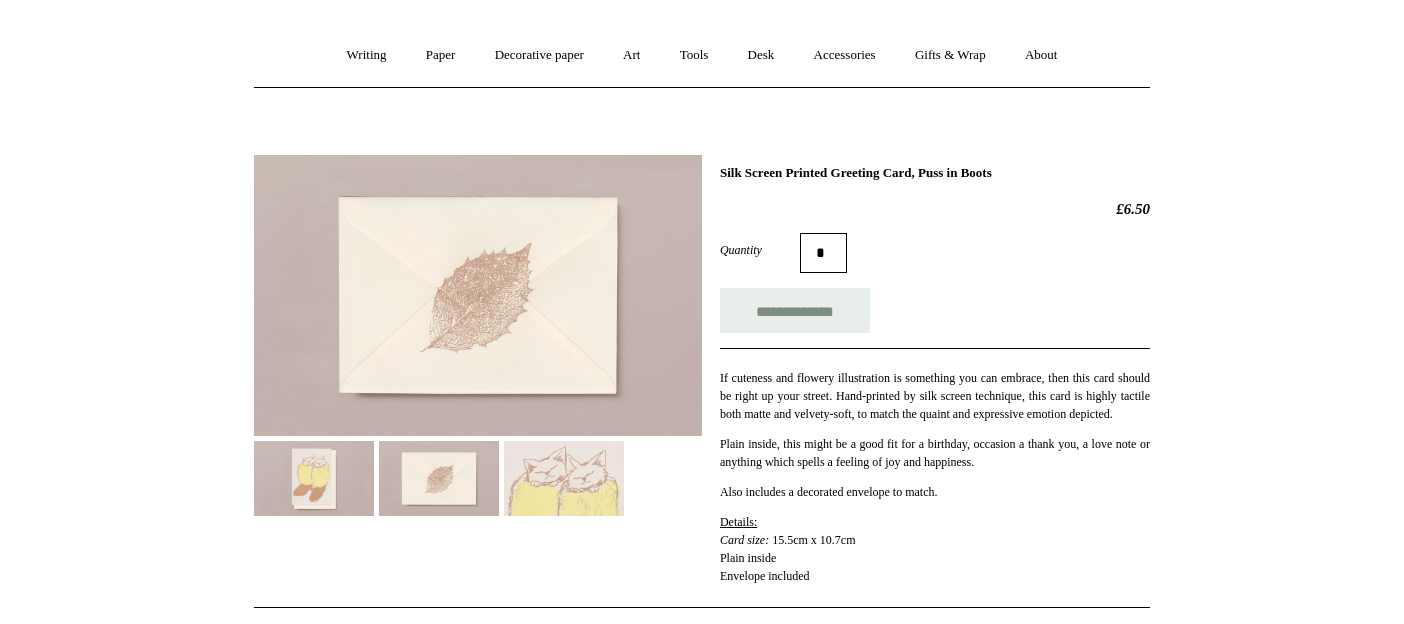 click at bounding box center [314, 478] 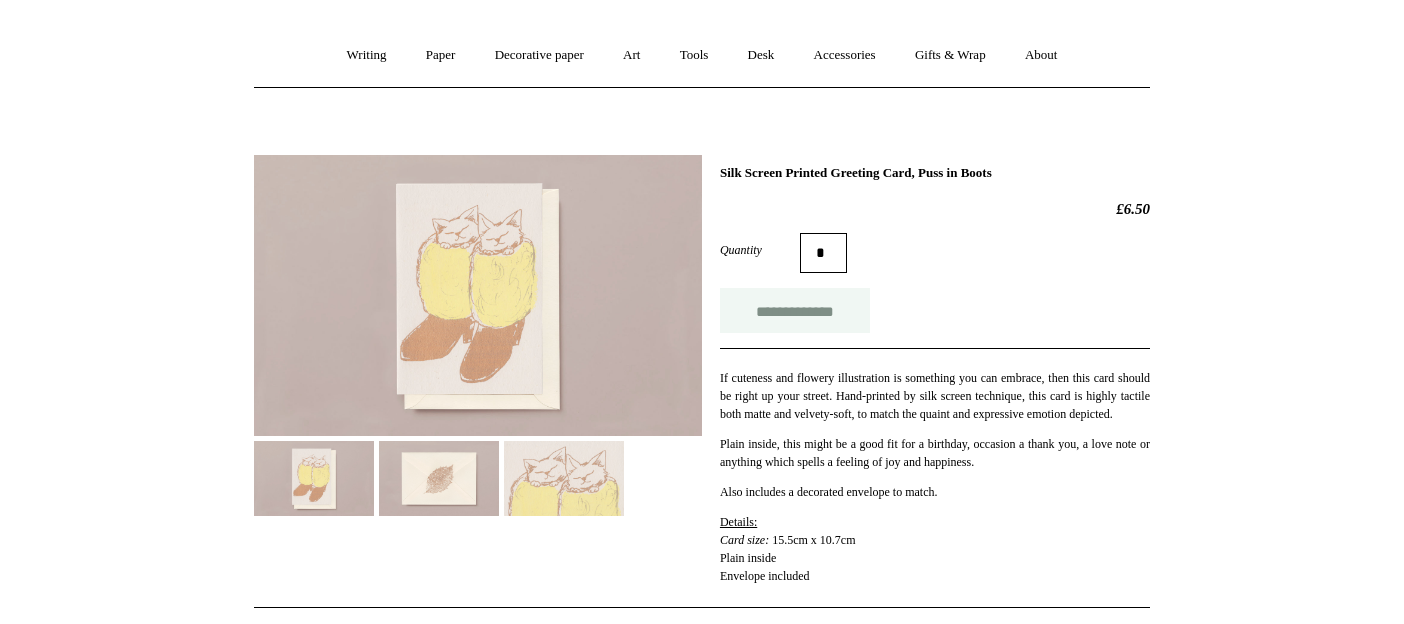 click on "**********" at bounding box center [795, 310] 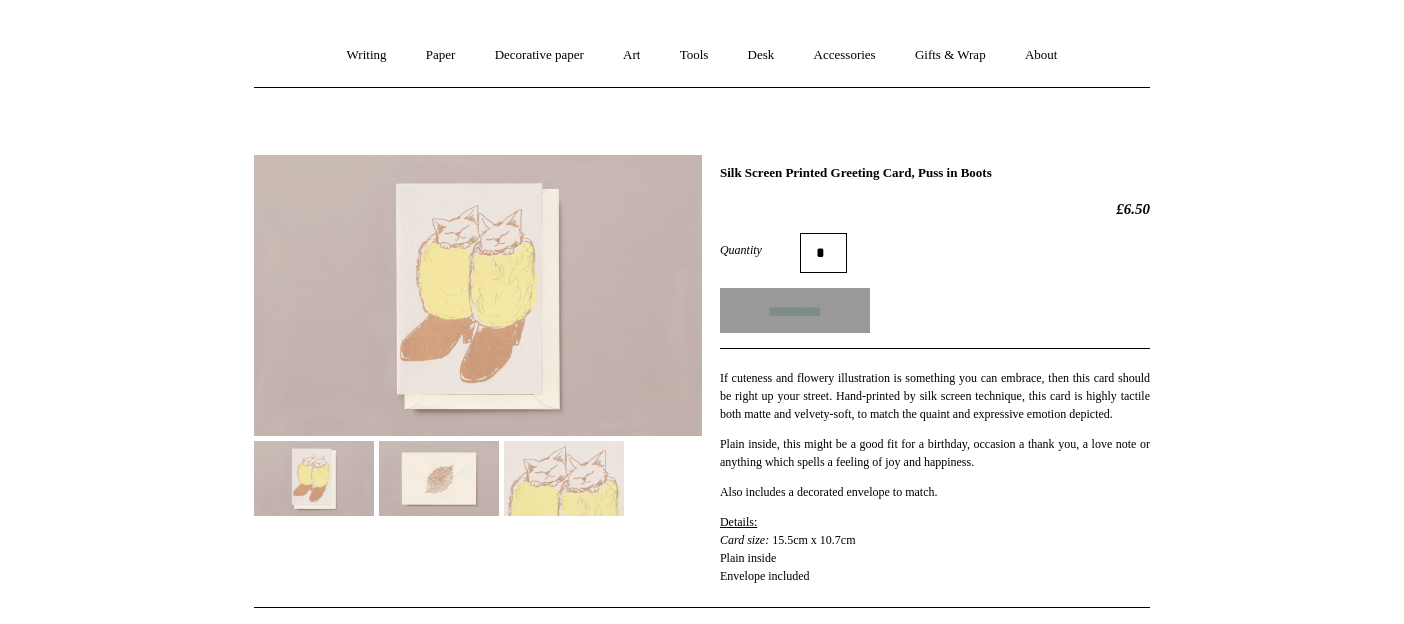 type on "**********" 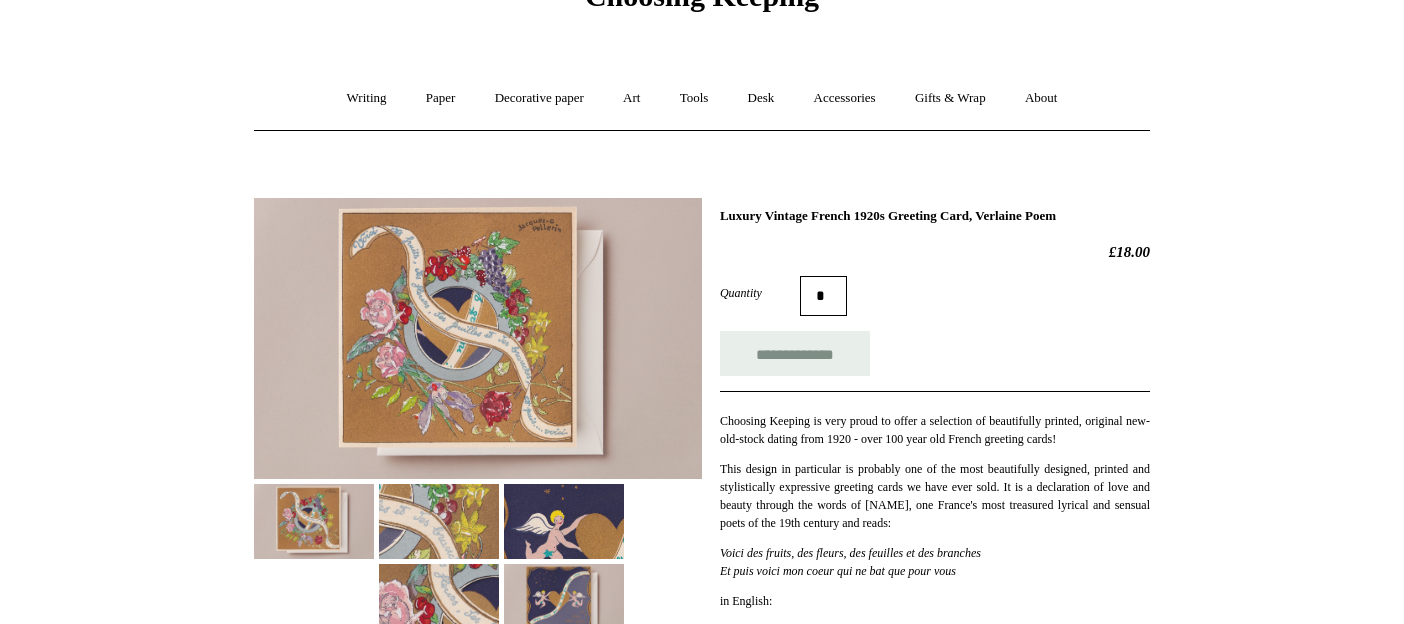 scroll, scrollTop: 107, scrollLeft: 0, axis: vertical 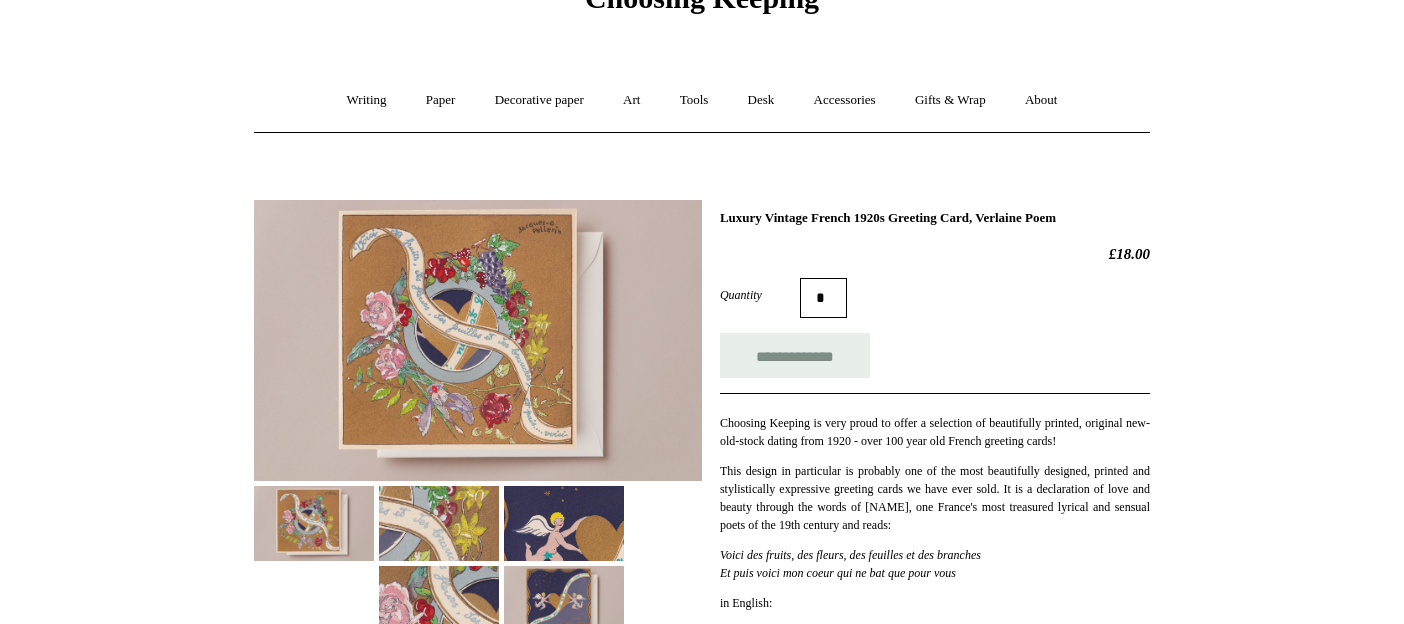 click at bounding box center [478, 341] 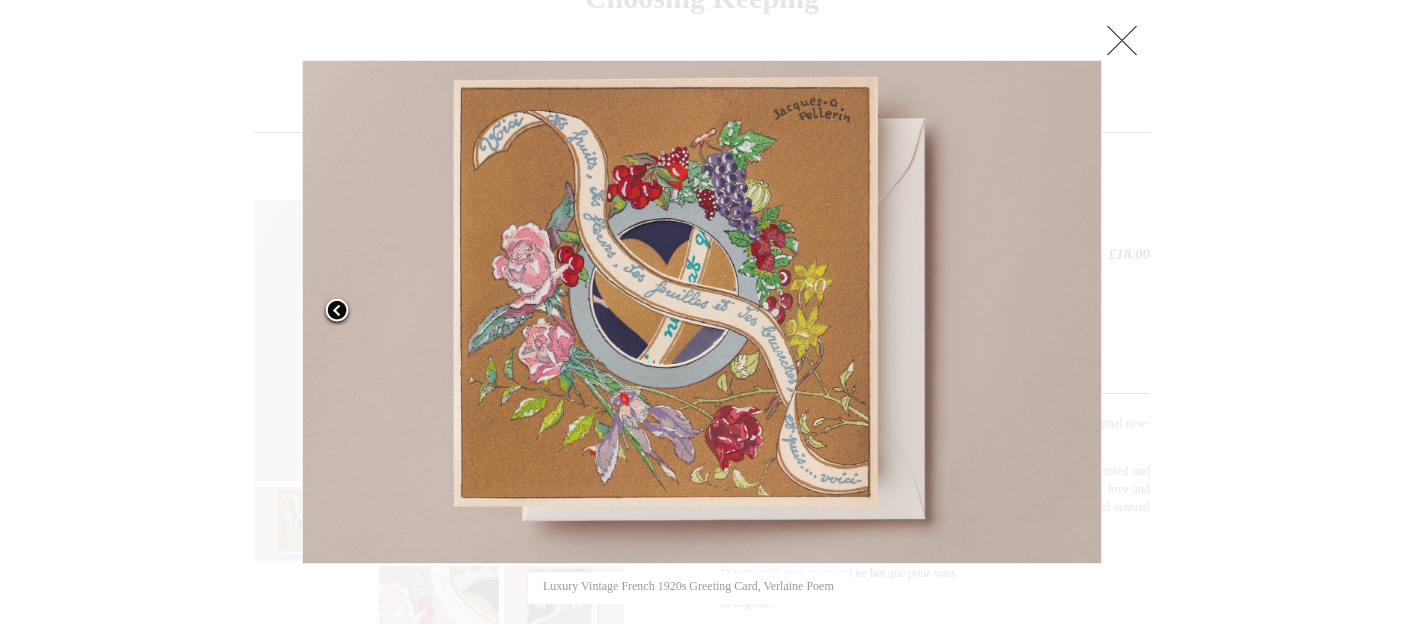 click at bounding box center (442, 312) 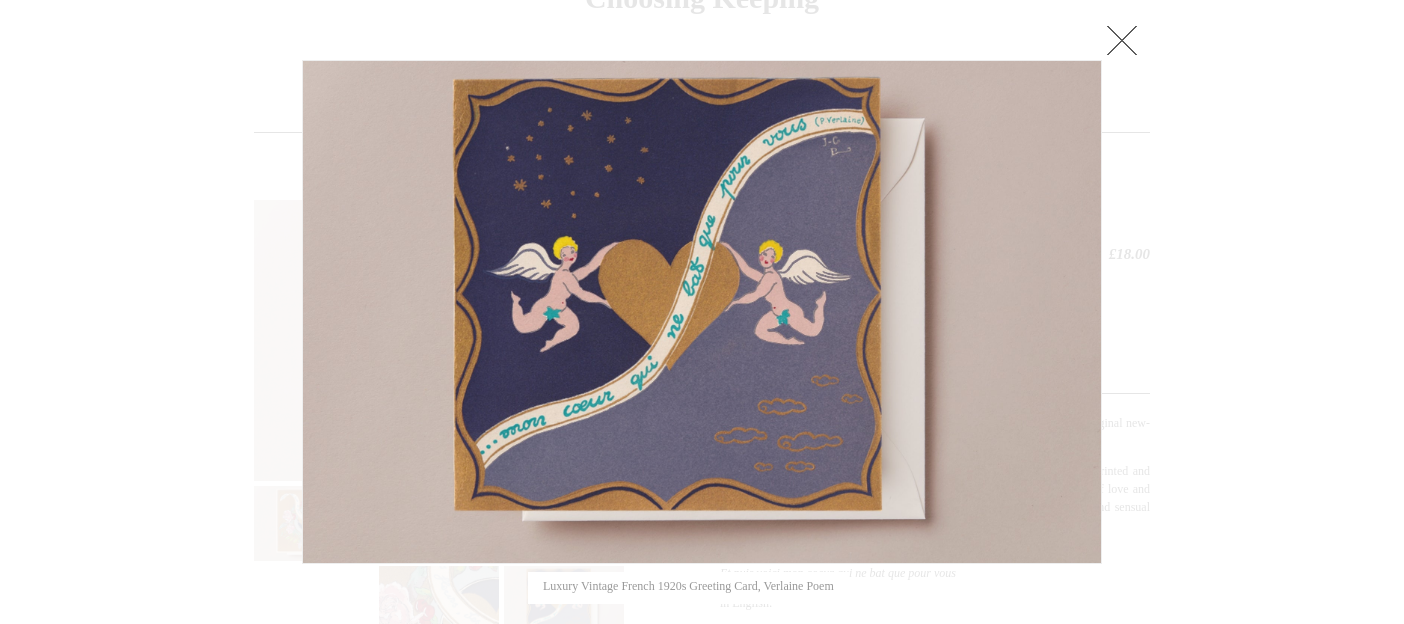 click at bounding box center [702, 715] 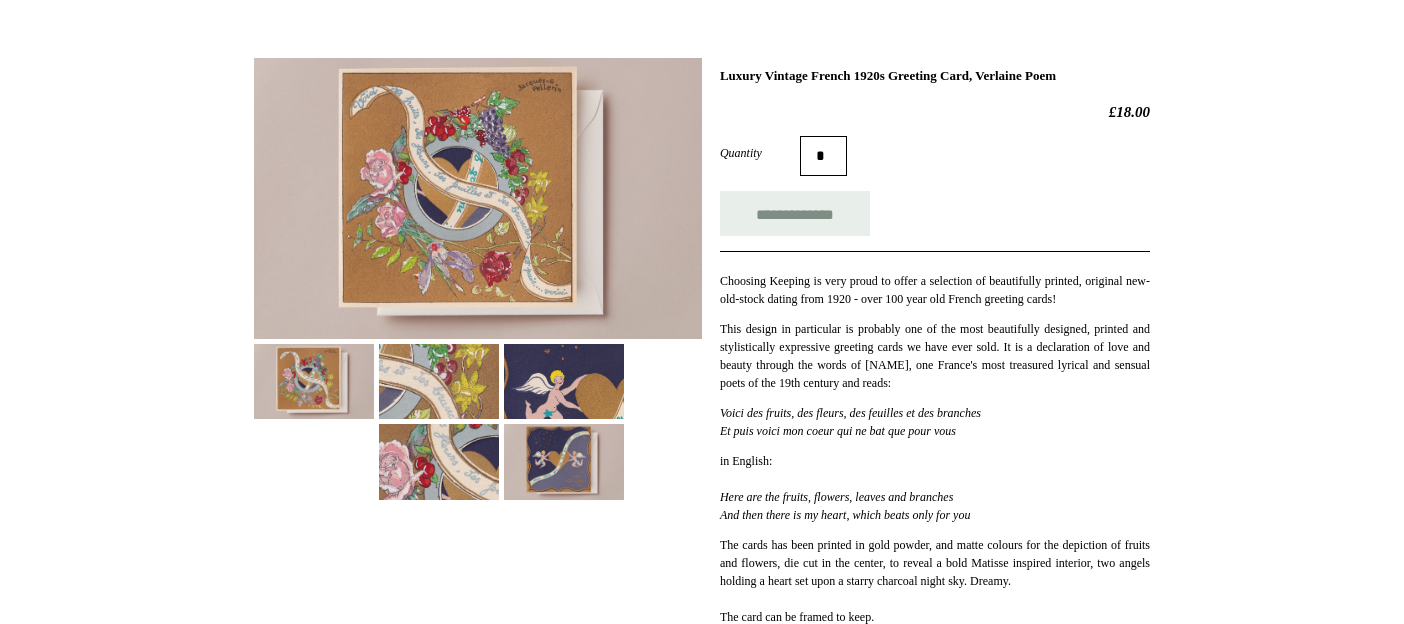scroll, scrollTop: 250, scrollLeft: 0, axis: vertical 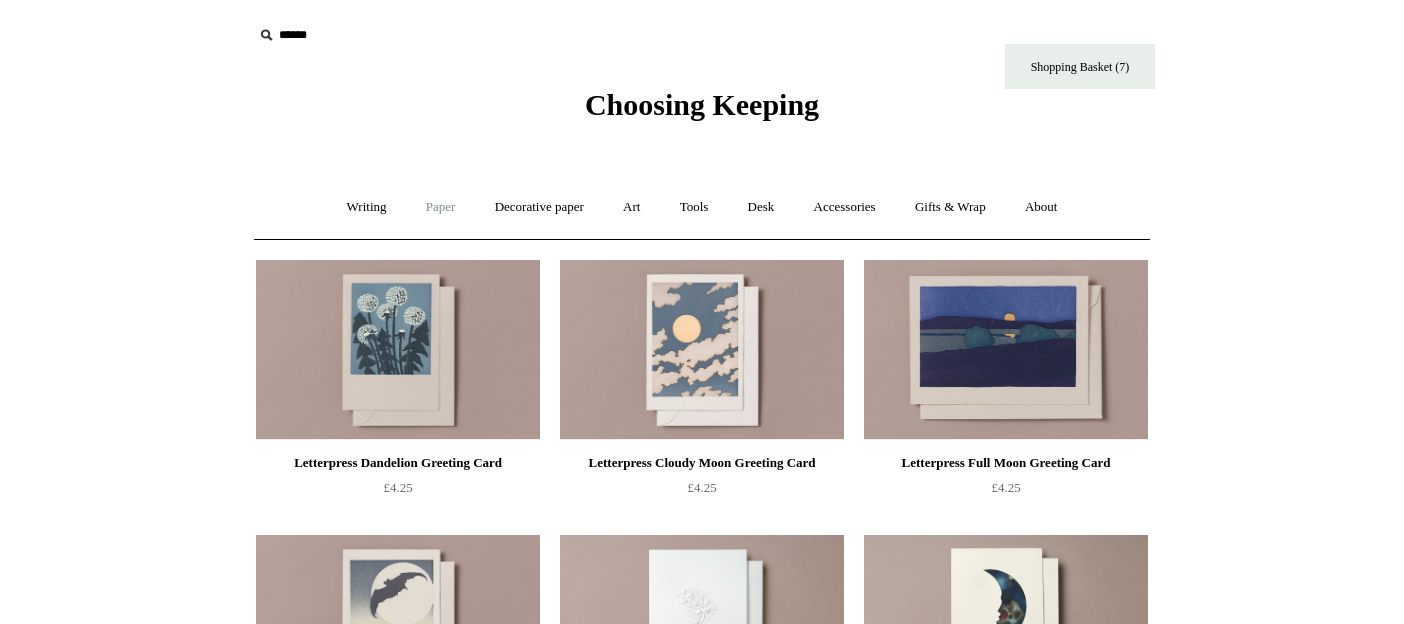 click on "Paper +" at bounding box center (441, 207) 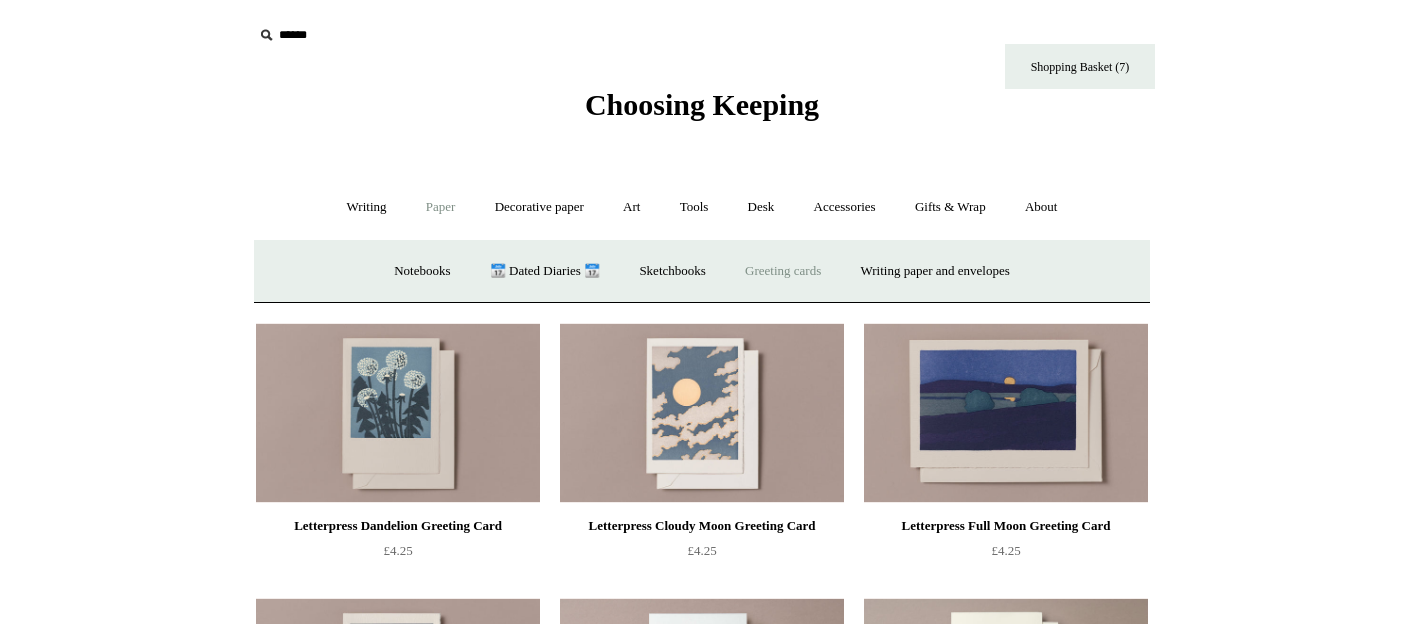 click on "Greeting cards +" at bounding box center [783, 271] 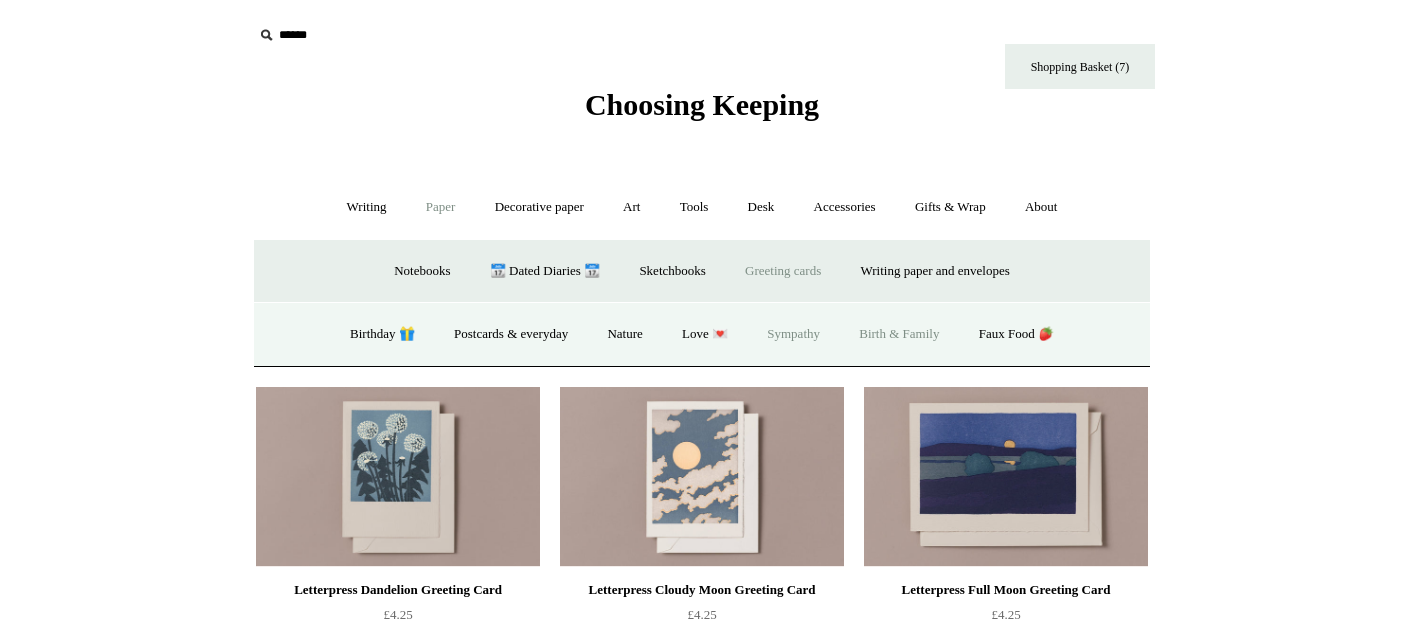 click on "Birth & Family" at bounding box center [899, 334] 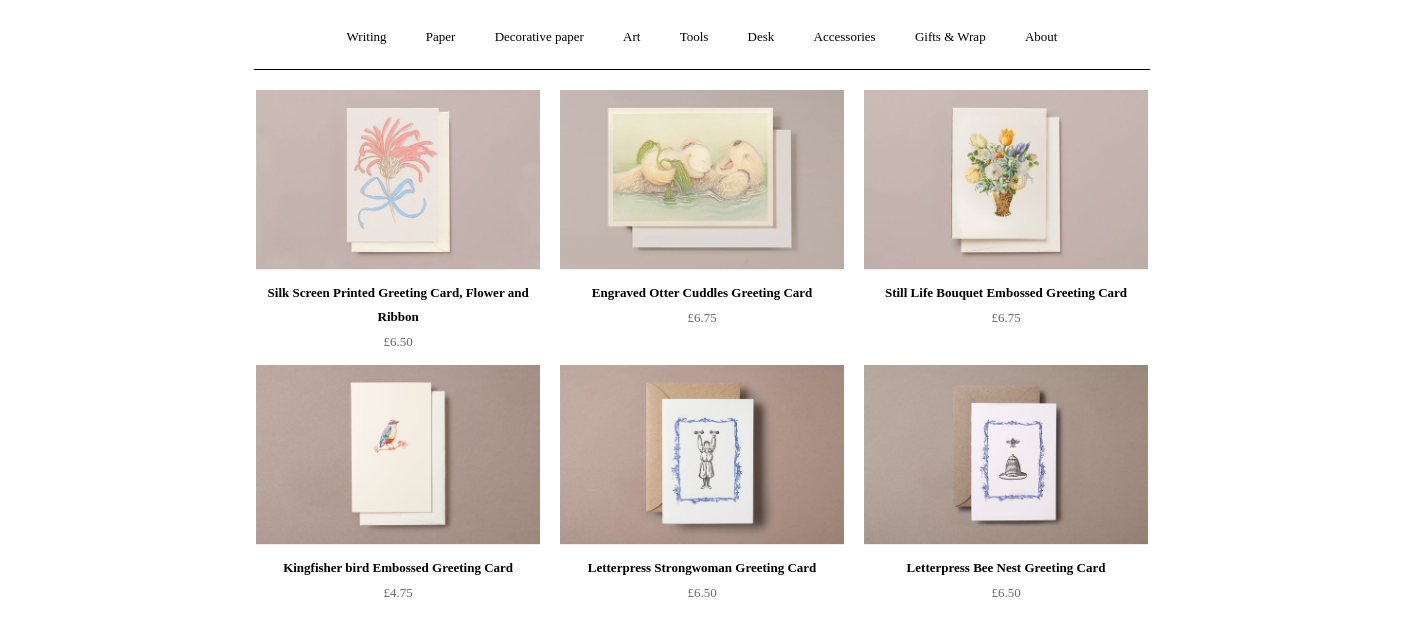 scroll, scrollTop: 110, scrollLeft: 0, axis: vertical 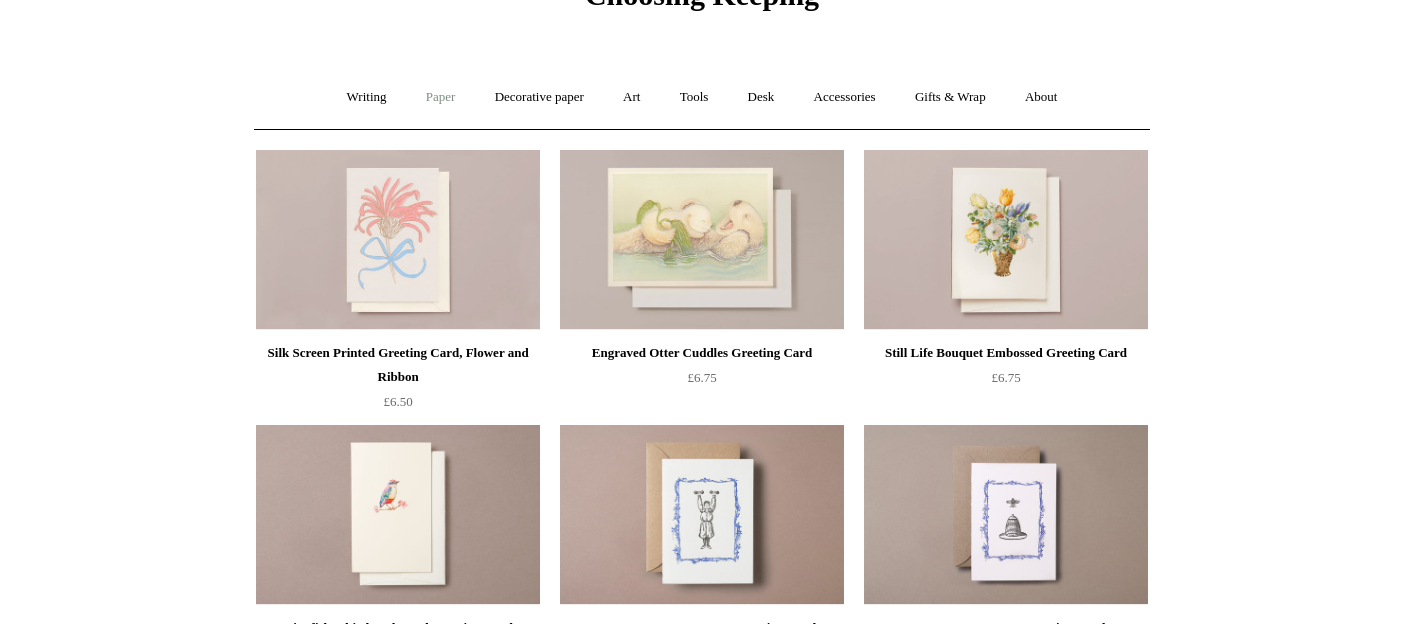 click on "Paper +" at bounding box center [441, 97] 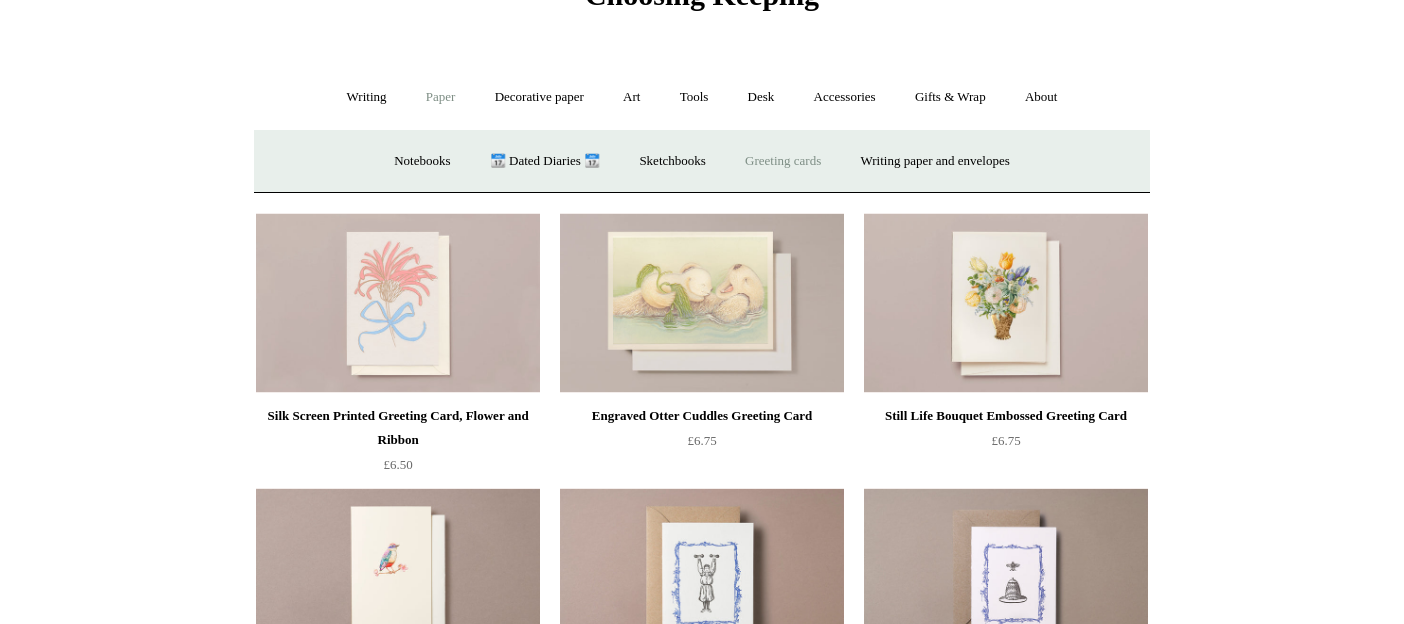click on "Greeting cards +" at bounding box center [783, 161] 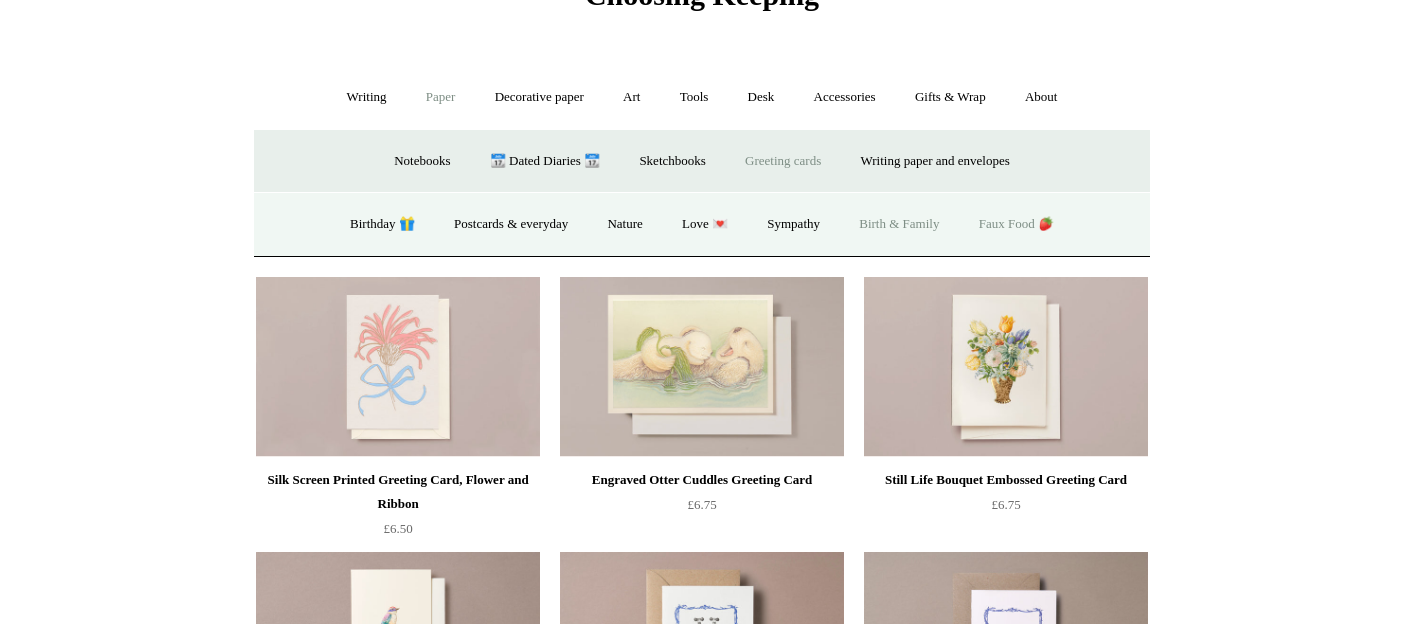 click on "Faux Food 🍓" at bounding box center (1016, 224) 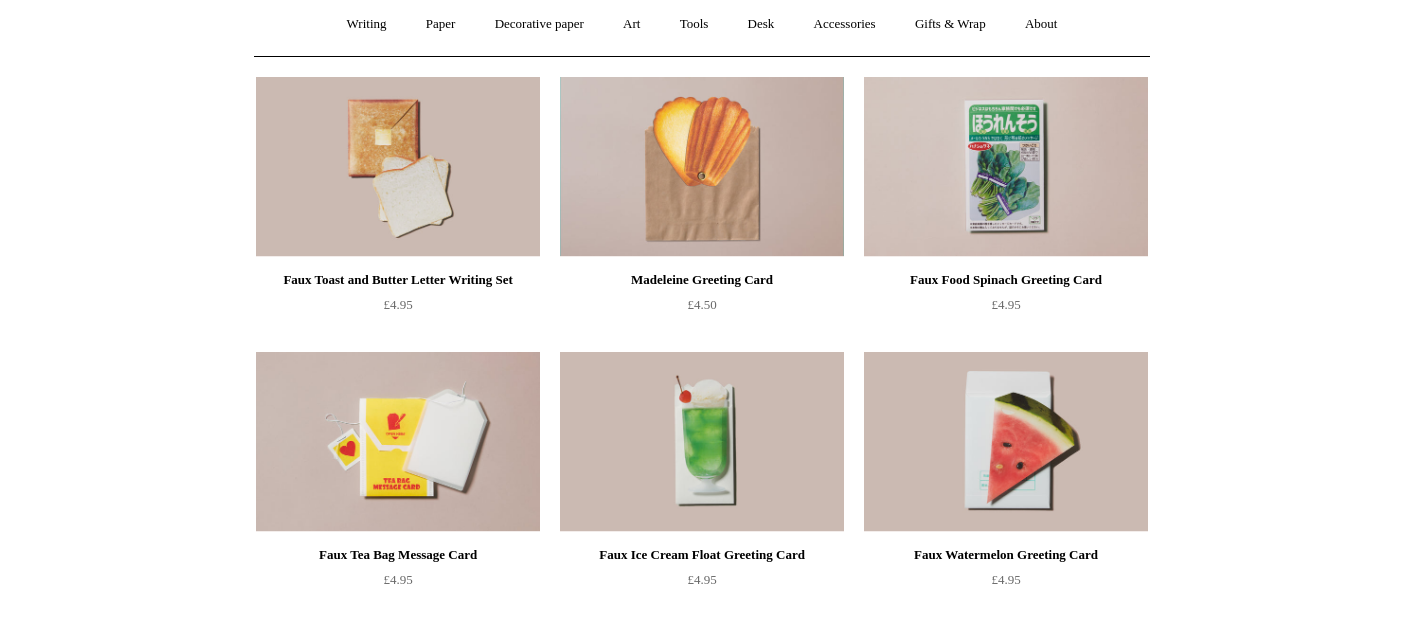scroll, scrollTop: 0, scrollLeft: 0, axis: both 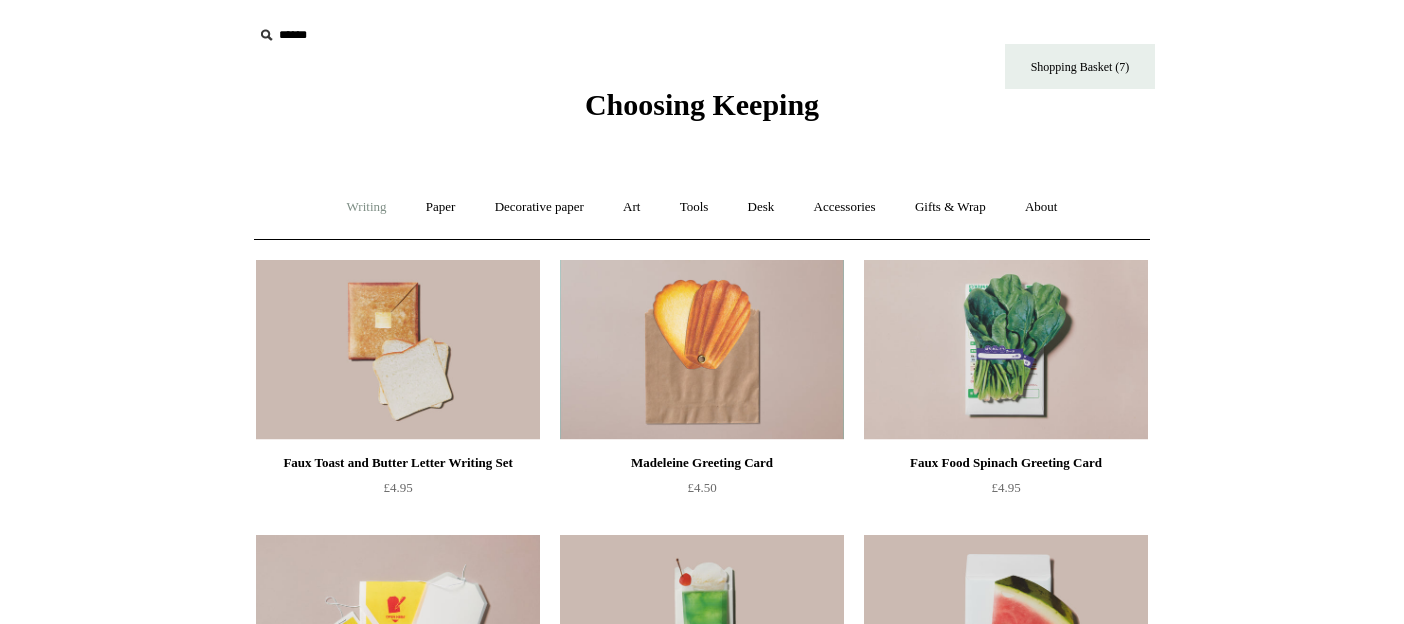 click on "Writing +" at bounding box center (367, 207) 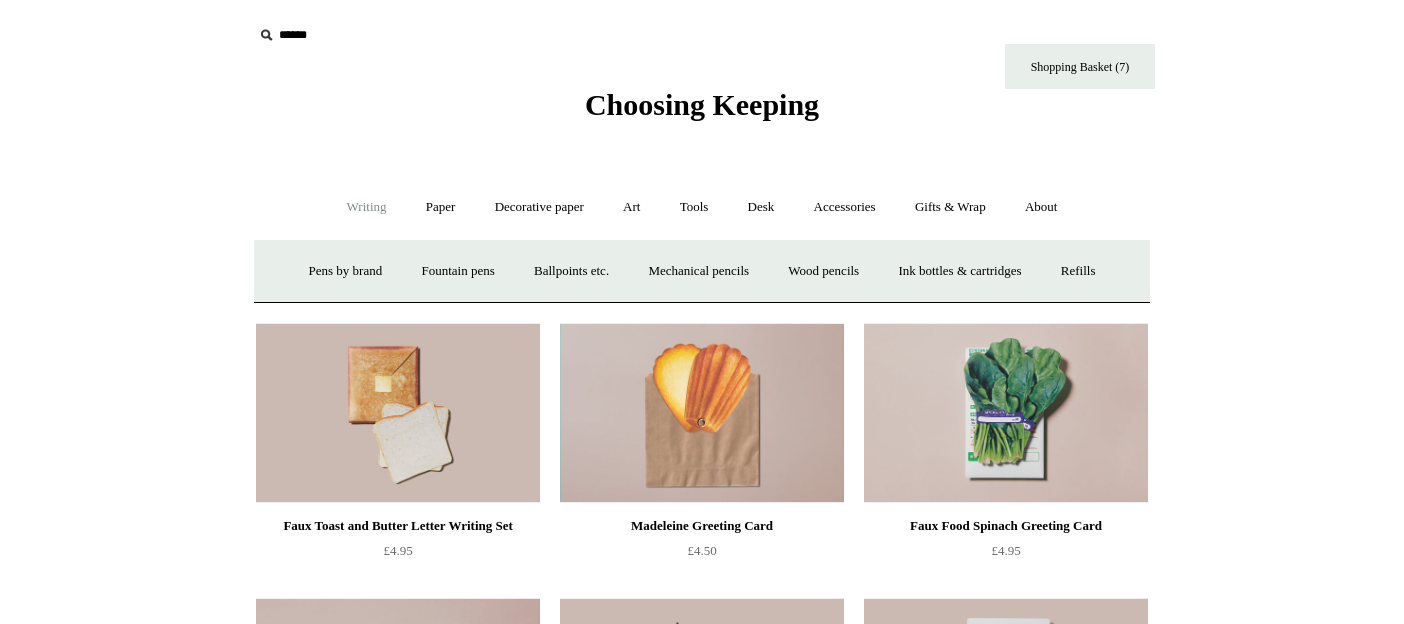 click on "Choosing Keeping" at bounding box center (702, 104) 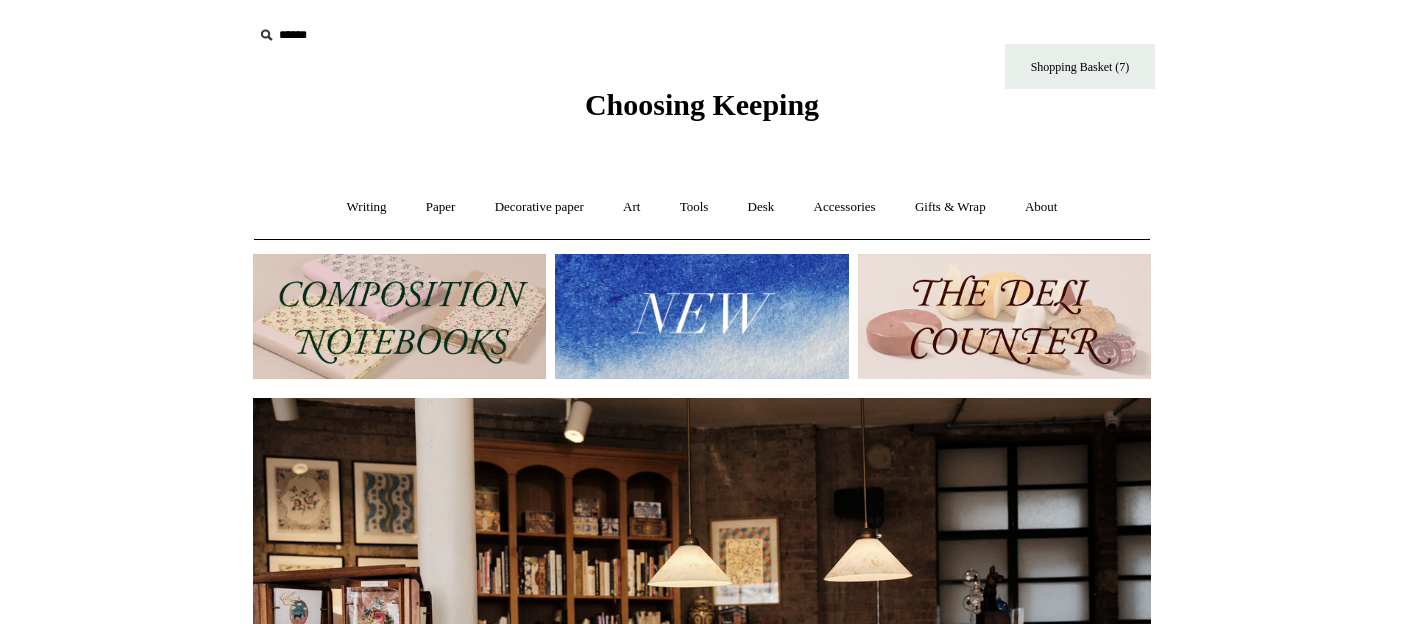 scroll, scrollTop: 0, scrollLeft: 0, axis: both 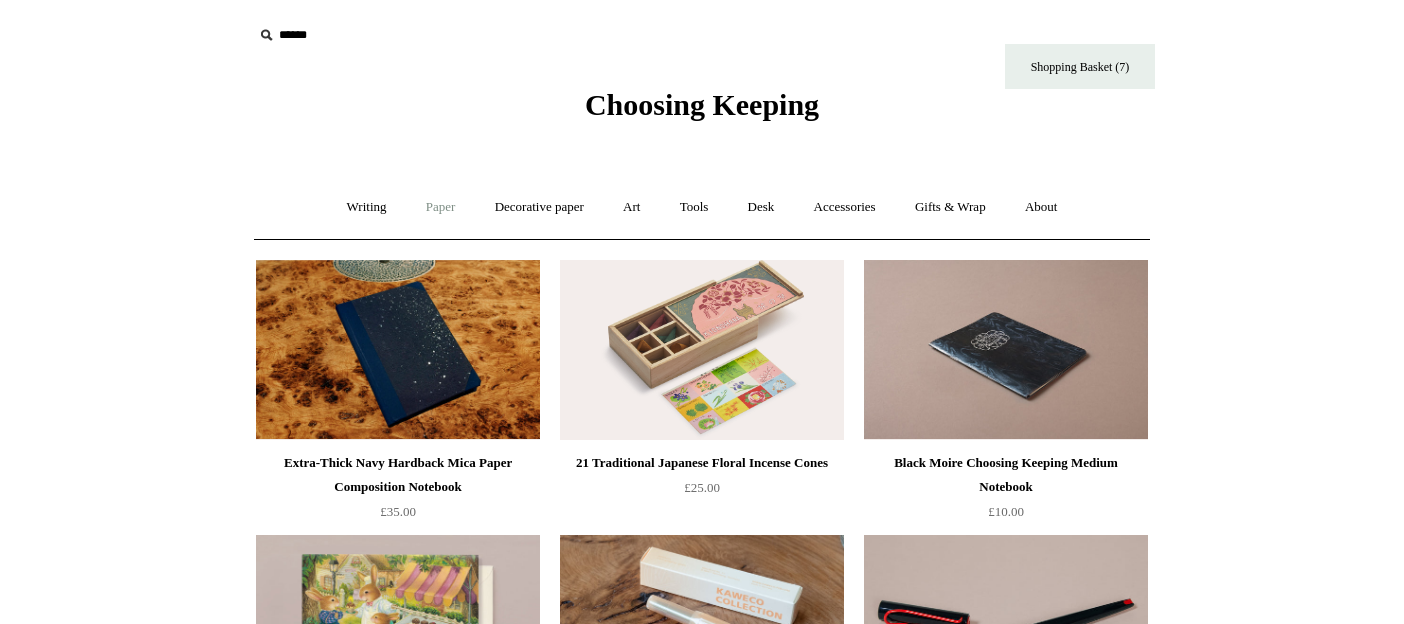 click on "Paper +" at bounding box center (441, 207) 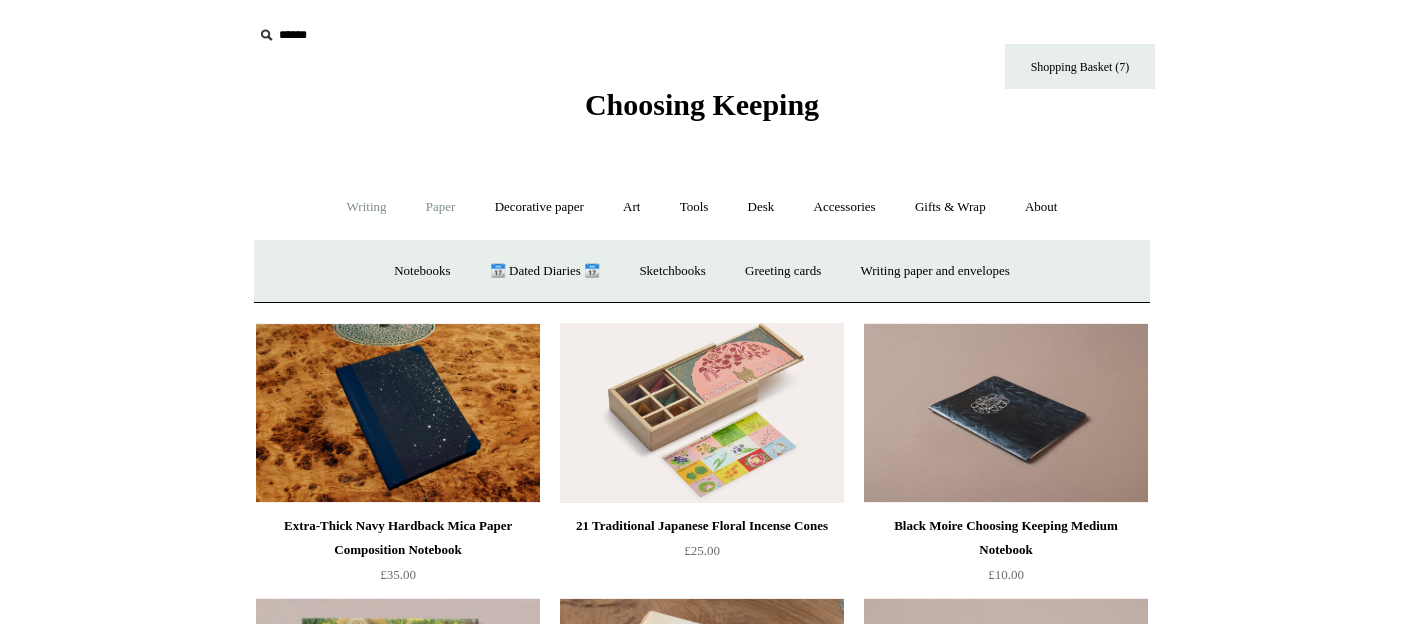 click on "Writing +" at bounding box center [367, 207] 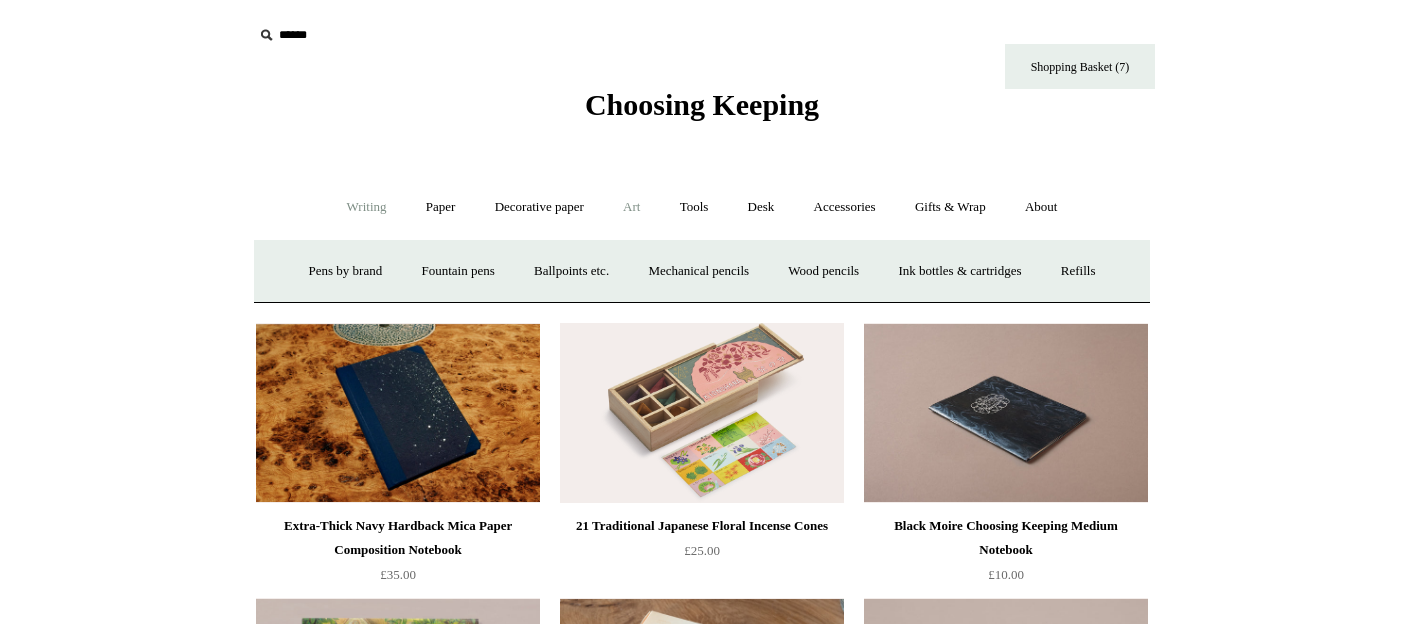 click on "Art +" at bounding box center (631, 207) 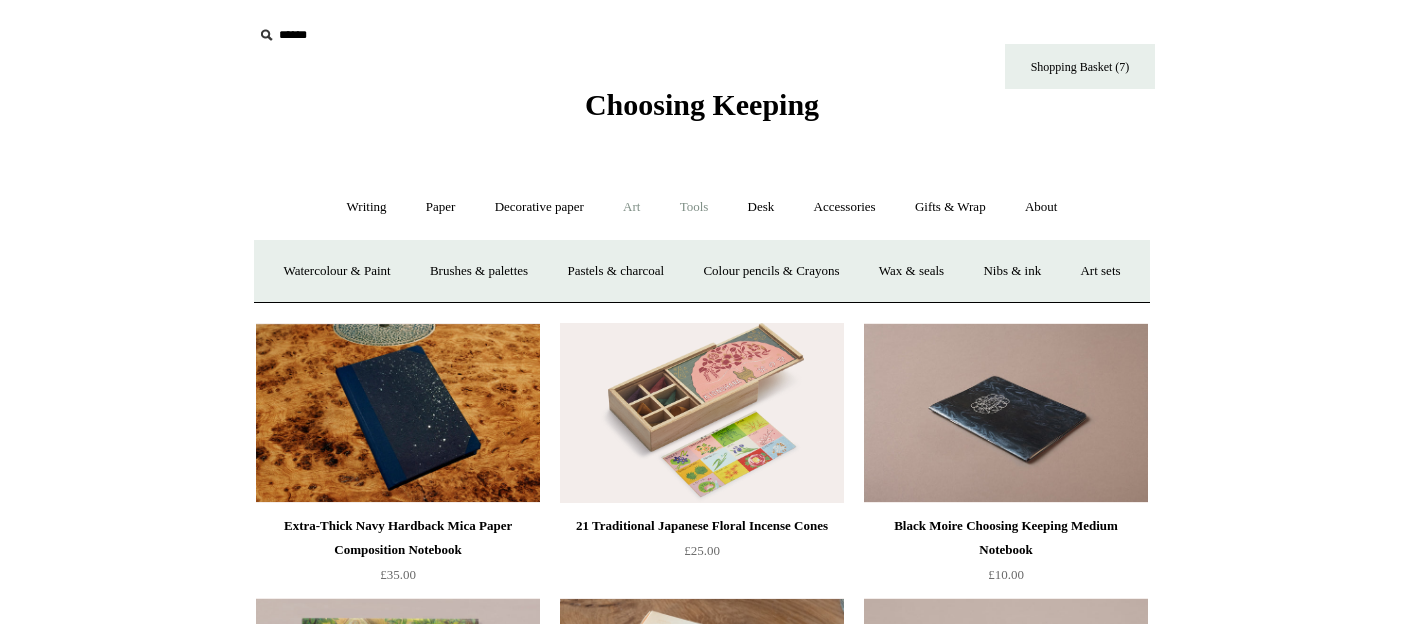 click on "Tools +" at bounding box center [694, 207] 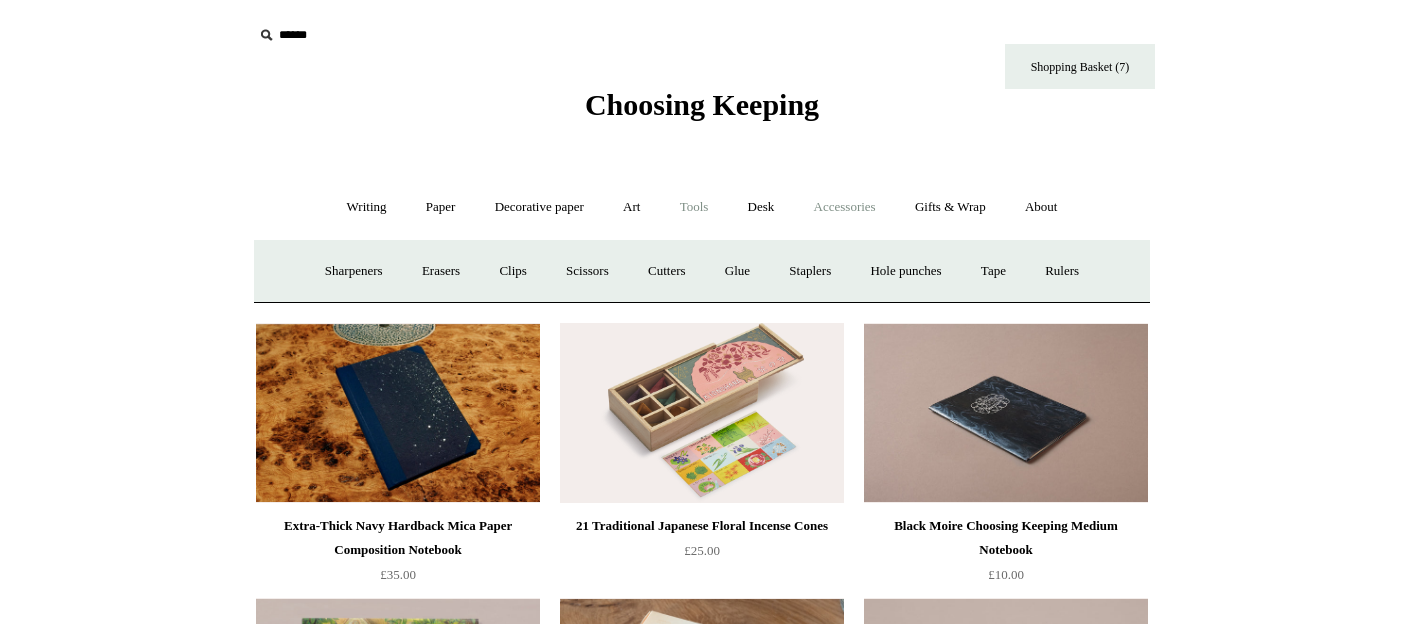 click on "Accessories +" at bounding box center [845, 207] 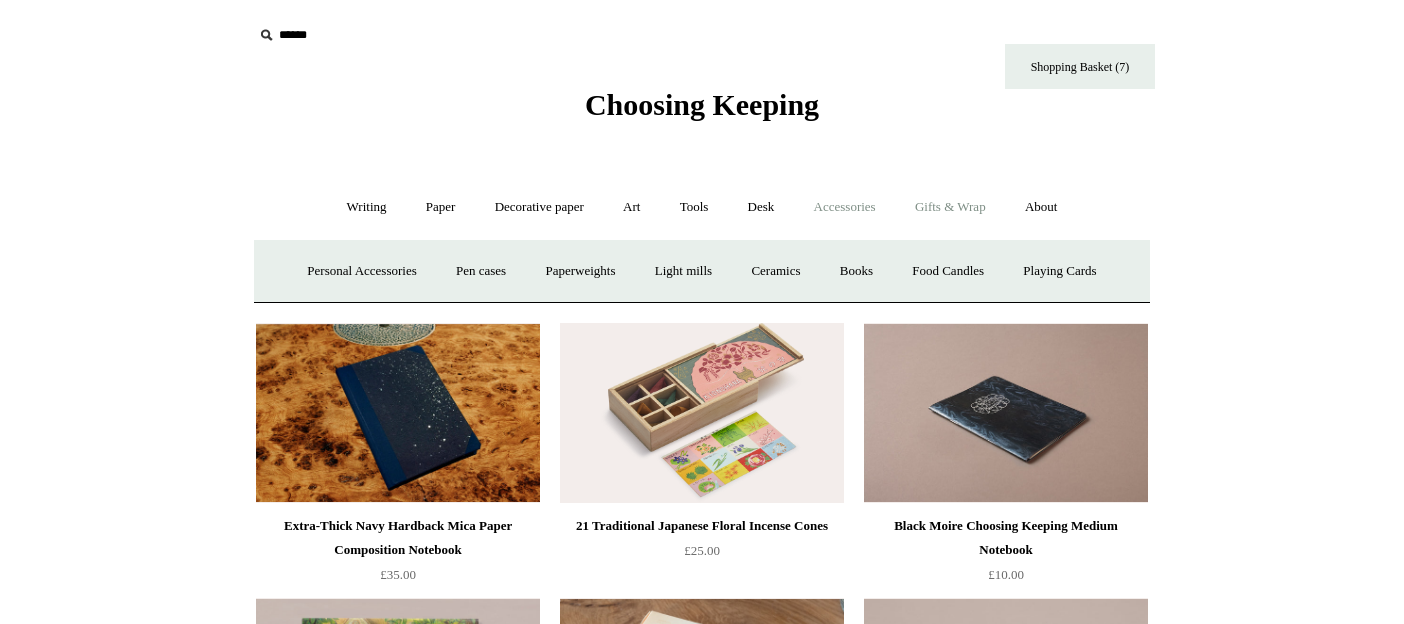 click on "Gifts & Wrap +" at bounding box center (950, 207) 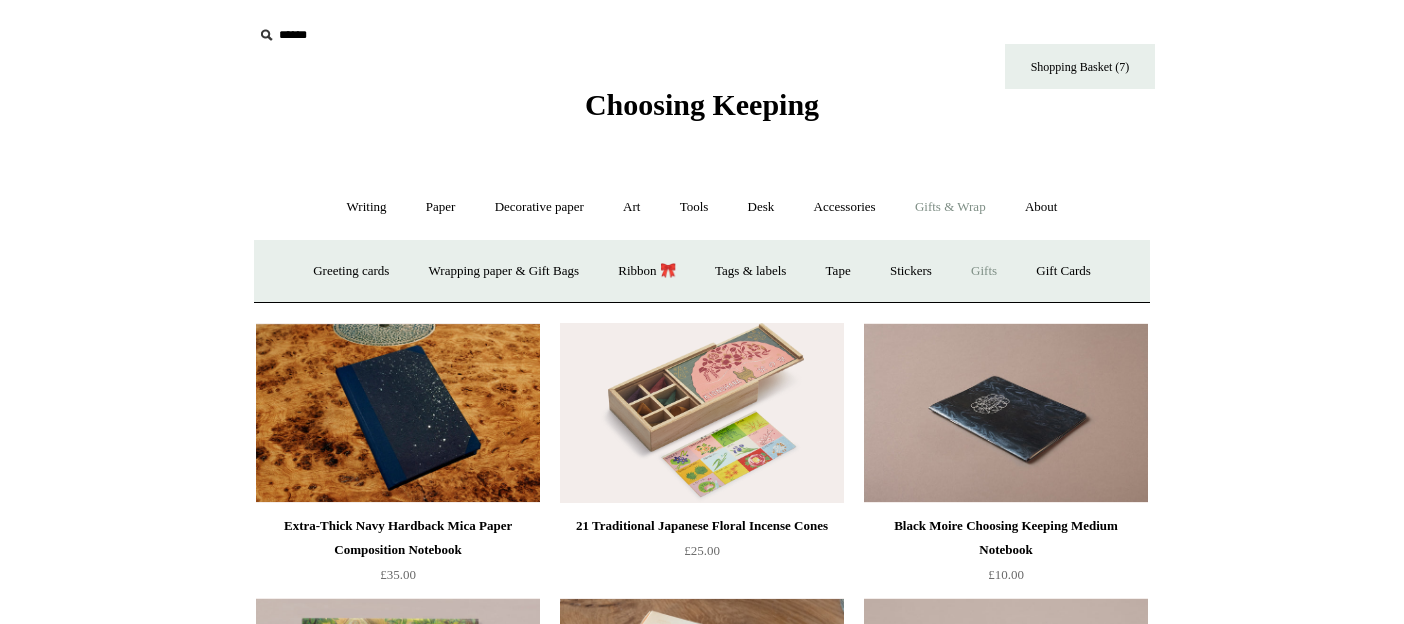 click on "Gifts +" at bounding box center [984, 271] 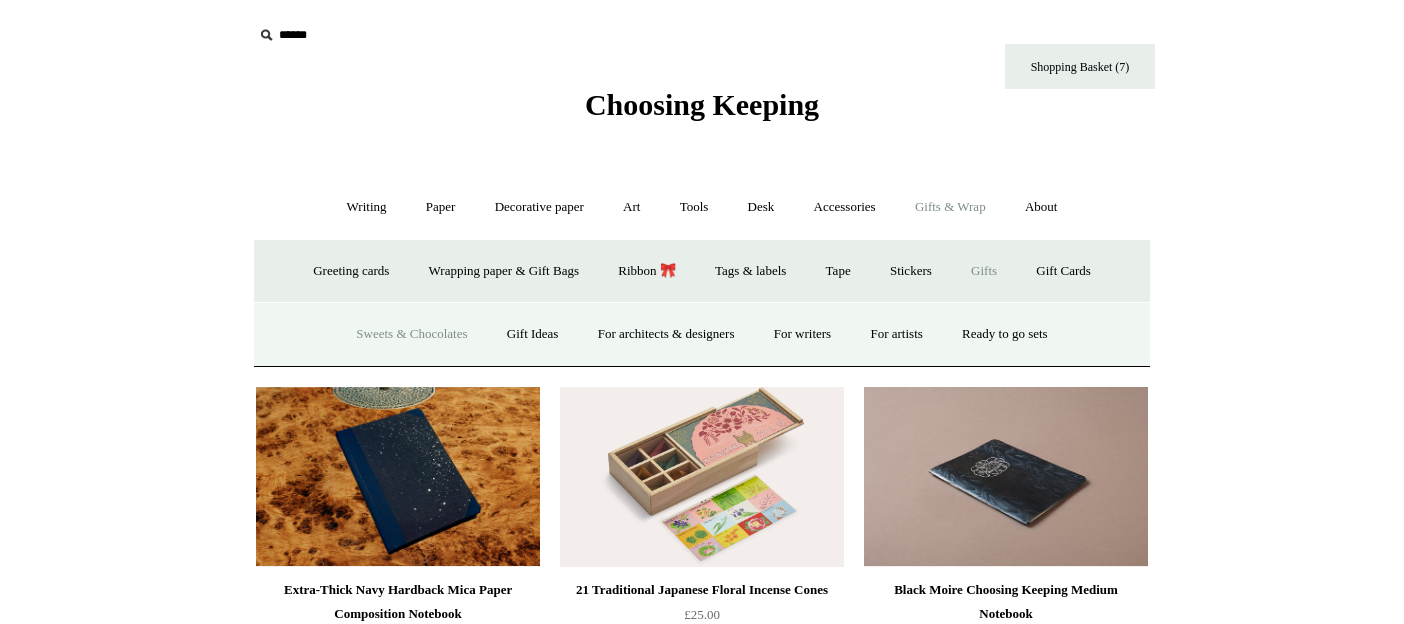 click on "Sweets & Chocolates" at bounding box center [411, 334] 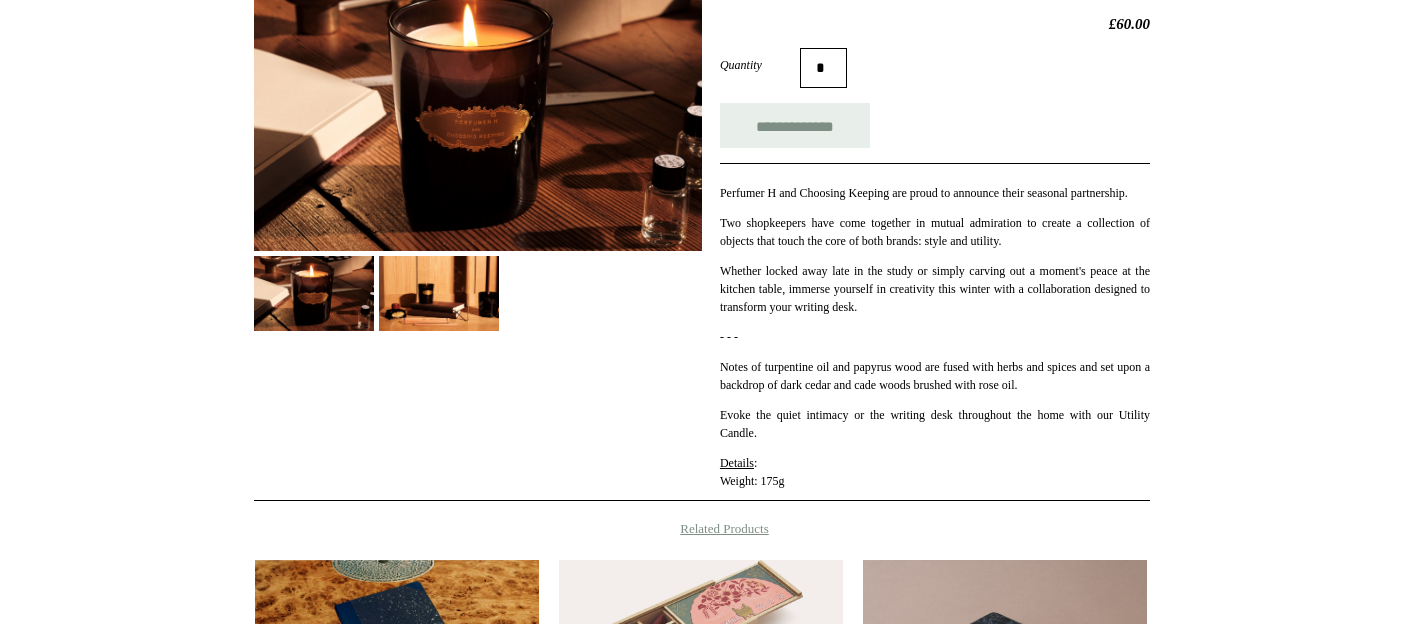 scroll, scrollTop: 340, scrollLeft: 0, axis: vertical 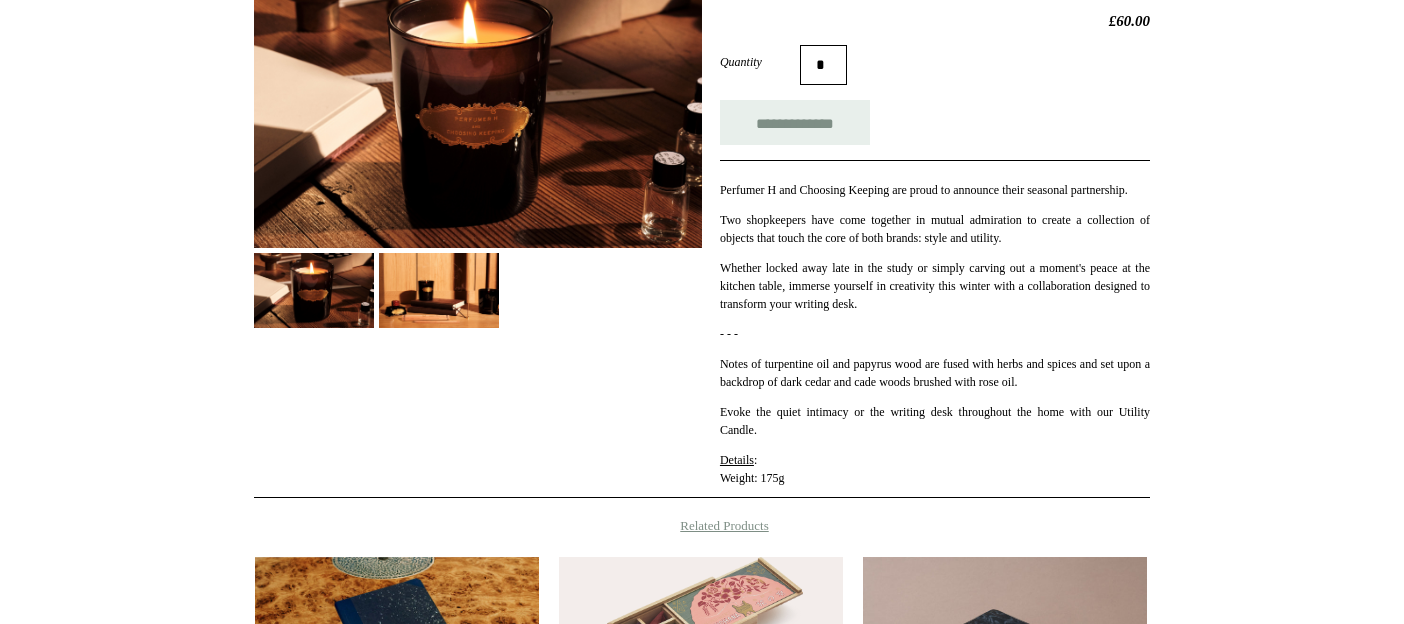 click on "**********" at bounding box center [935, 232] 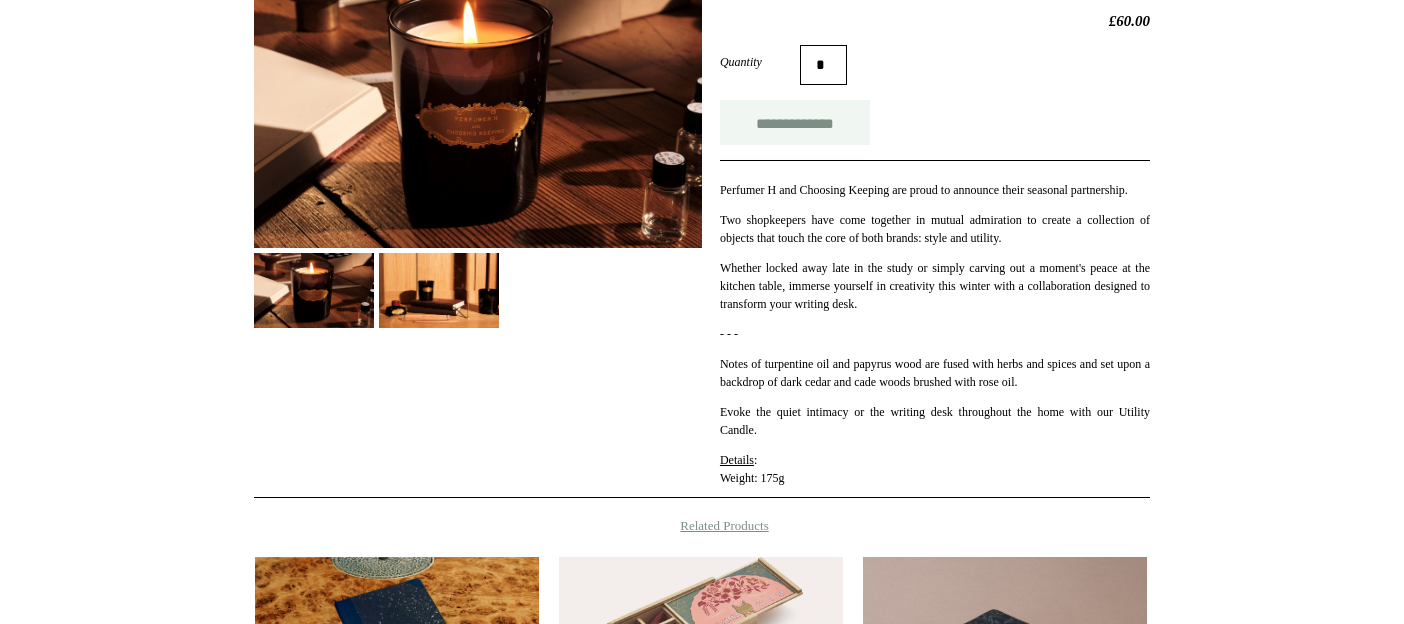 click on "**********" at bounding box center [795, 122] 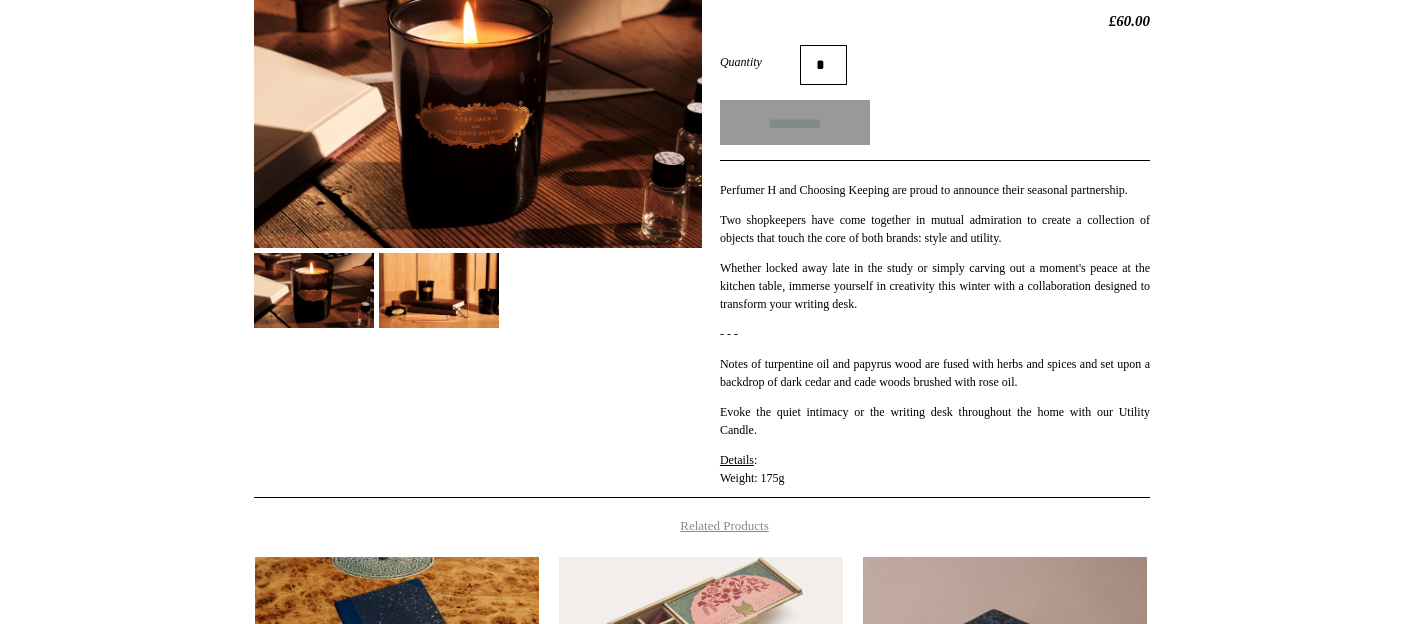 type on "**********" 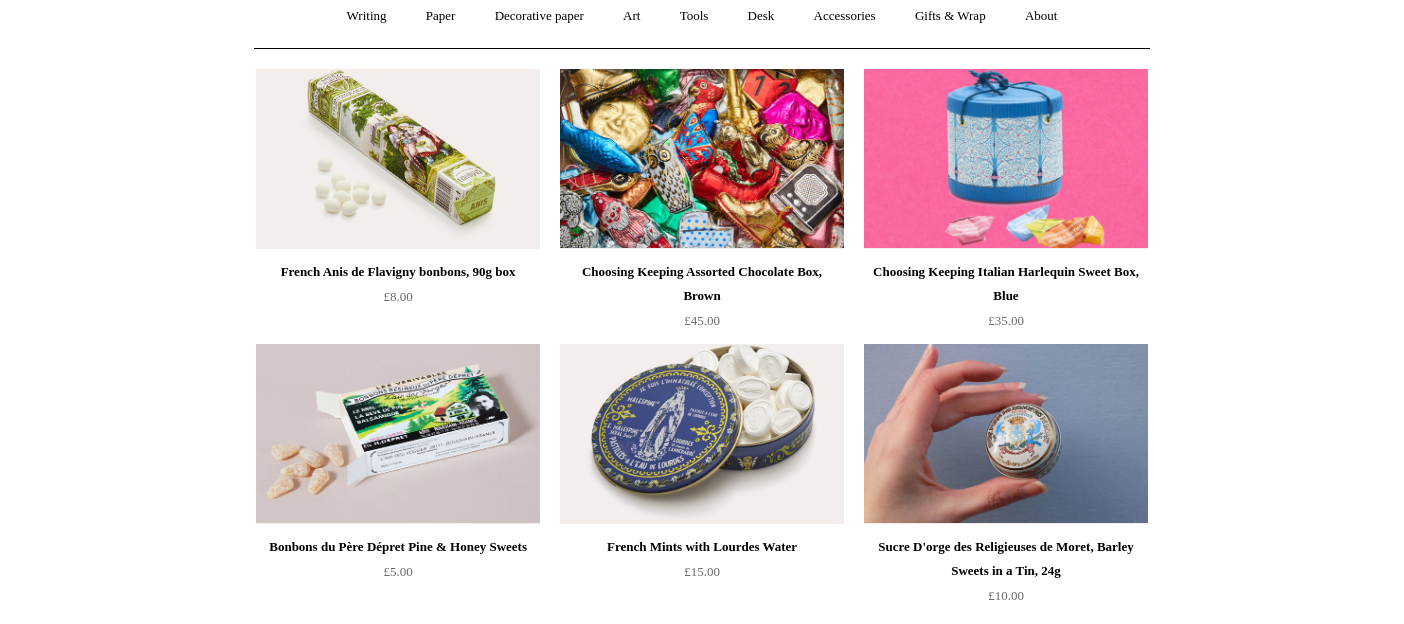 scroll, scrollTop: 179, scrollLeft: 0, axis: vertical 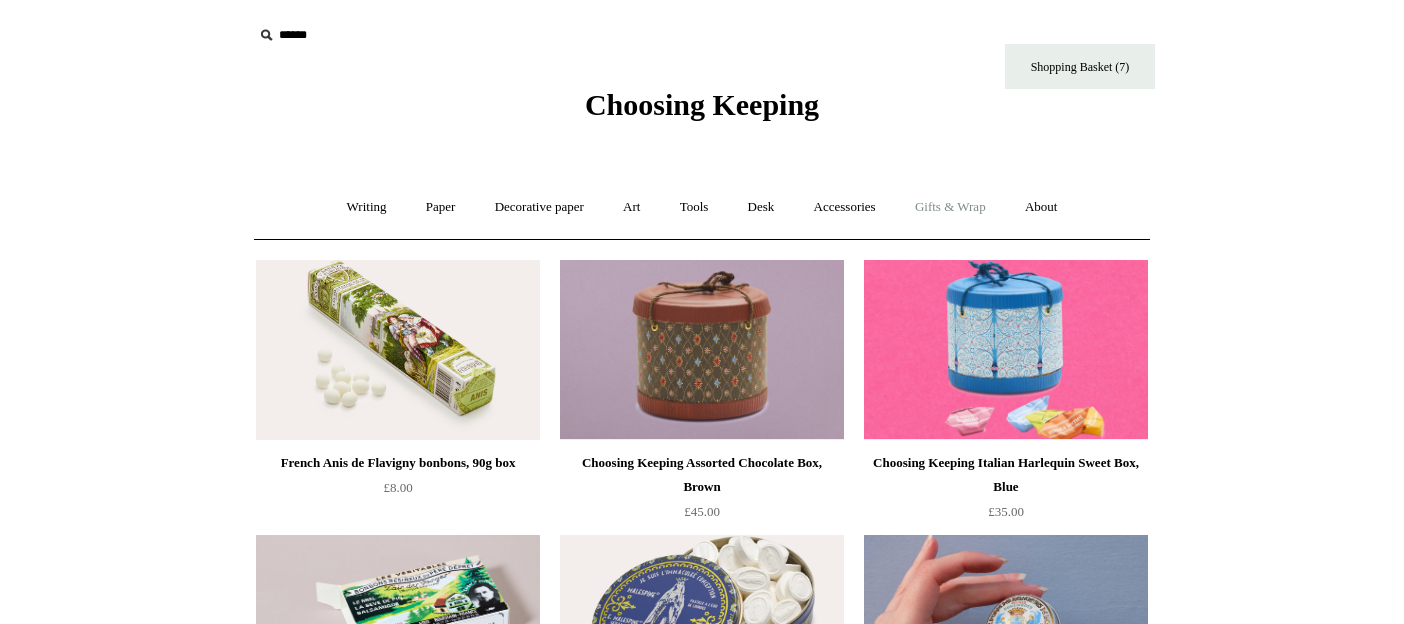 click on "Gifts & Wrap +" at bounding box center (950, 207) 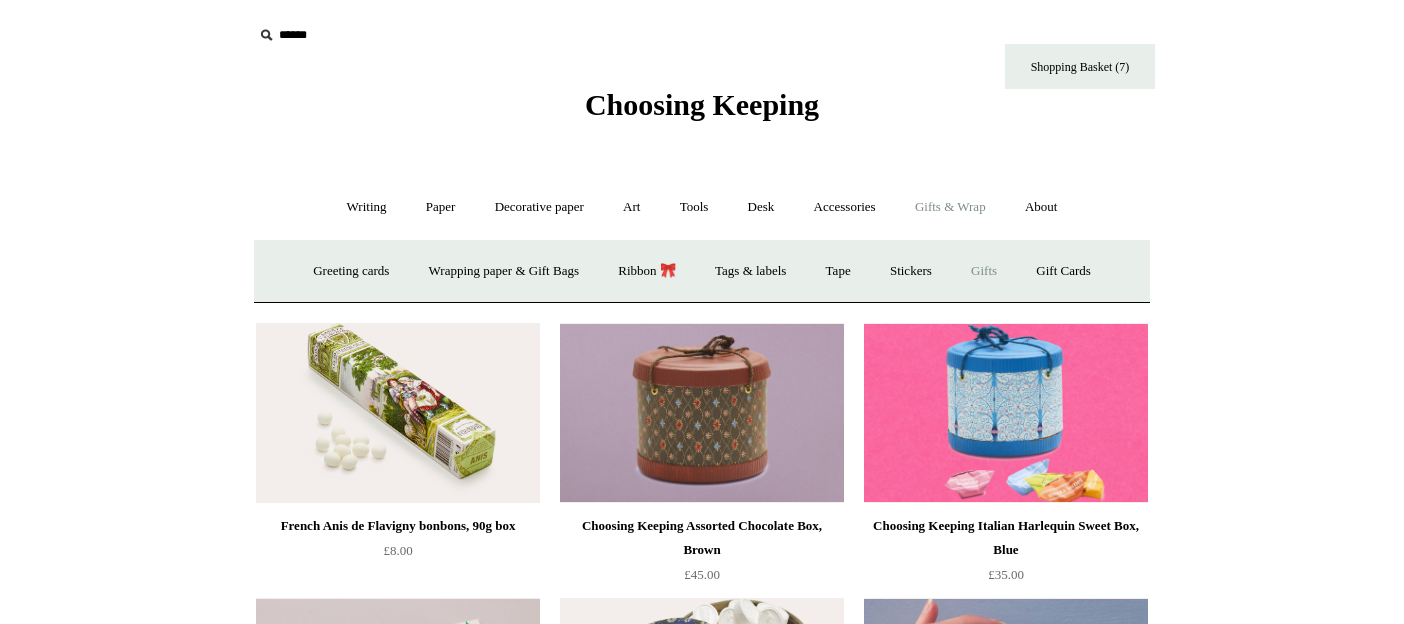 click on "Gifts +" at bounding box center (984, 271) 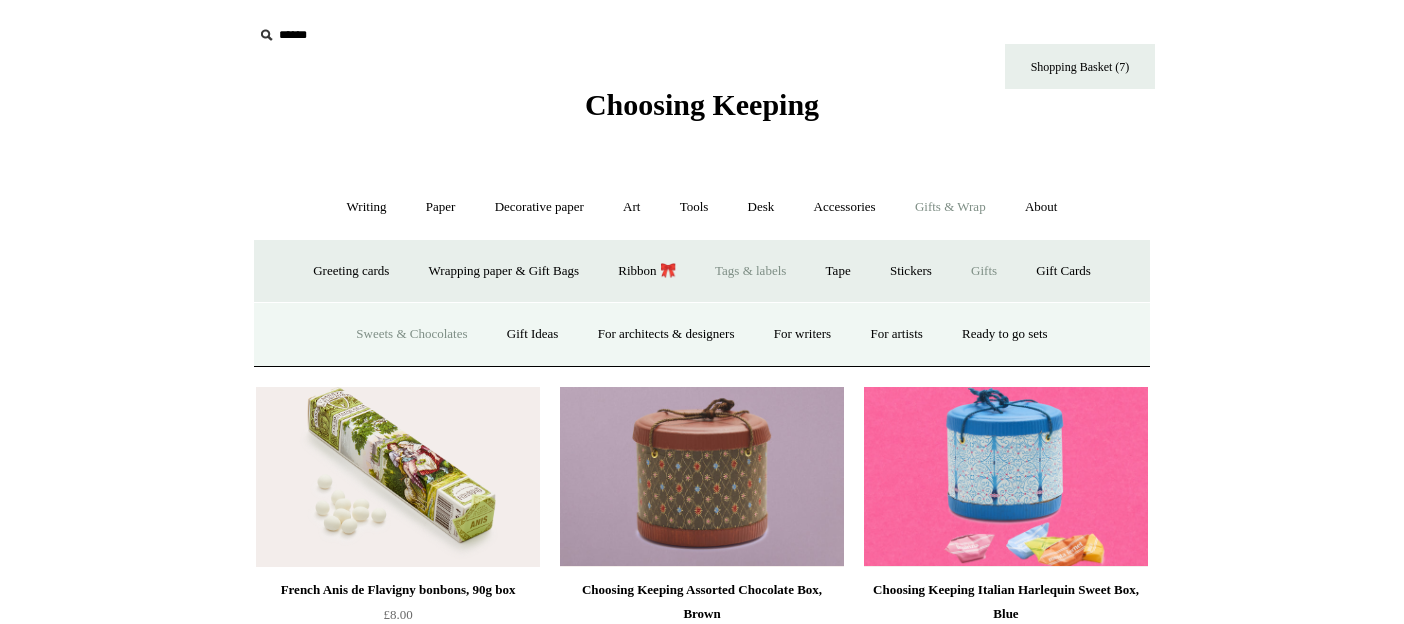 click on "Tags & labels" at bounding box center [750, 271] 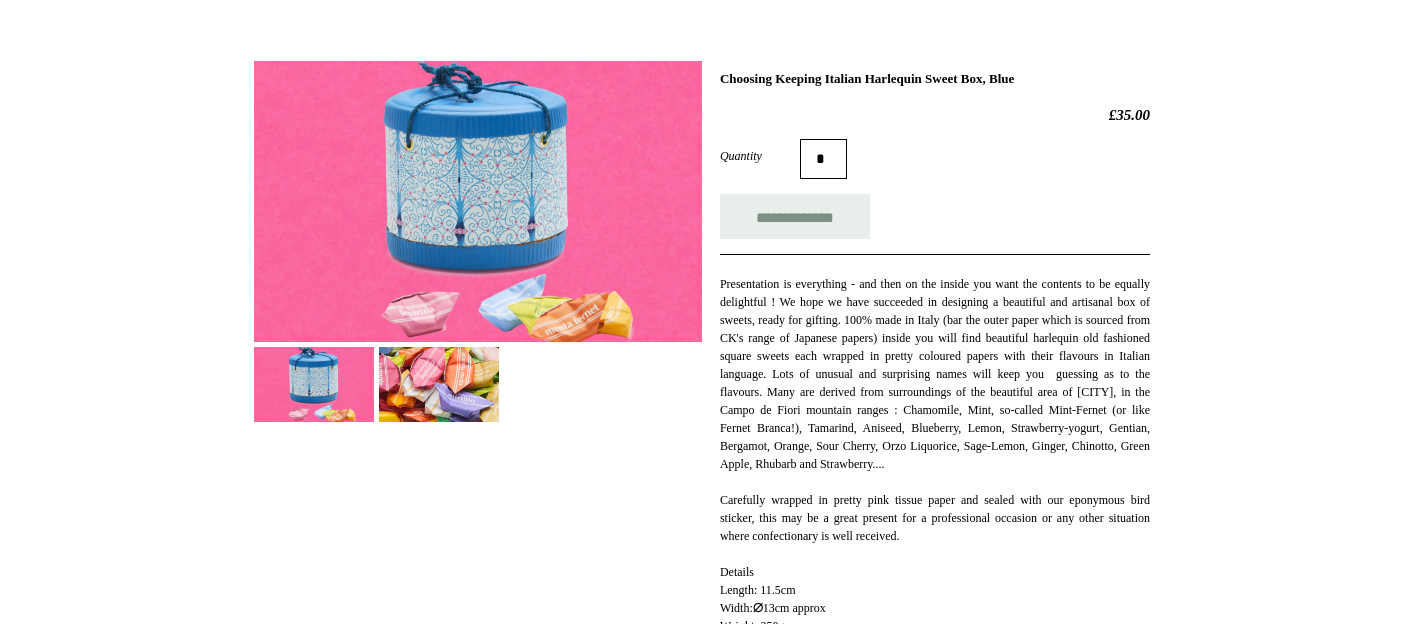 scroll, scrollTop: 294, scrollLeft: 0, axis: vertical 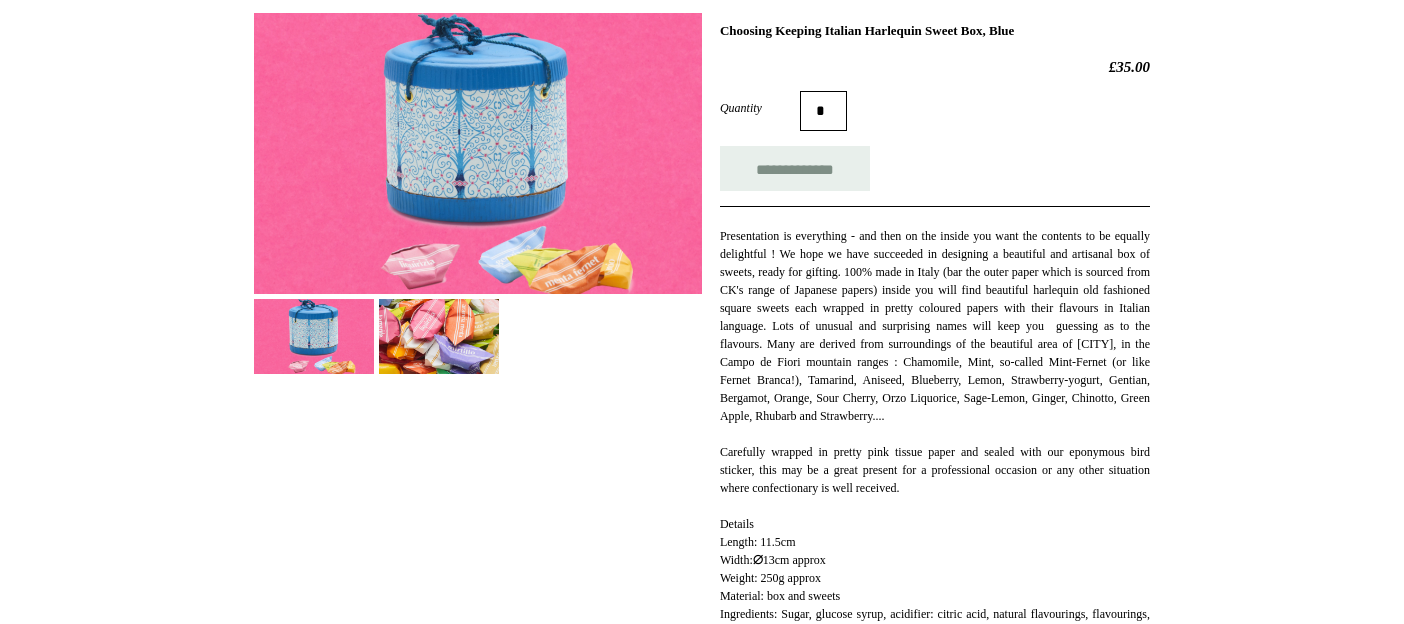 click at bounding box center [439, 336] 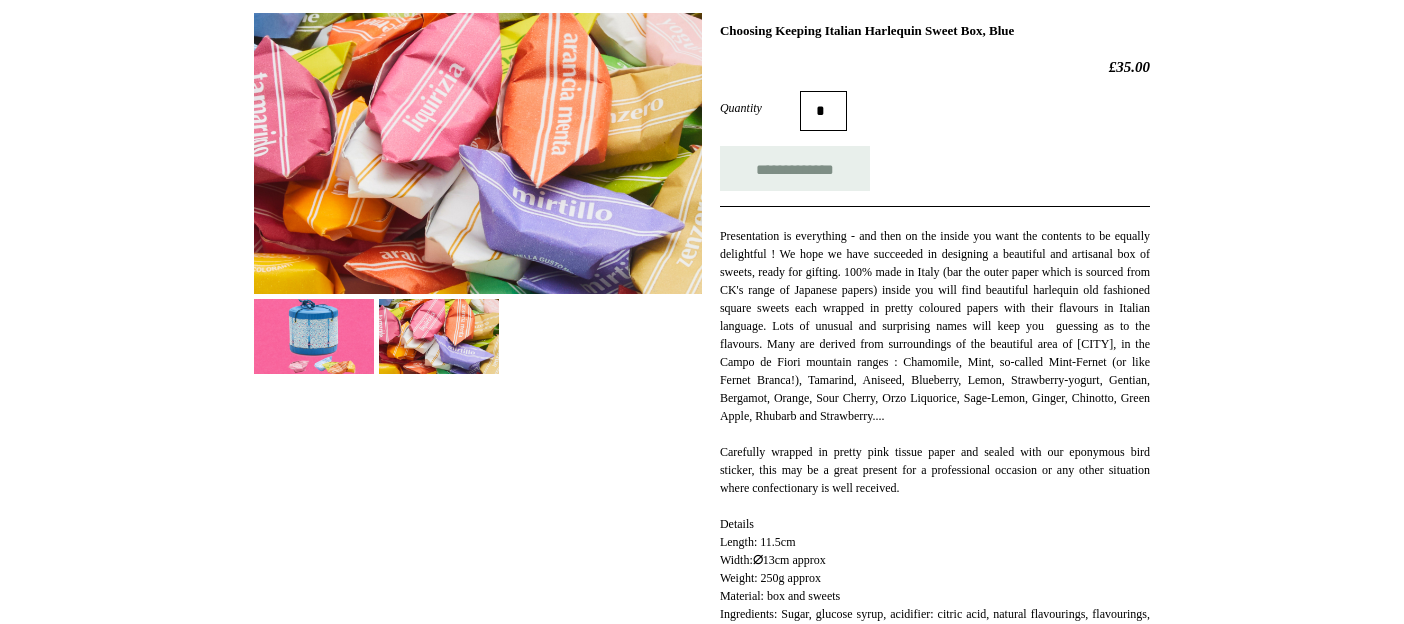 click at bounding box center (314, 336) 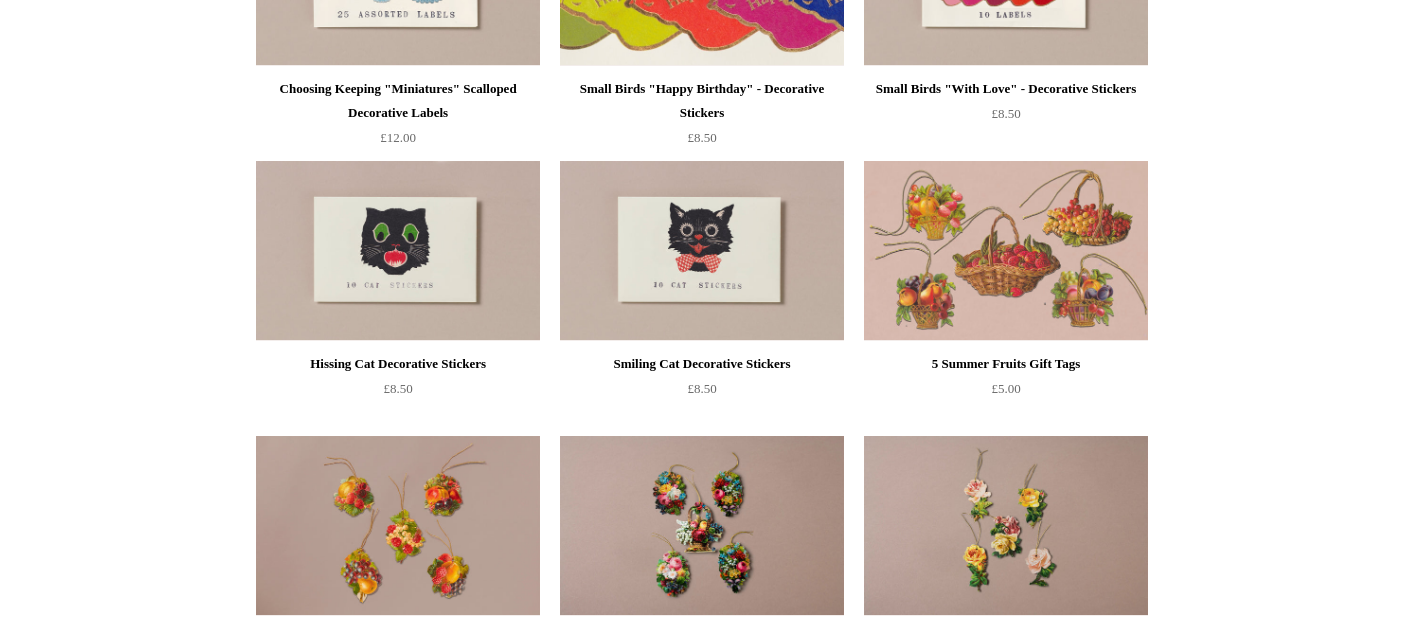 scroll, scrollTop: 694, scrollLeft: 0, axis: vertical 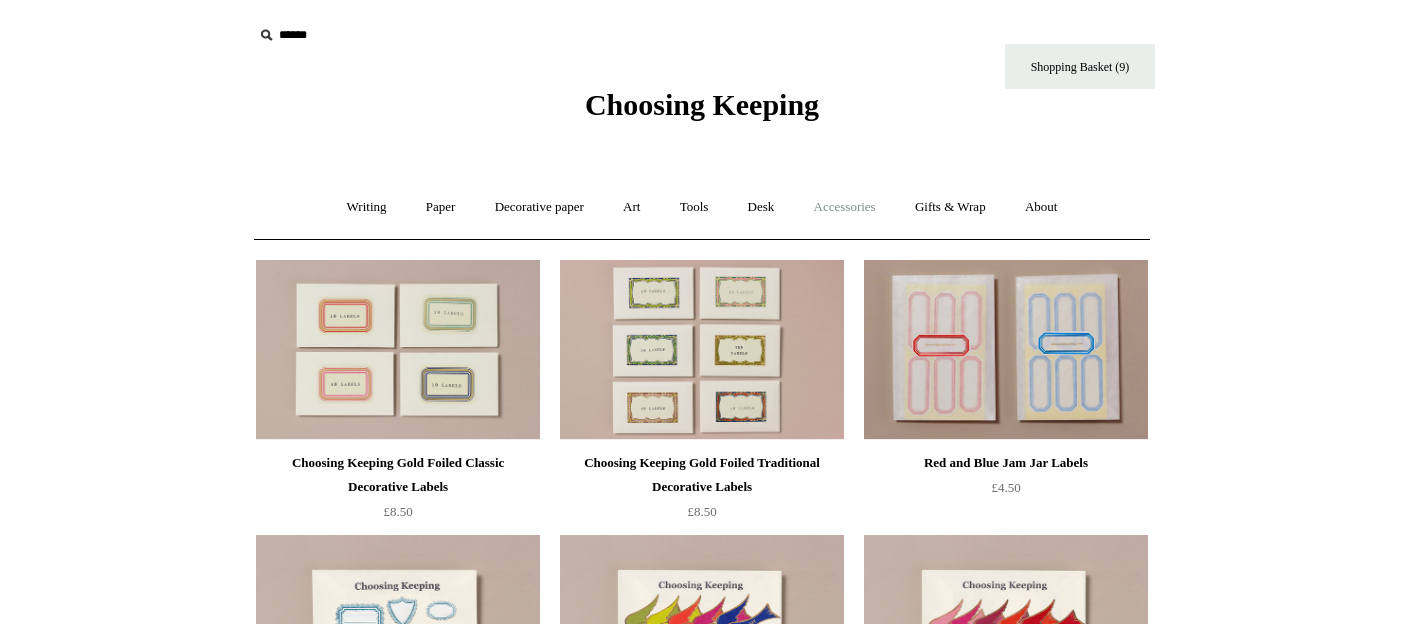 click on "Accessories +" at bounding box center [845, 207] 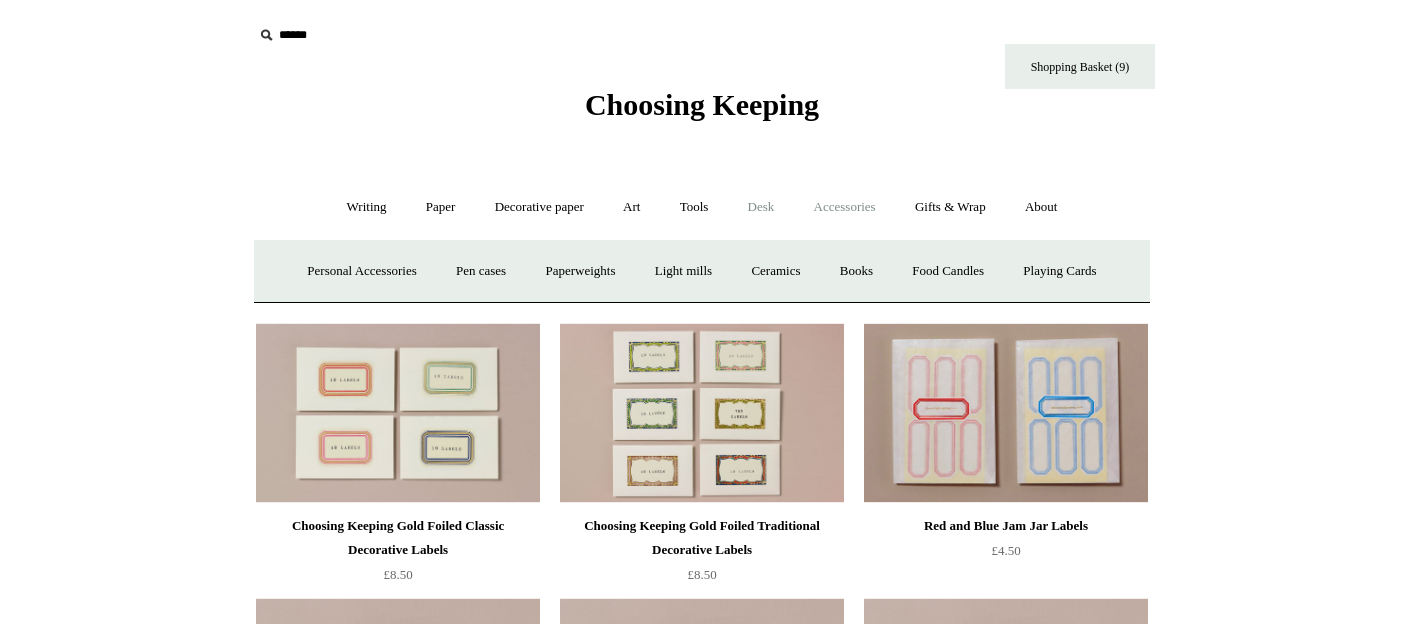 click on "Desk +" at bounding box center [761, 207] 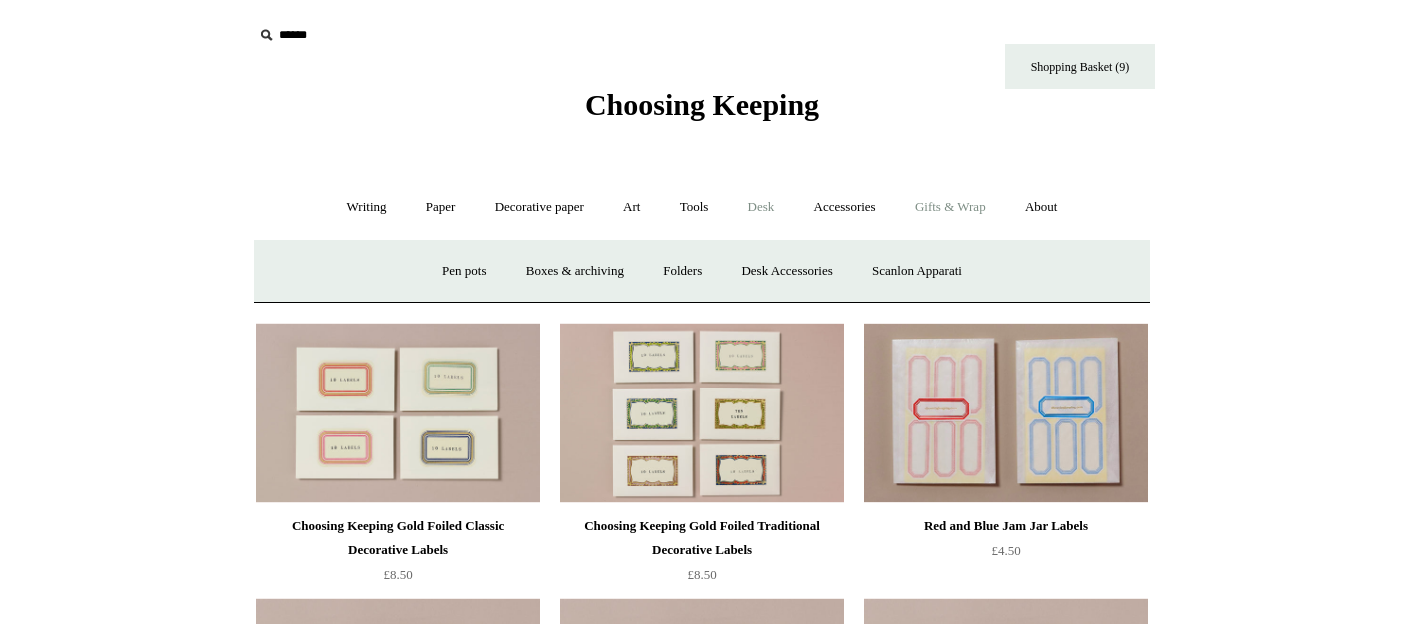click on "Gifts & Wrap +" at bounding box center [950, 207] 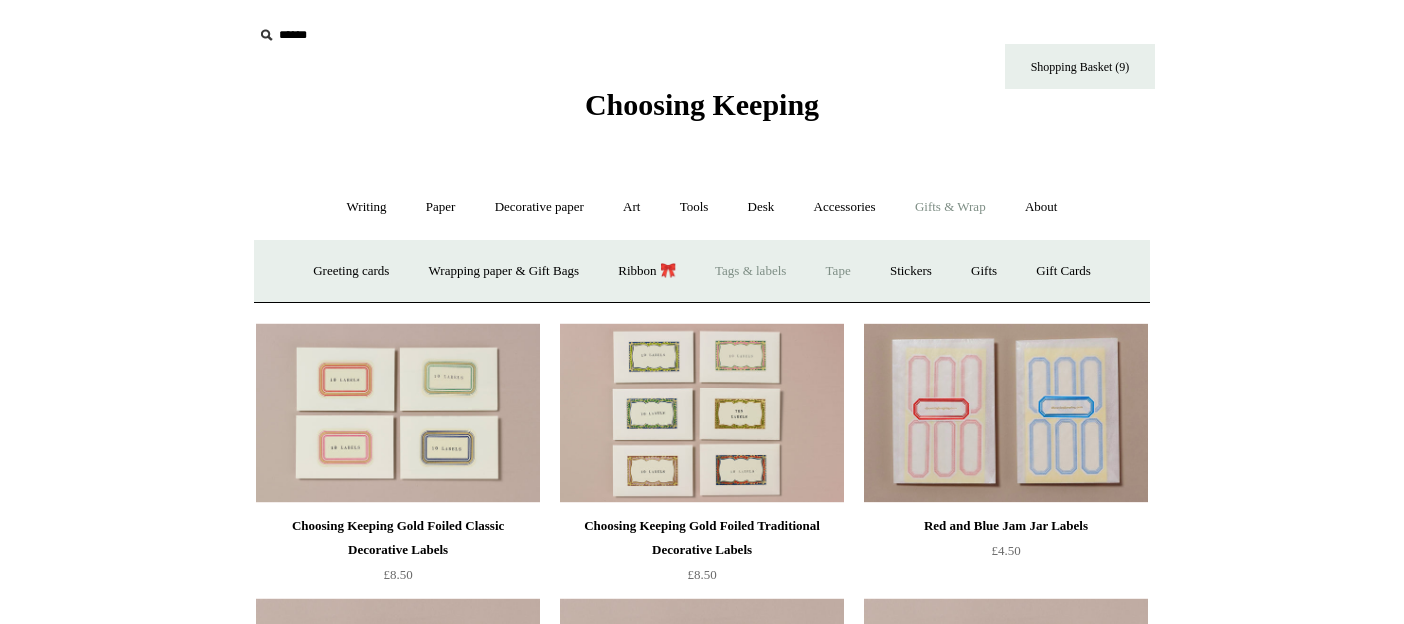 click on "Tape" at bounding box center [838, 271] 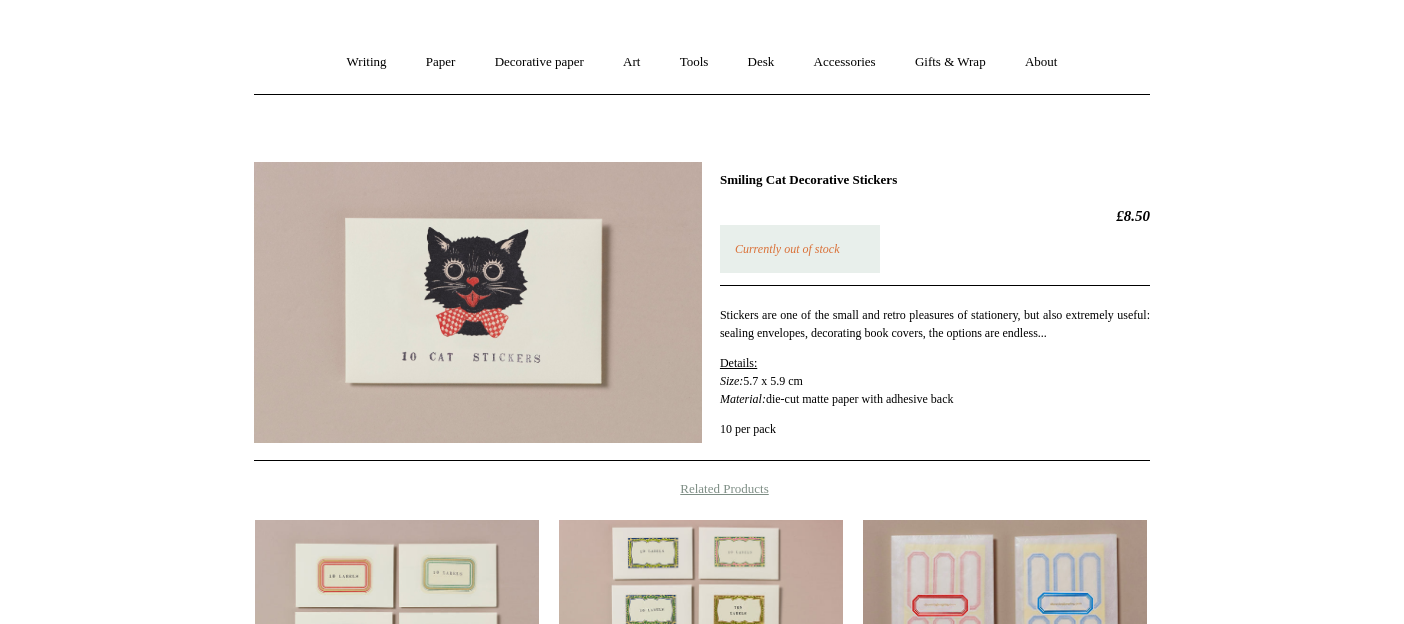 scroll, scrollTop: 413, scrollLeft: 0, axis: vertical 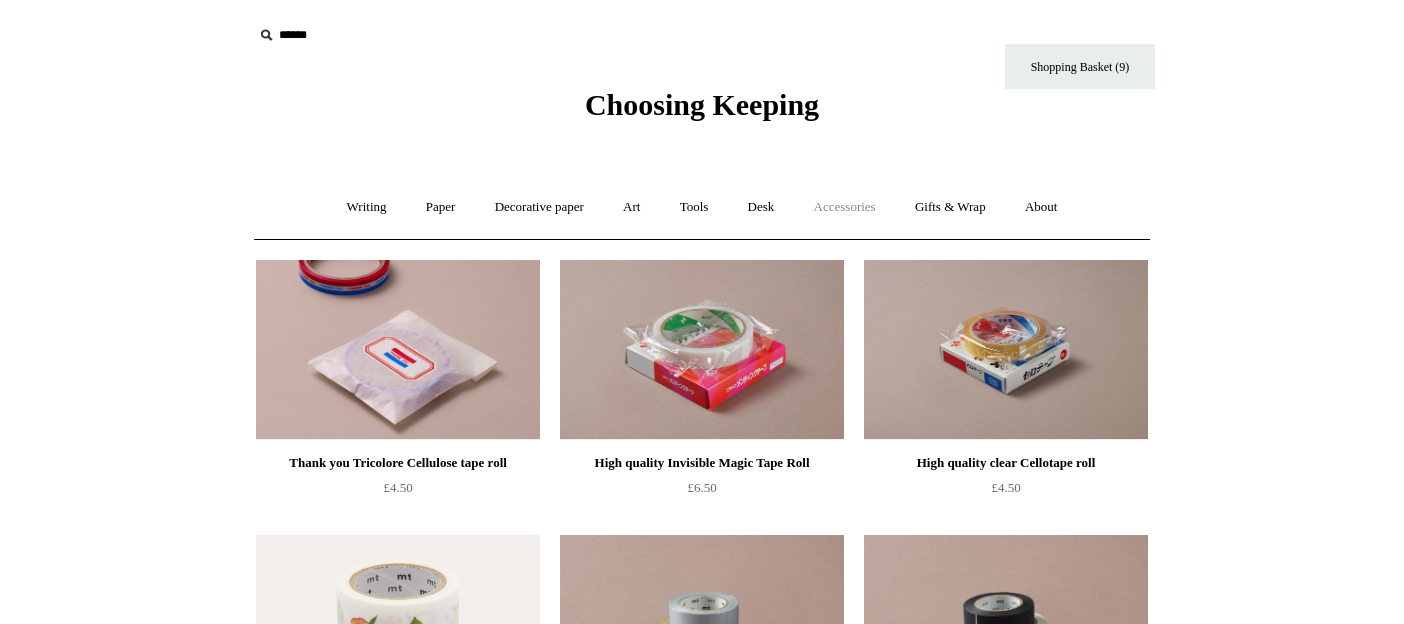 click on "Accessories +" at bounding box center [845, 207] 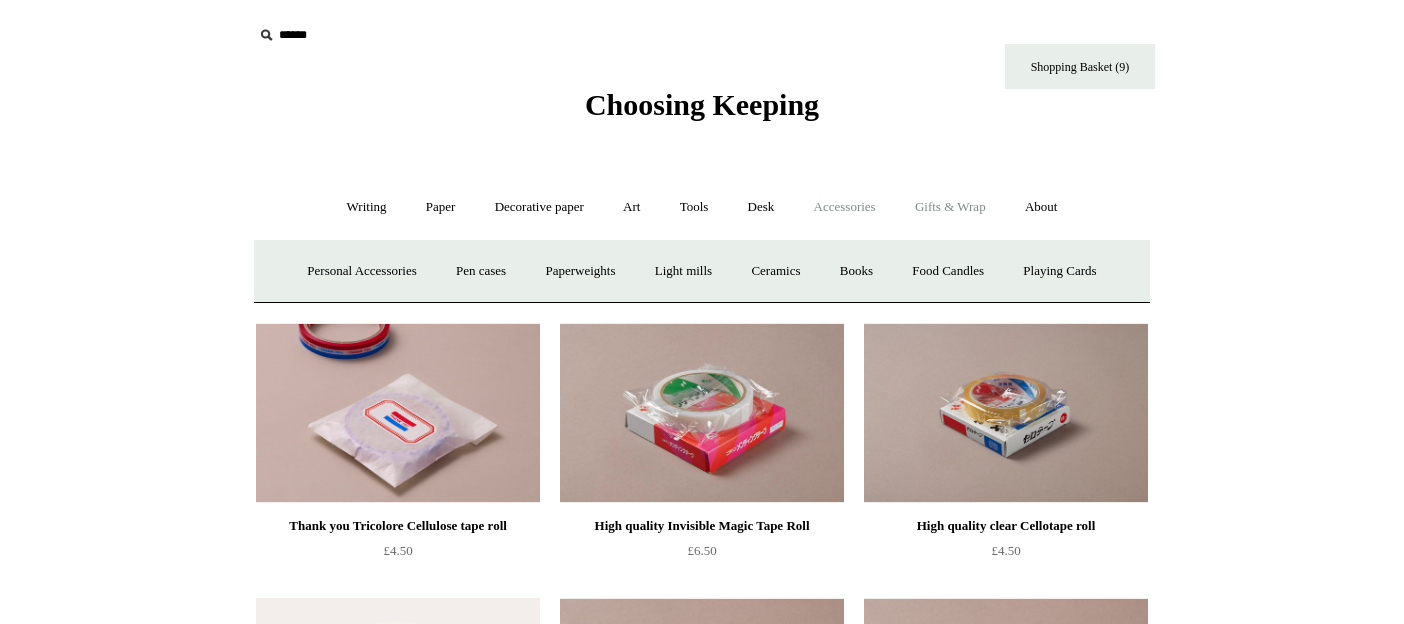 click on "Gifts & Wrap +" at bounding box center (950, 207) 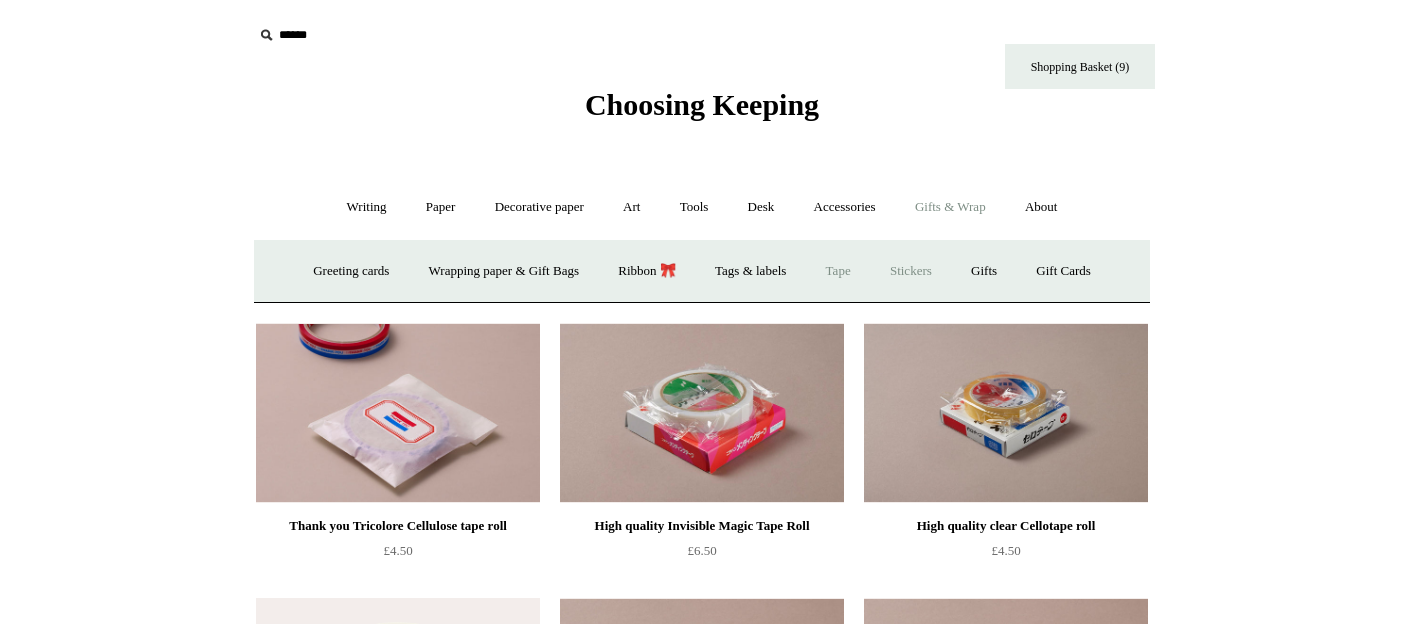 click on "Stickers" at bounding box center (911, 271) 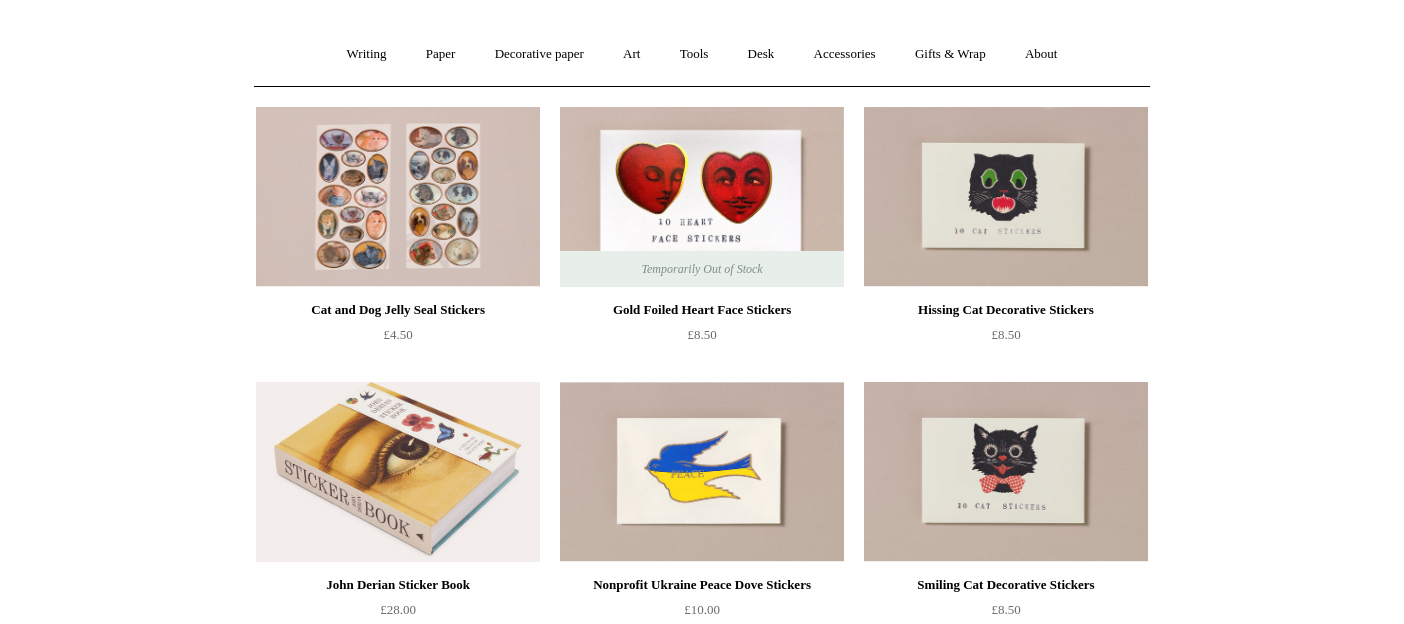 scroll, scrollTop: 88, scrollLeft: 0, axis: vertical 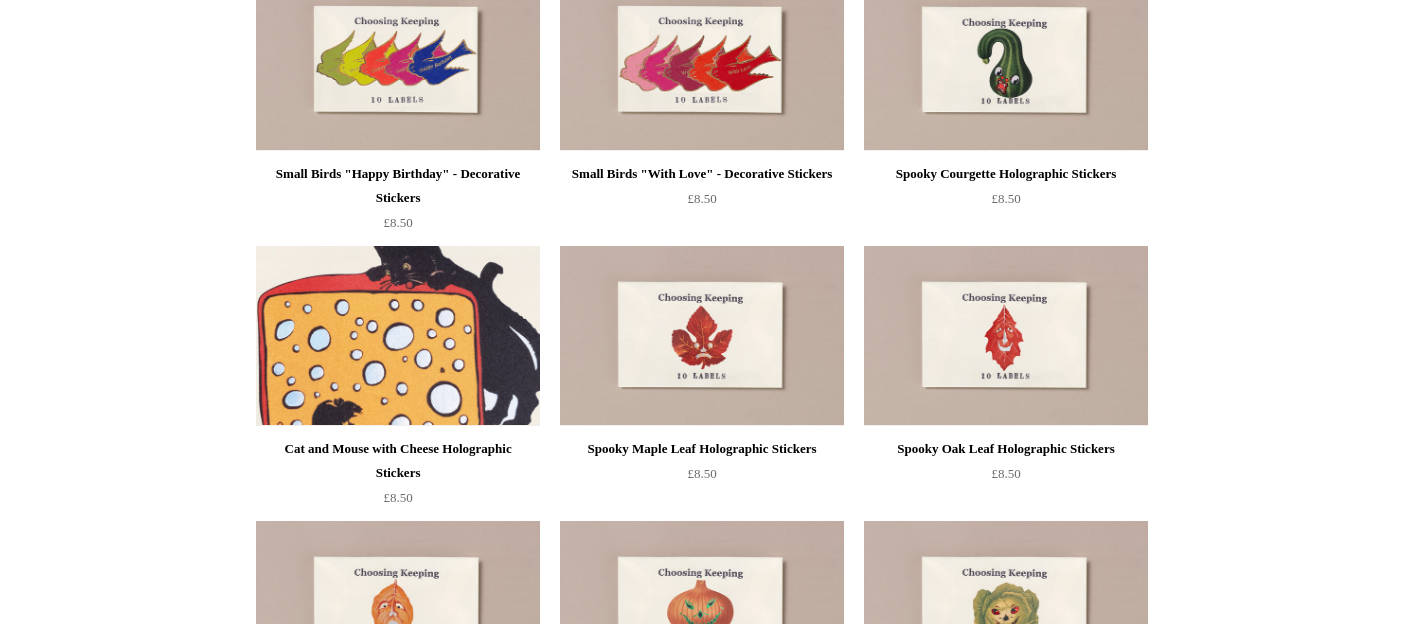 click at bounding box center (398, 336) 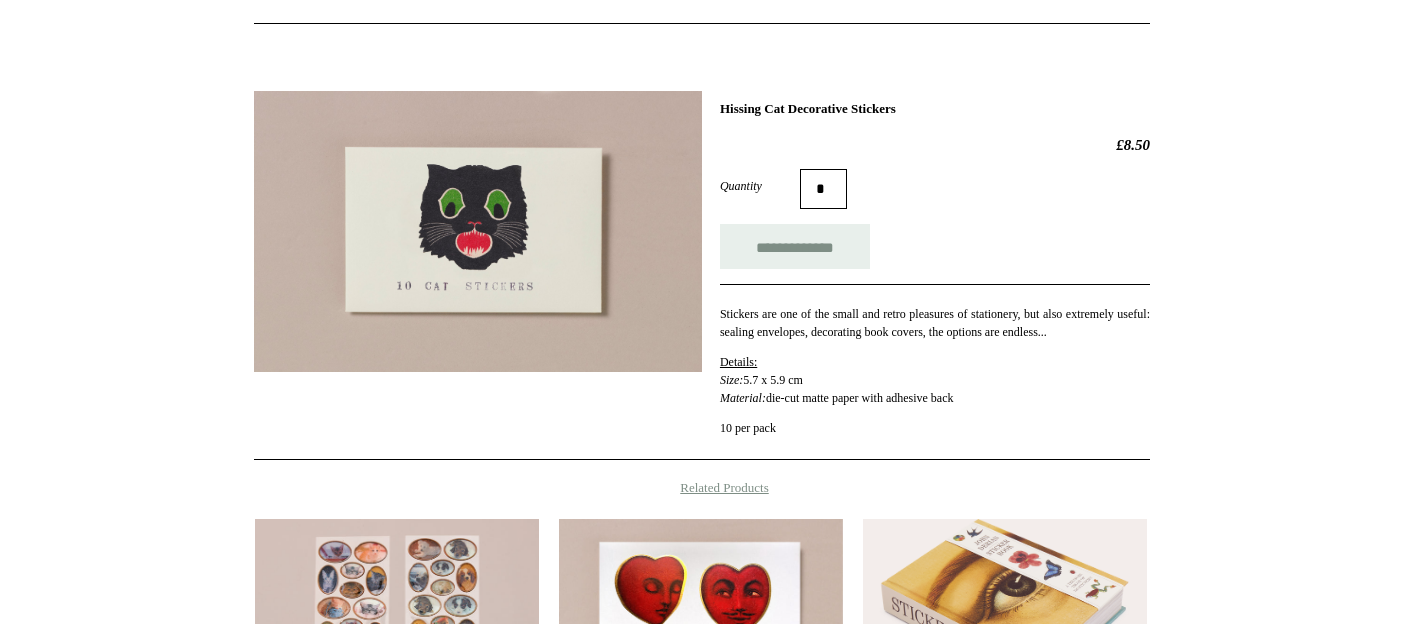 scroll, scrollTop: 457, scrollLeft: 0, axis: vertical 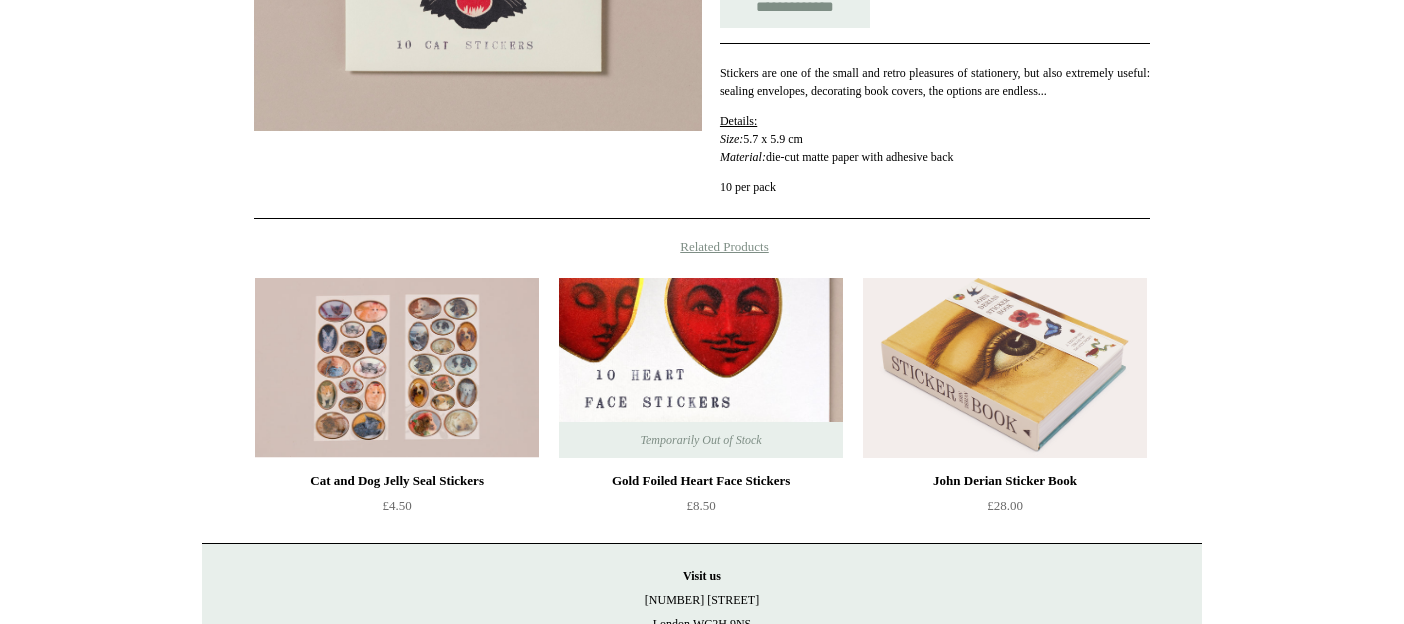 click at bounding box center (701, 368) 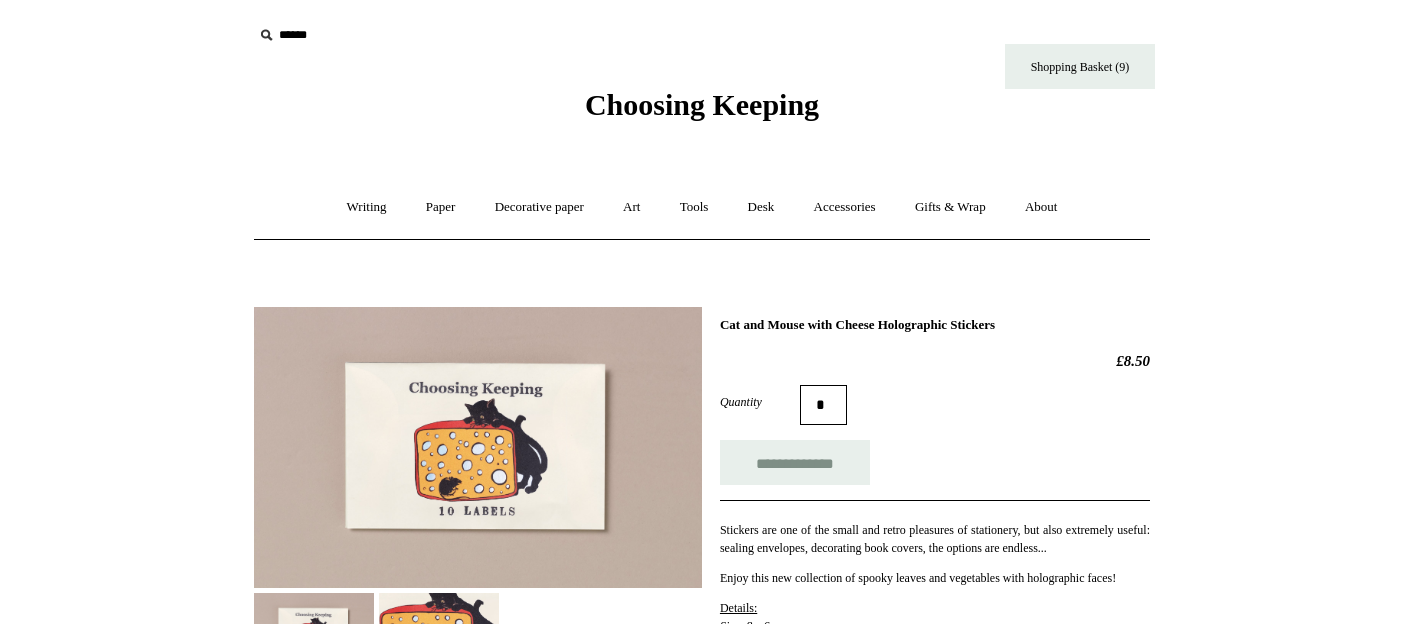 scroll, scrollTop: 0, scrollLeft: 0, axis: both 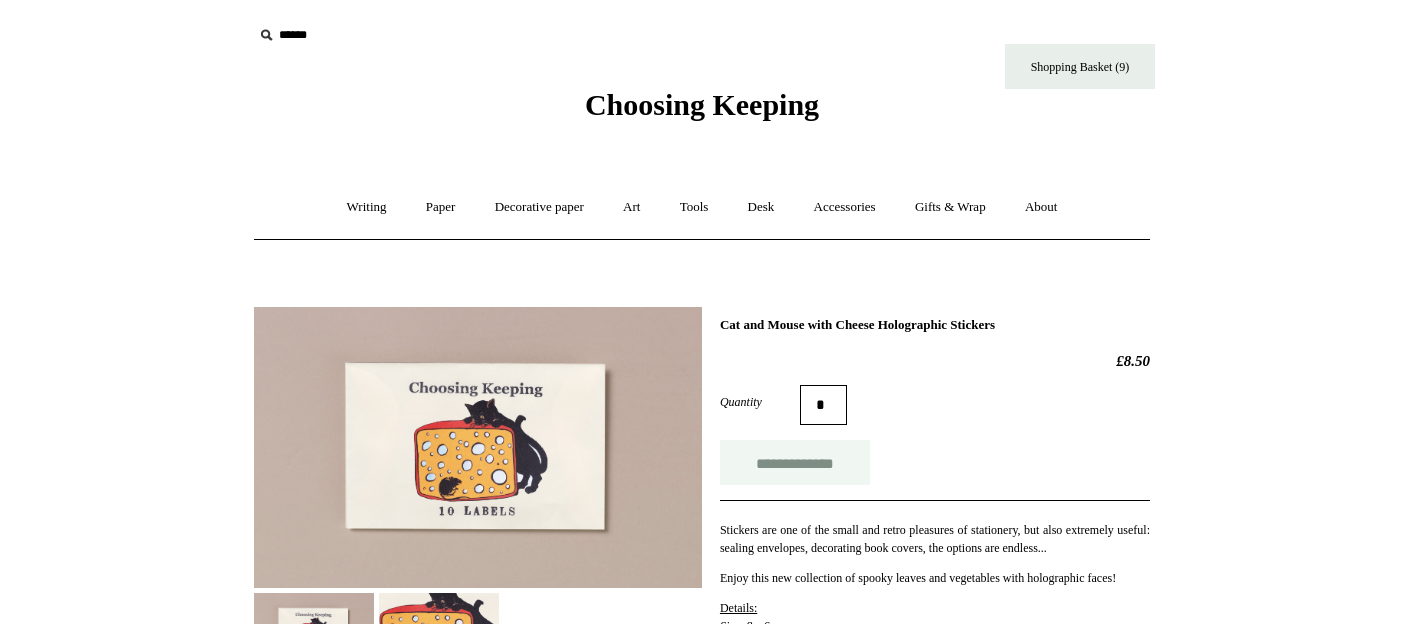 click on "**********" at bounding box center [795, 462] 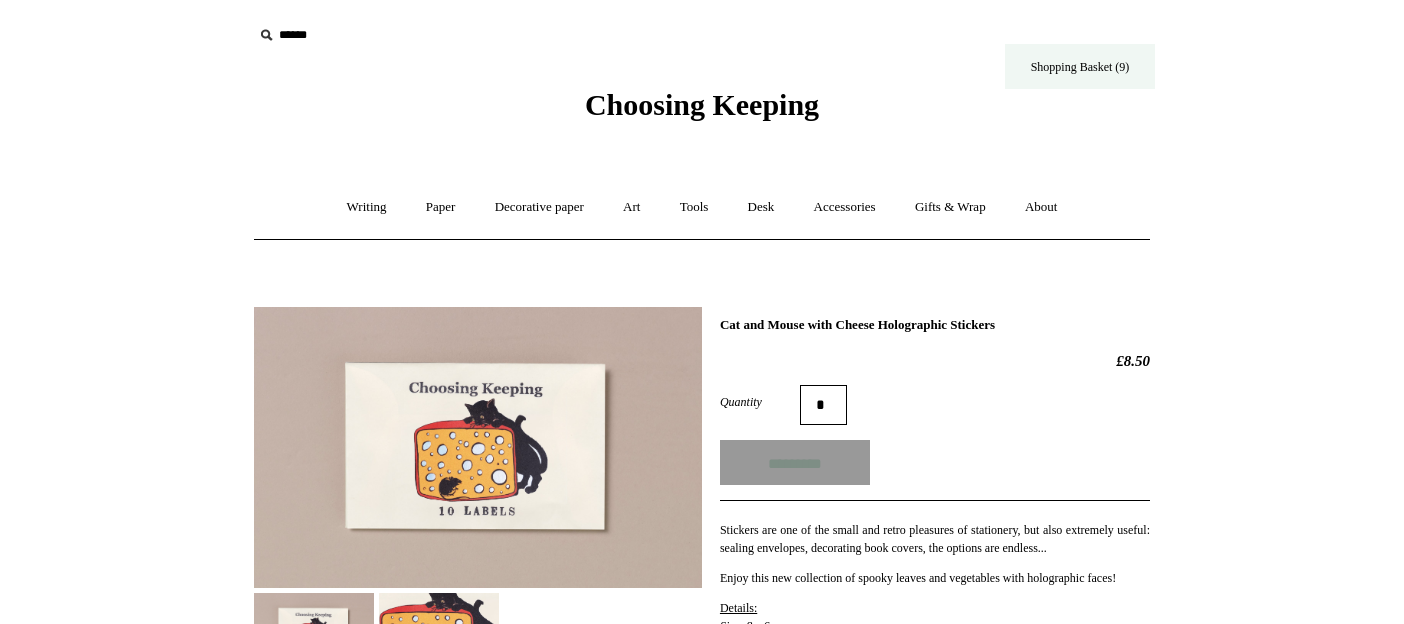 type on "**********" 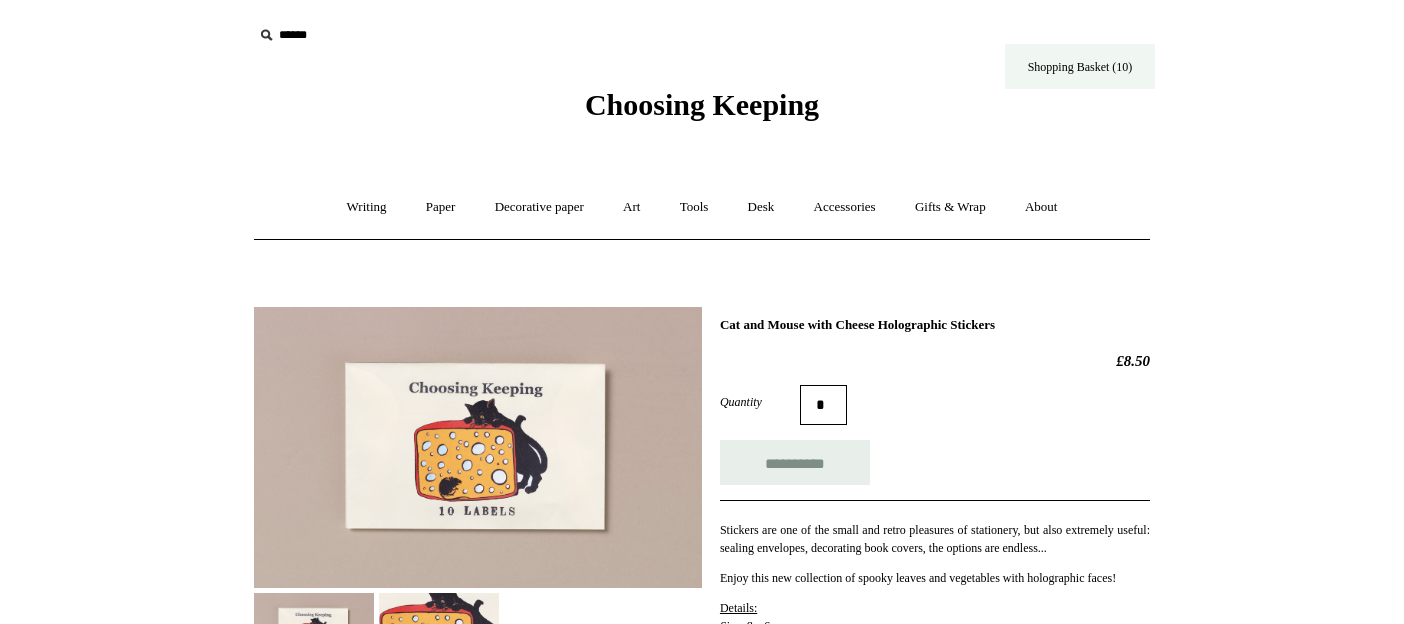 click on "Shopping Basket (10)" at bounding box center (1080, 66) 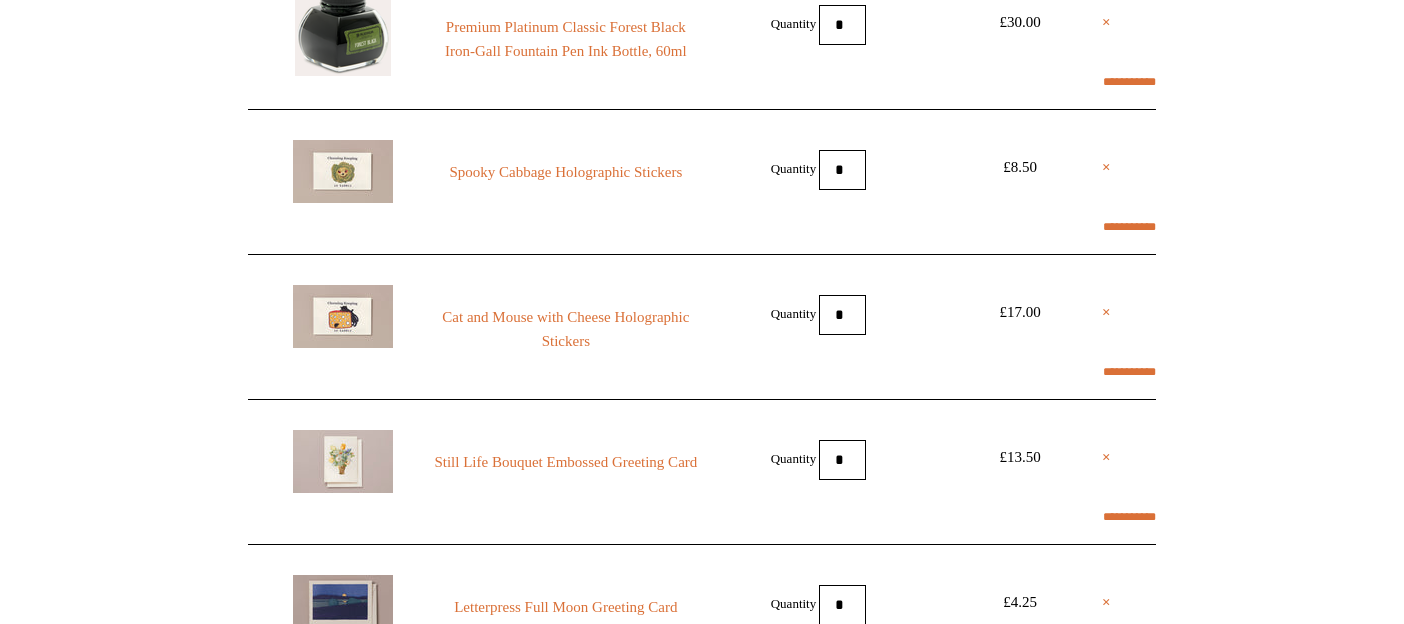 scroll, scrollTop: 725, scrollLeft: 0, axis: vertical 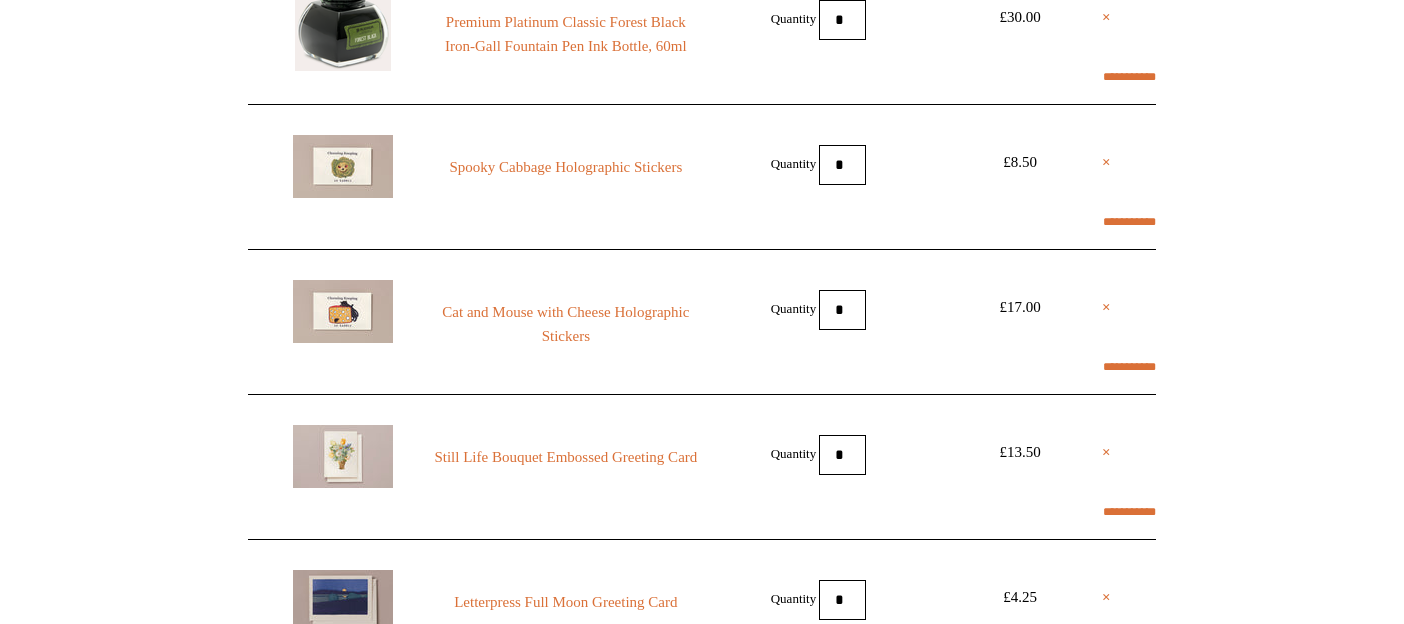 click on "*" at bounding box center [842, 310] 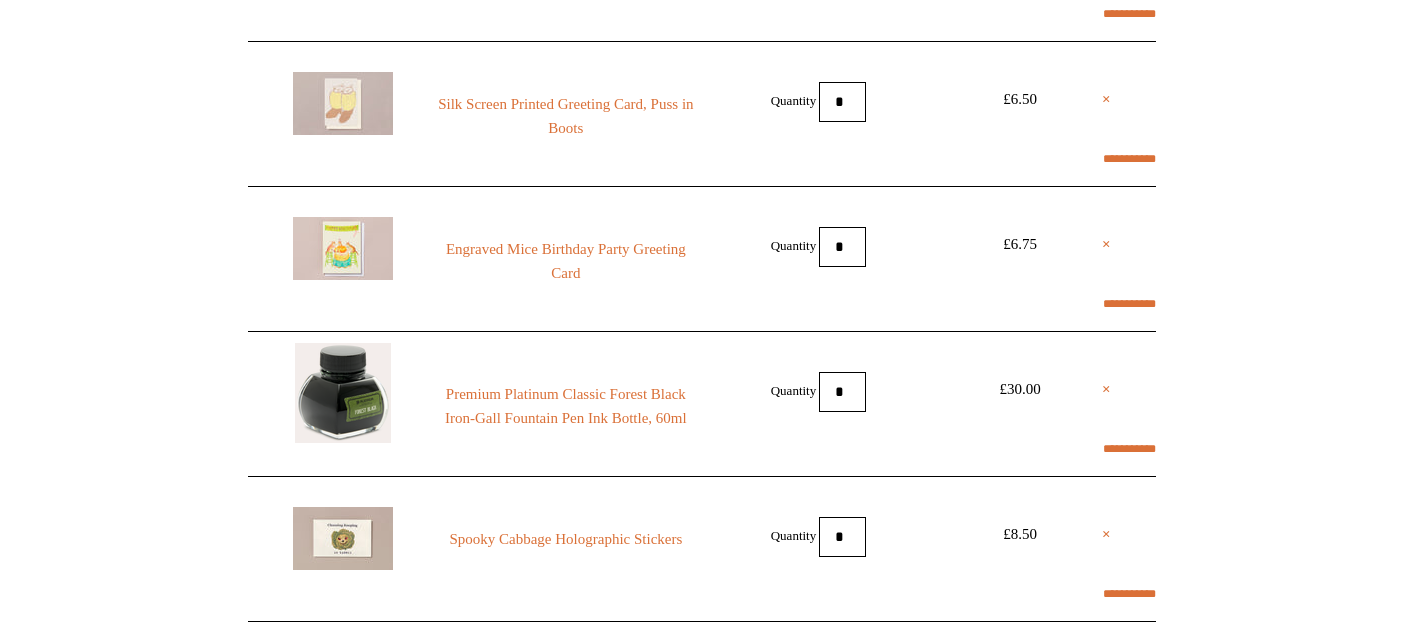 scroll, scrollTop: 352, scrollLeft: 0, axis: vertical 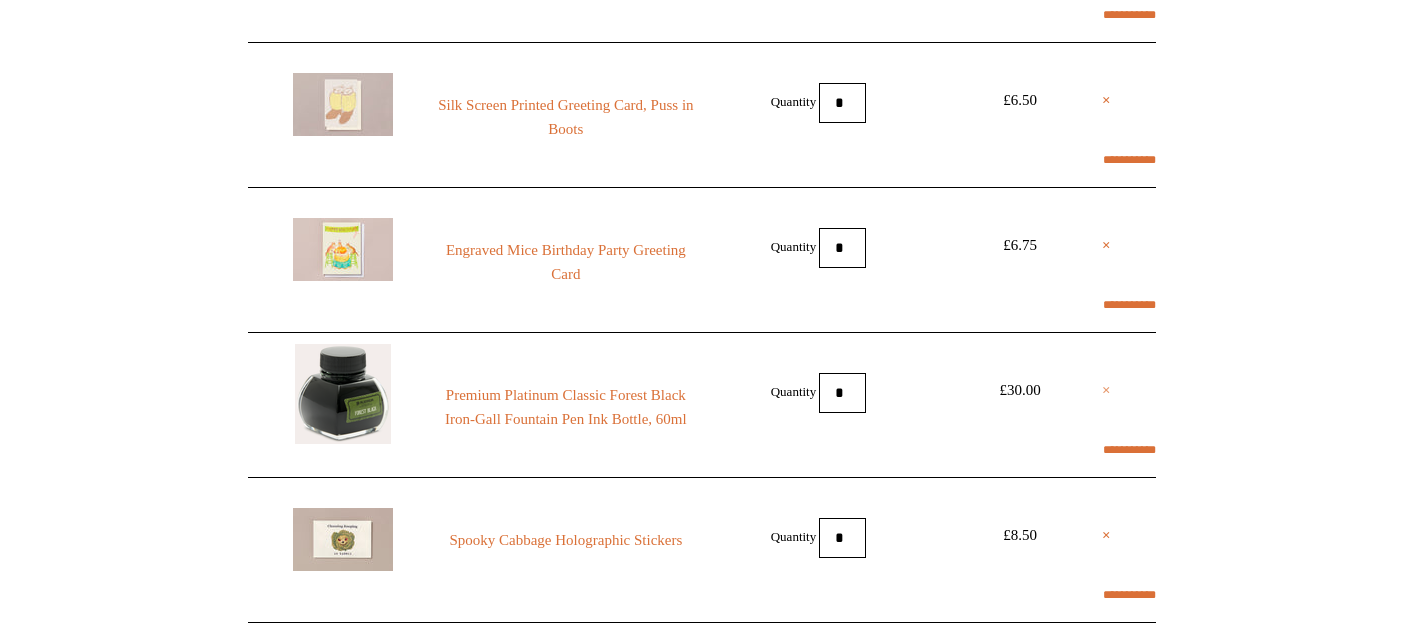 click on "×" at bounding box center [1106, 390] 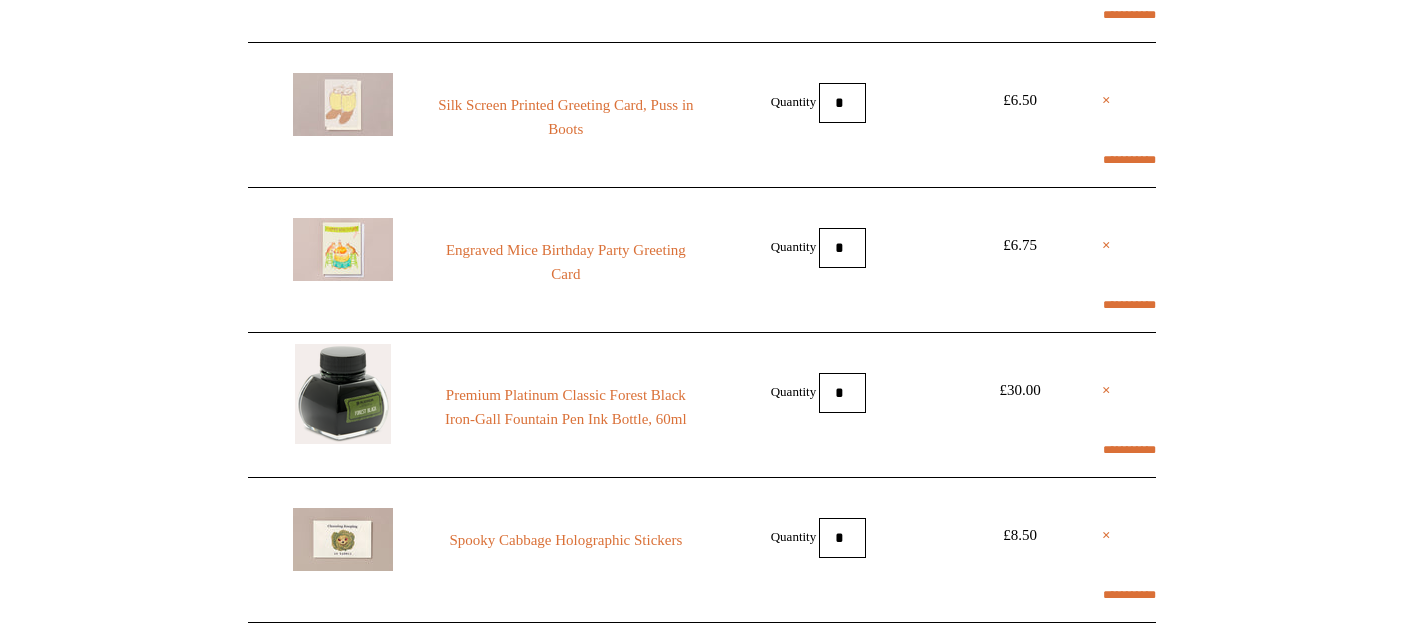scroll, scrollTop: 351, scrollLeft: 0, axis: vertical 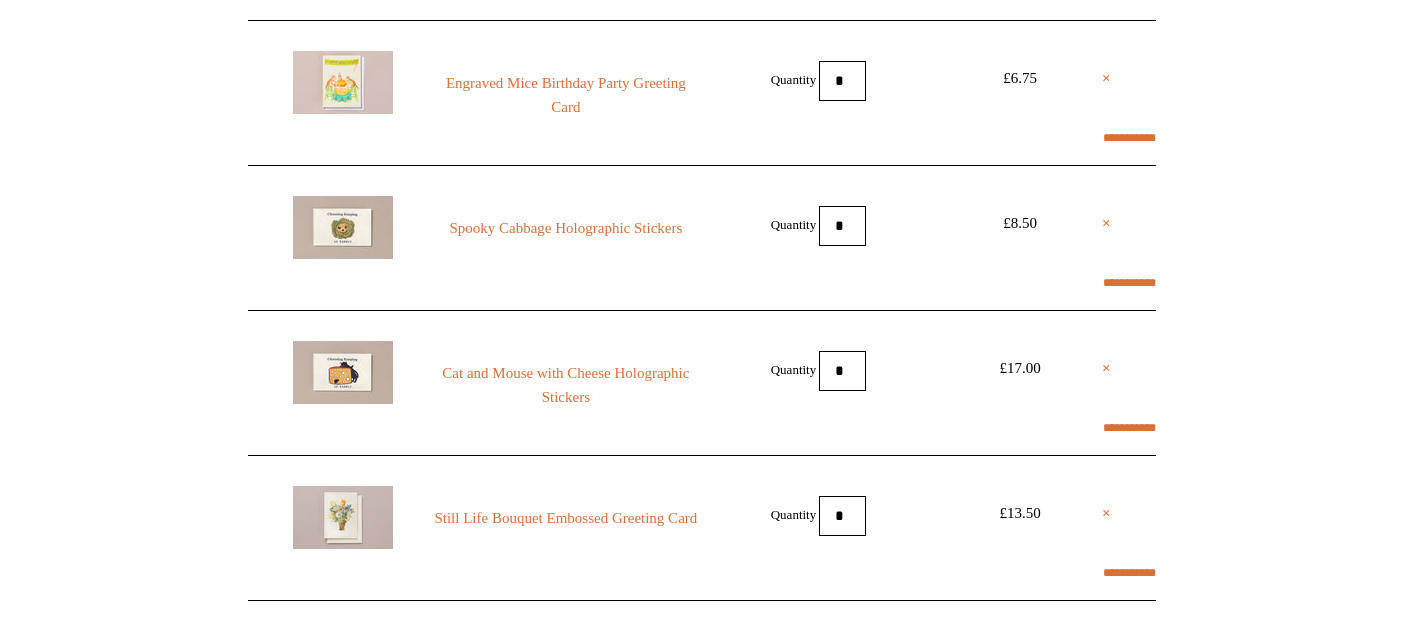 click on "*" at bounding box center [842, 516] 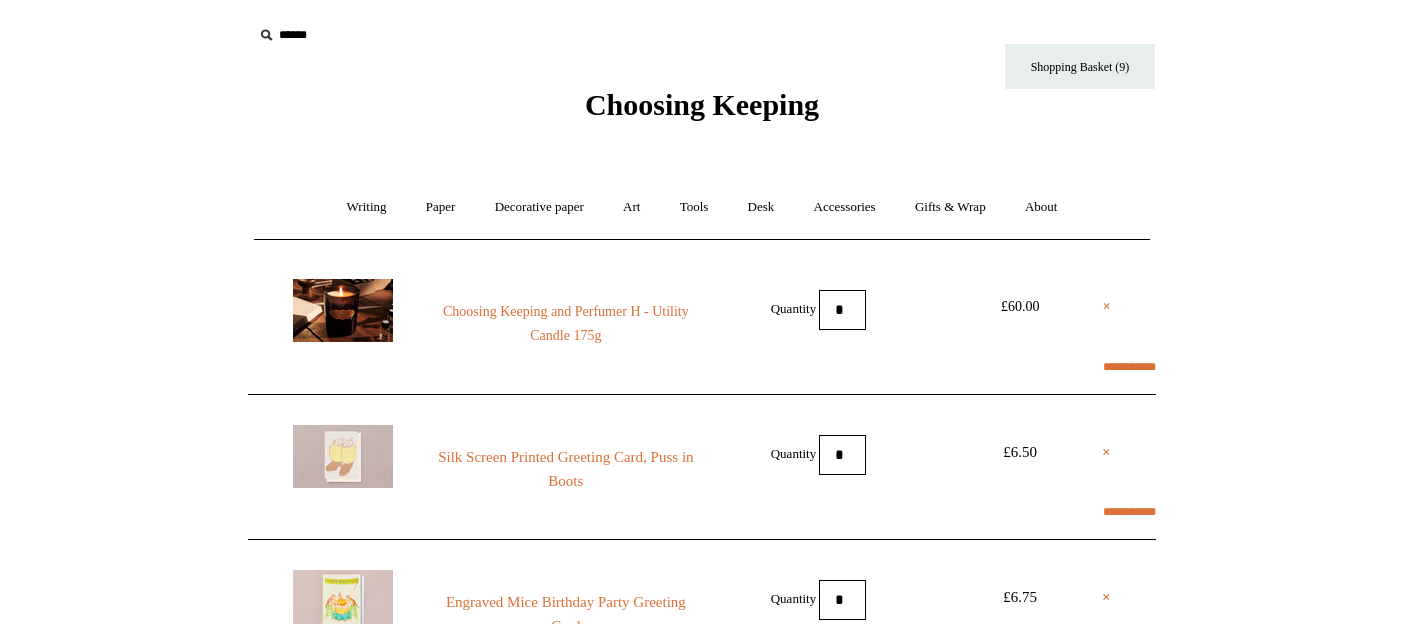 scroll, scrollTop: 0, scrollLeft: 0, axis: both 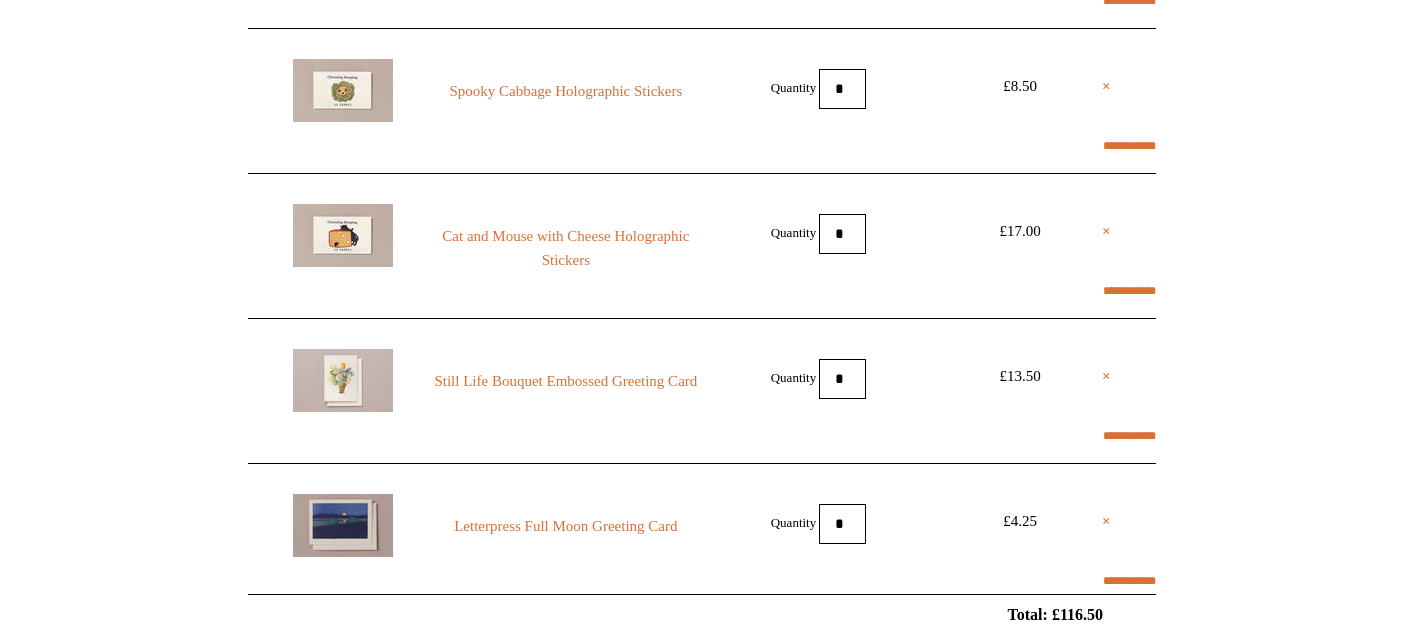 select on "**********" 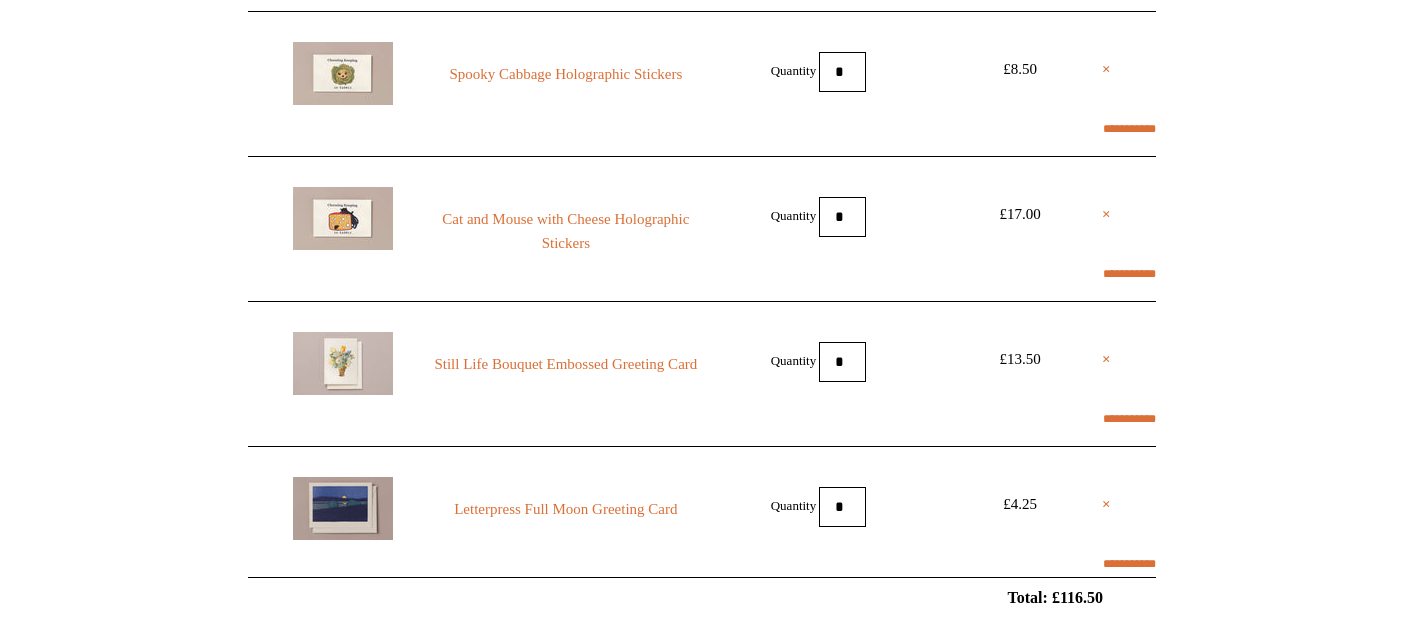 select on "********" 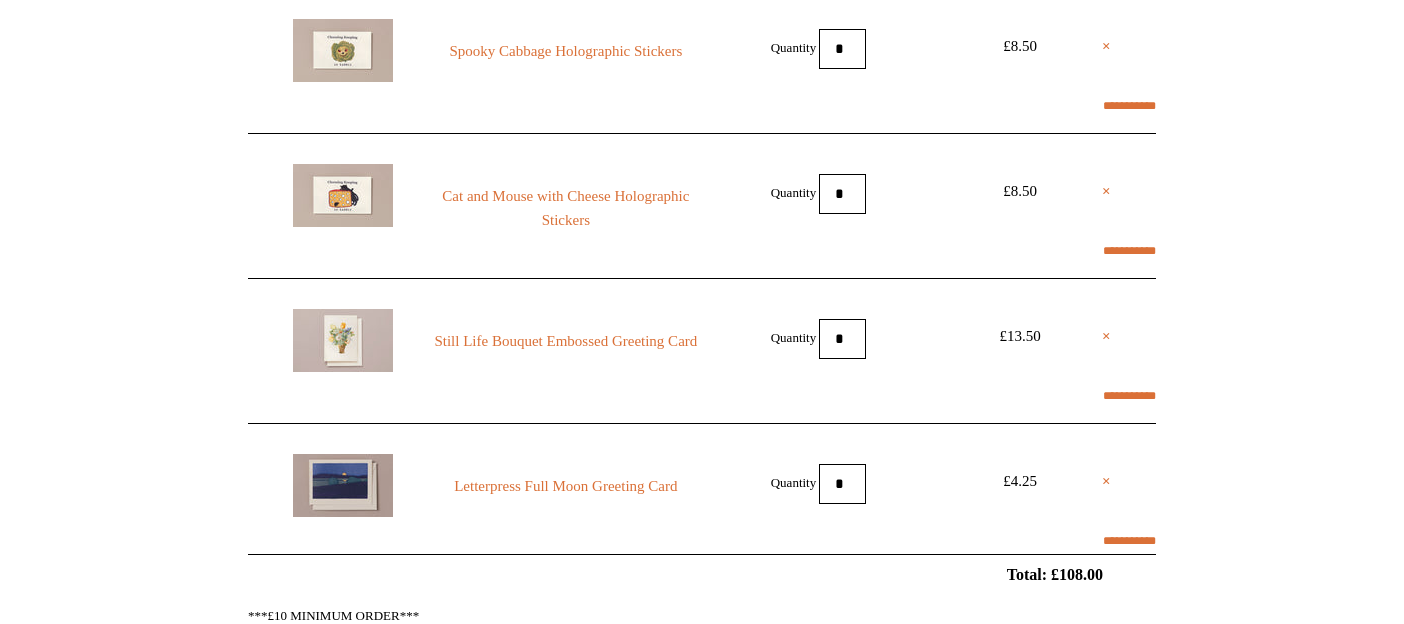 scroll, scrollTop: 760, scrollLeft: 0, axis: vertical 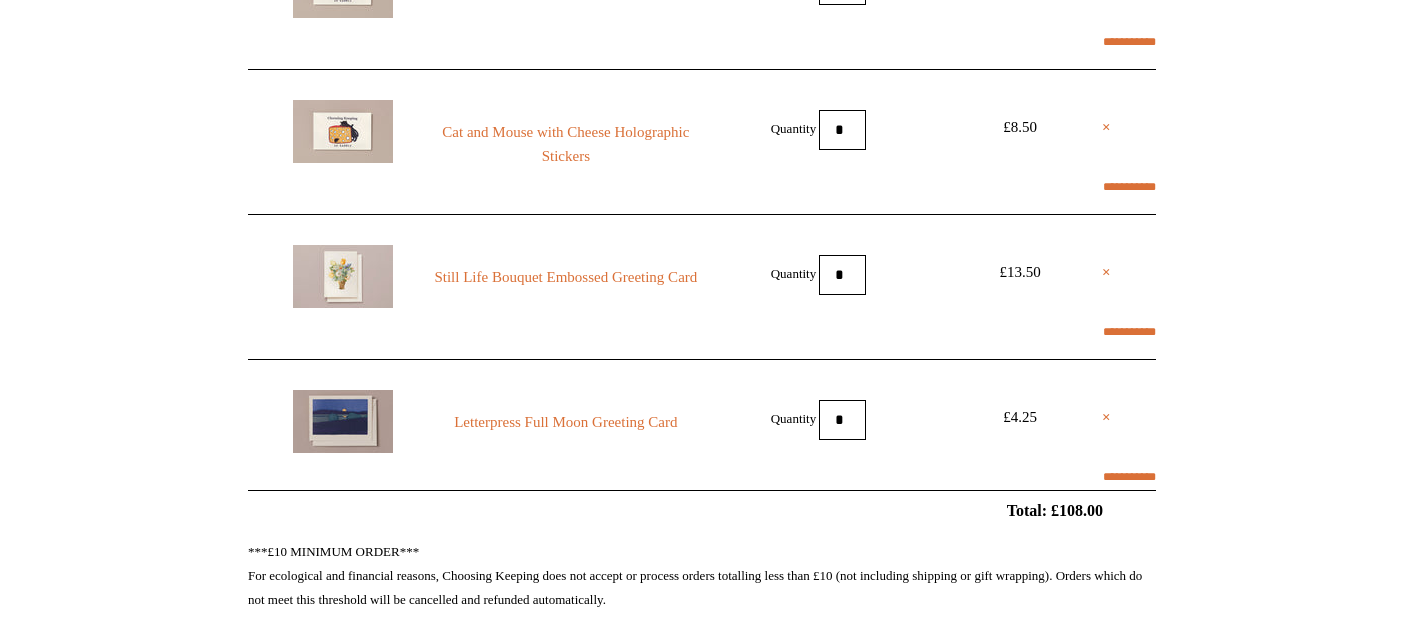 click on "*" at bounding box center (842, 275) 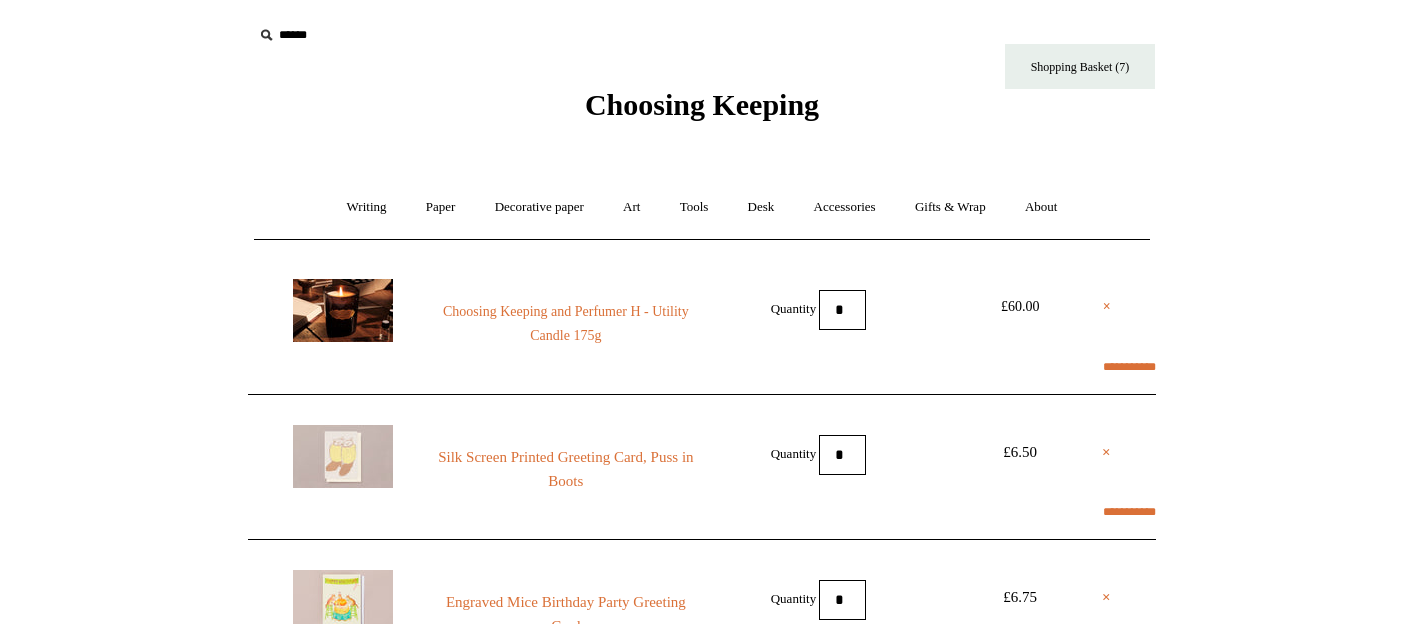 scroll, scrollTop: 0, scrollLeft: 0, axis: both 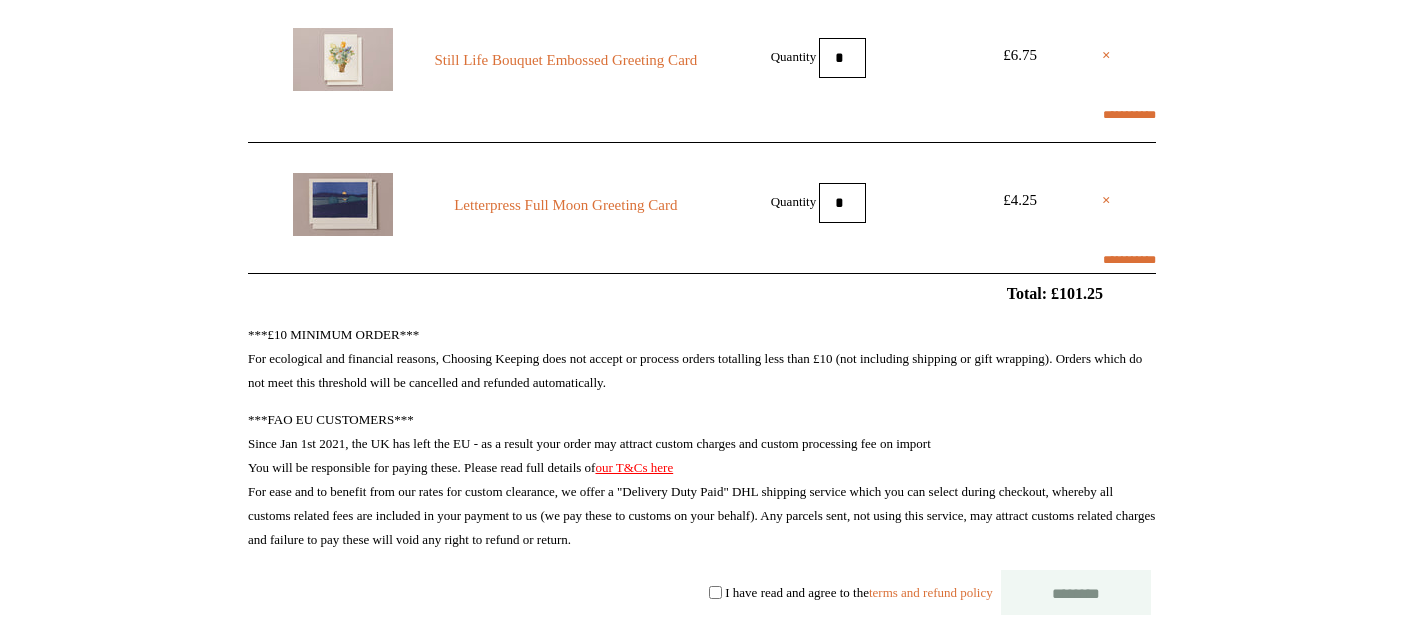 select on "**********" 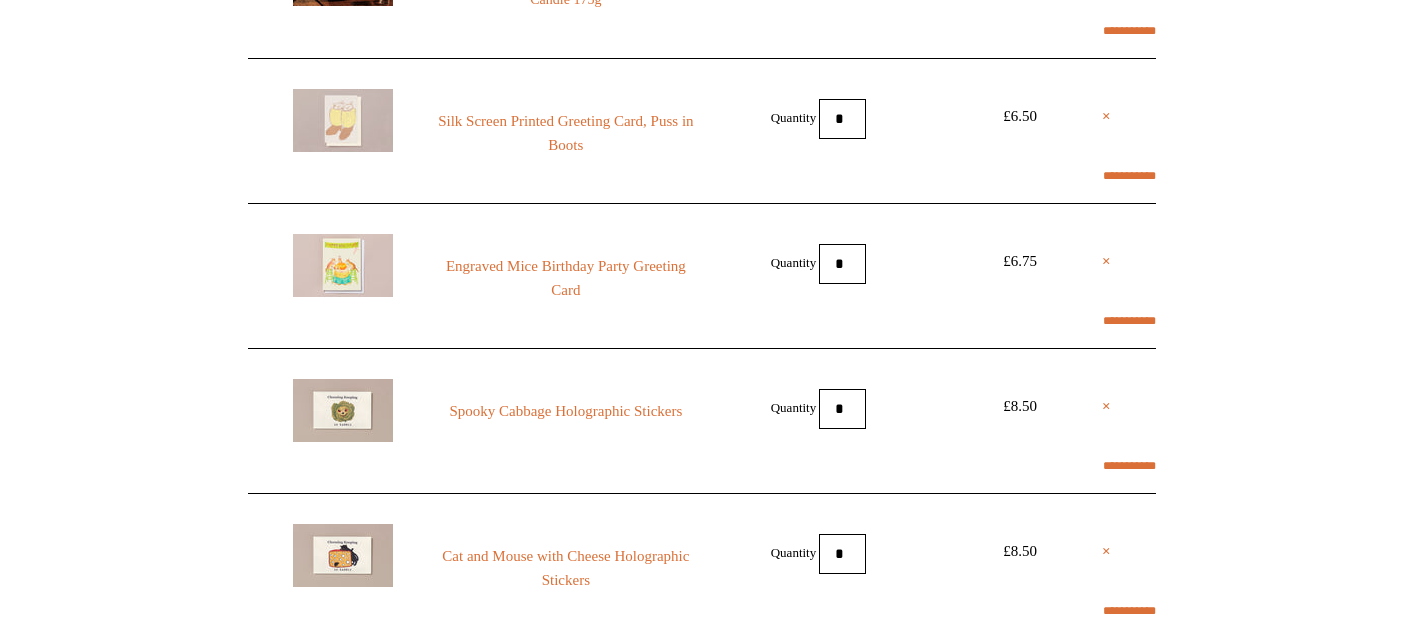 scroll, scrollTop: 353, scrollLeft: 0, axis: vertical 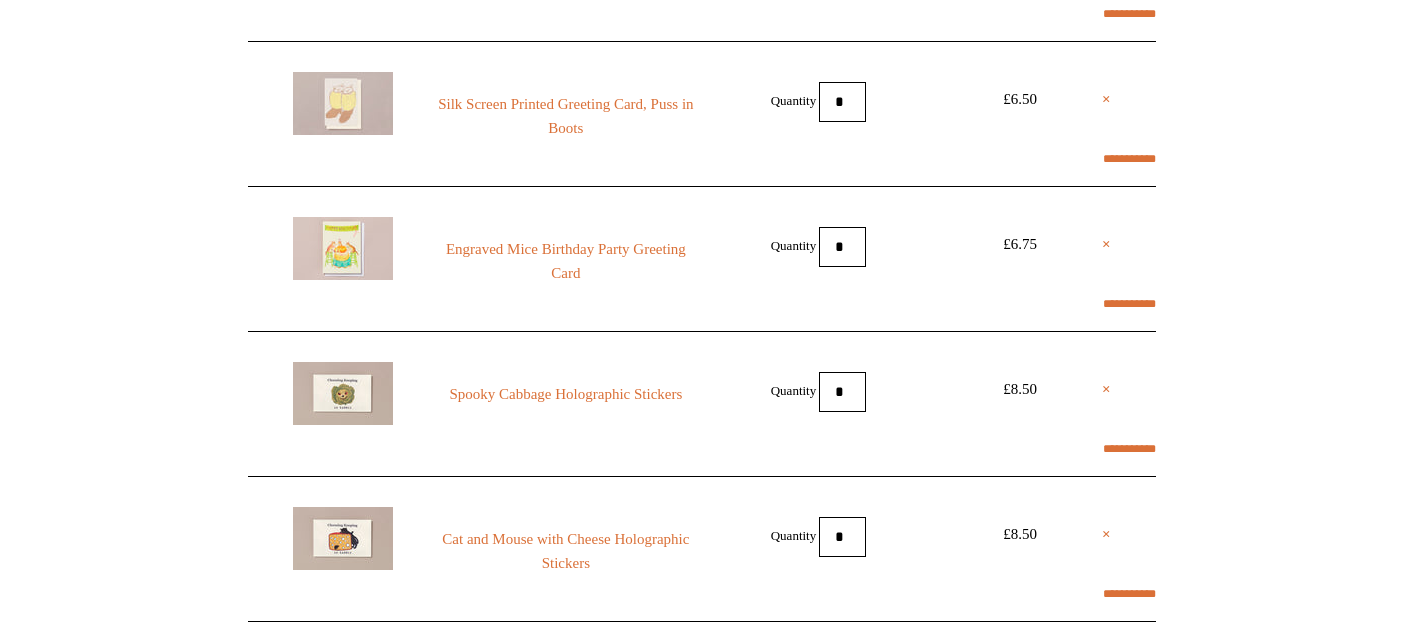 click on "×
Spooky Cabbage Holographic Stickers
Quantity
*
£8.50" at bounding box center (702, 391) 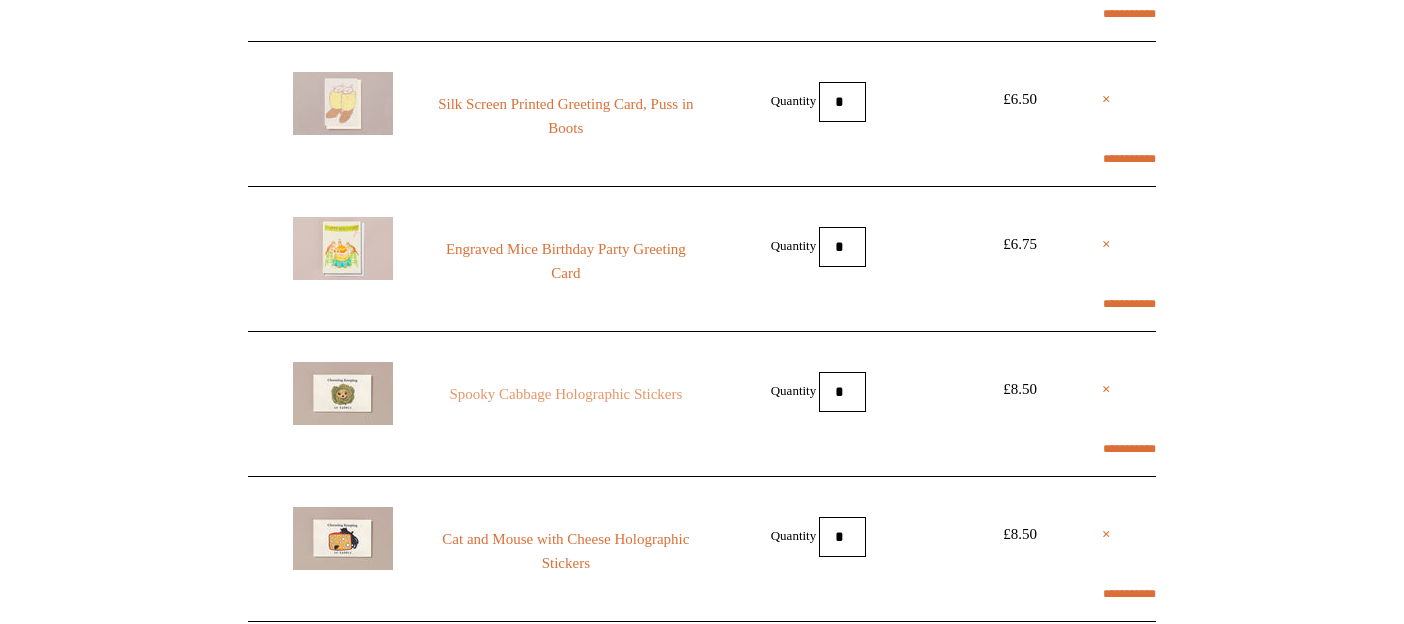 click on "Spooky Cabbage Holographic Stickers" at bounding box center (566, 394) 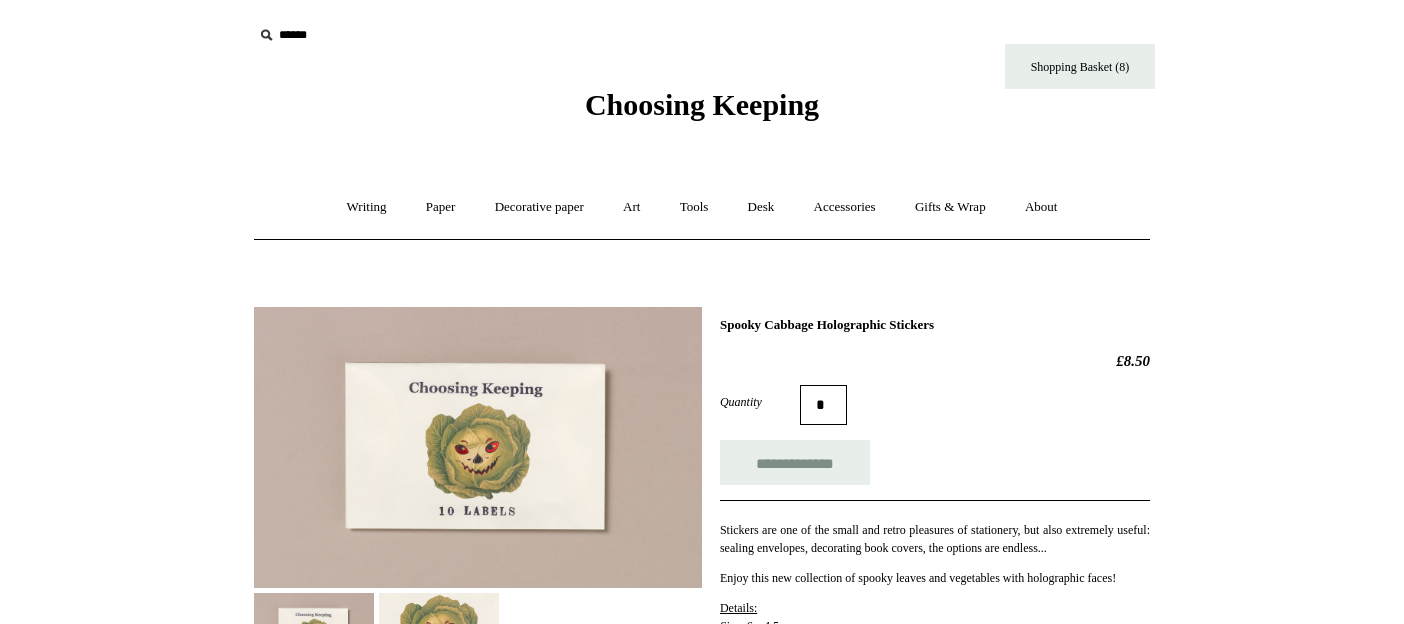 scroll, scrollTop: 0, scrollLeft: 0, axis: both 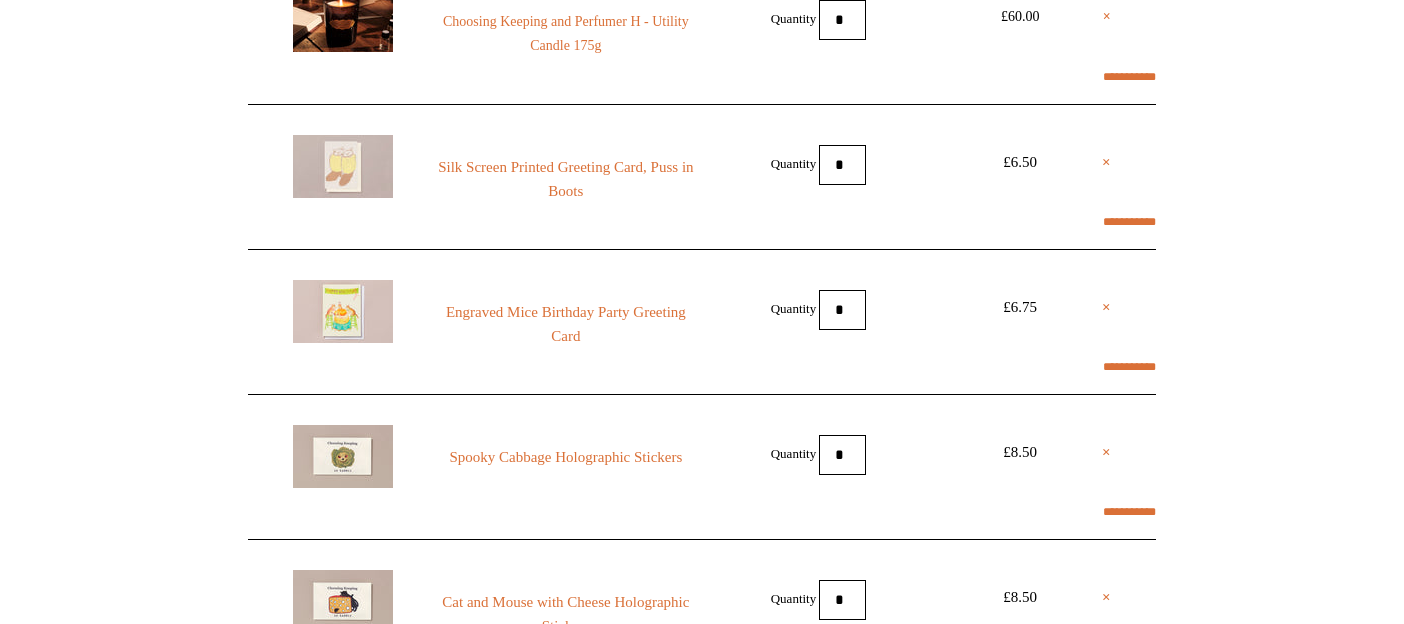 select on "**********" 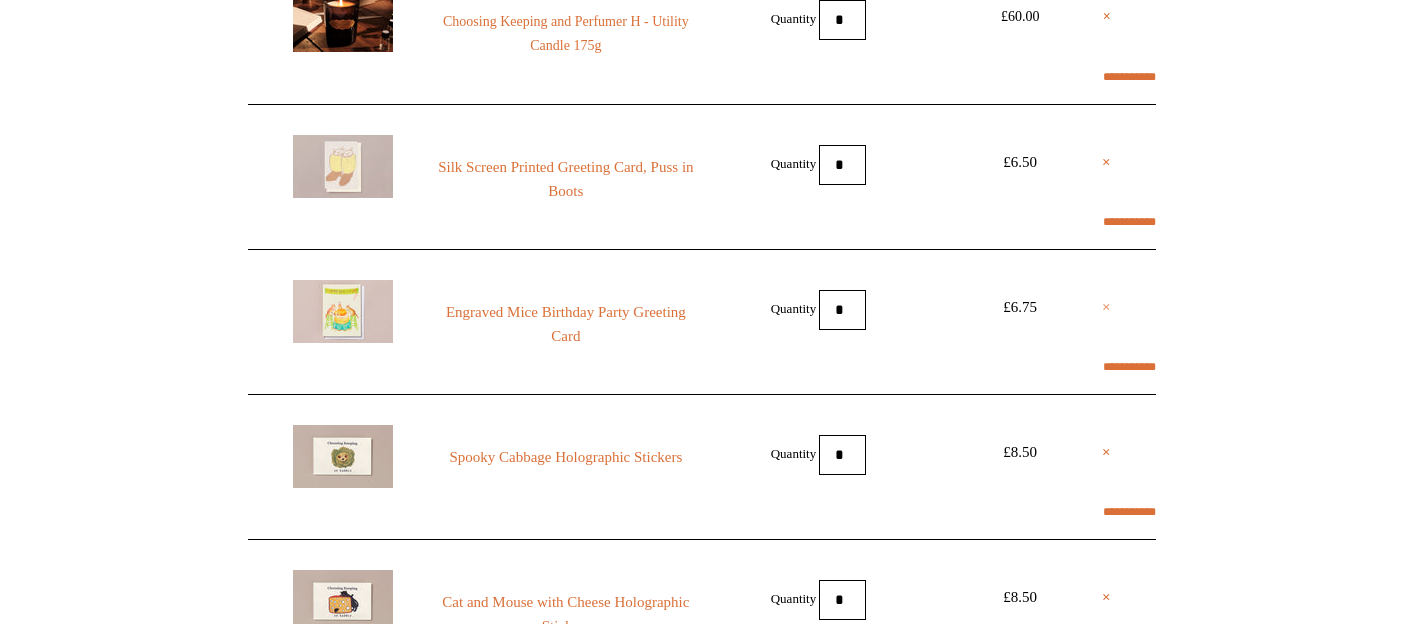 click on "×" at bounding box center [1106, 307] 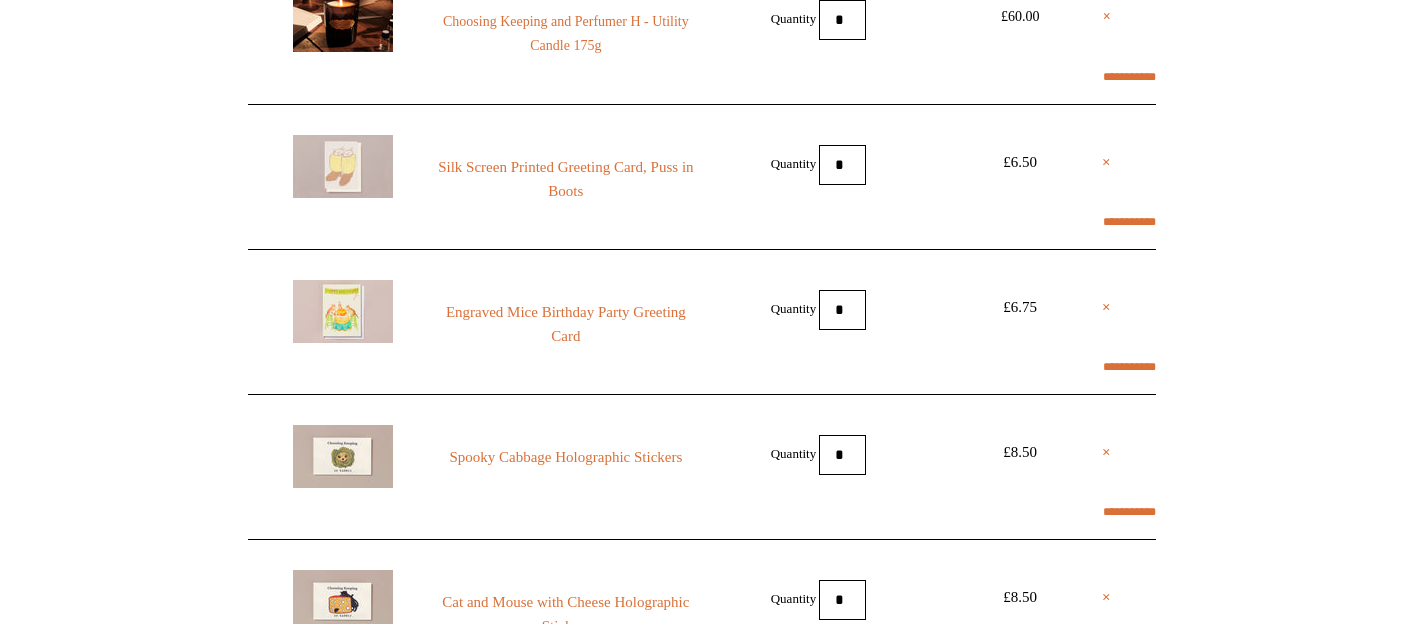 scroll, scrollTop: 392, scrollLeft: 0, axis: vertical 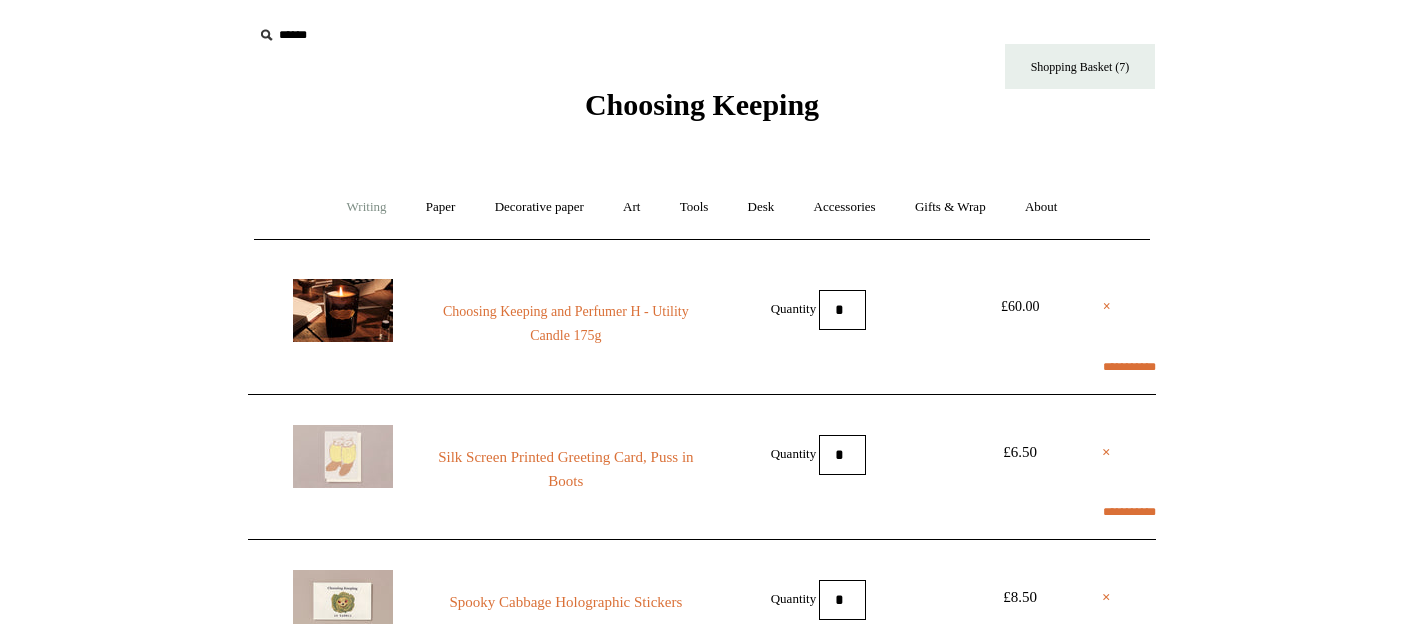 select on "**********" 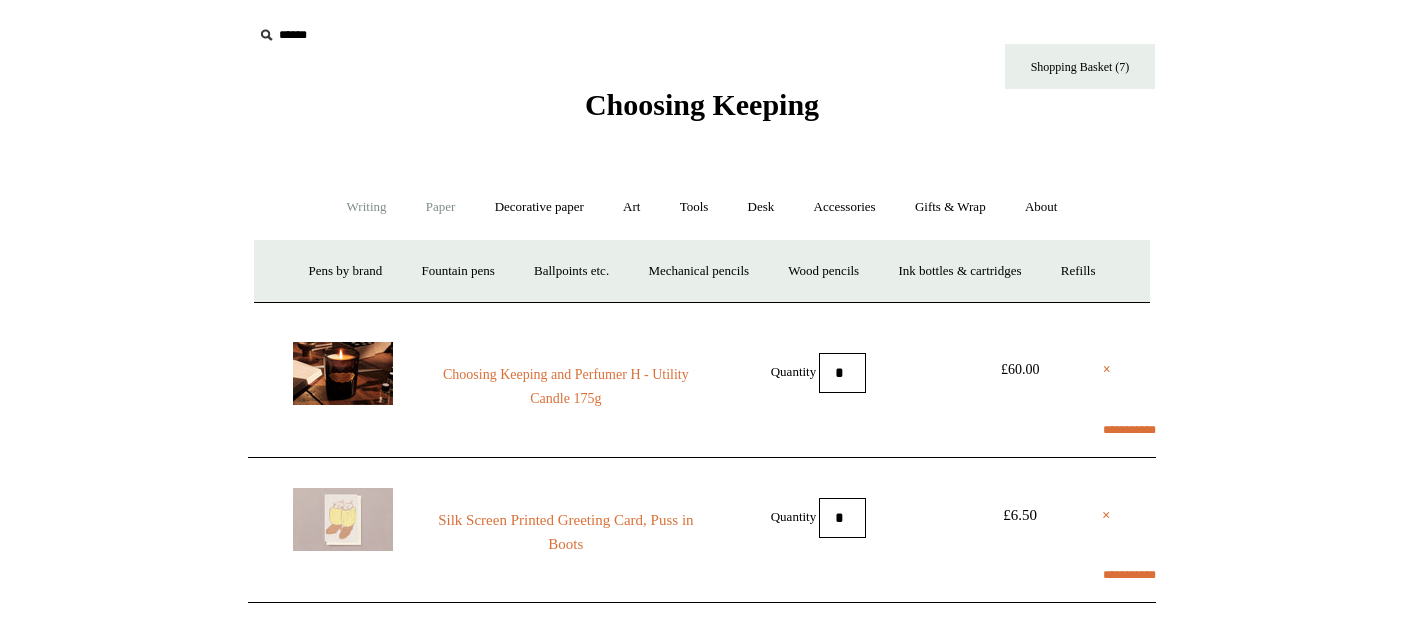 click on "Paper +" at bounding box center [441, 207] 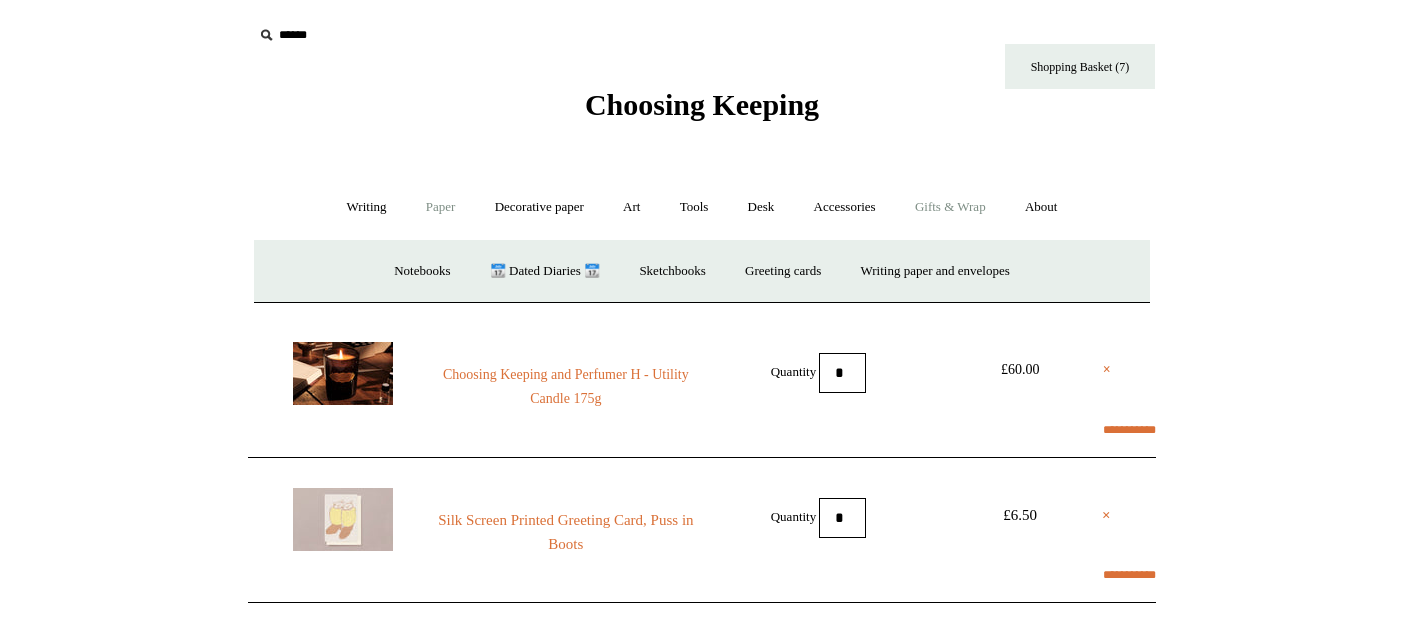 click on "Gifts & Wrap +" at bounding box center [950, 207] 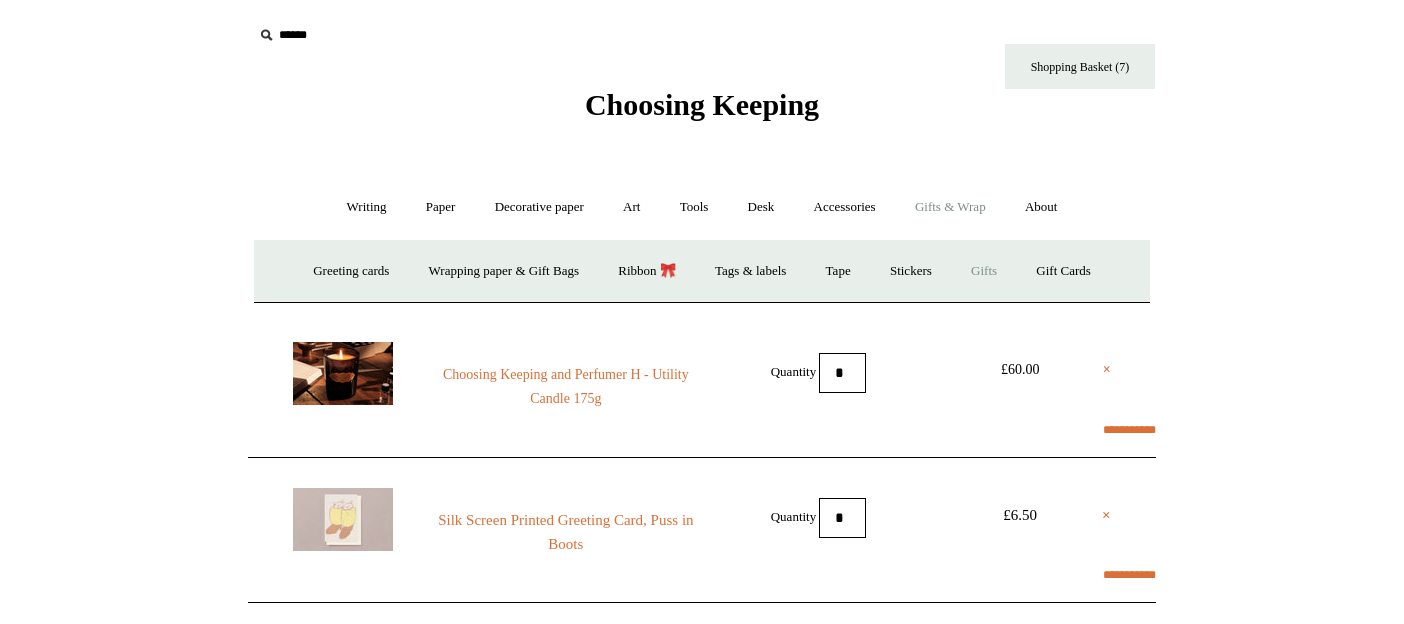 click on "Gifts +" at bounding box center [984, 271] 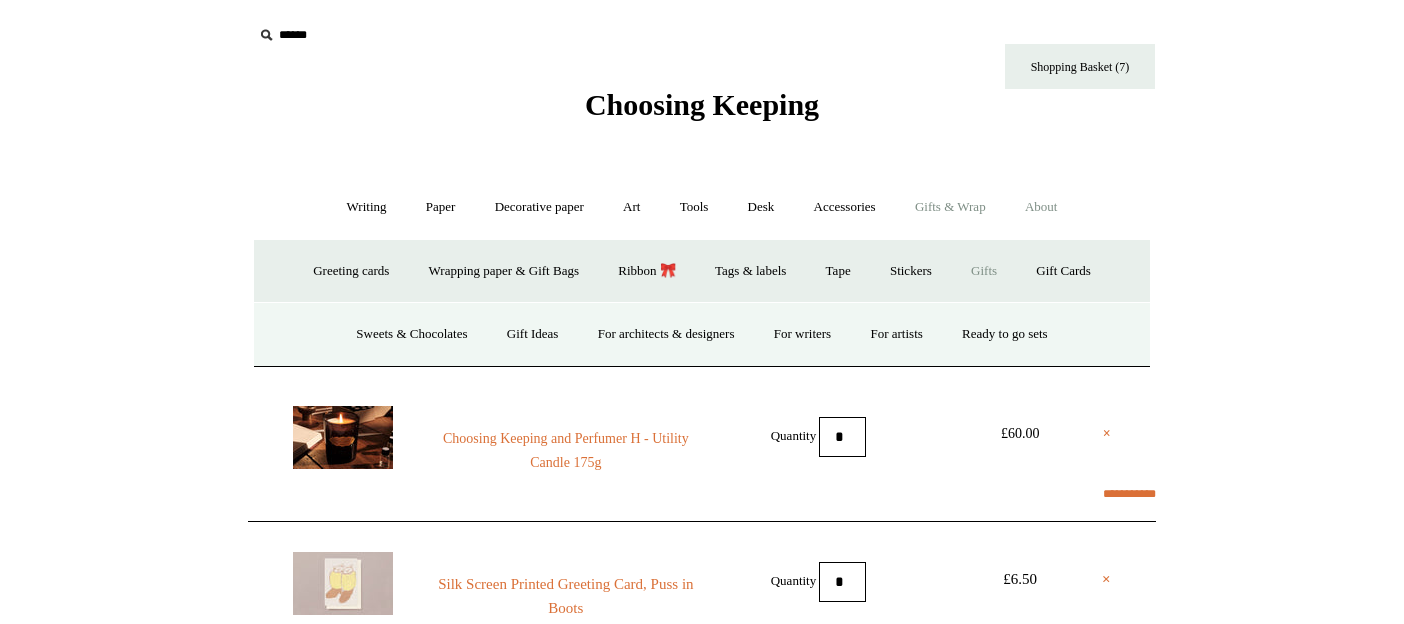click on "About +" at bounding box center [1041, 207] 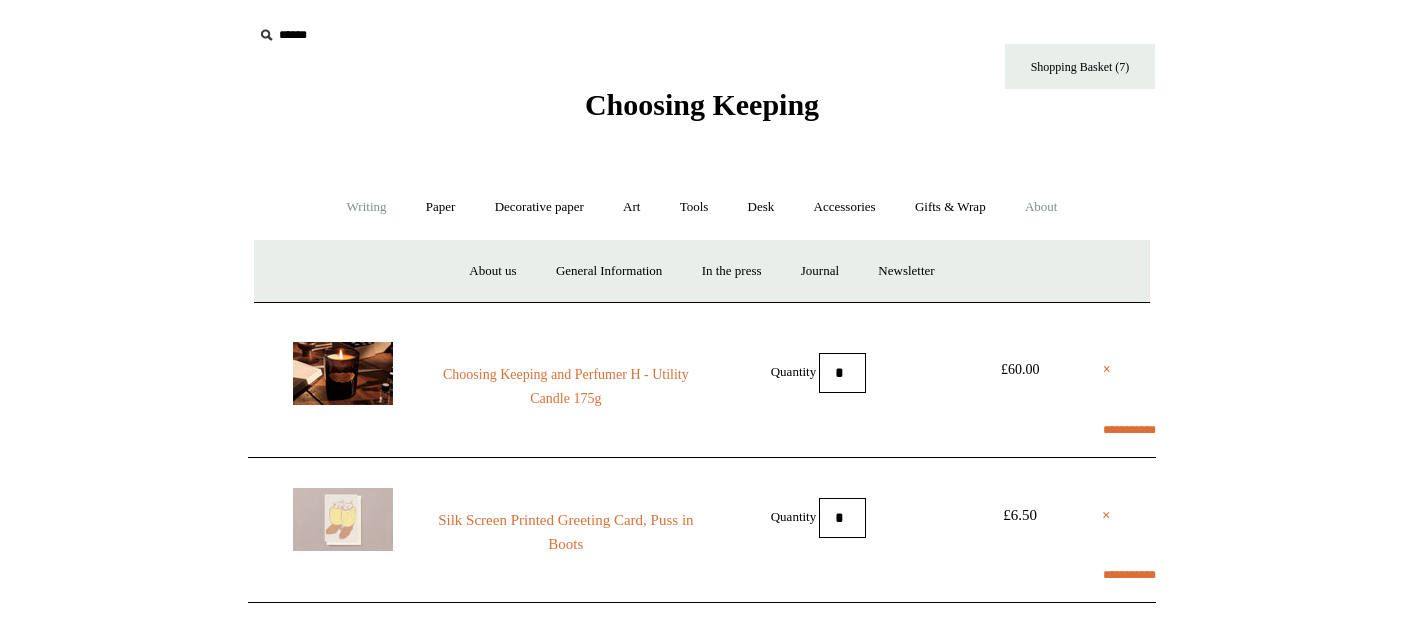 click on "Writing +" at bounding box center (367, 207) 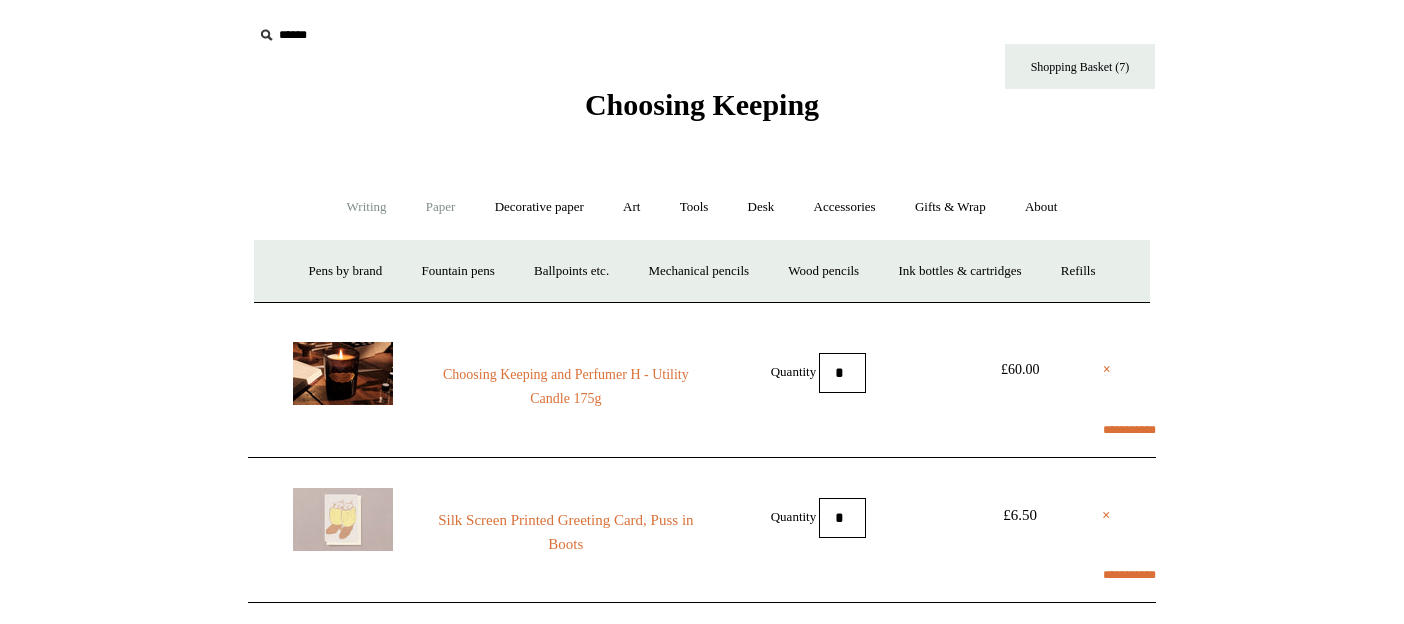 click on "Paper +" at bounding box center [441, 207] 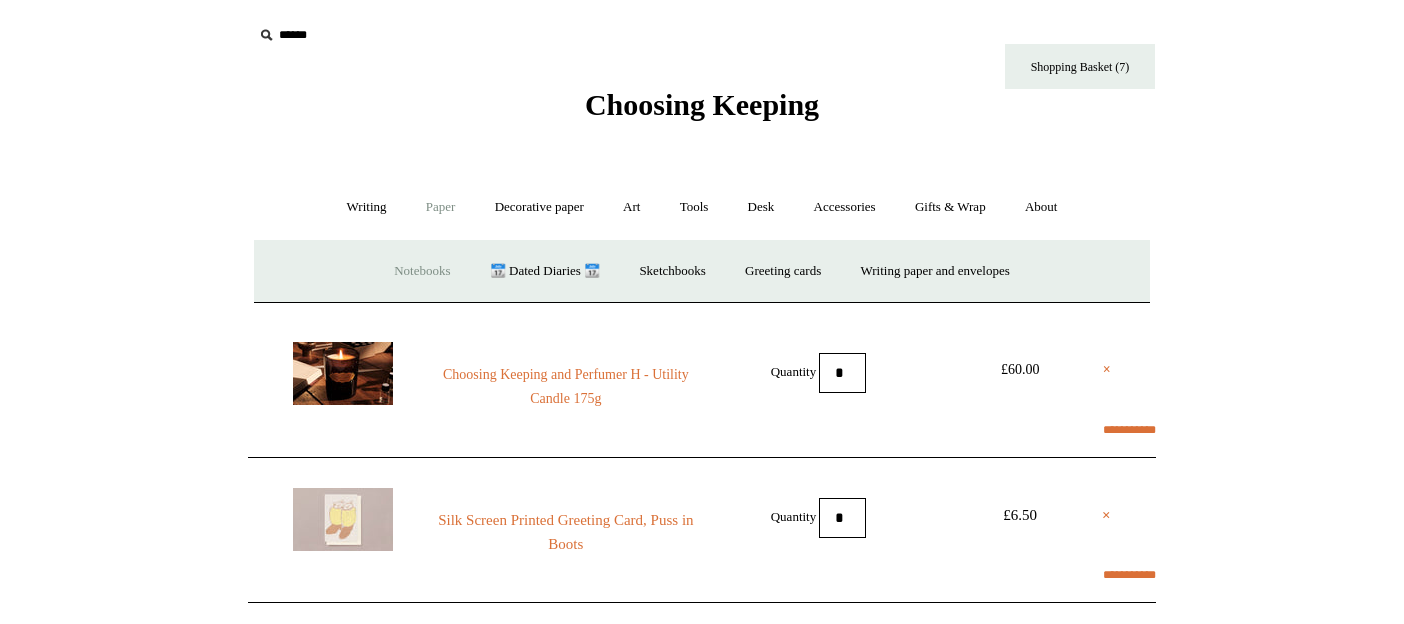click on "Notebooks +" at bounding box center [422, 271] 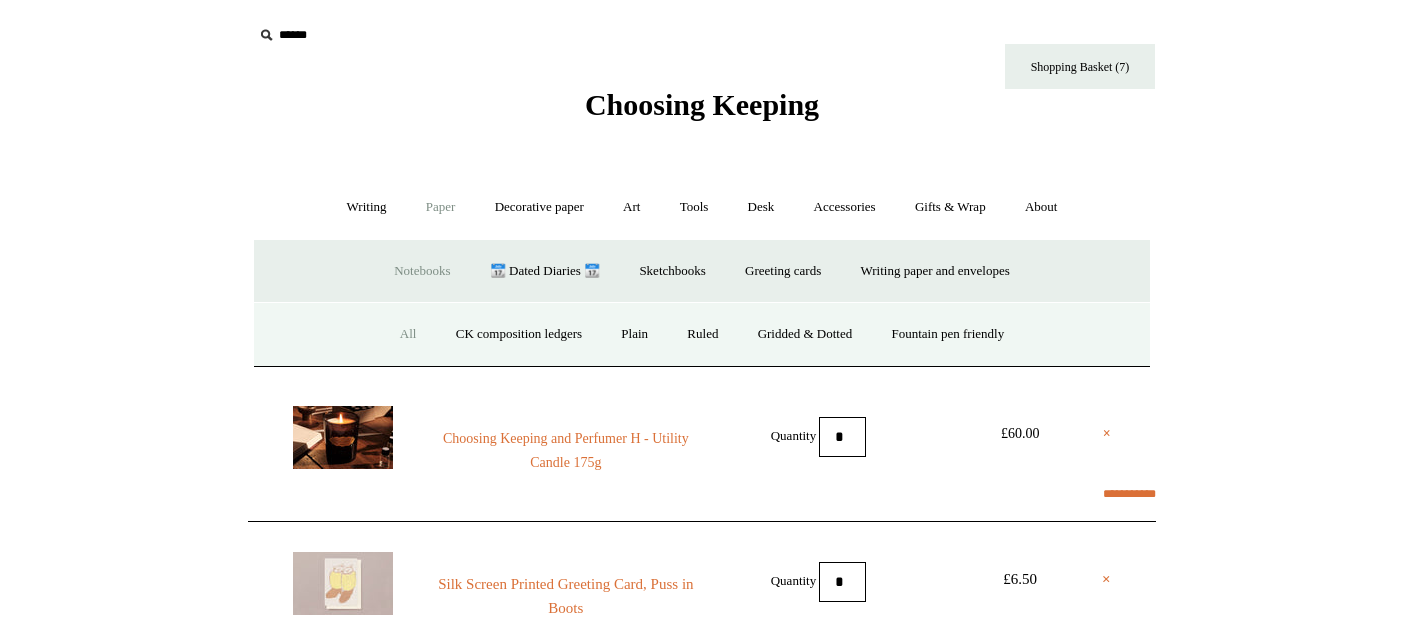 click on "All" at bounding box center (408, 334) 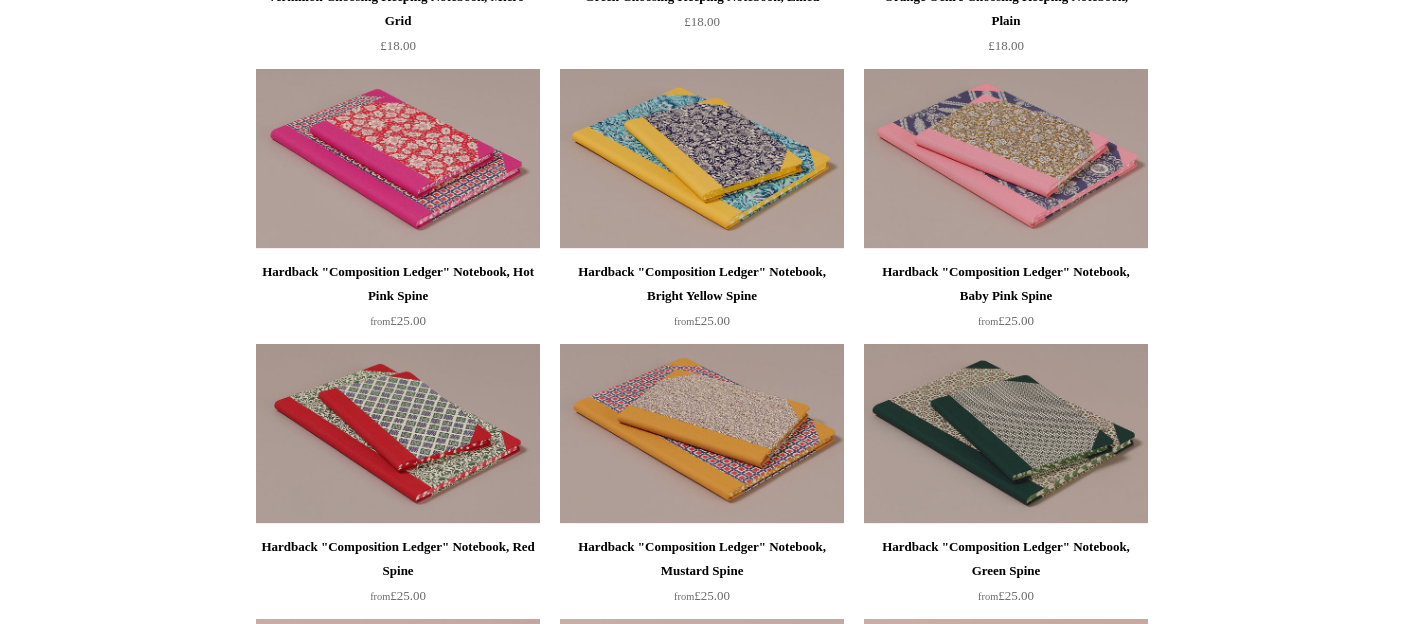 scroll, scrollTop: 0, scrollLeft: 0, axis: both 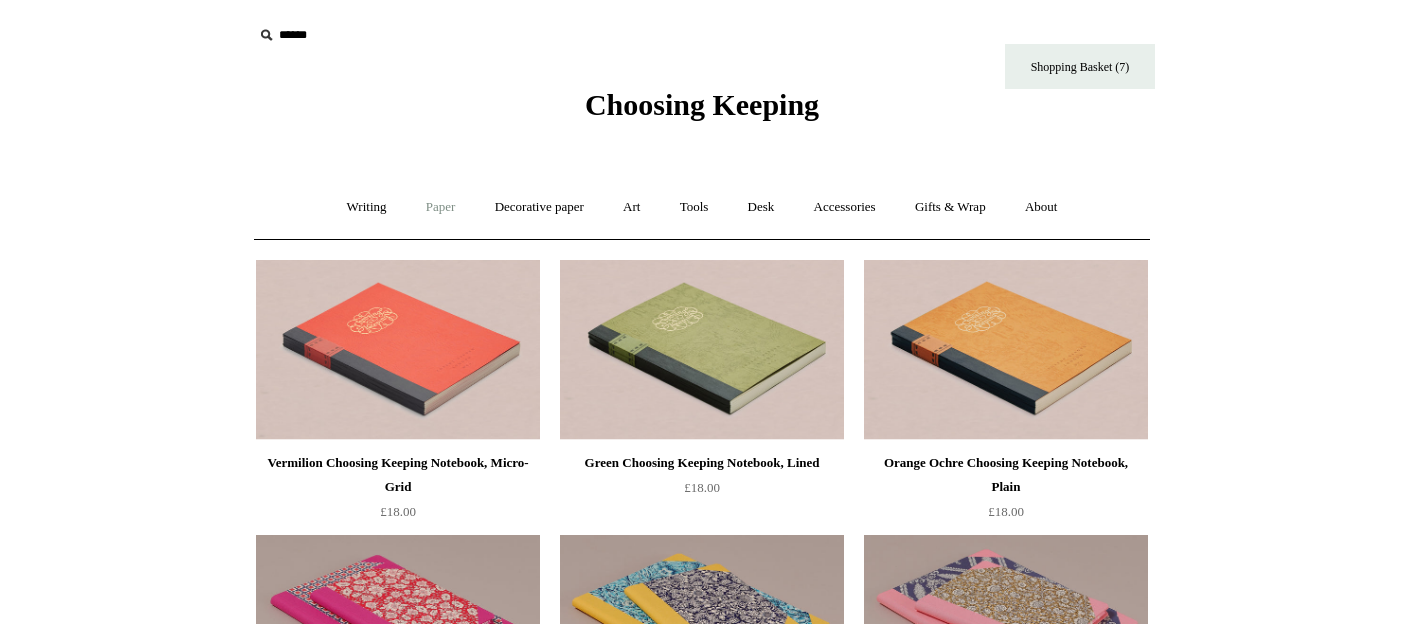 click on "Paper +" at bounding box center [441, 207] 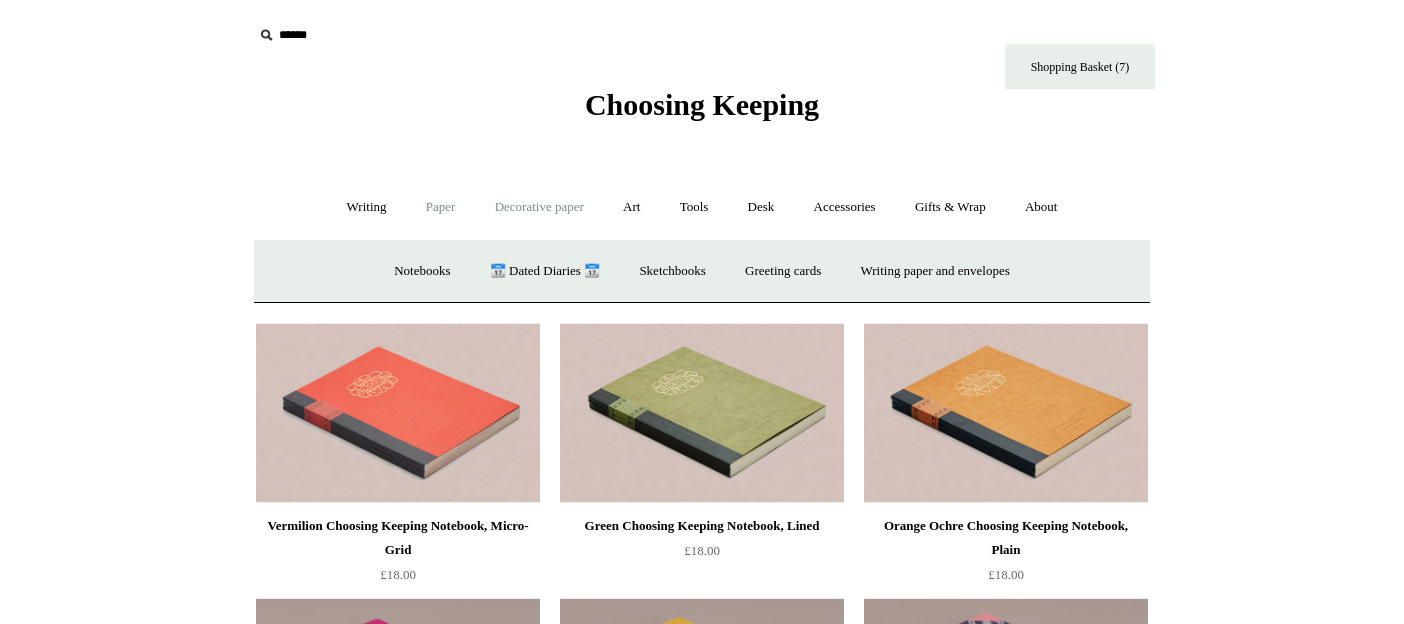 click on "Decorative paper +" at bounding box center (539, 207) 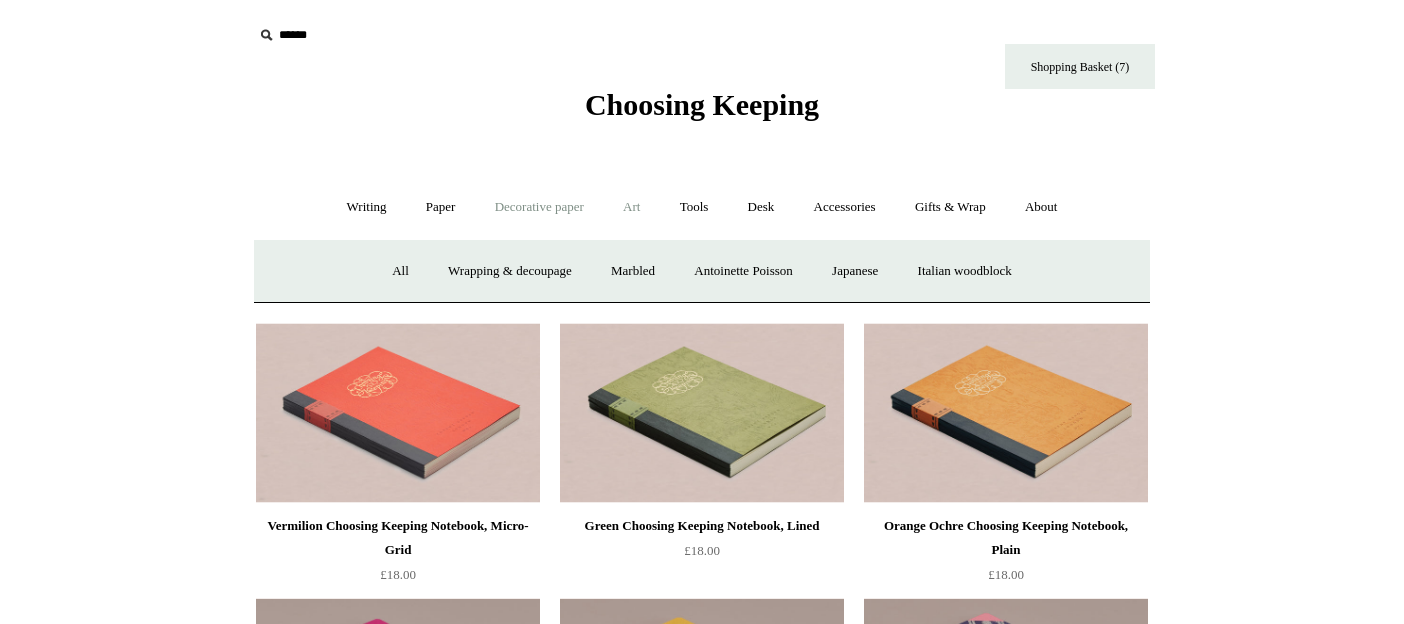 click on "Art +" at bounding box center (631, 207) 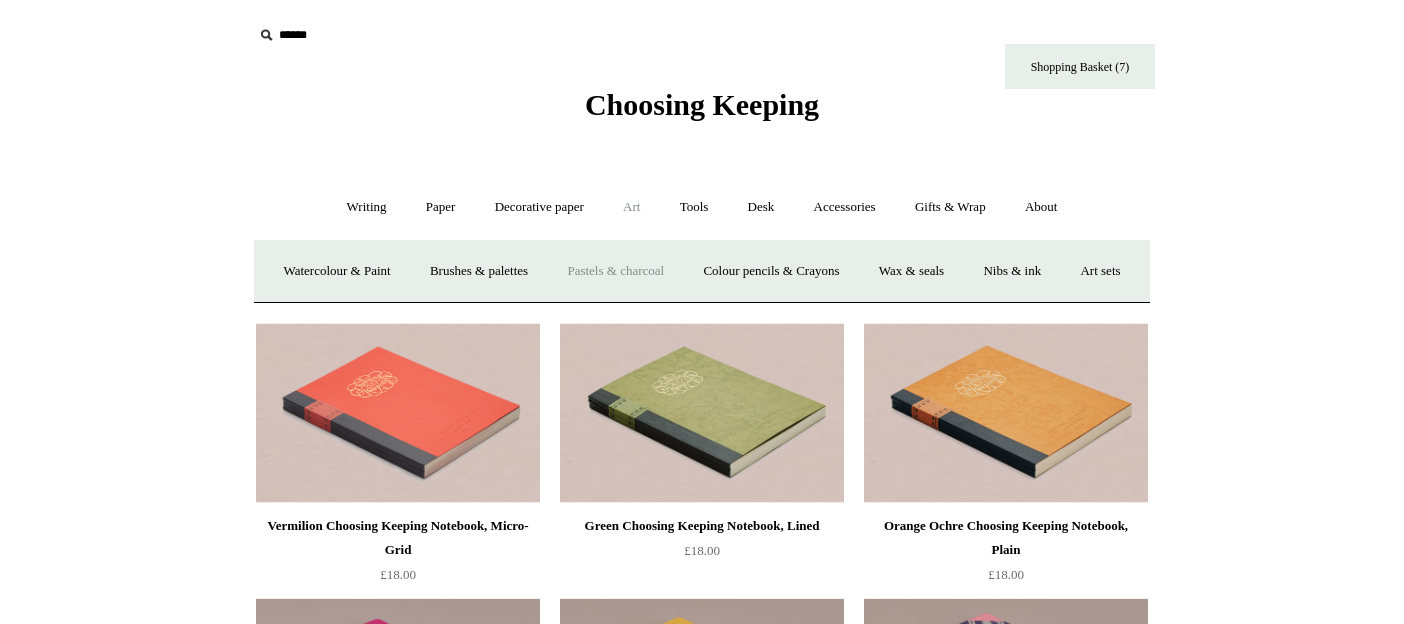 click on "Pastels & charcoal" at bounding box center [615, 271] 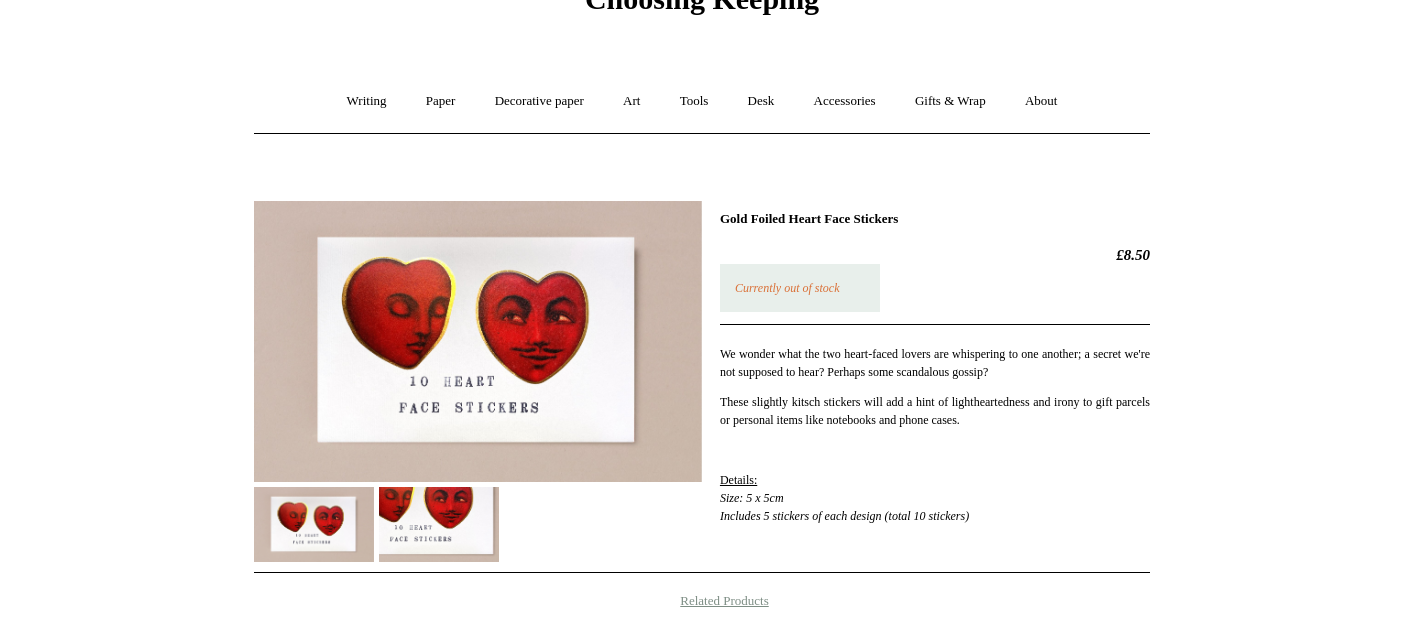 scroll, scrollTop: 143, scrollLeft: 0, axis: vertical 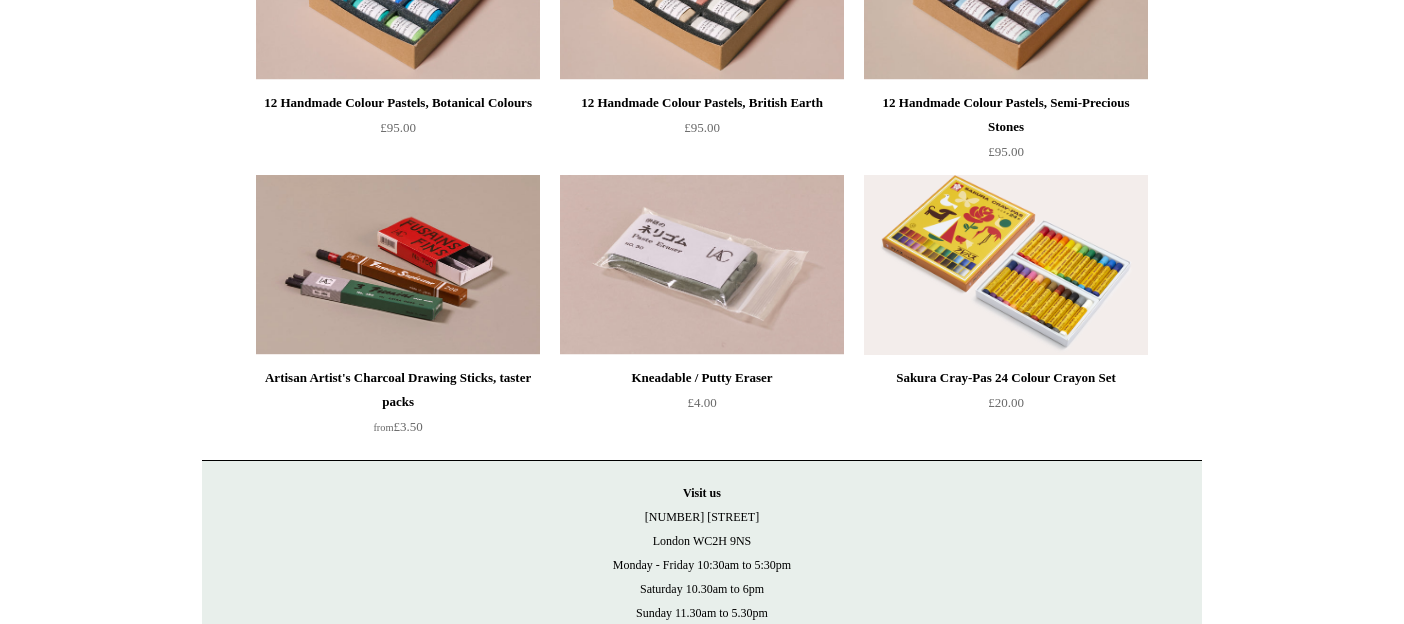 click at bounding box center (1006, 265) 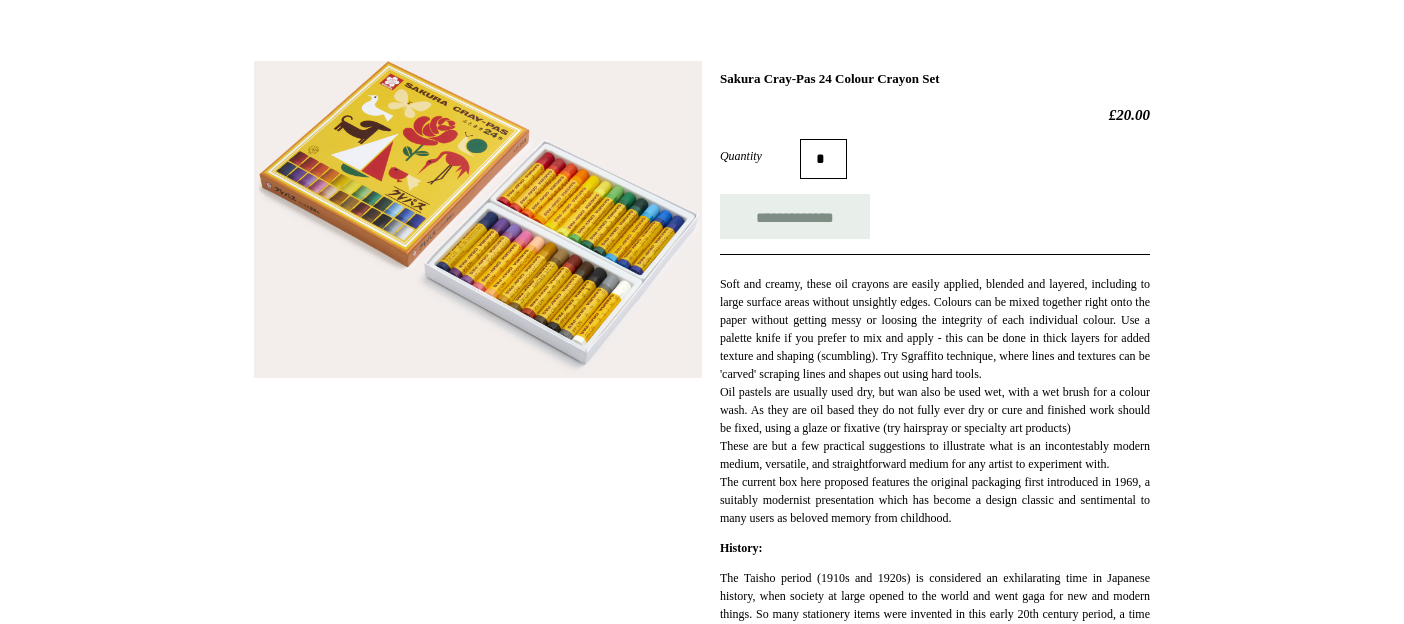 scroll, scrollTop: 0, scrollLeft: 0, axis: both 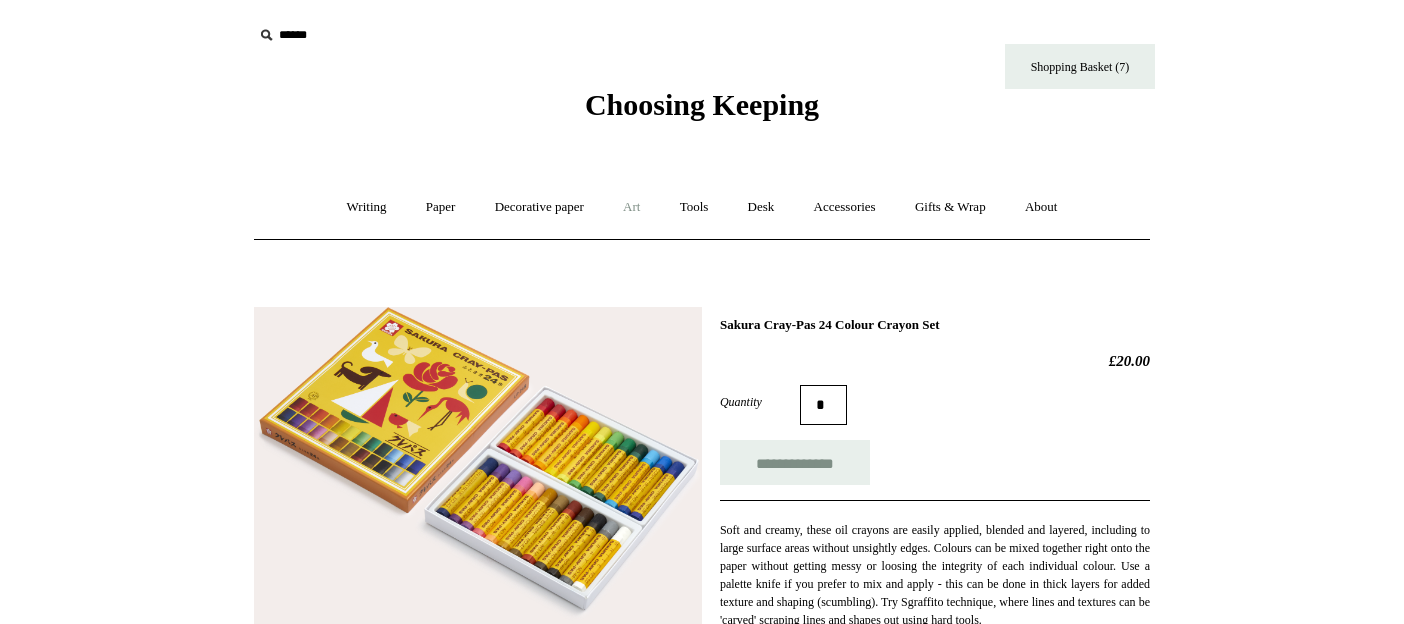 click on "Art +" at bounding box center (631, 207) 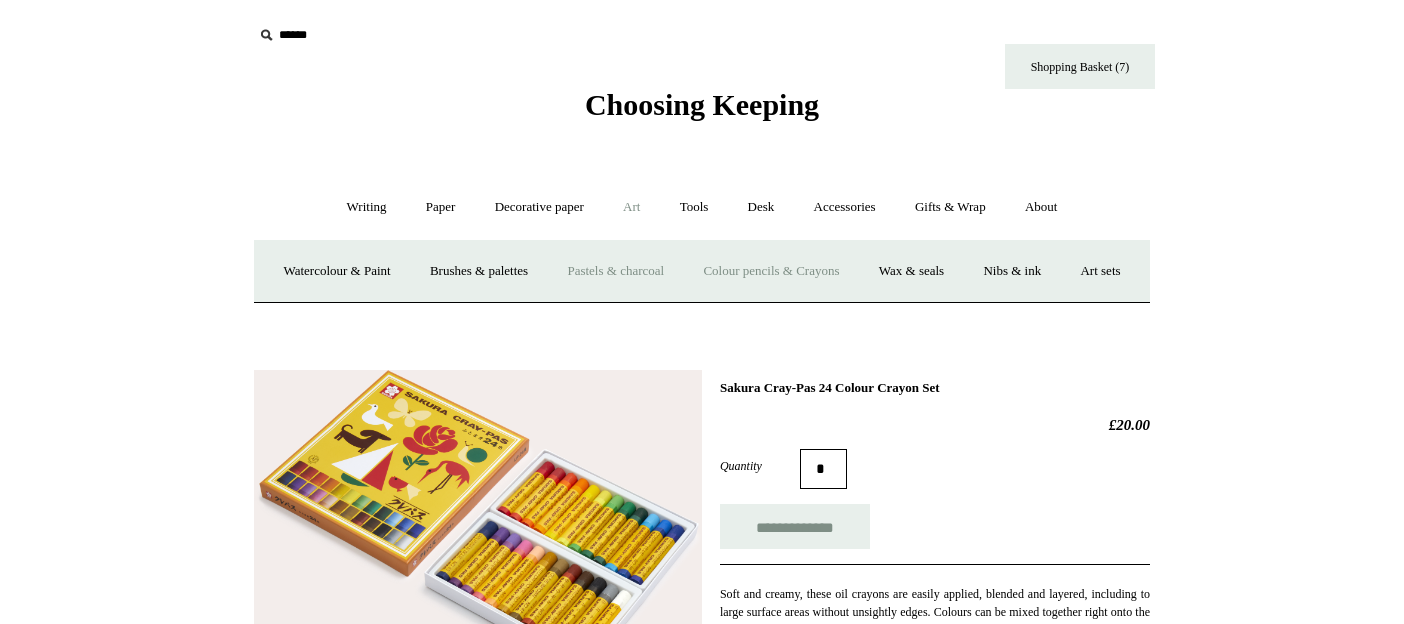click on "Colour pencils & Crayons" at bounding box center (771, 271) 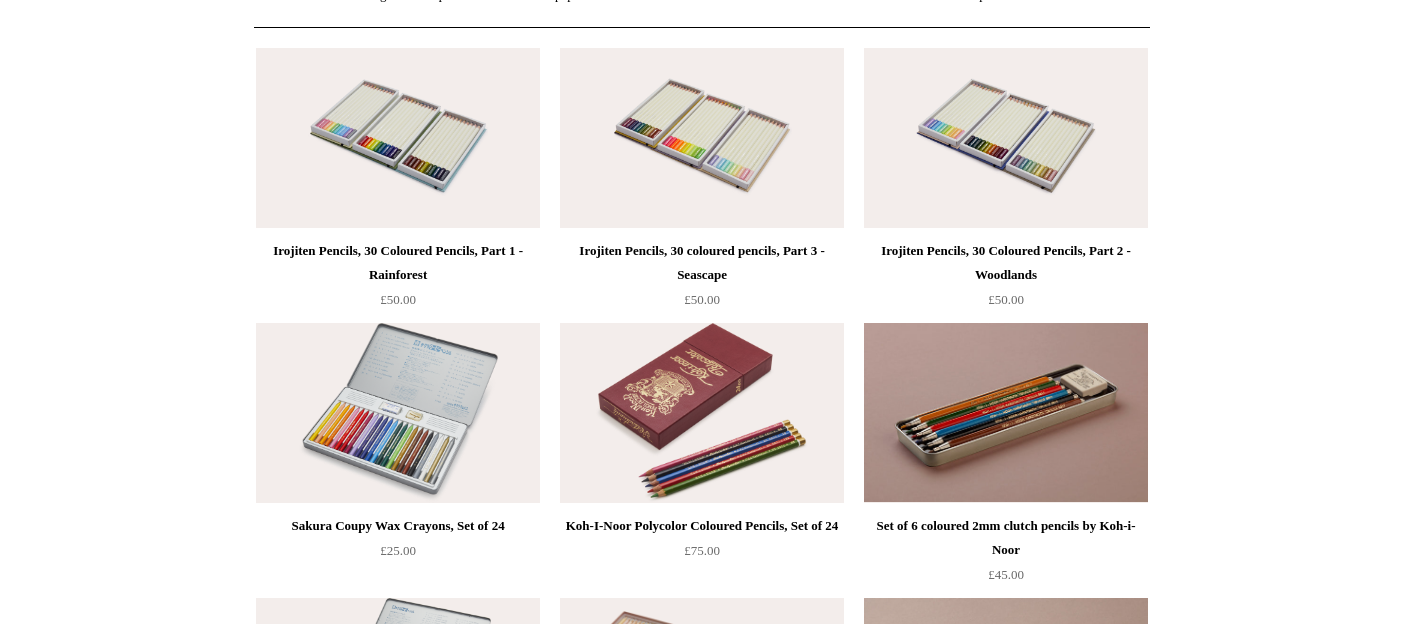 scroll, scrollTop: 0, scrollLeft: 0, axis: both 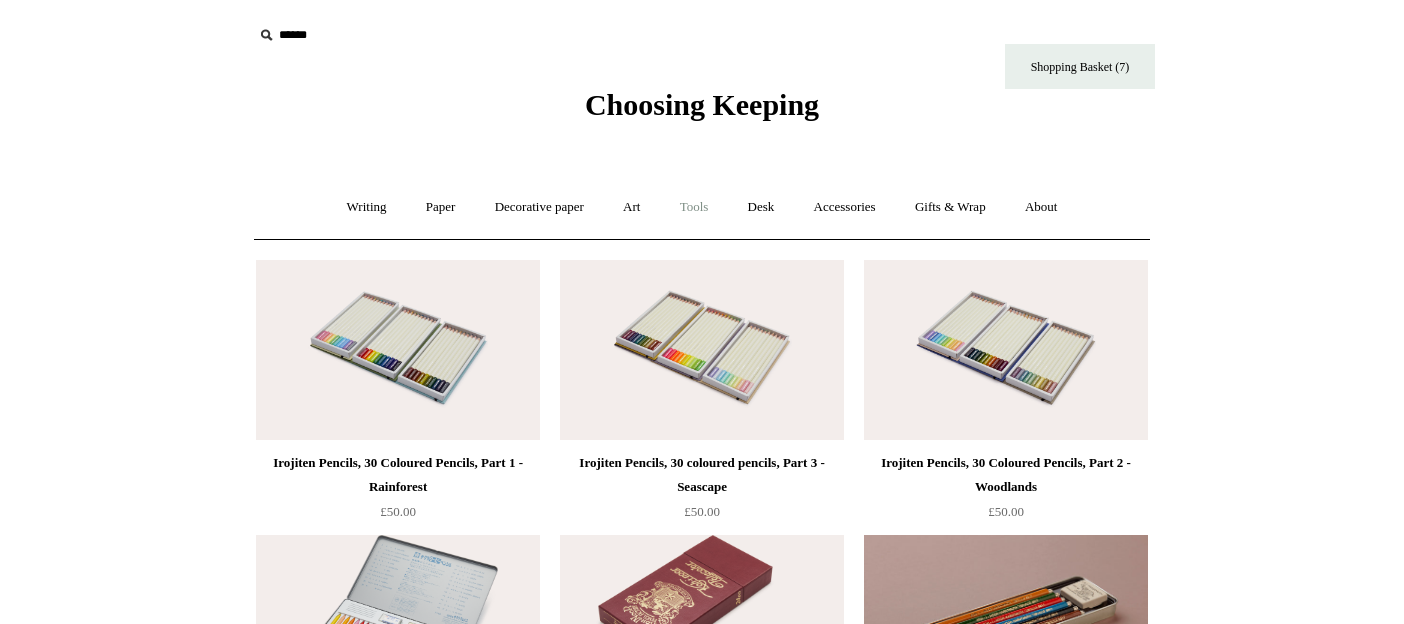click on "Tools +" at bounding box center (694, 207) 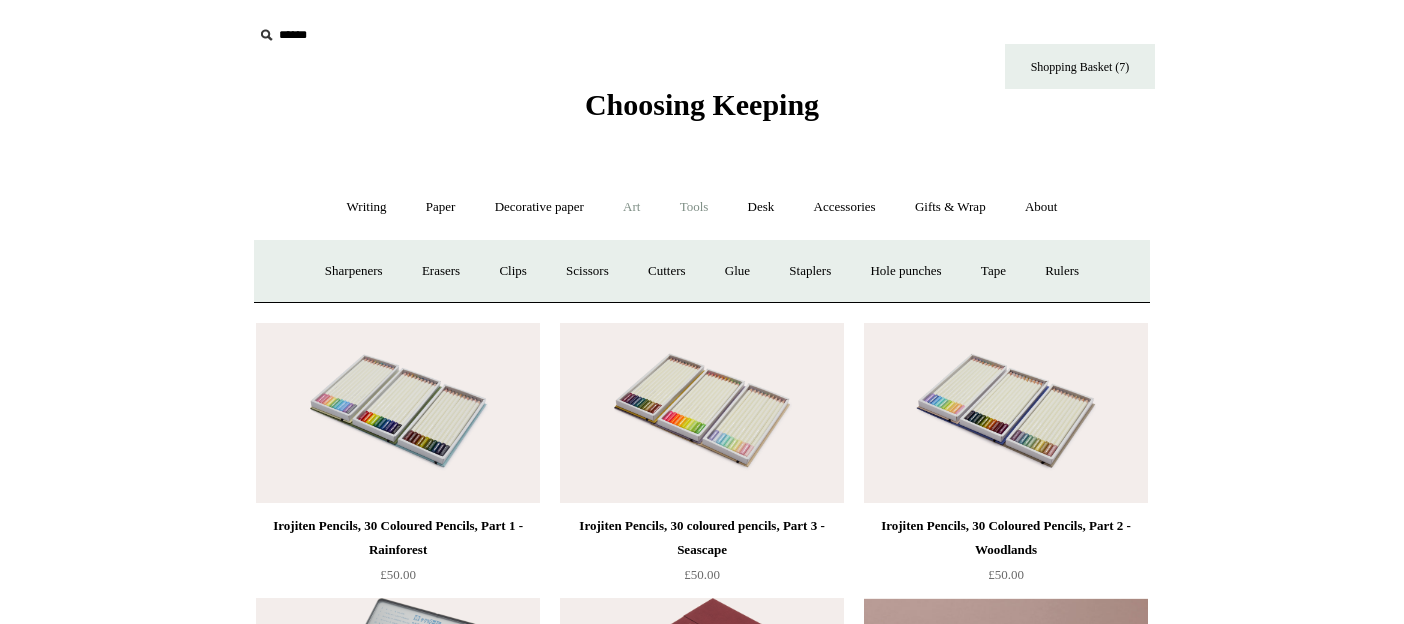 click on "Art +" at bounding box center [631, 207] 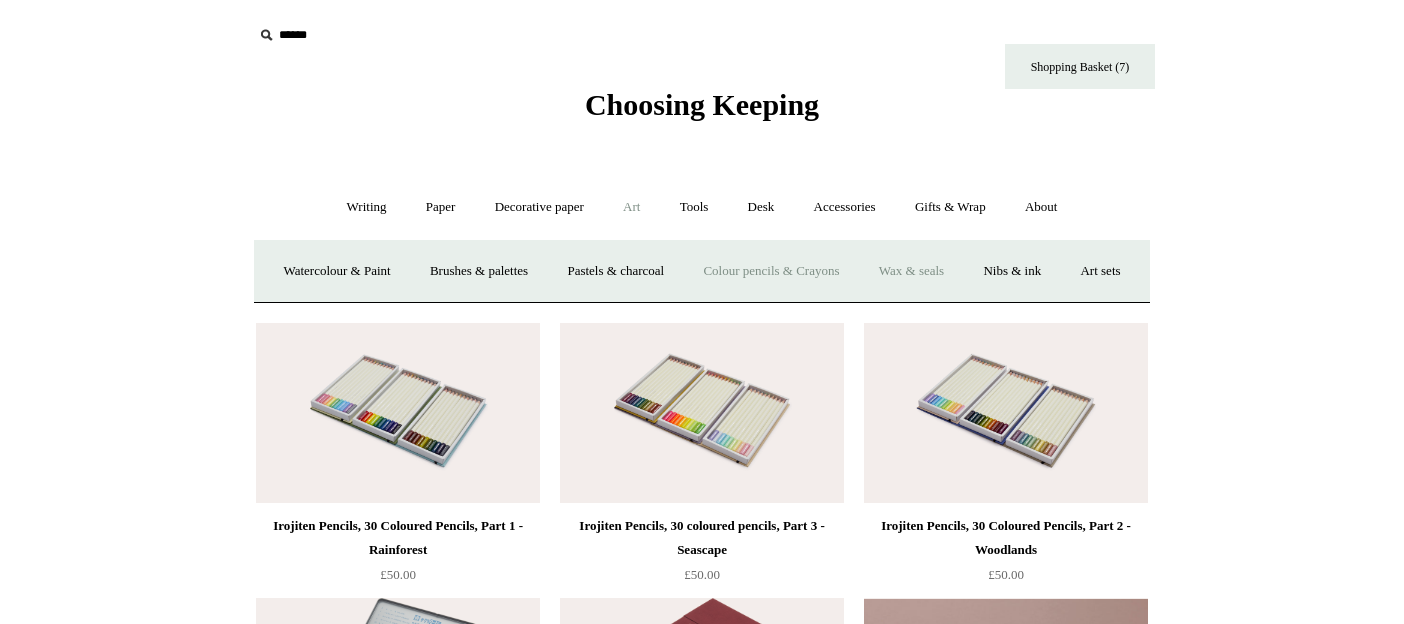 click on "Wax & seals" at bounding box center (911, 271) 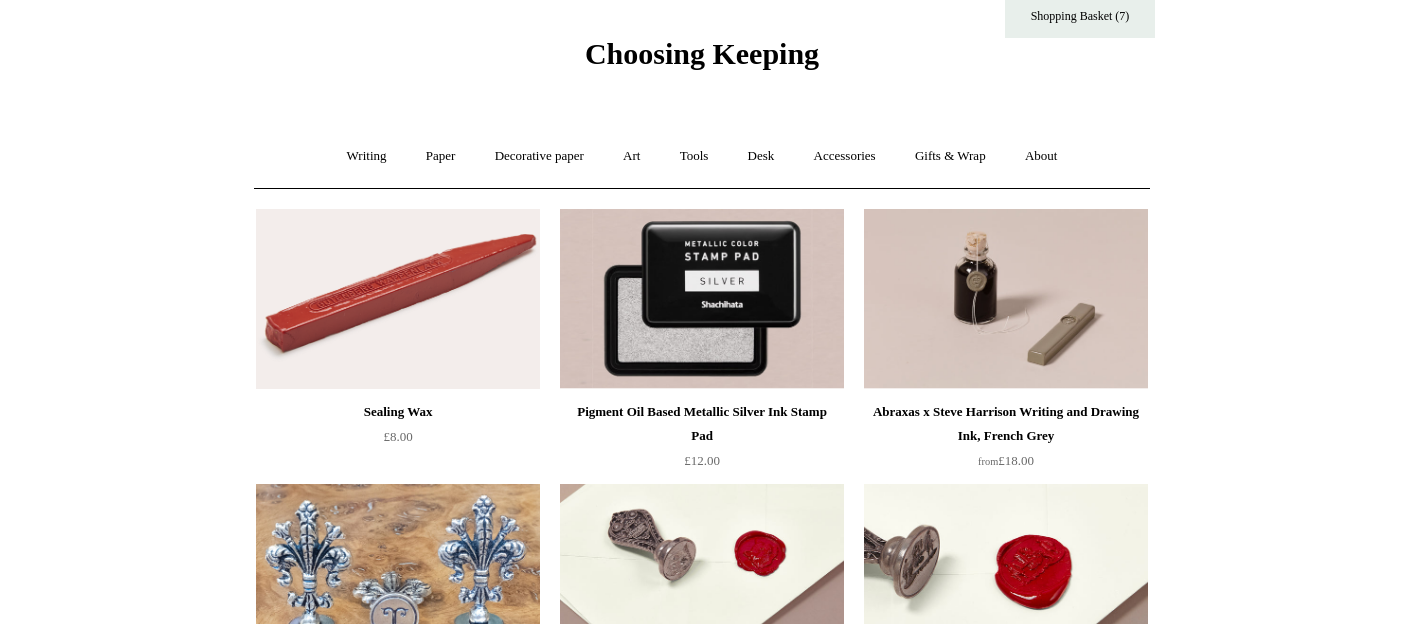 scroll, scrollTop: 31, scrollLeft: 0, axis: vertical 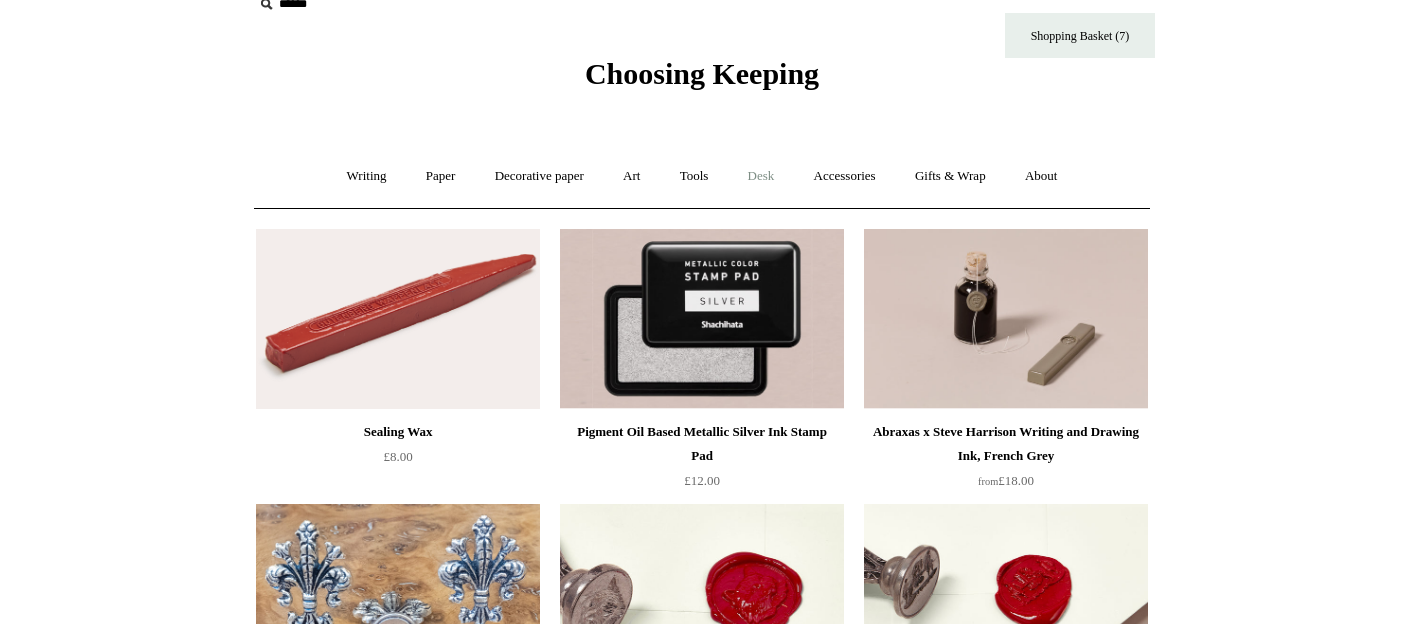 click on "Desk +" at bounding box center [761, 176] 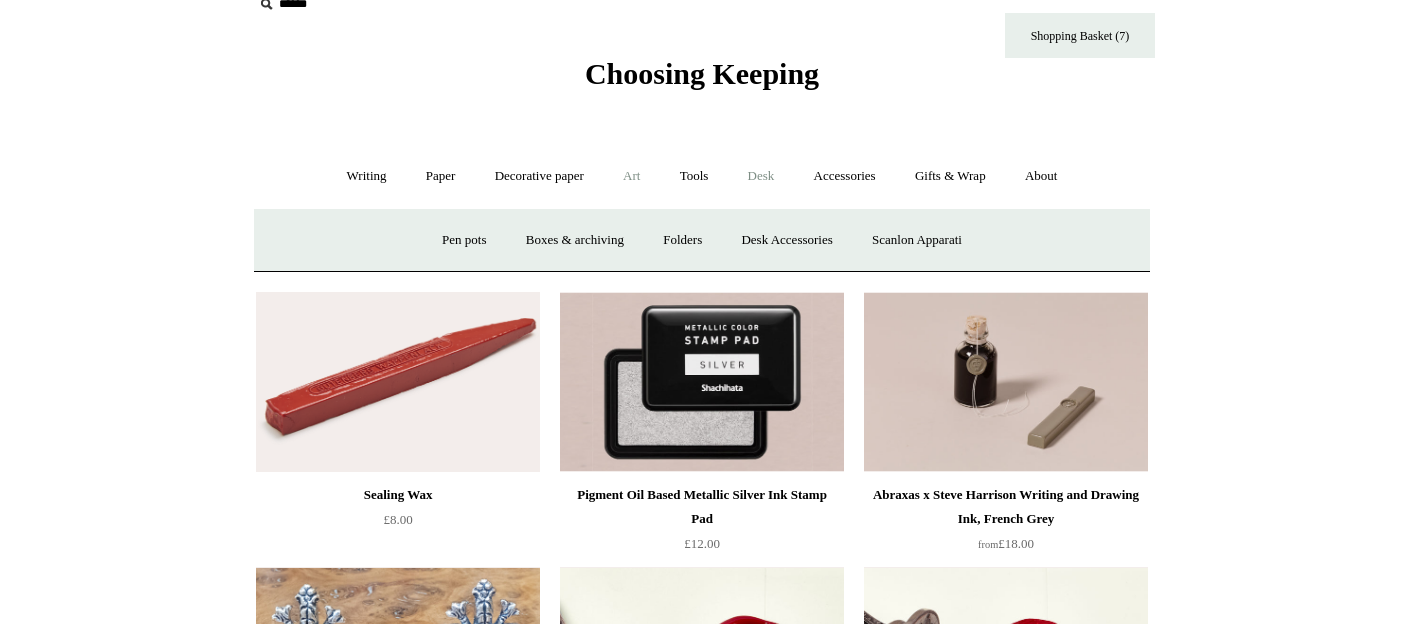 click on "Art +" at bounding box center [631, 176] 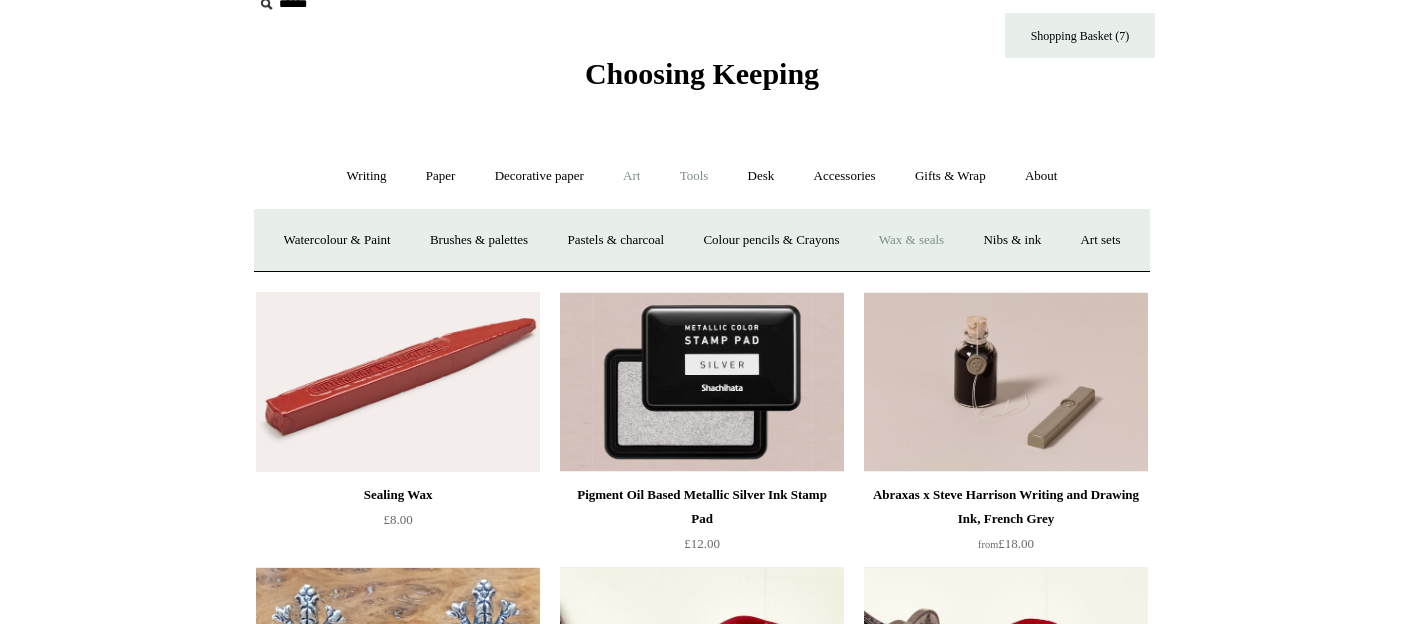 click on "Tools +" at bounding box center (694, 176) 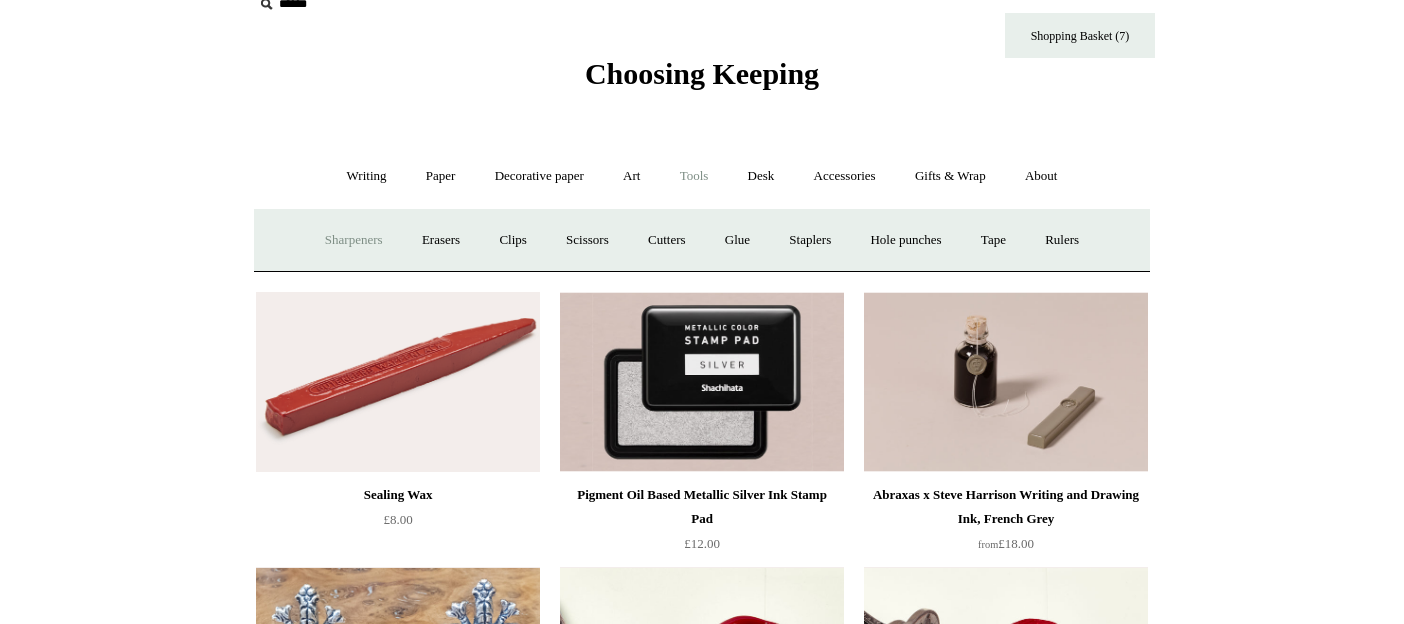 click on "Sharpeners" at bounding box center [354, 240] 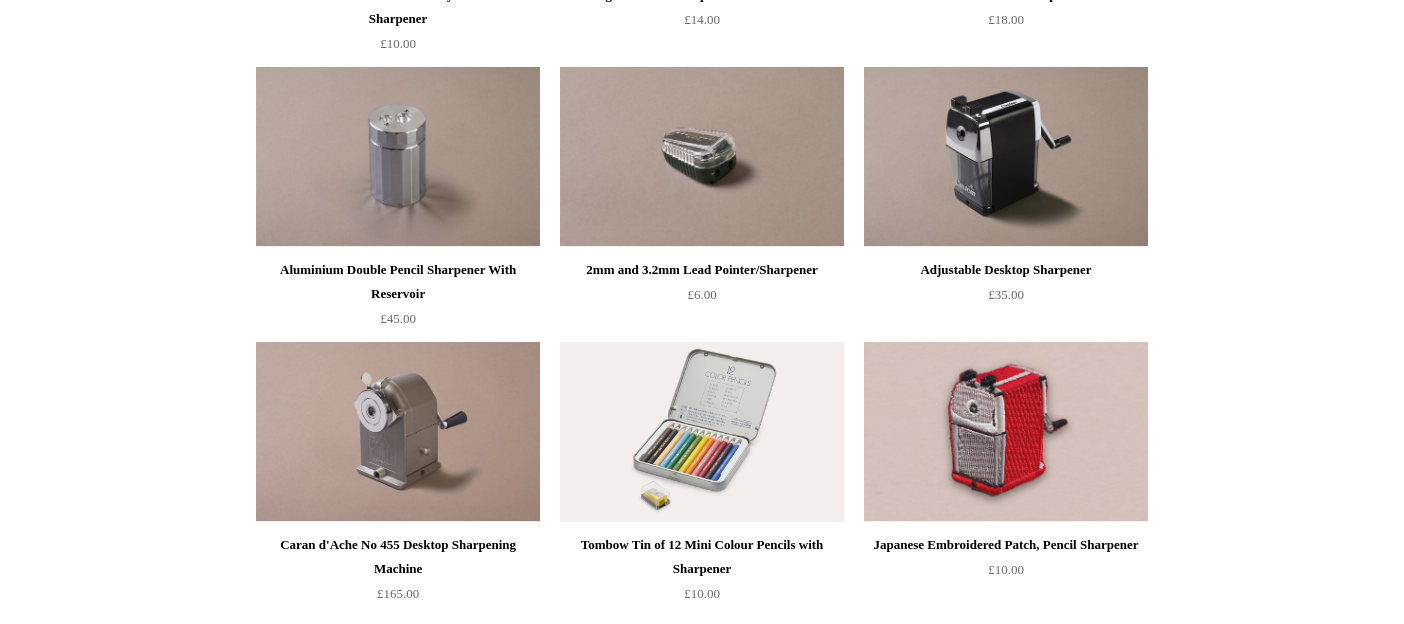 scroll, scrollTop: 1060, scrollLeft: 0, axis: vertical 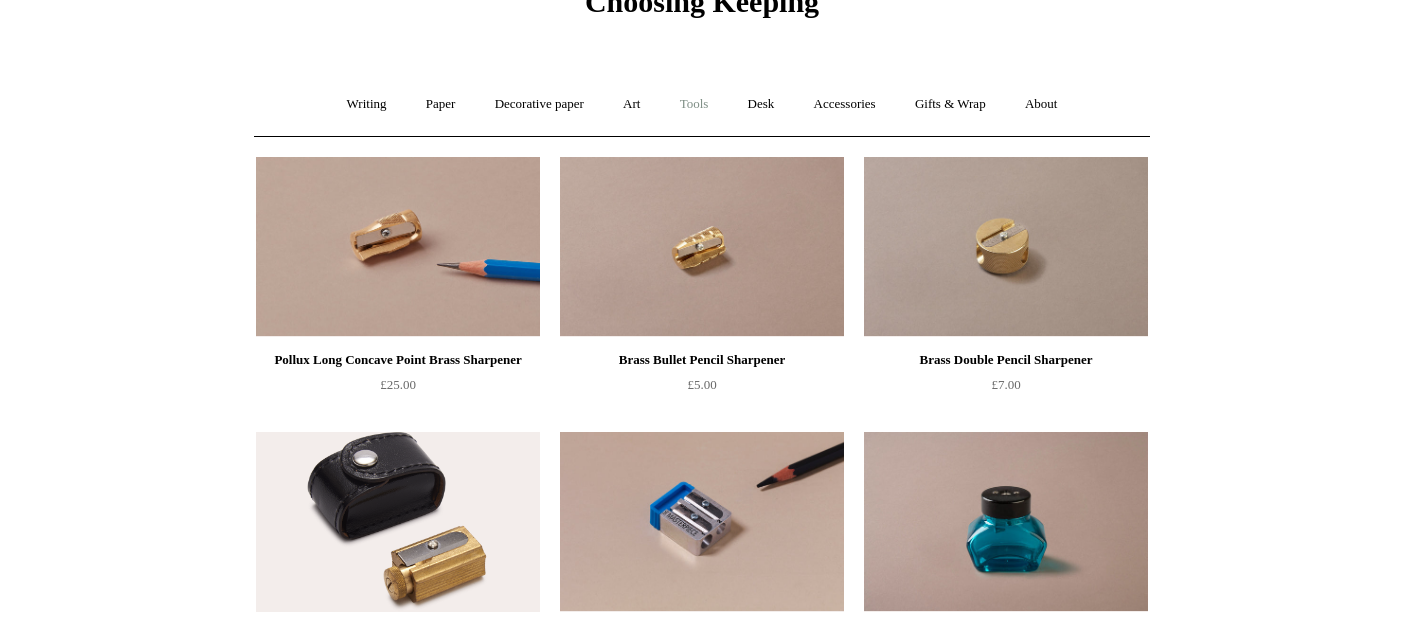click on "Tools +" at bounding box center (694, 104) 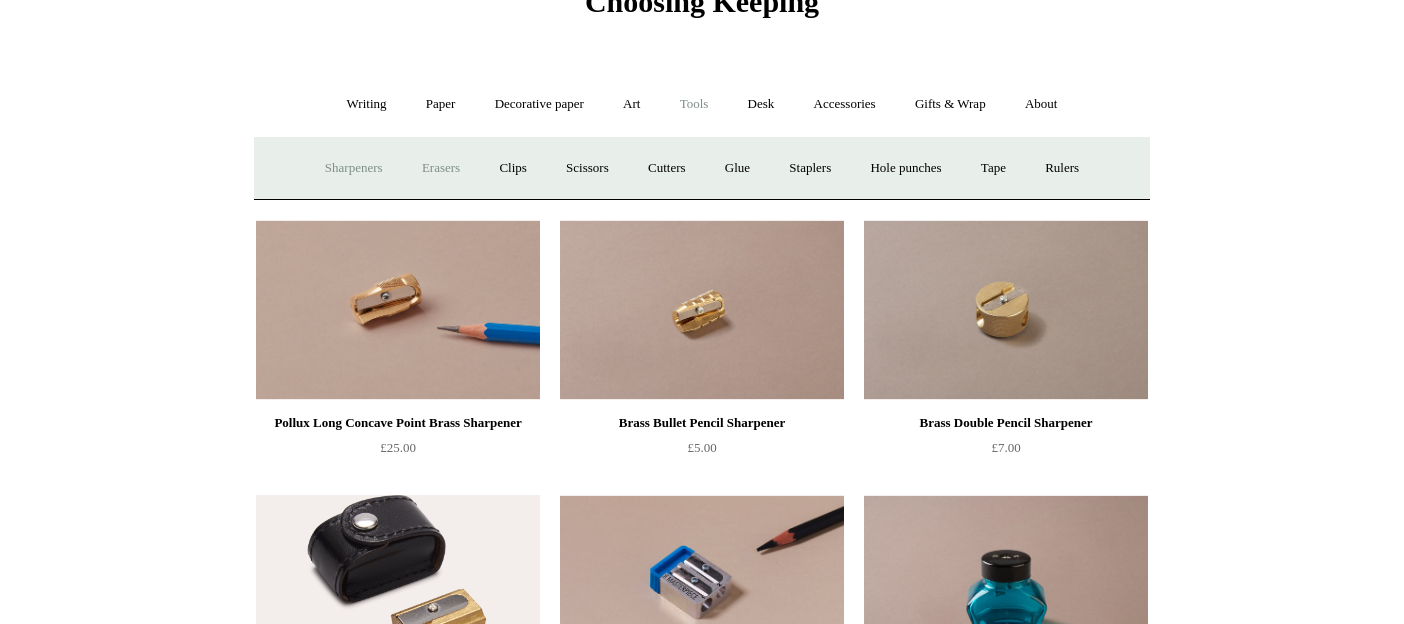 click on "Erasers" at bounding box center [441, 168] 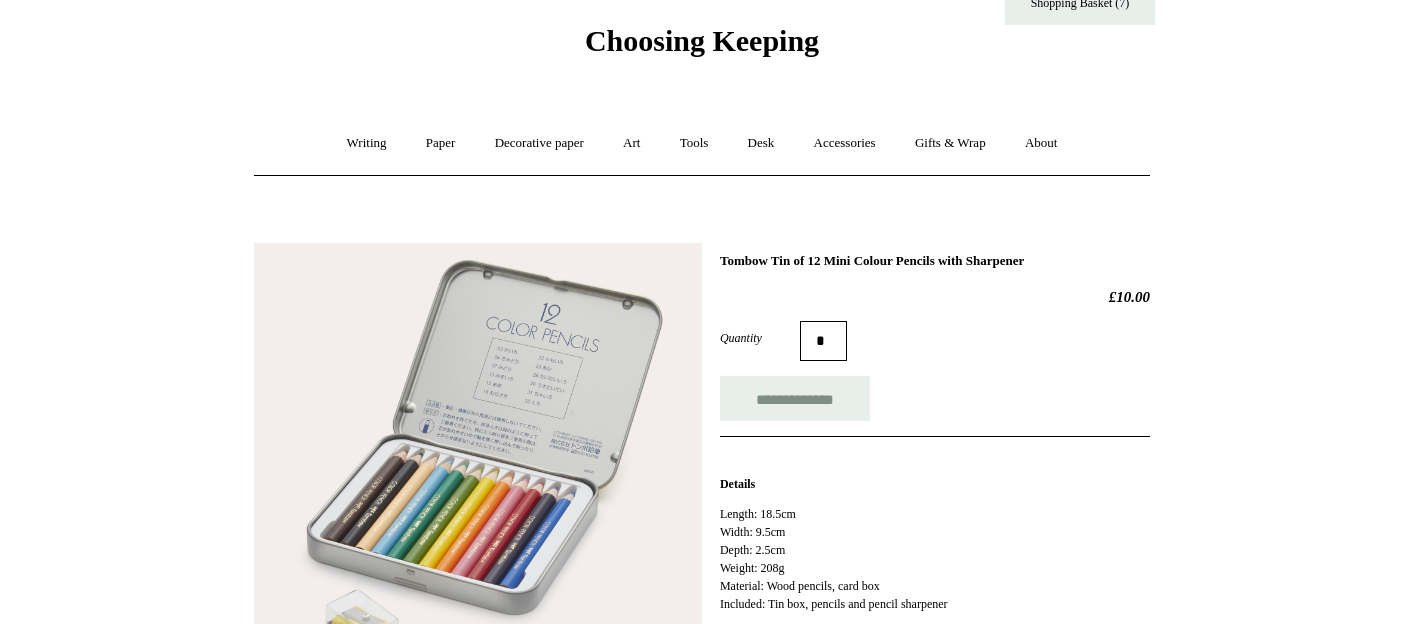 scroll, scrollTop: 0, scrollLeft: 0, axis: both 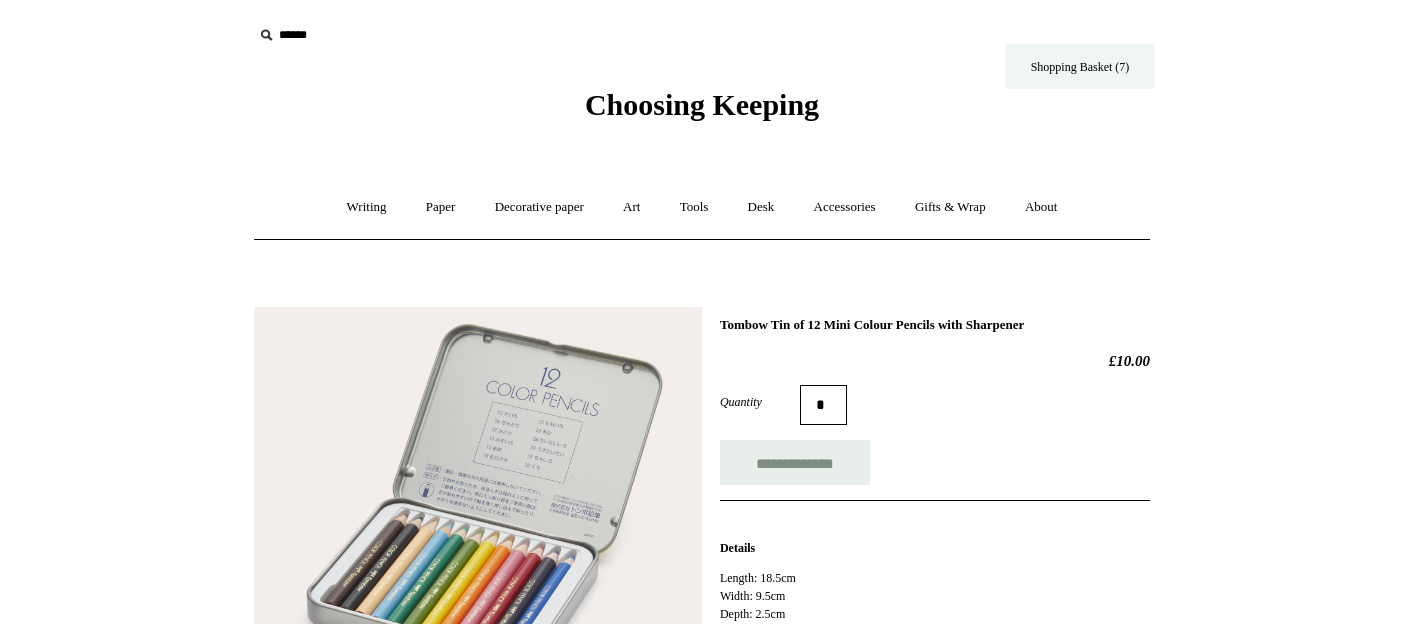 click on "Shopping Basket (7)" at bounding box center [1080, 66] 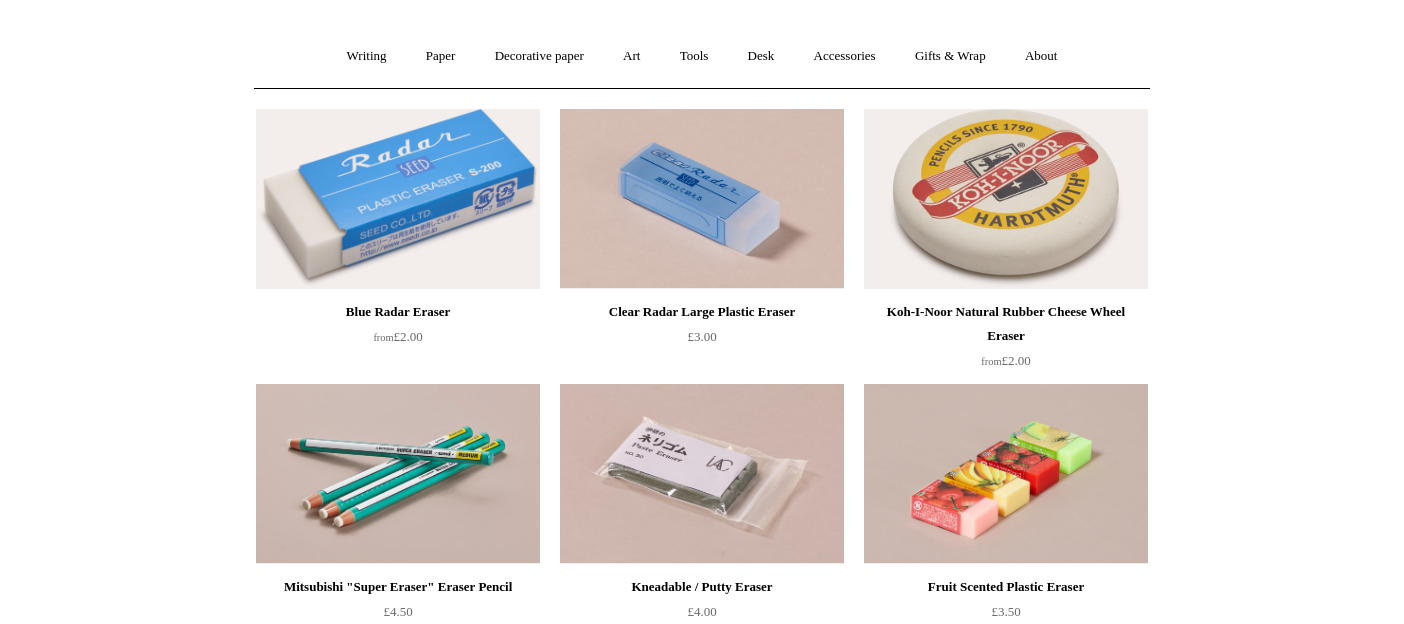 scroll, scrollTop: 0, scrollLeft: 0, axis: both 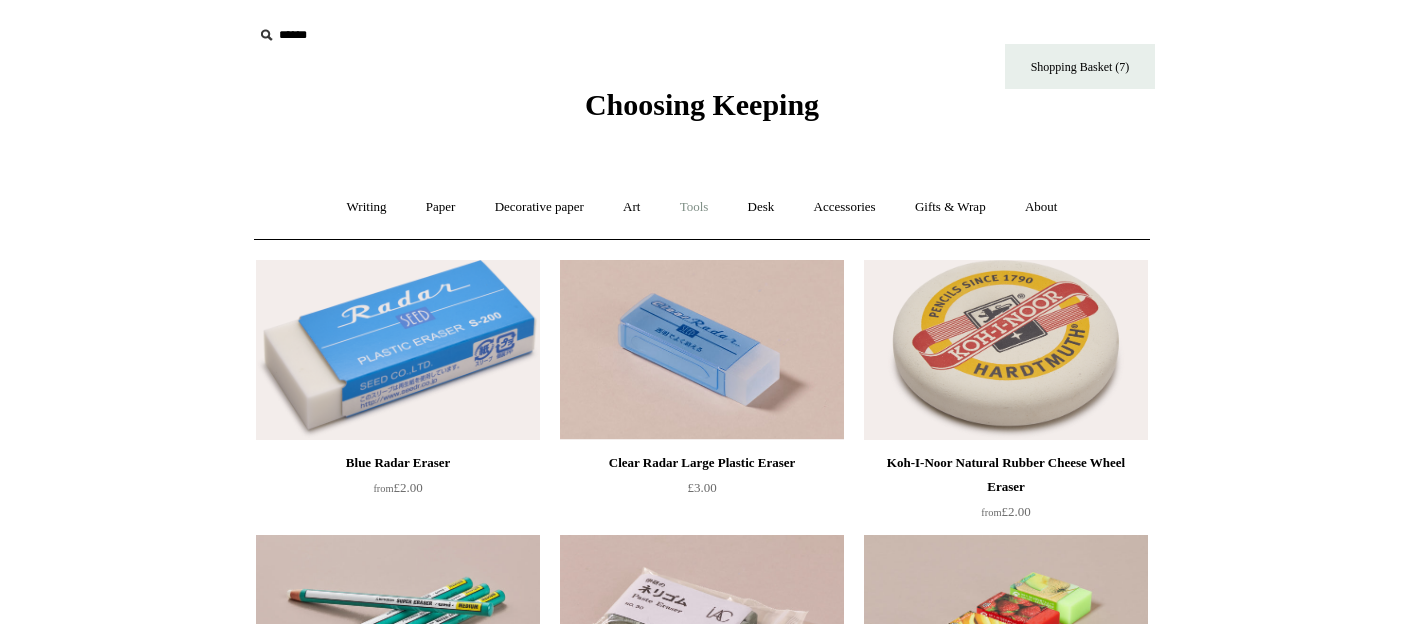 click on "Tools +" at bounding box center (694, 207) 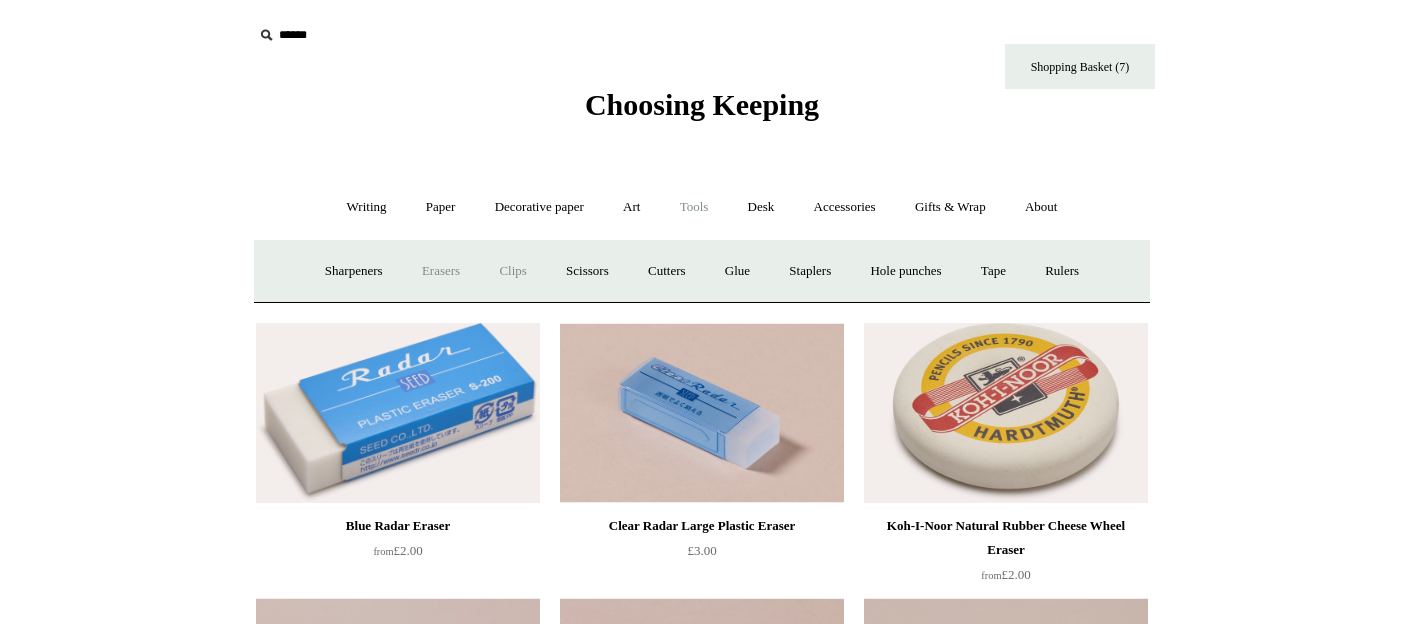 click on "Clips +" at bounding box center [512, 271] 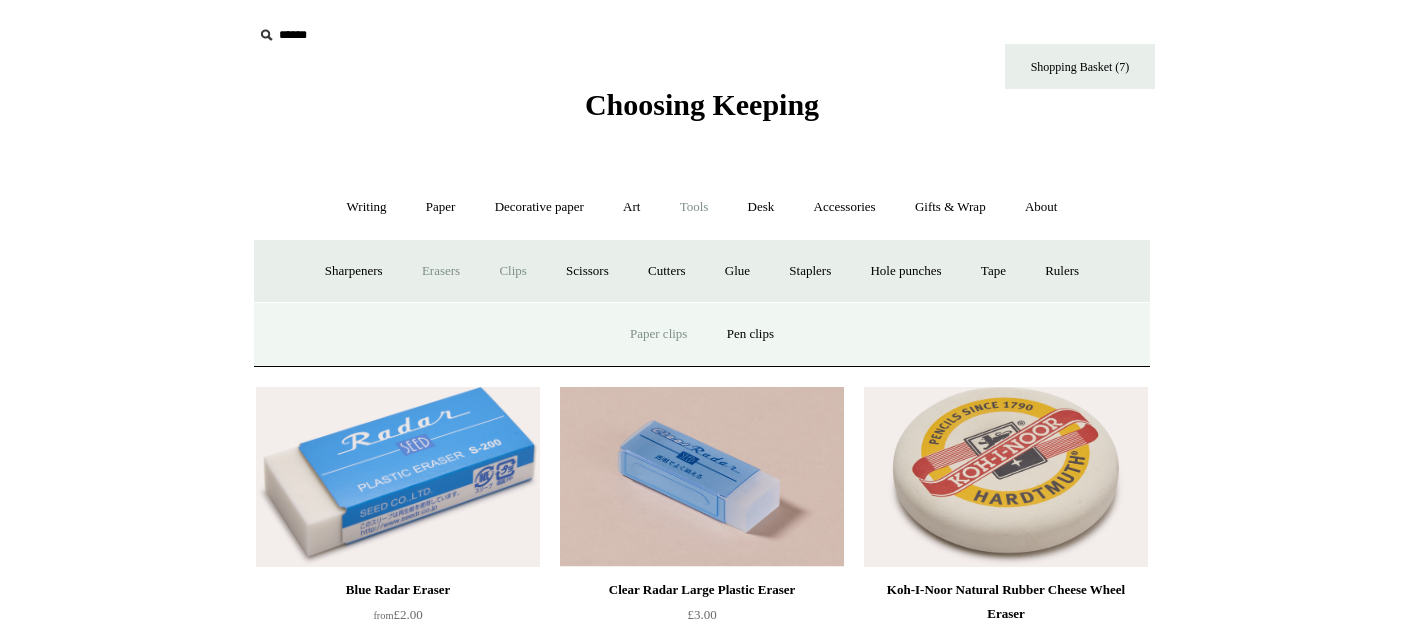 click on "Paper clips" at bounding box center [658, 334] 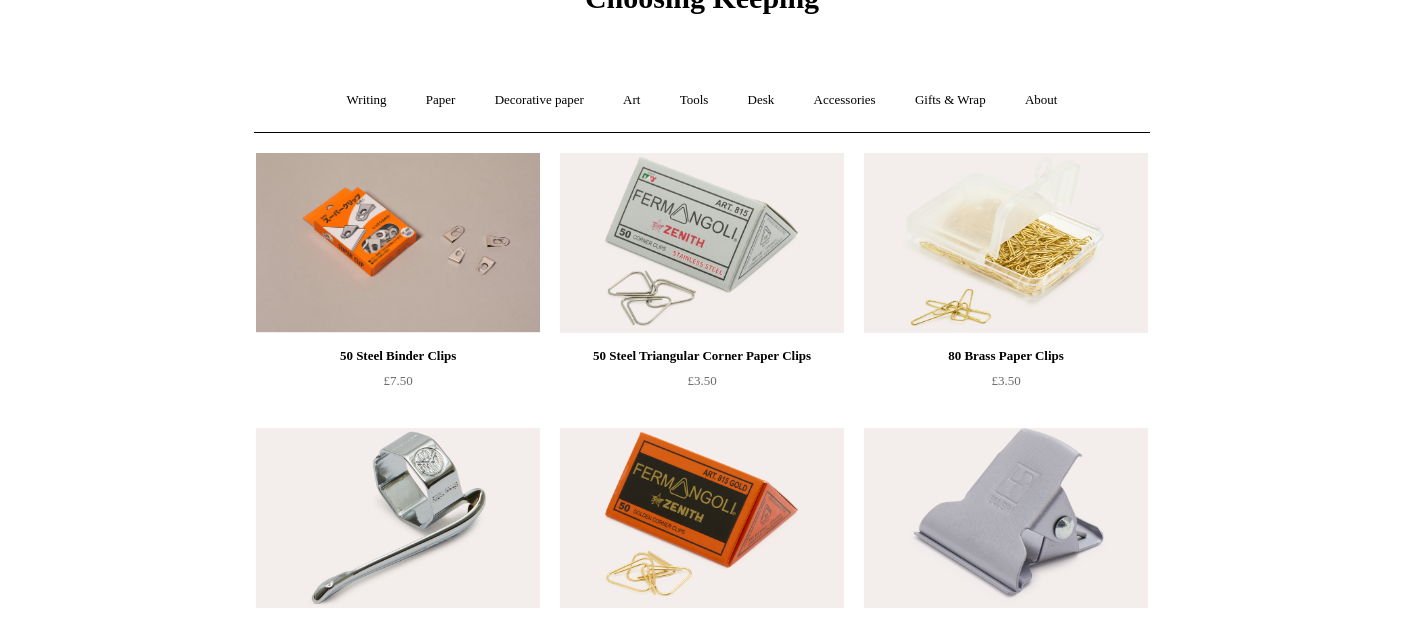 scroll, scrollTop: 0, scrollLeft: 0, axis: both 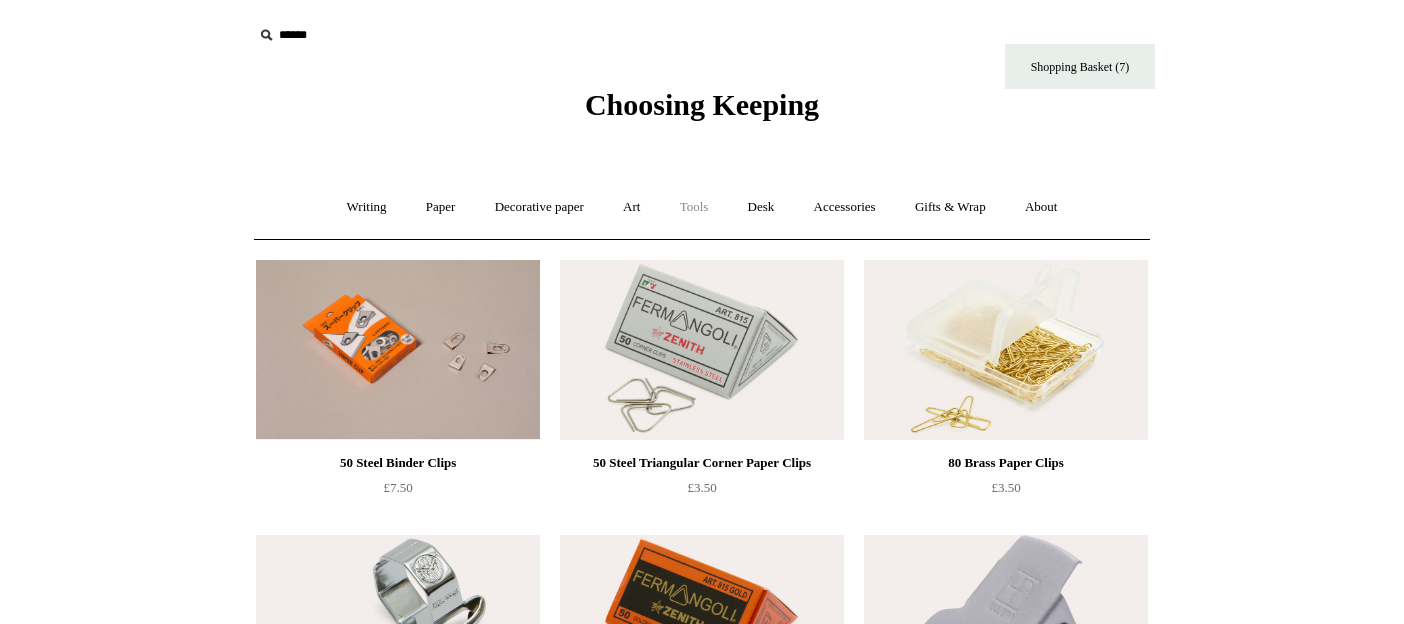 click on "Tools +" at bounding box center (694, 207) 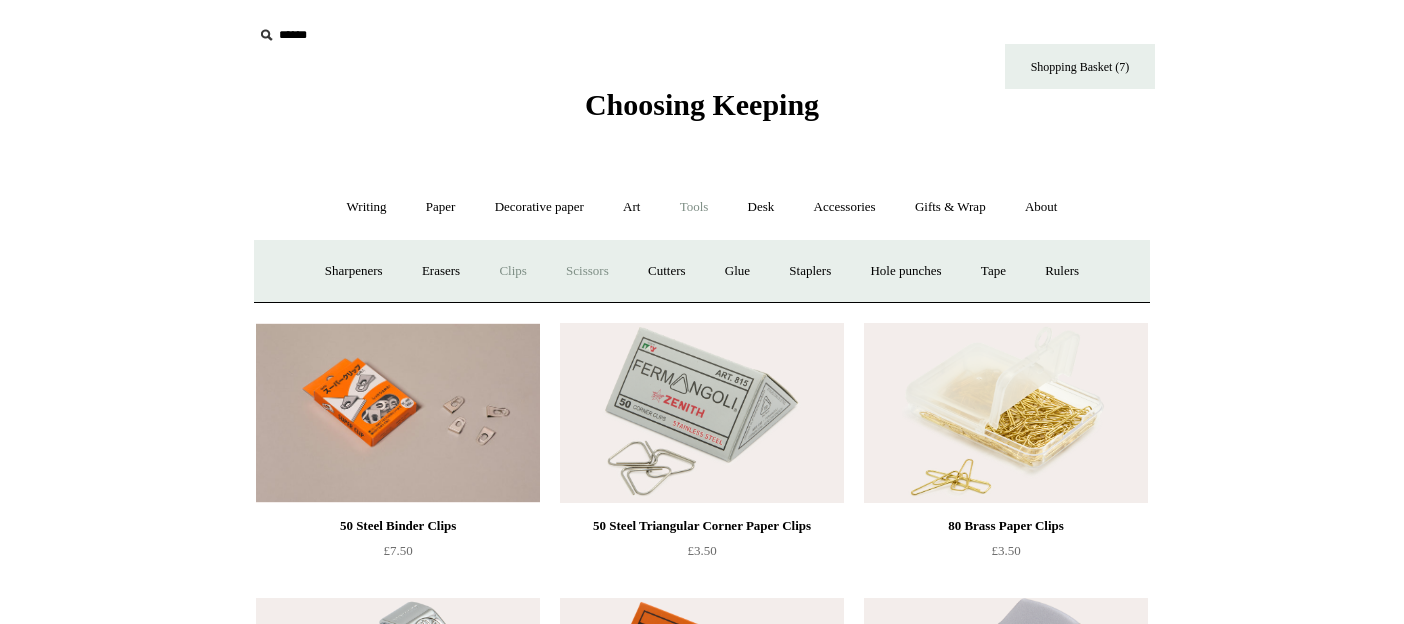 click on "Scissors" at bounding box center [587, 271] 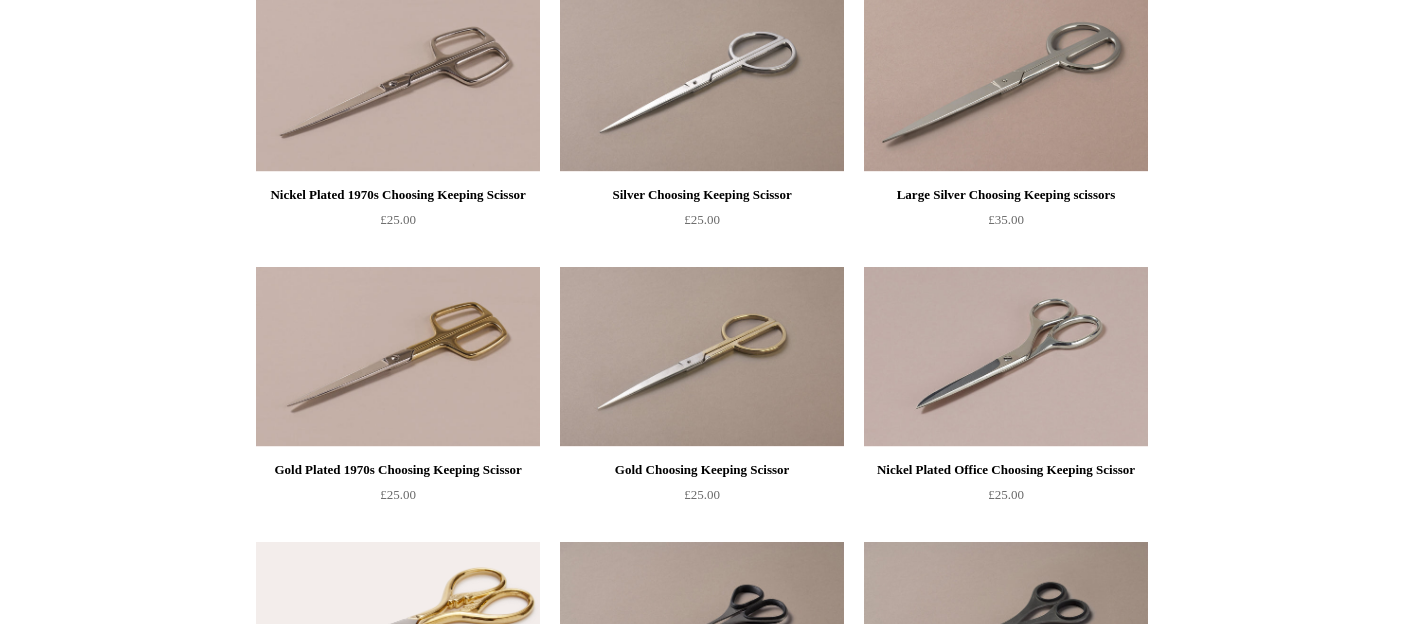 scroll, scrollTop: 0, scrollLeft: 0, axis: both 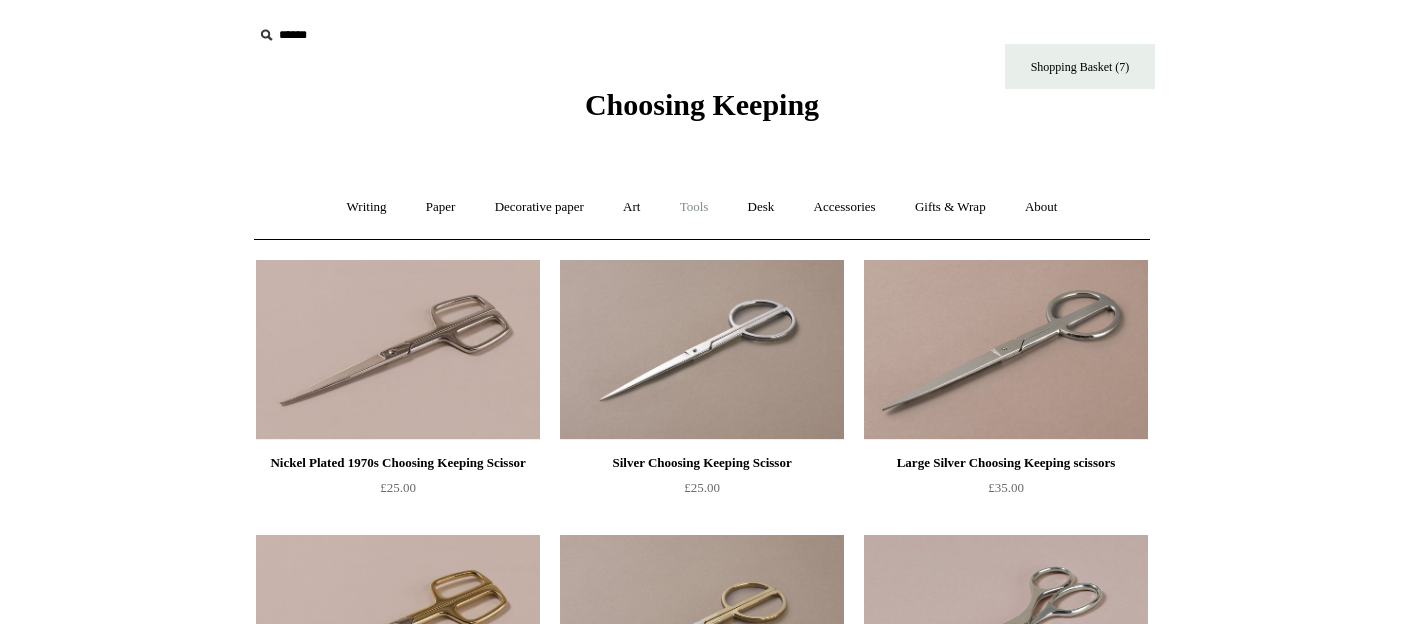 click on "Tools +" at bounding box center [694, 207] 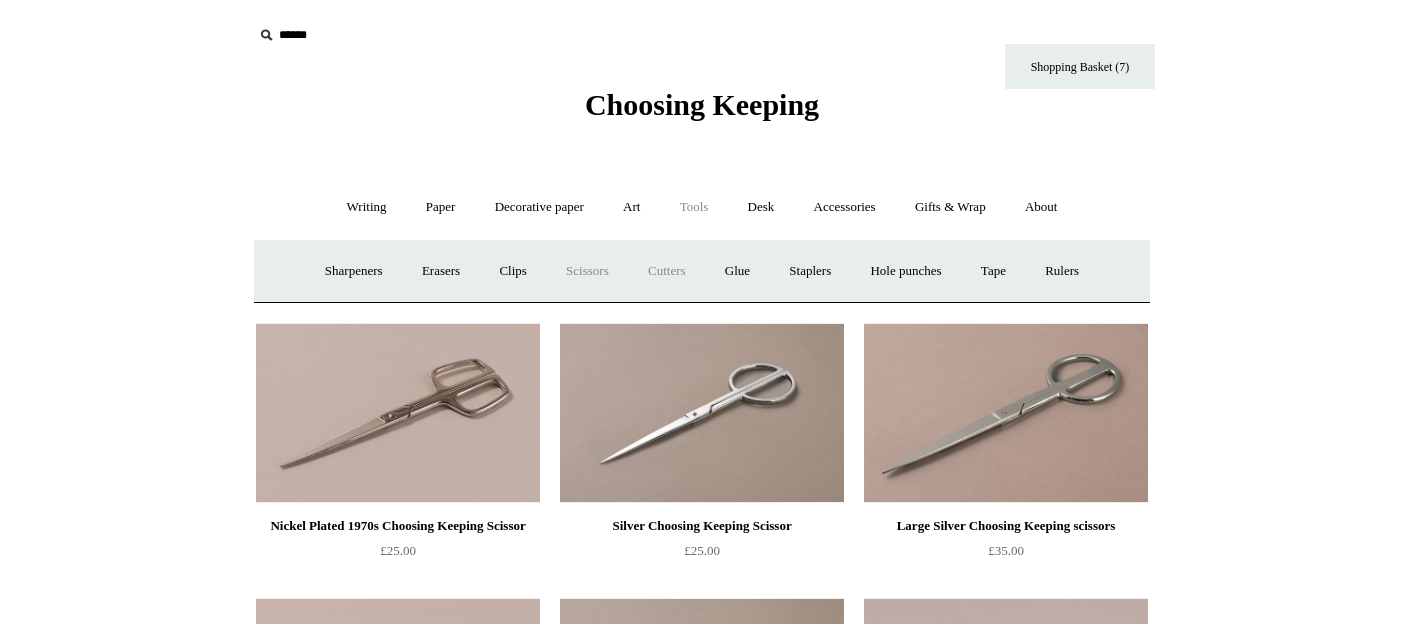 click on "Cutters" at bounding box center [667, 271] 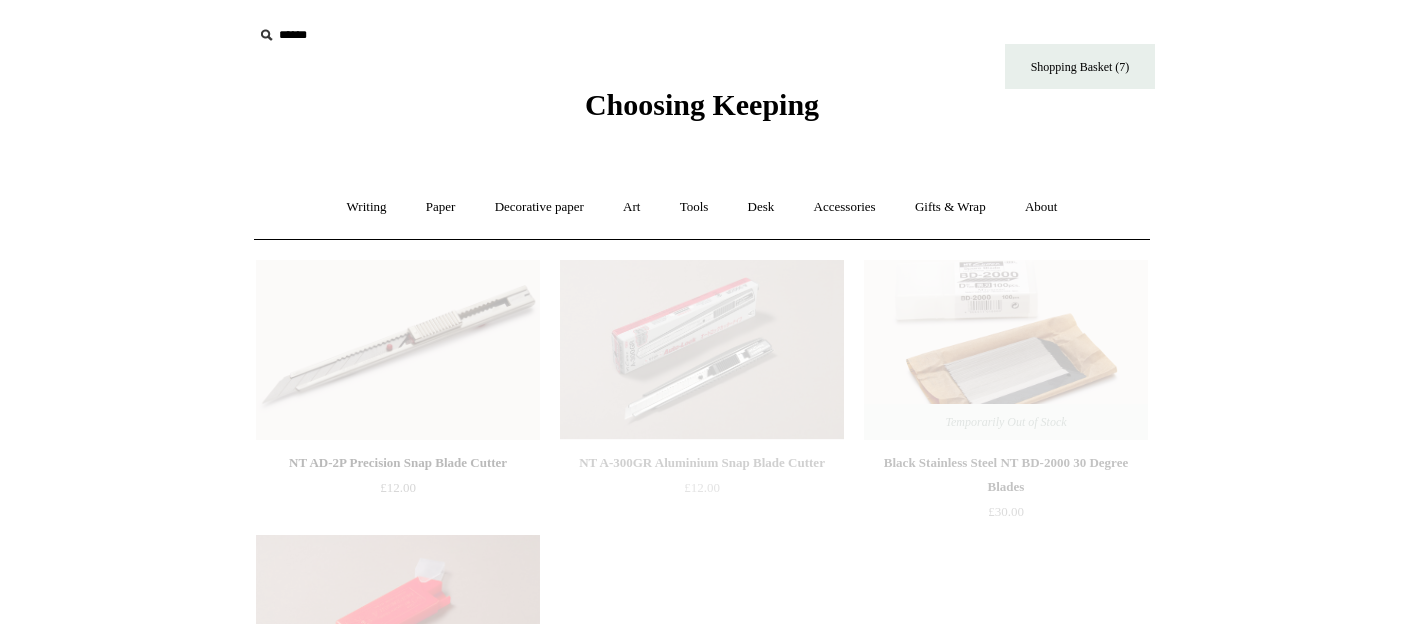 scroll, scrollTop: 0, scrollLeft: 0, axis: both 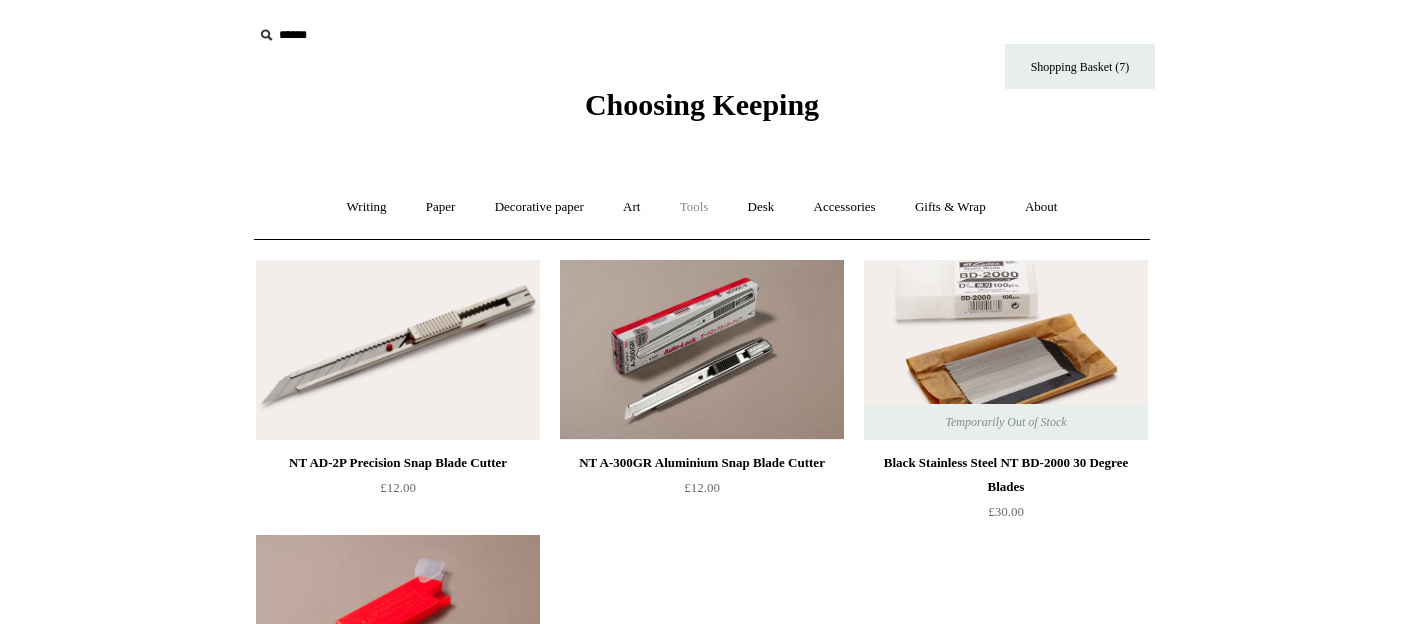 click on "Tools +" at bounding box center (694, 207) 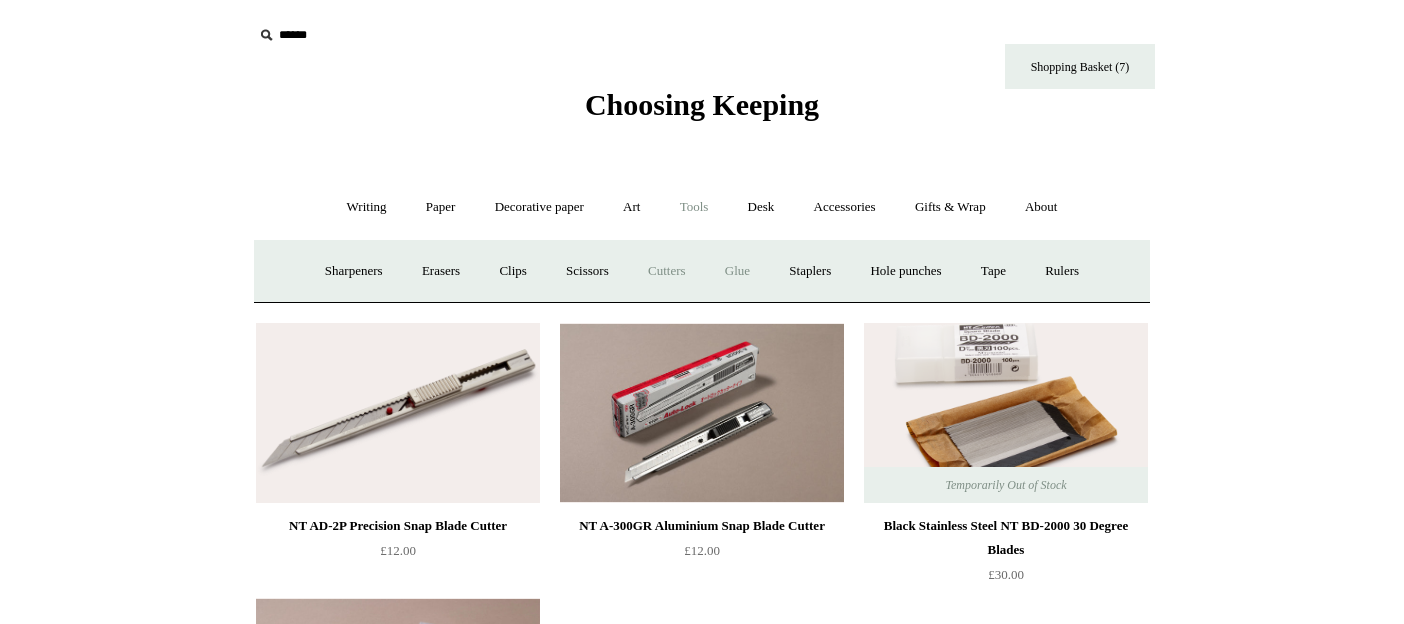 click on "Glue" at bounding box center [737, 271] 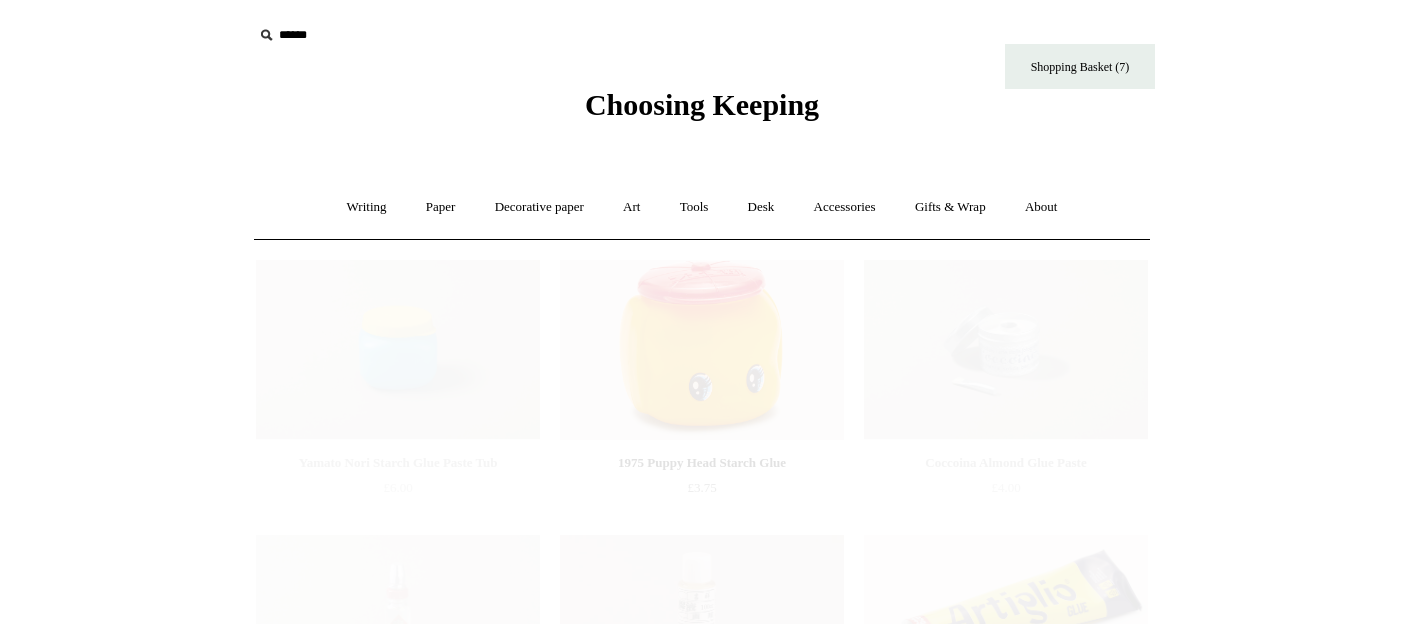 scroll, scrollTop: 0, scrollLeft: 0, axis: both 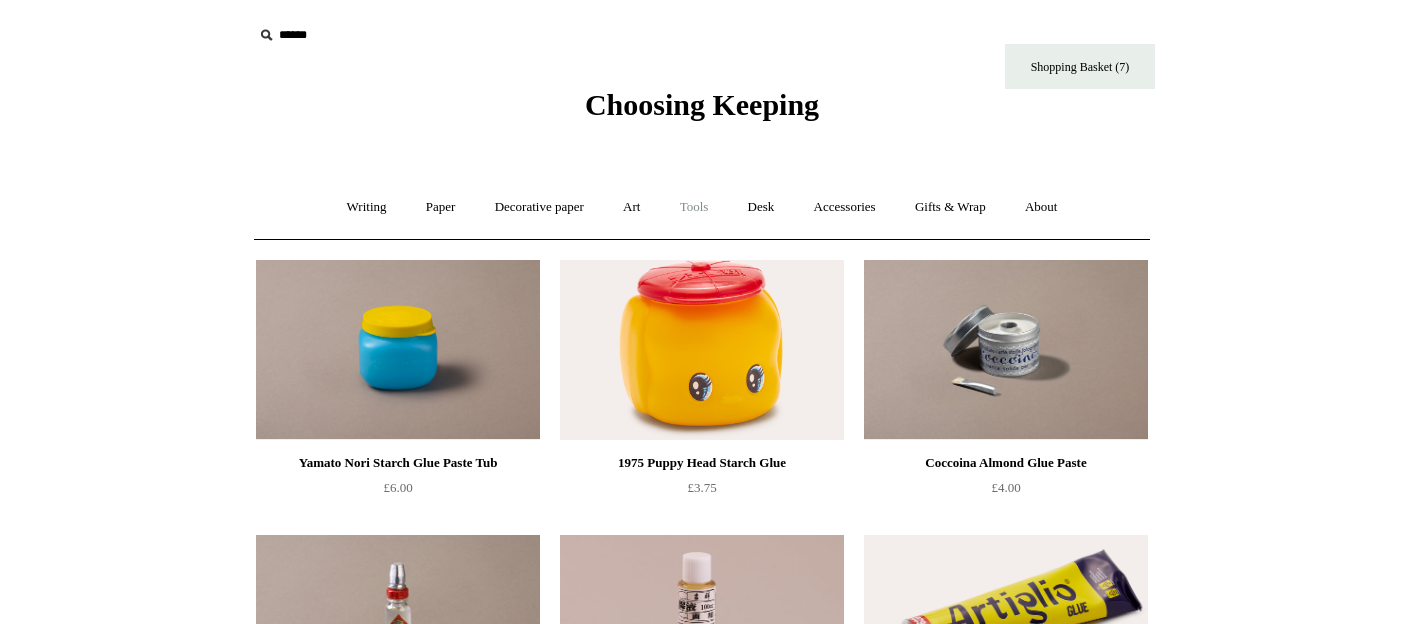 click on "Tools +" at bounding box center [694, 207] 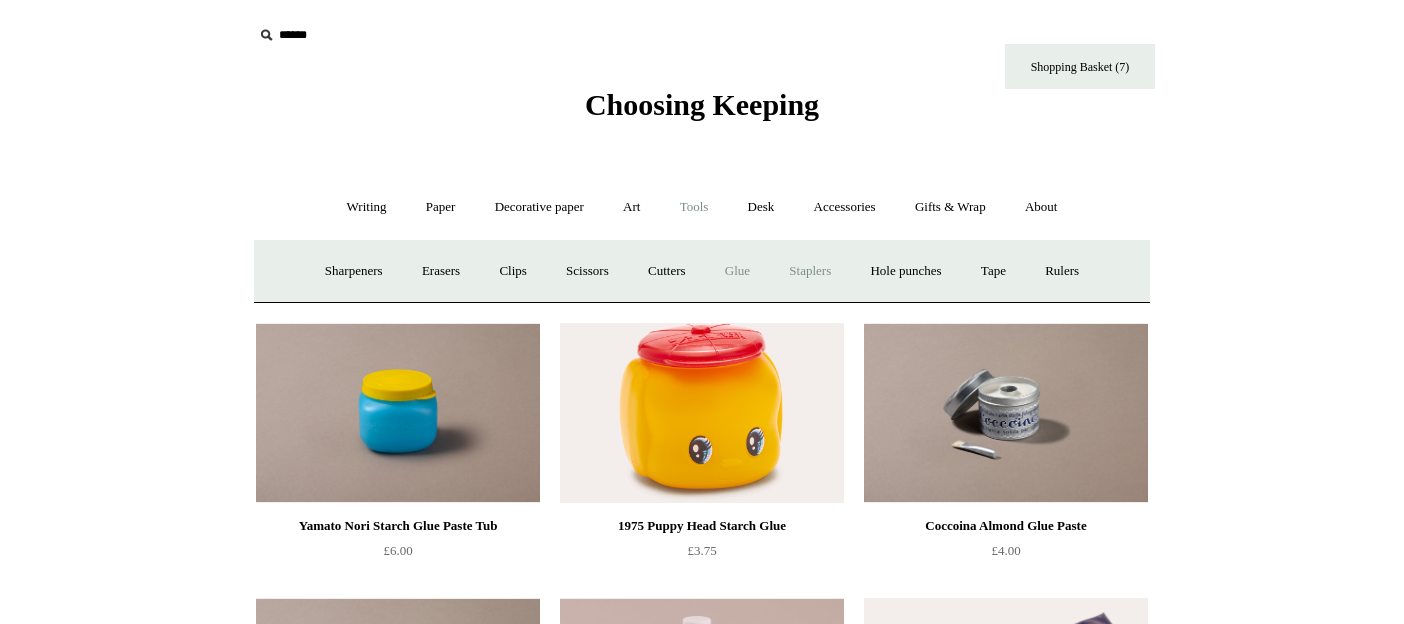 click on "Staplers +" at bounding box center (810, 271) 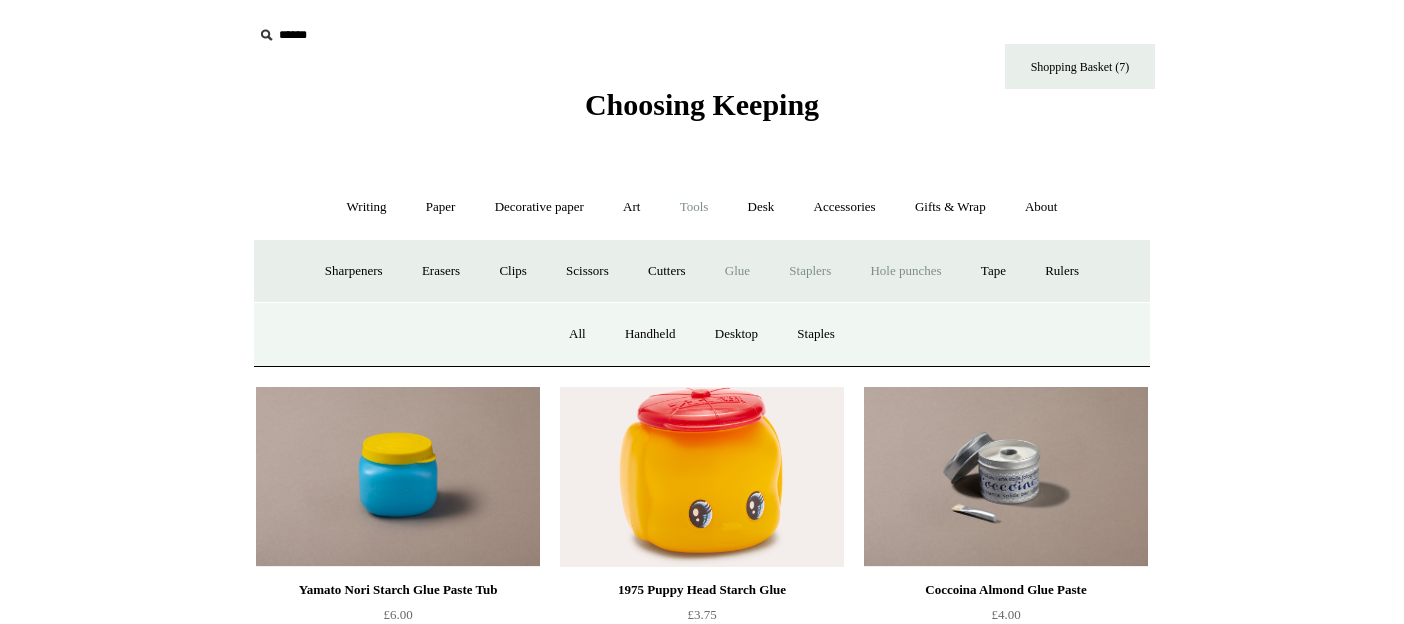 click on "Hole punches" at bounding box center [905, 271] 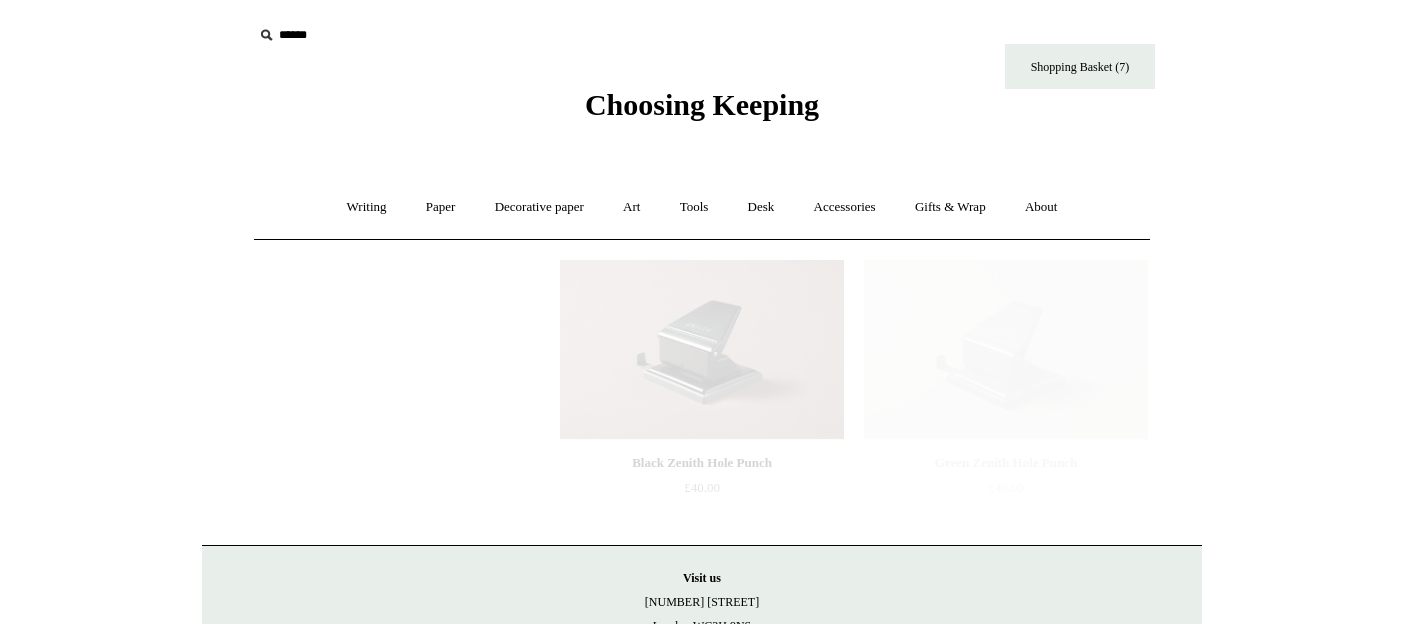 scroll, scrollTop: 0, scrollLeft: 0, axis: both 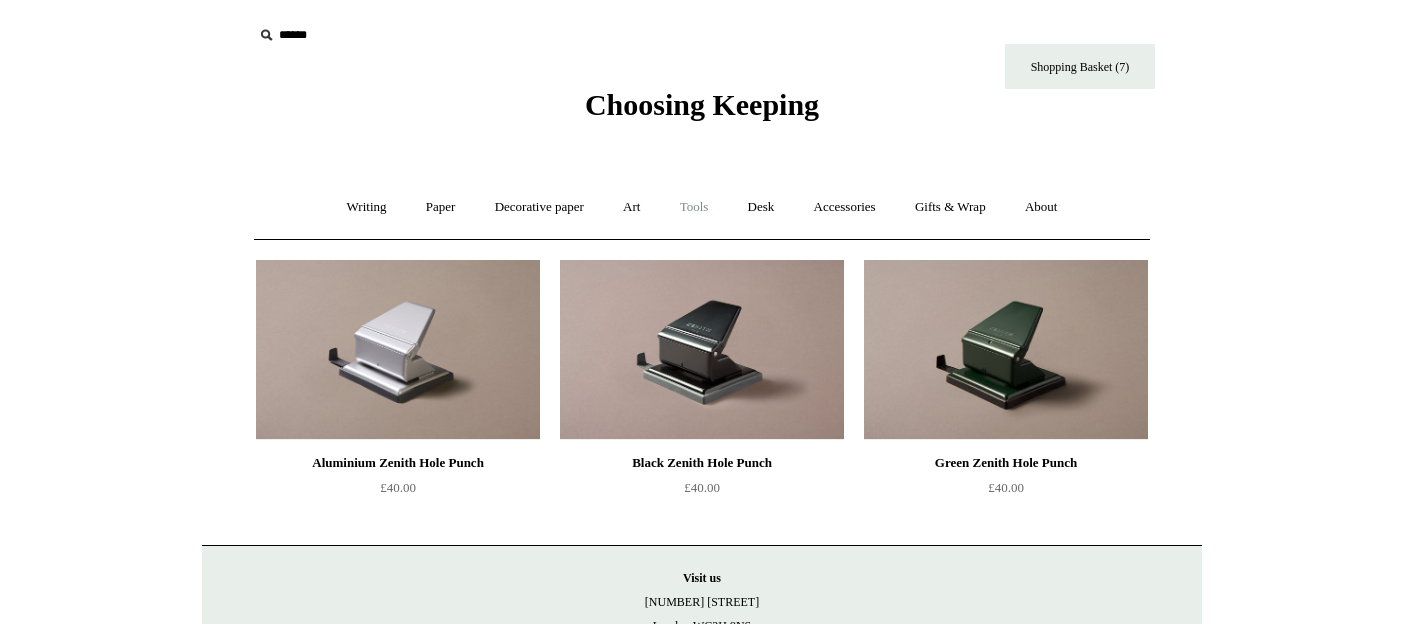 click on "Tools +" at bounding box center (694, 207) 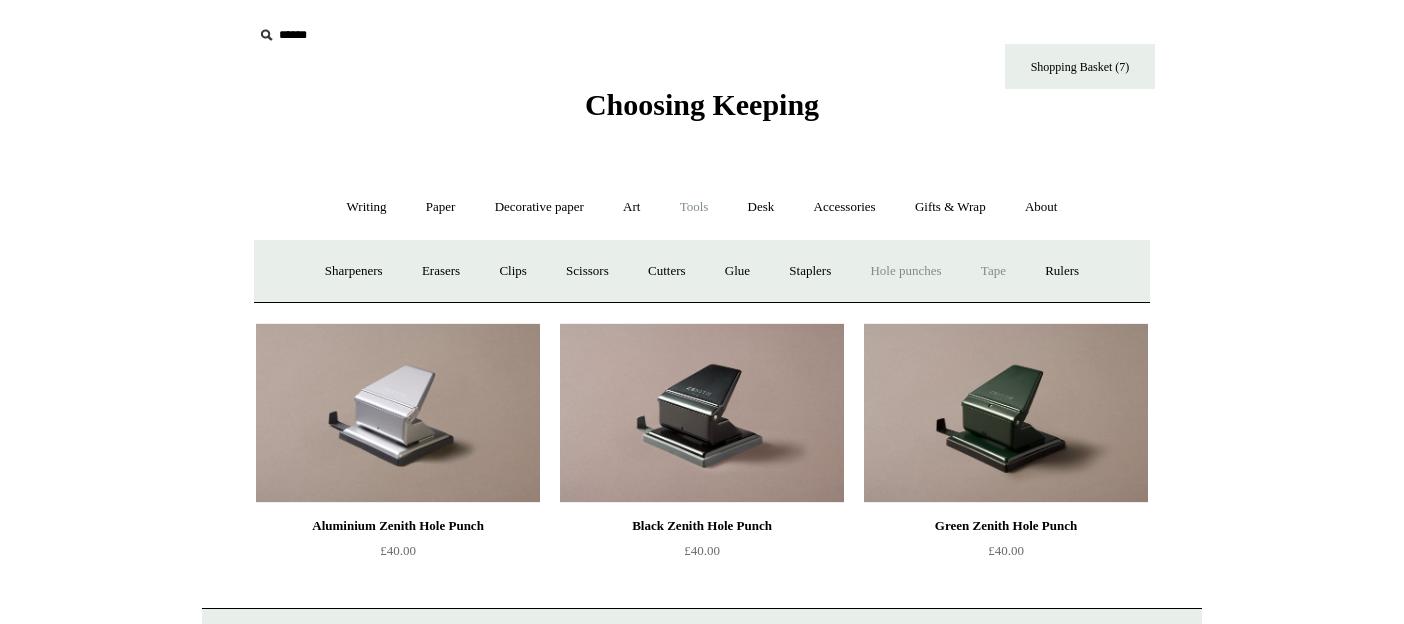 click on "Tape +" at bounding box center (993, 271) 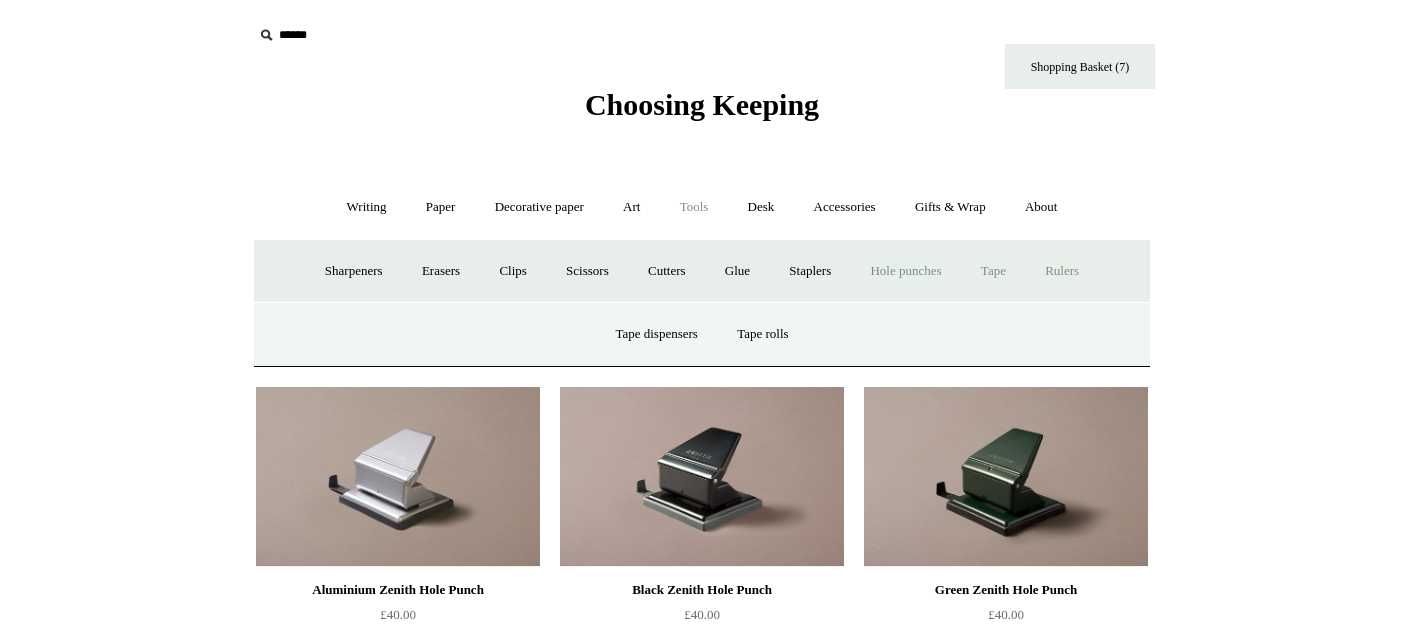 click on "Rulers" at bounding box center (1062, 271) 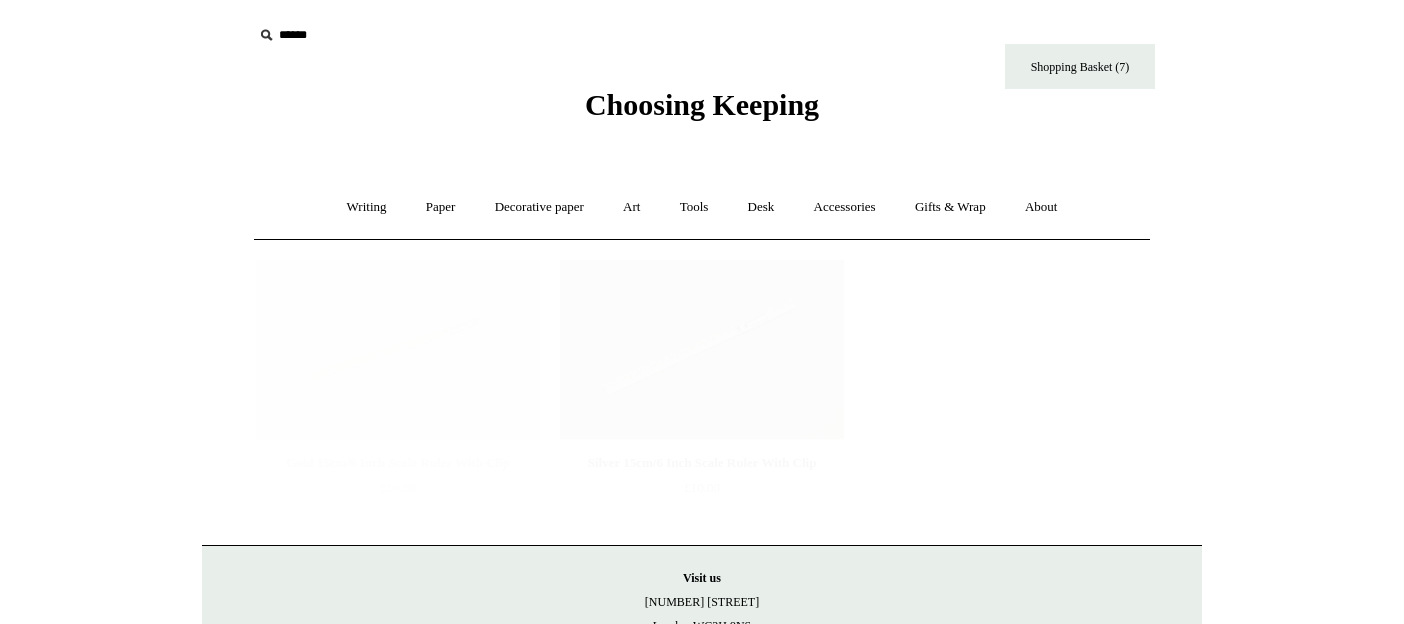 scroll, scrollTop: 0, scrollLeft: 0, axis: both 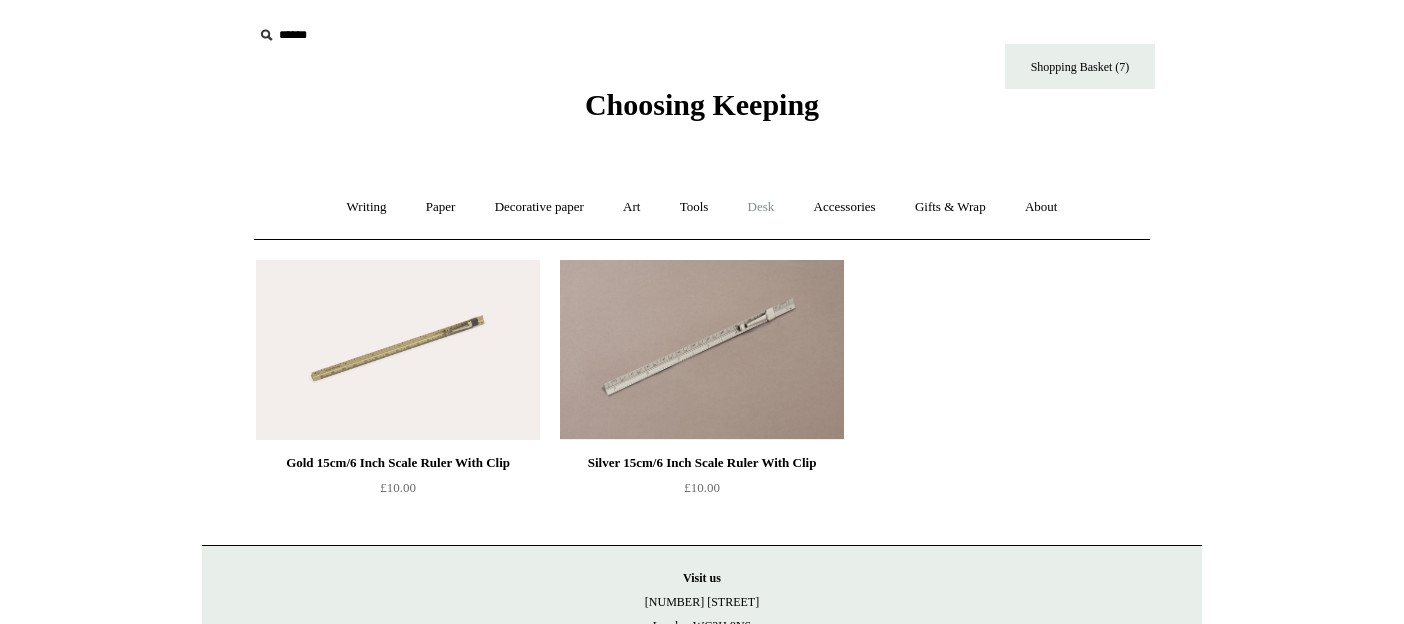 click on "Desk +" at bounding box center [761, 207] 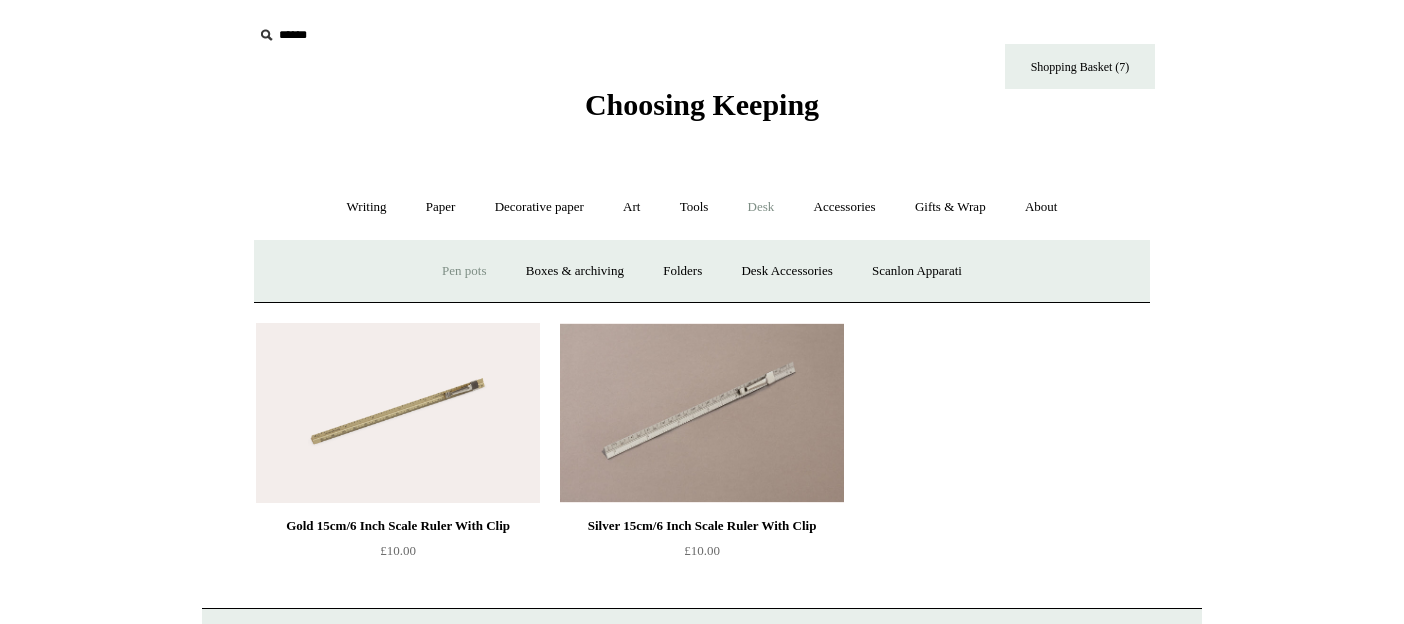 click on "Pen pots" at bounding box center [464, 271] 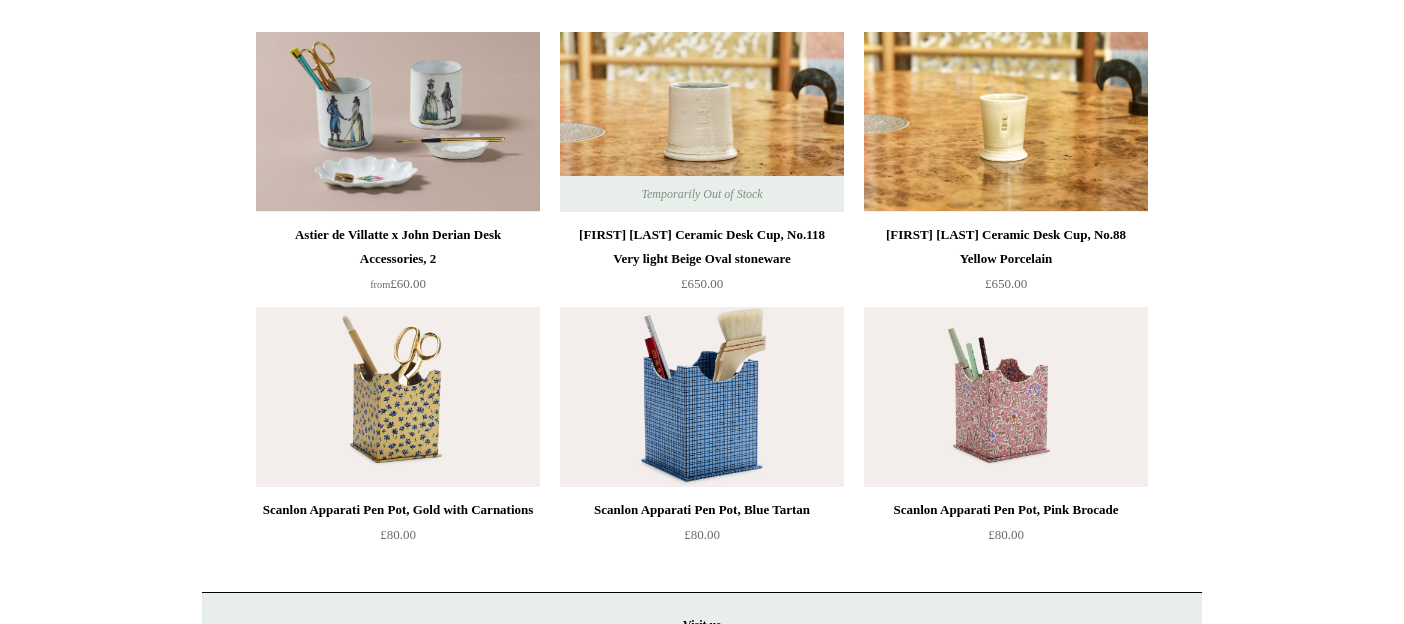 scroll, scrollTop: 0, scrollLeft: 0, axis: both 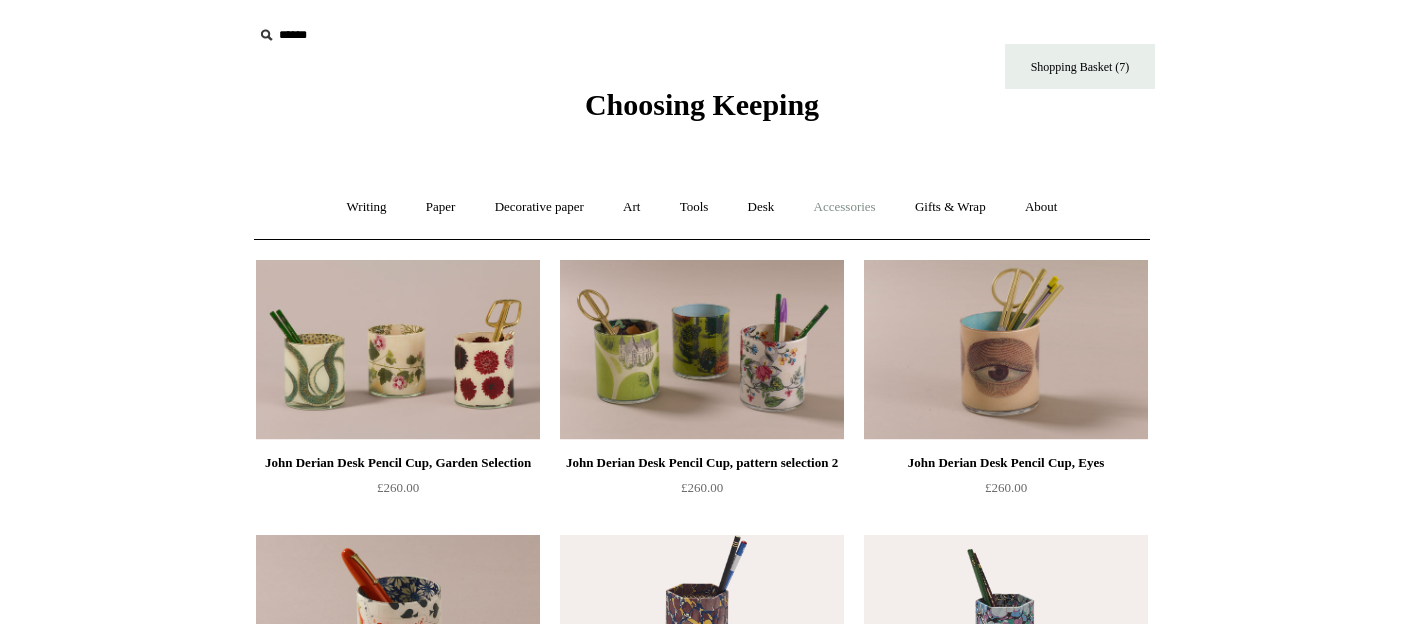 click on "Accessories +" at bounding box center [845, 207] 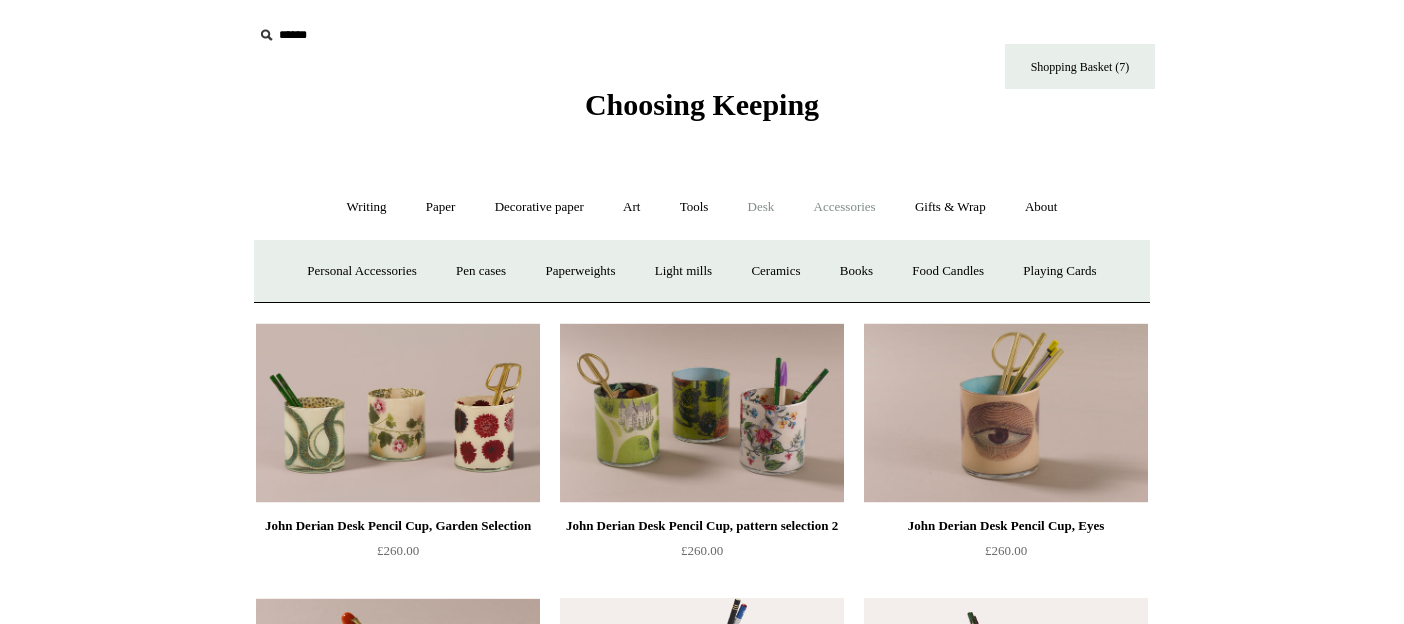click on "Desk +" at bounding box center [761, 207] 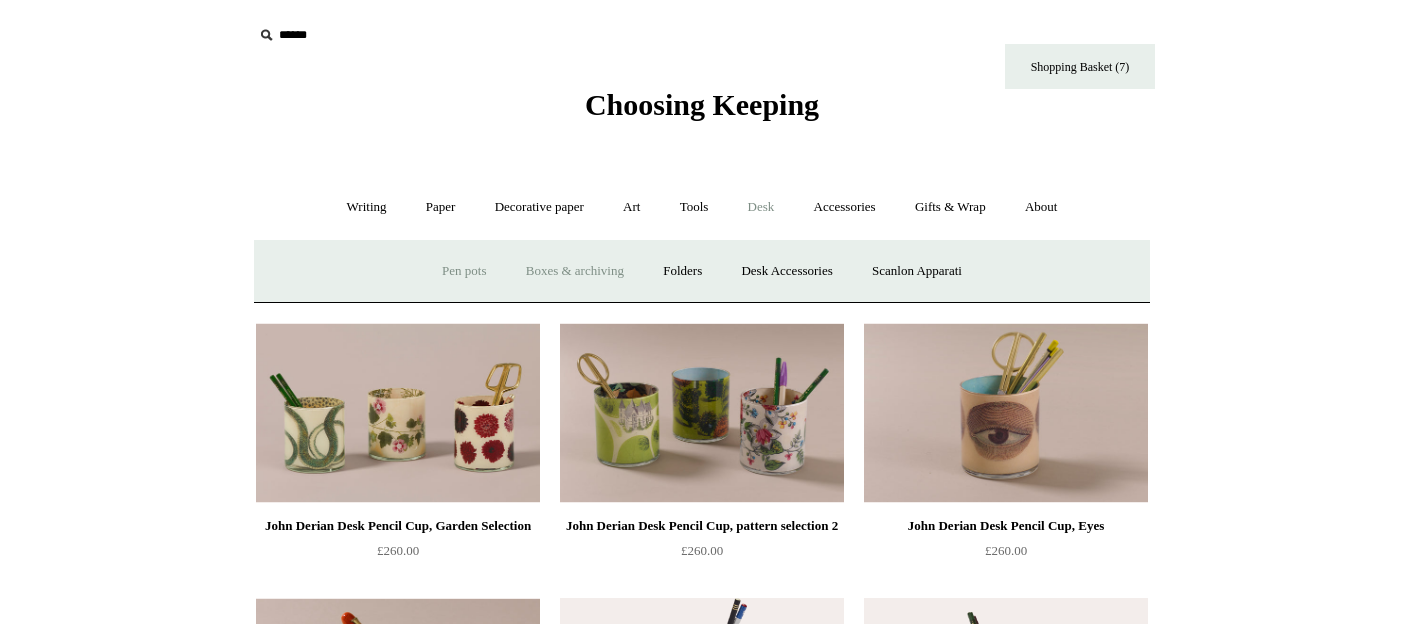 click on "Boxes & archiving" at bounding box center [575, 271] 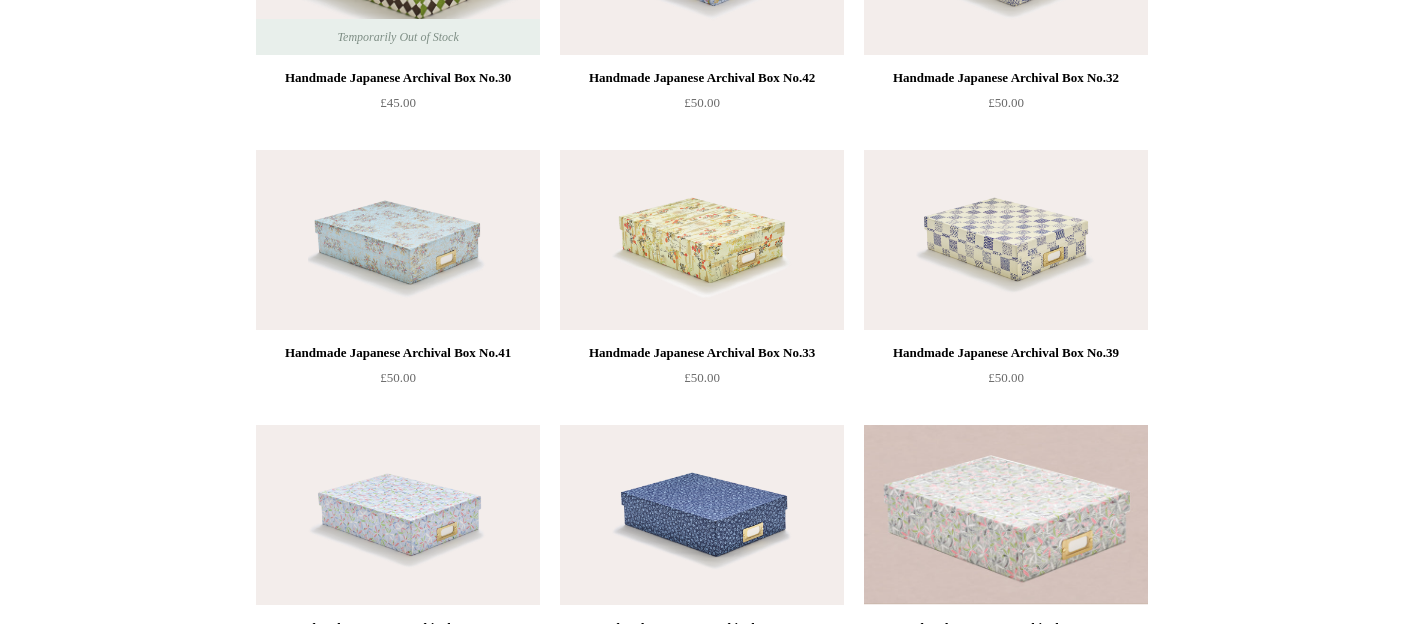 scroll, scrollTop: 0, scrollLeft: 0, axis: both 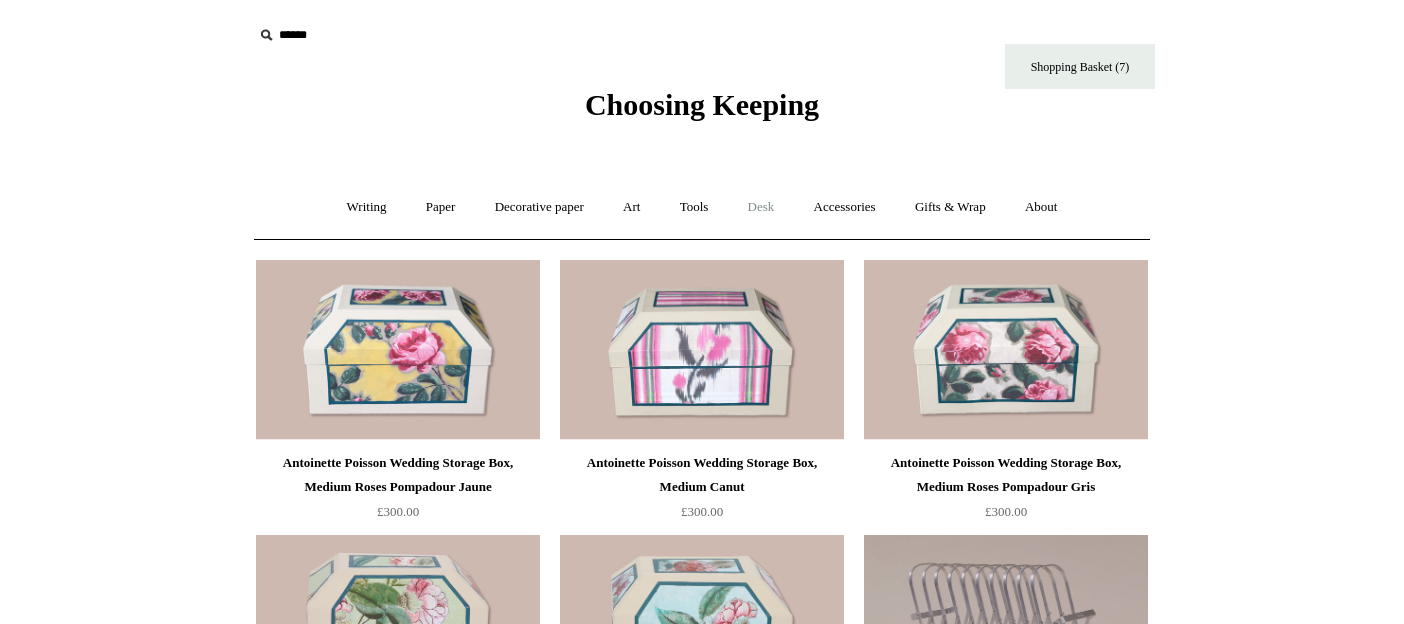 click on "Desk +" at bounding box center [761, 207] 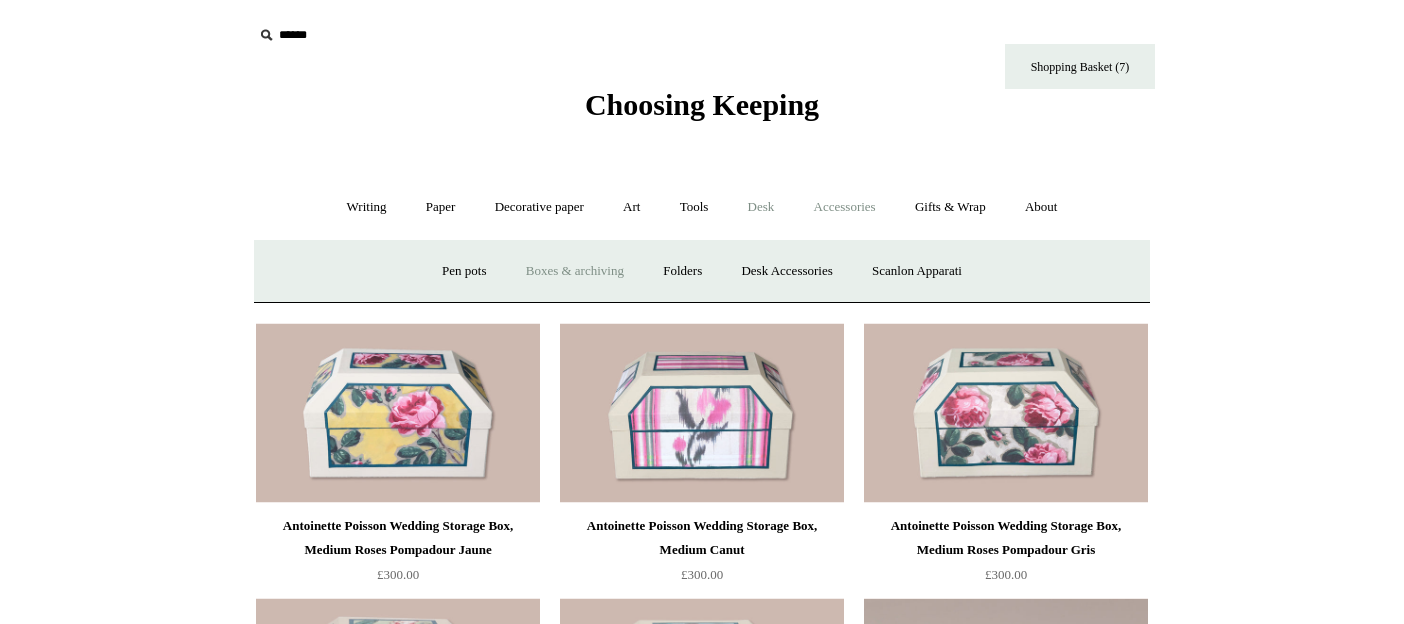 click on "Accessories +" at bounding box center [845, 207] 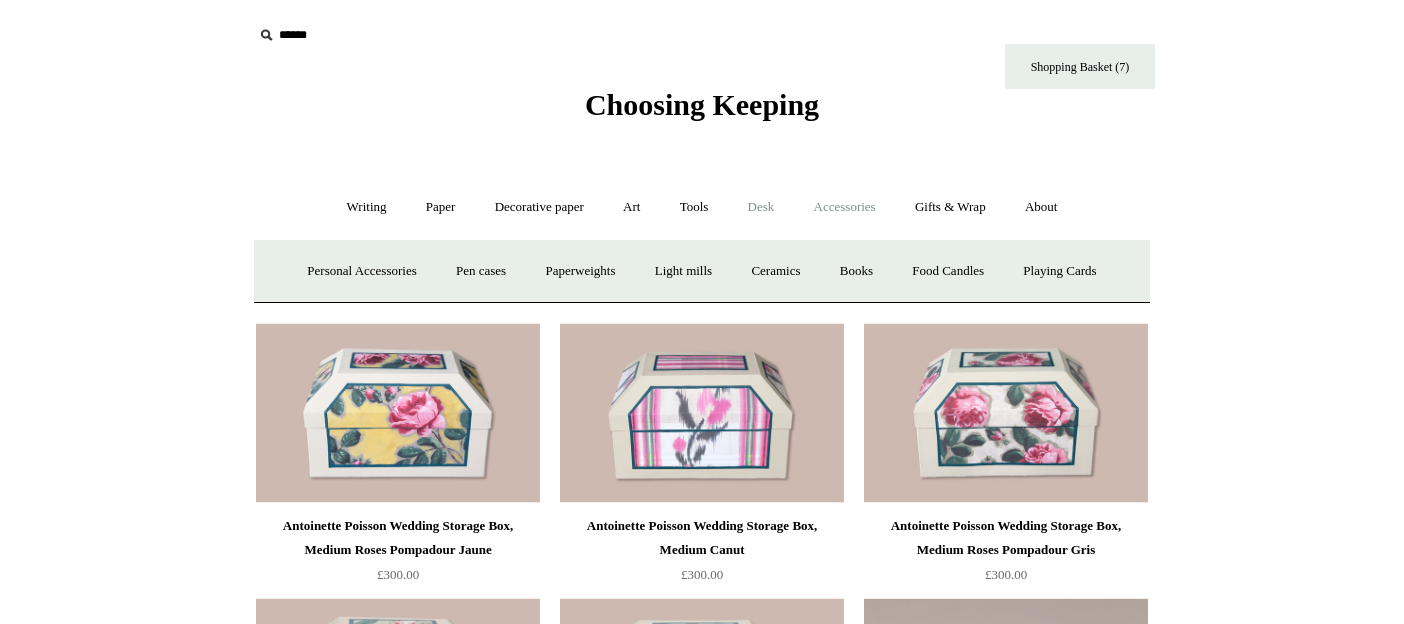 click on "Desk +" at bounding box center [761, 207] 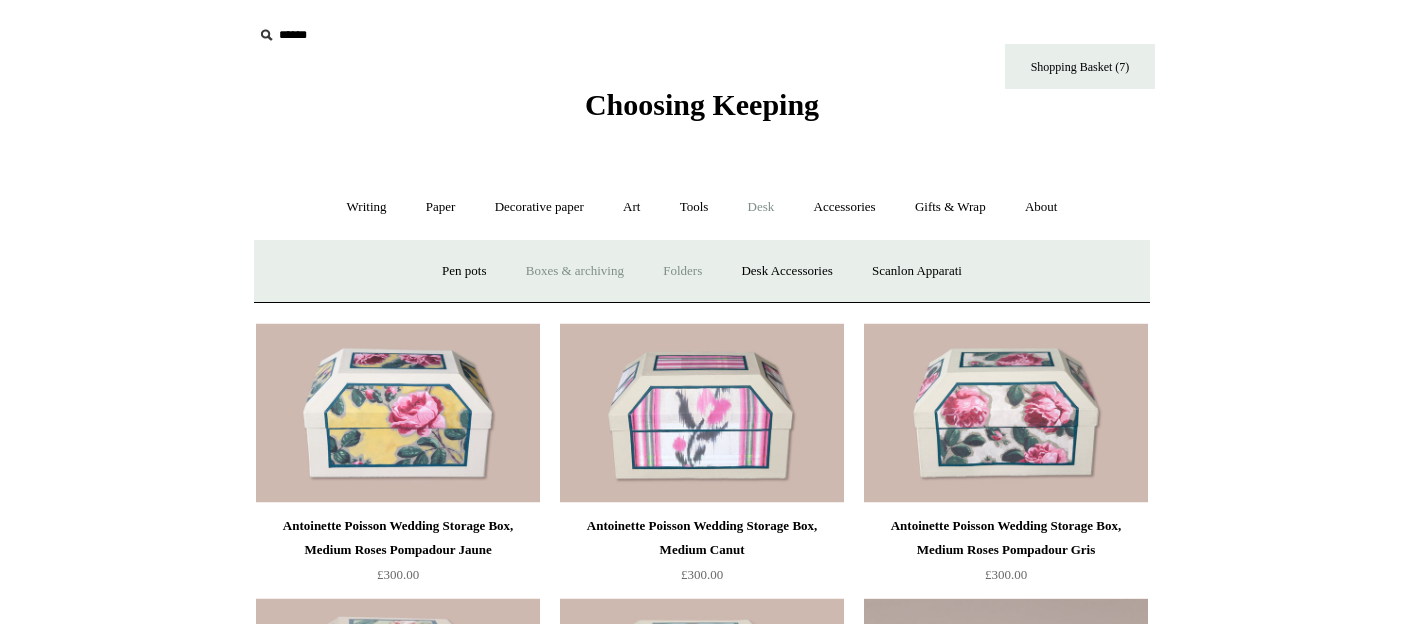 click on "Folders" at bounding box center (682, 271) 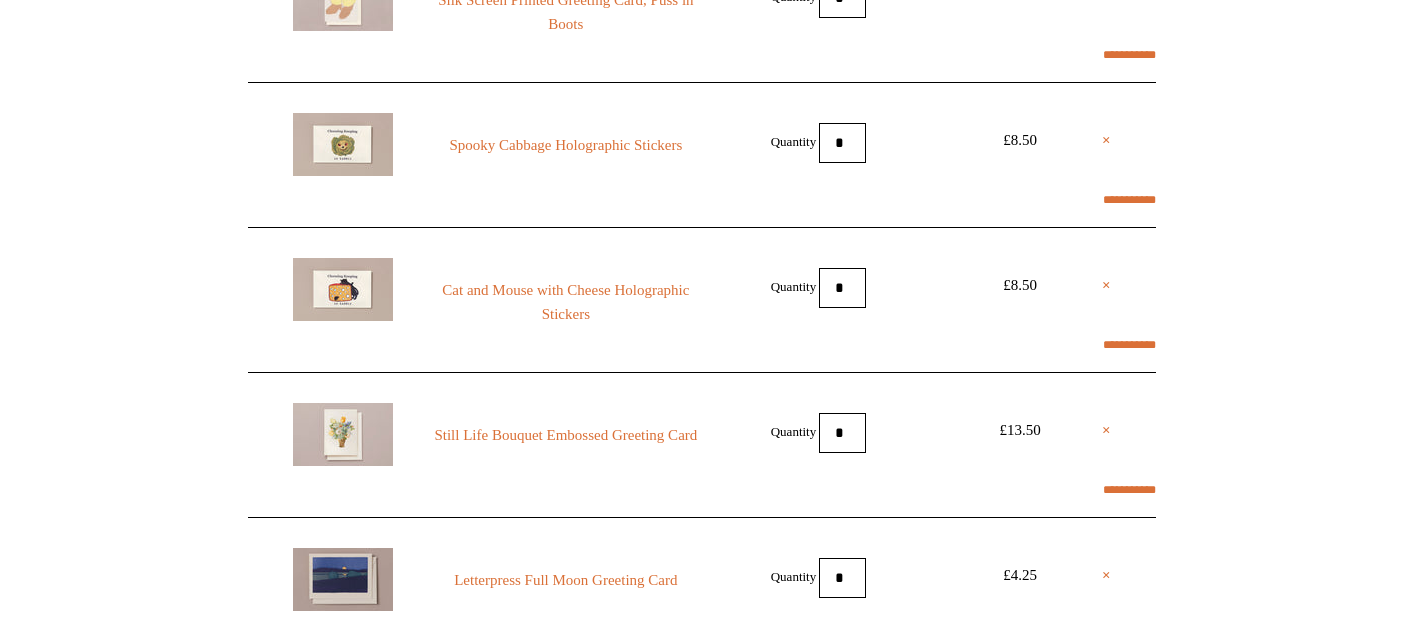 scroll, scrollTop: 458, scrollLeft: 0, axis: vertical 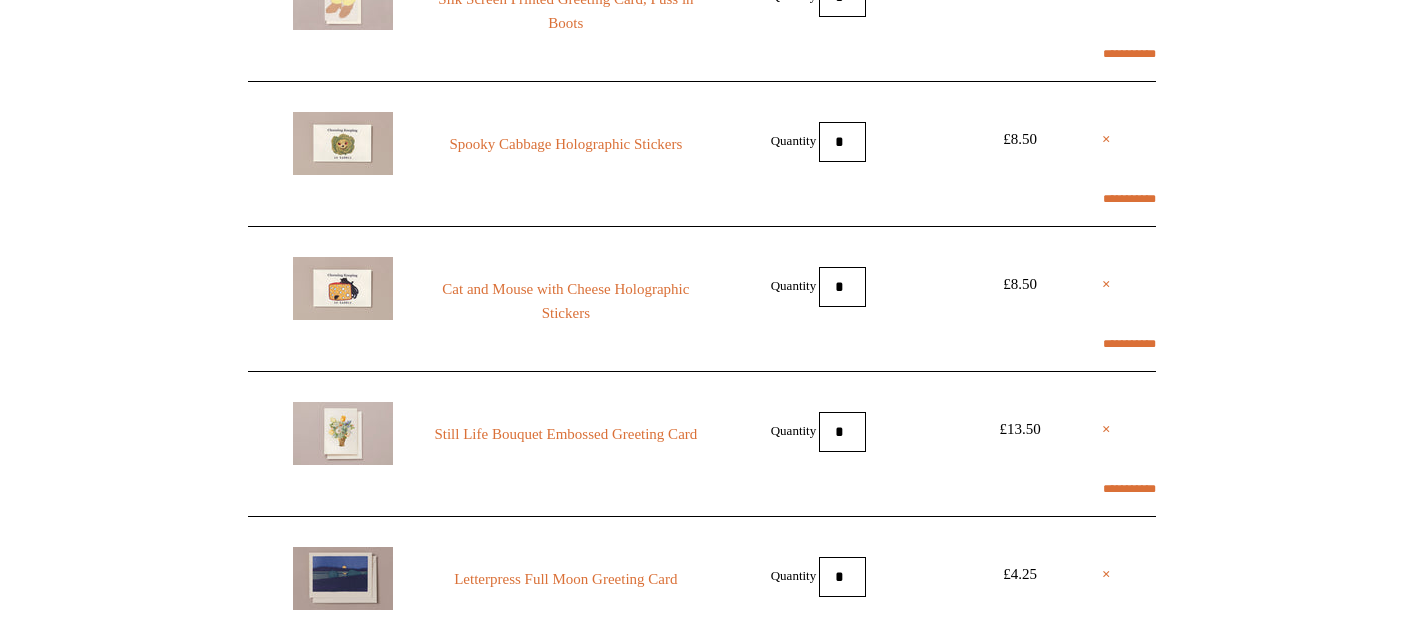 select on "**********" 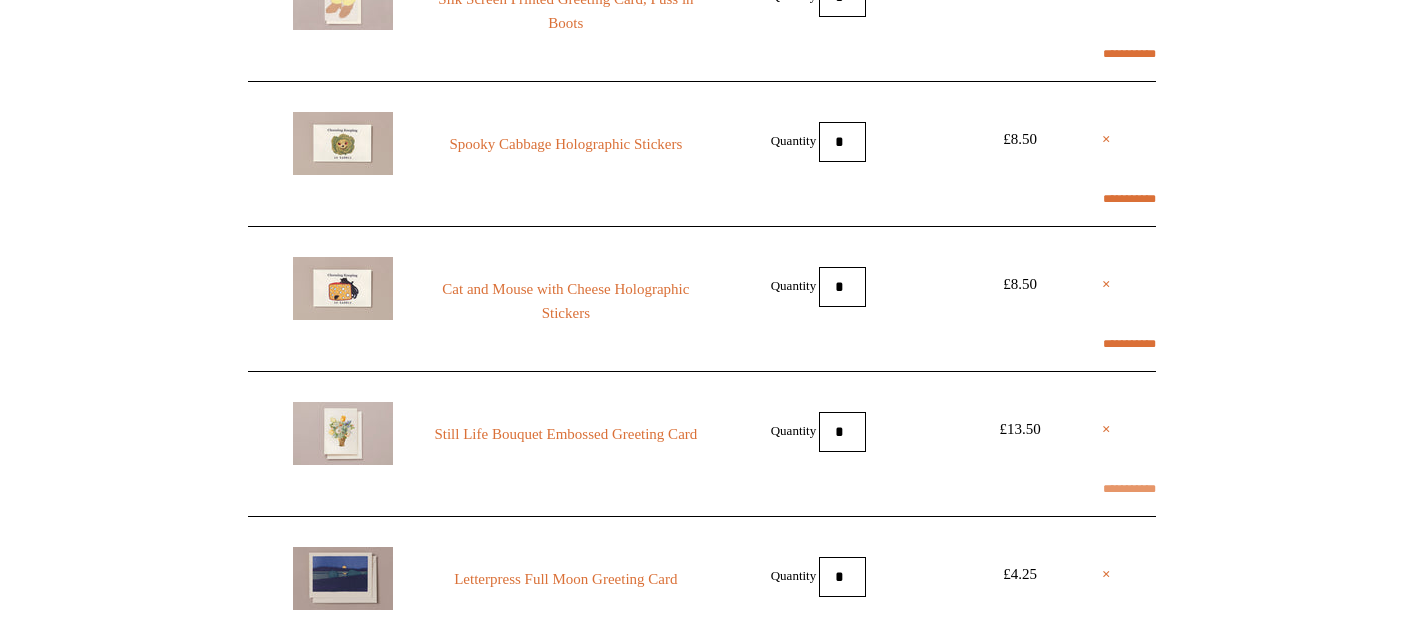click on "**********" at bounding box center [1129, 489] 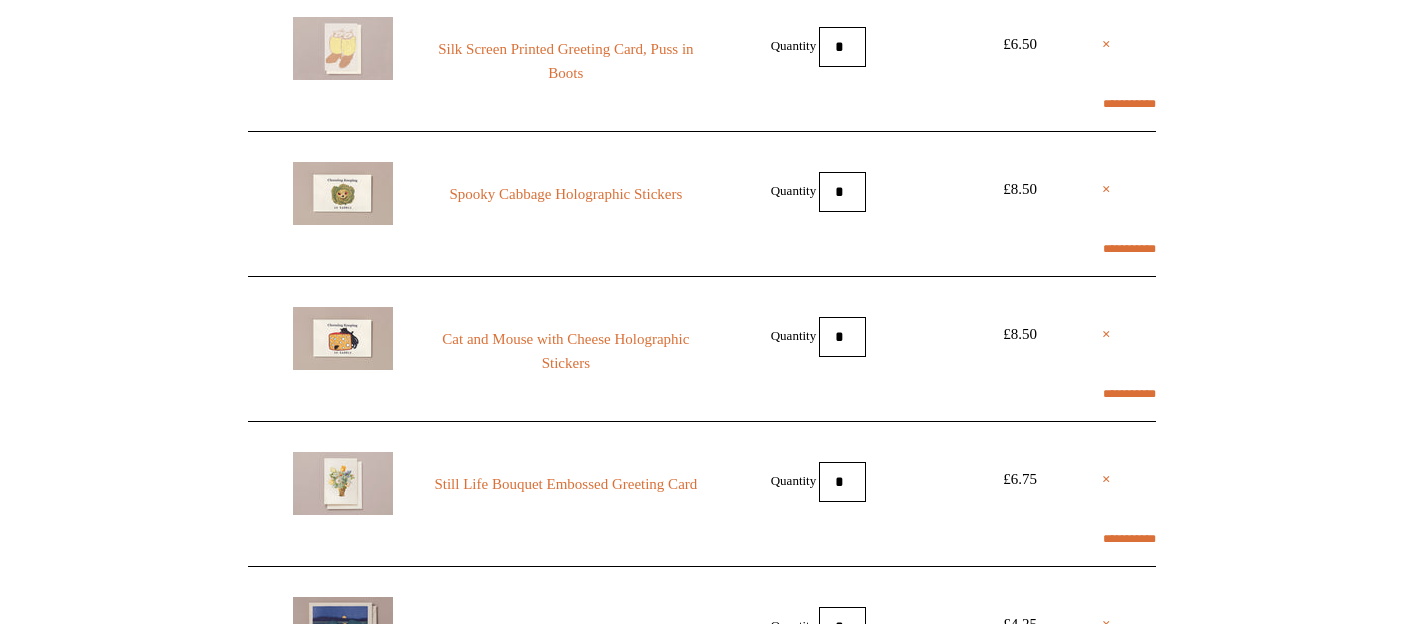 scroll, scrollTop: 410, scrollLeft: 0, axis: vertical 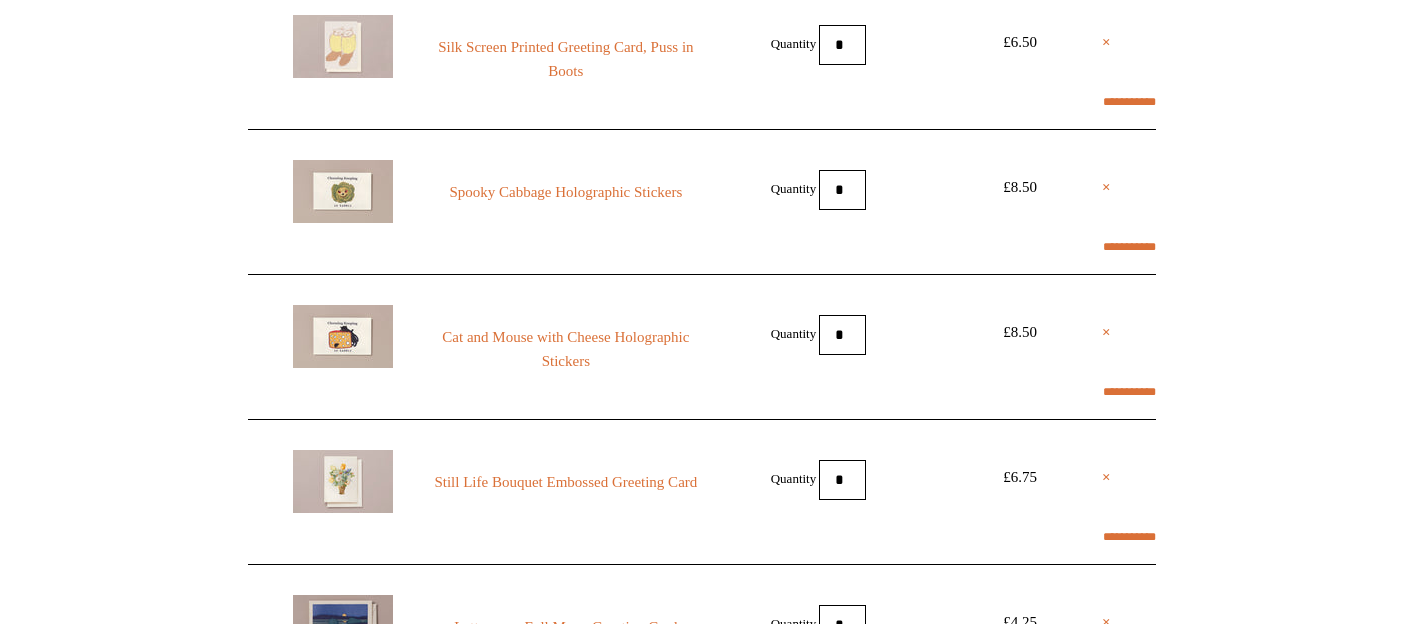 select on "**********" 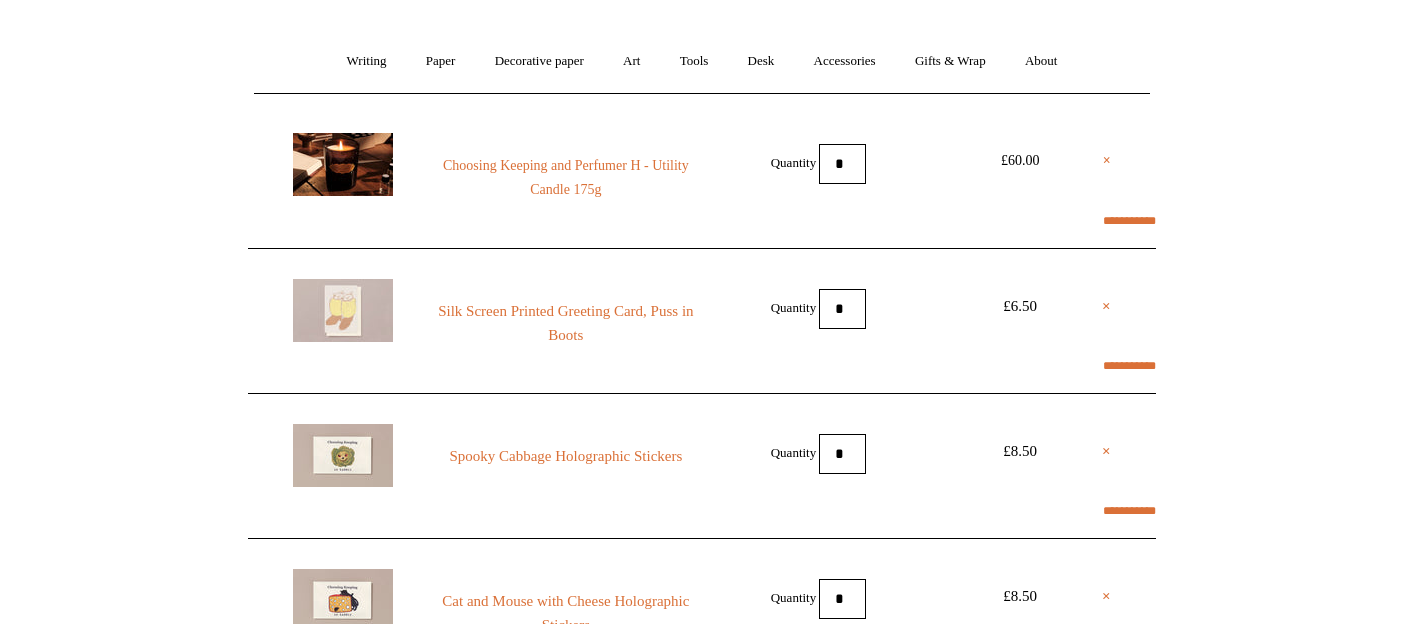 scroll, scrollTop: 0, scrollLeft: 0, axis: both 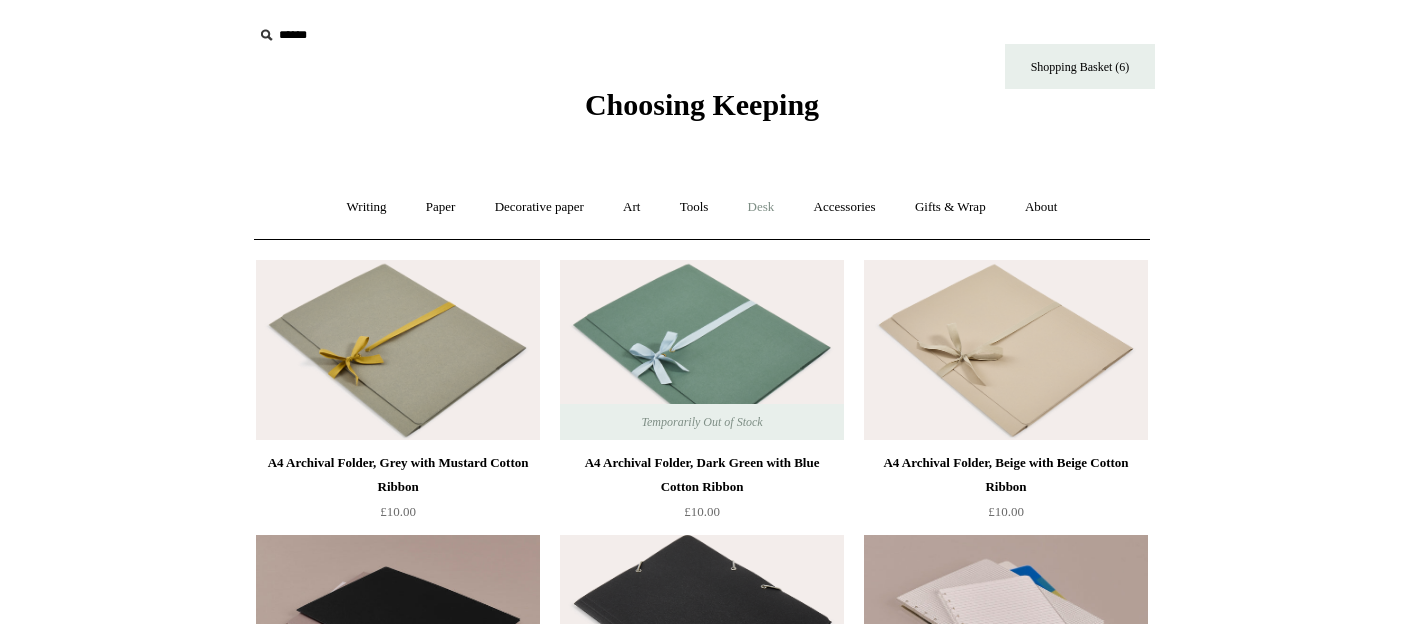 click on "Desk +" at bounding box center (761, 207) 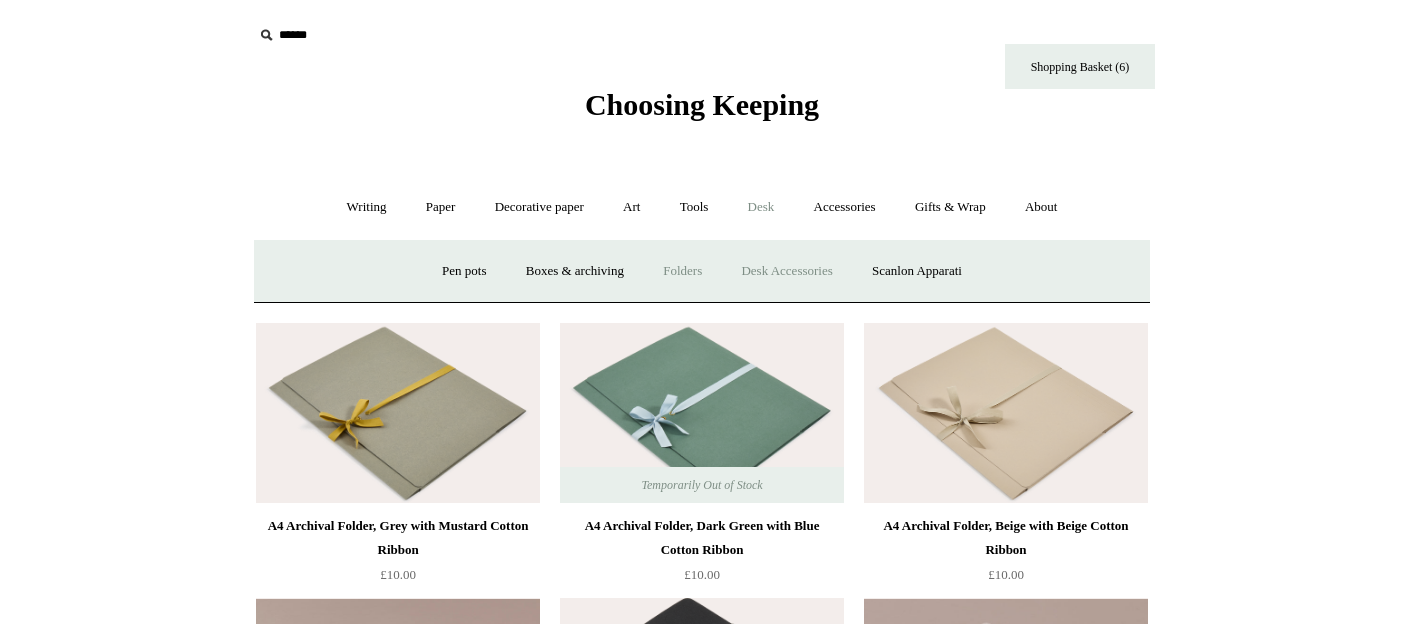 click on "Desk Accessories" at bounding box center [786, 271] 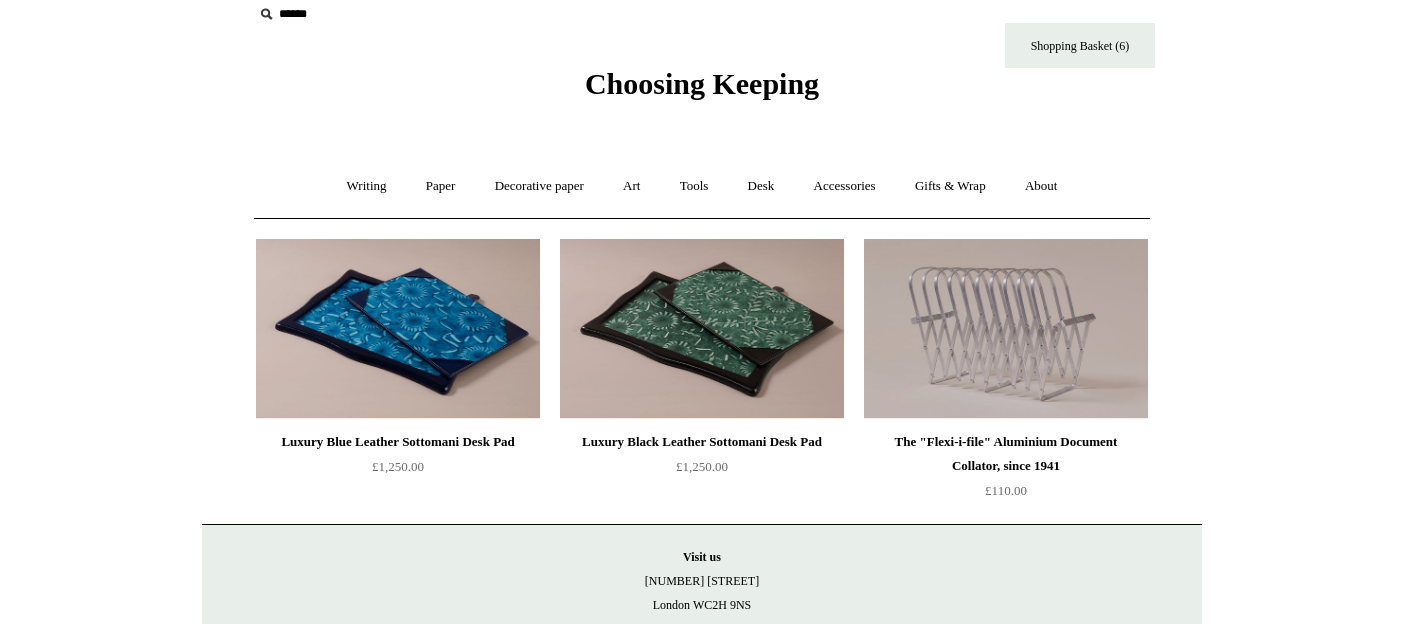 scroll, scrollTop: 23, scrollLeft: 0, axis: vertical 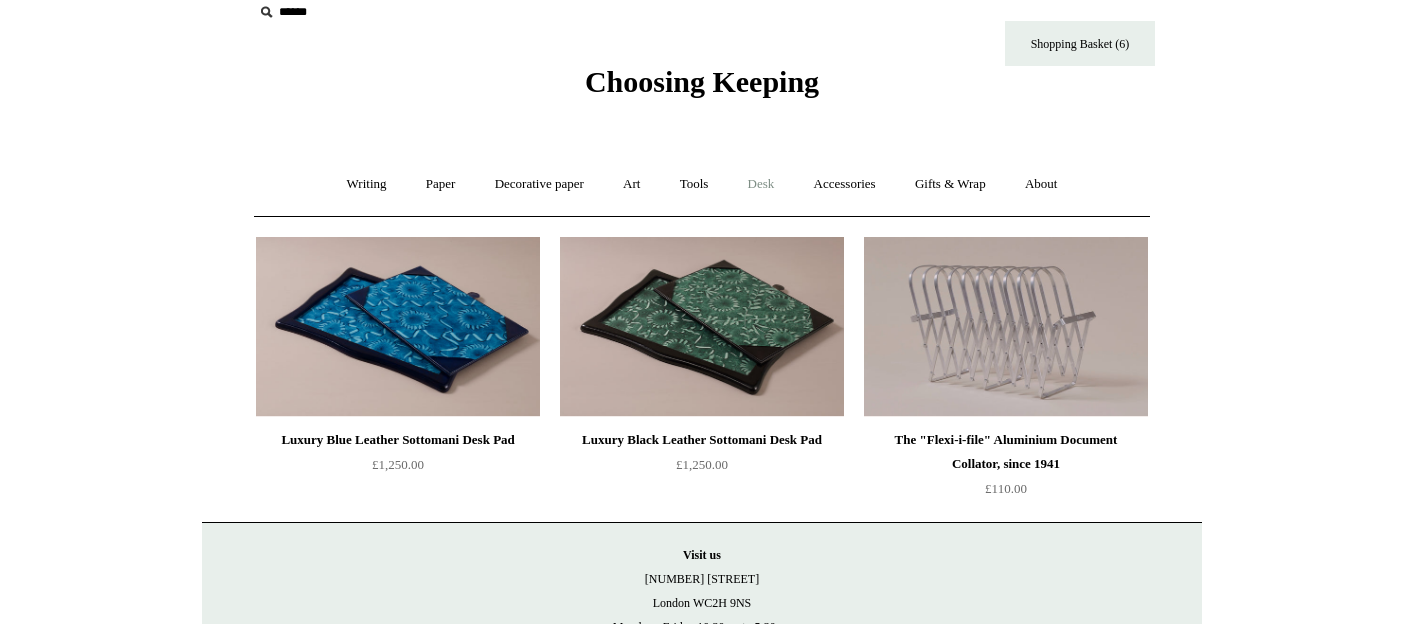 click on "Desk +" at bounding box center [761, 184] 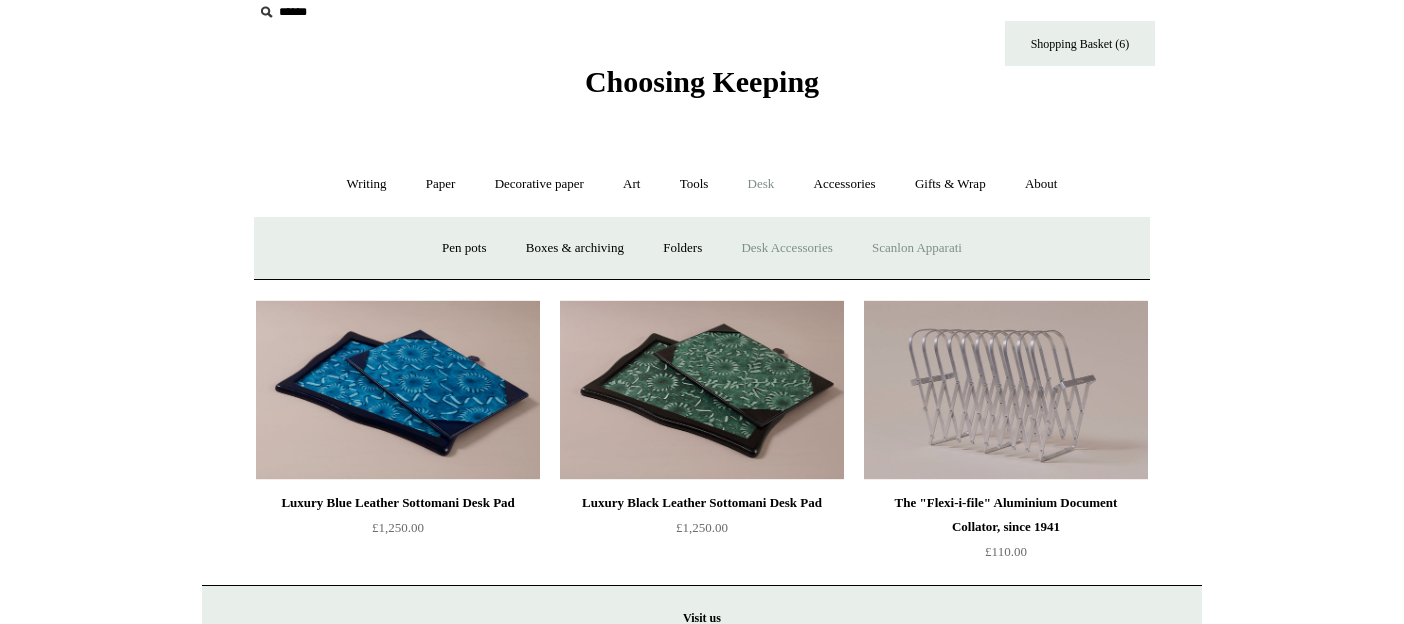 click on "Scanlon Apparati" at bounding box center [917, 248] 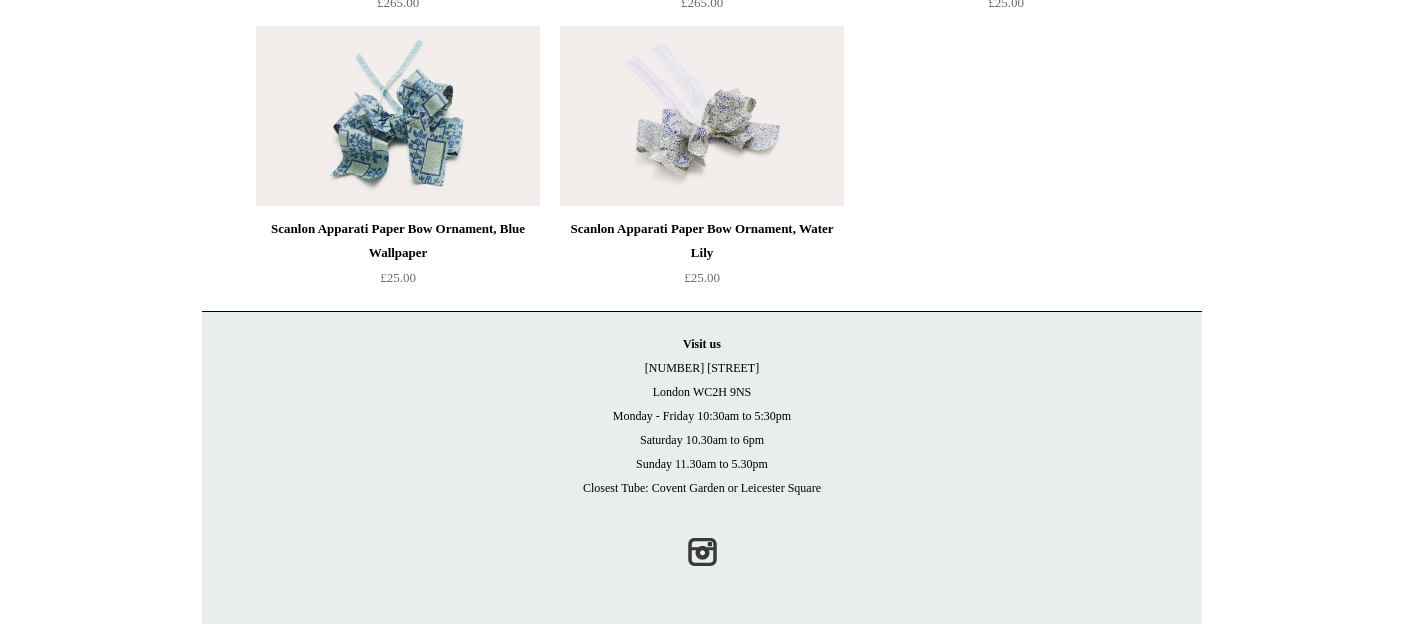 scroll, scrollTop: 0, scrollLeft: 0, axis: both 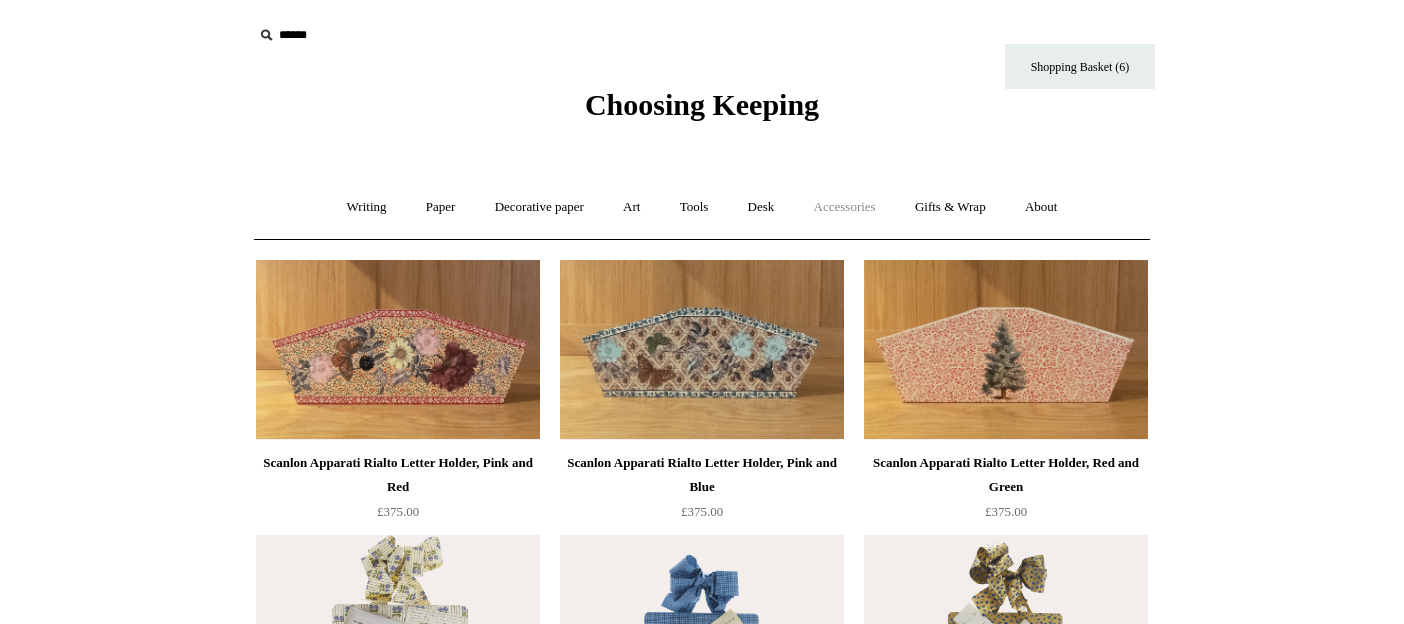 click on "Accessories +" at bounding box center (845, 207) 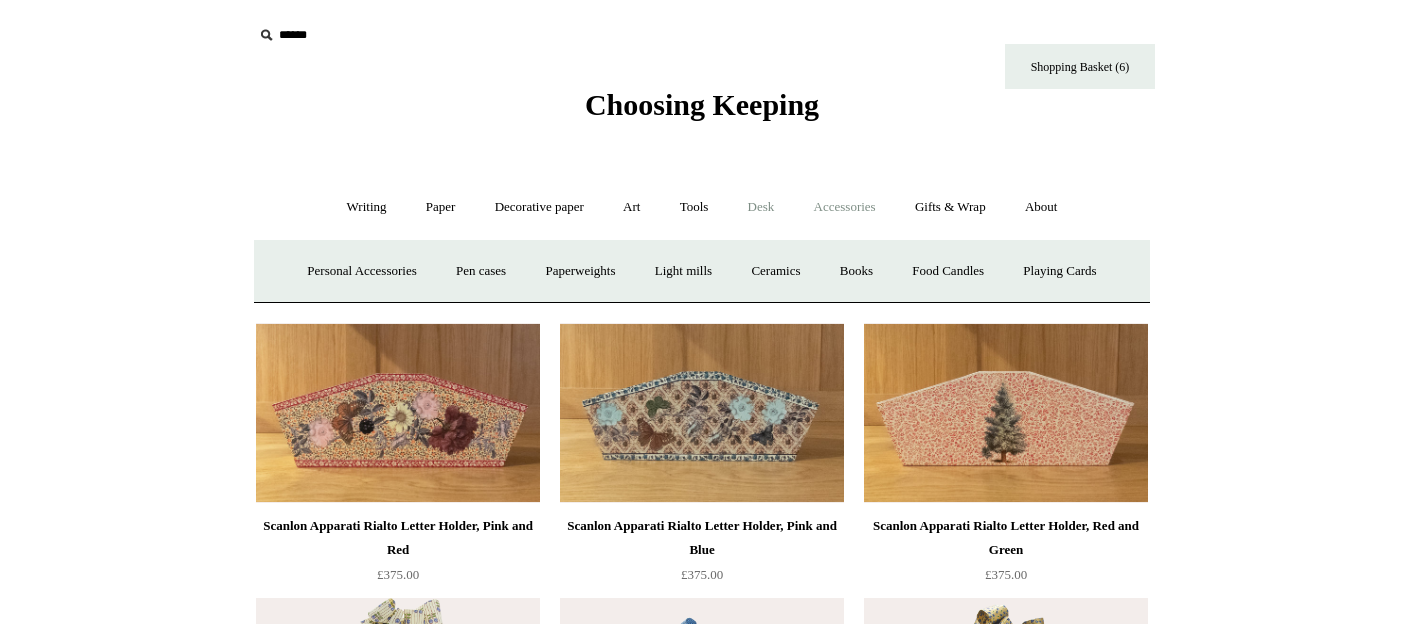 click on "Desk +" at bounding box center (761, 207) 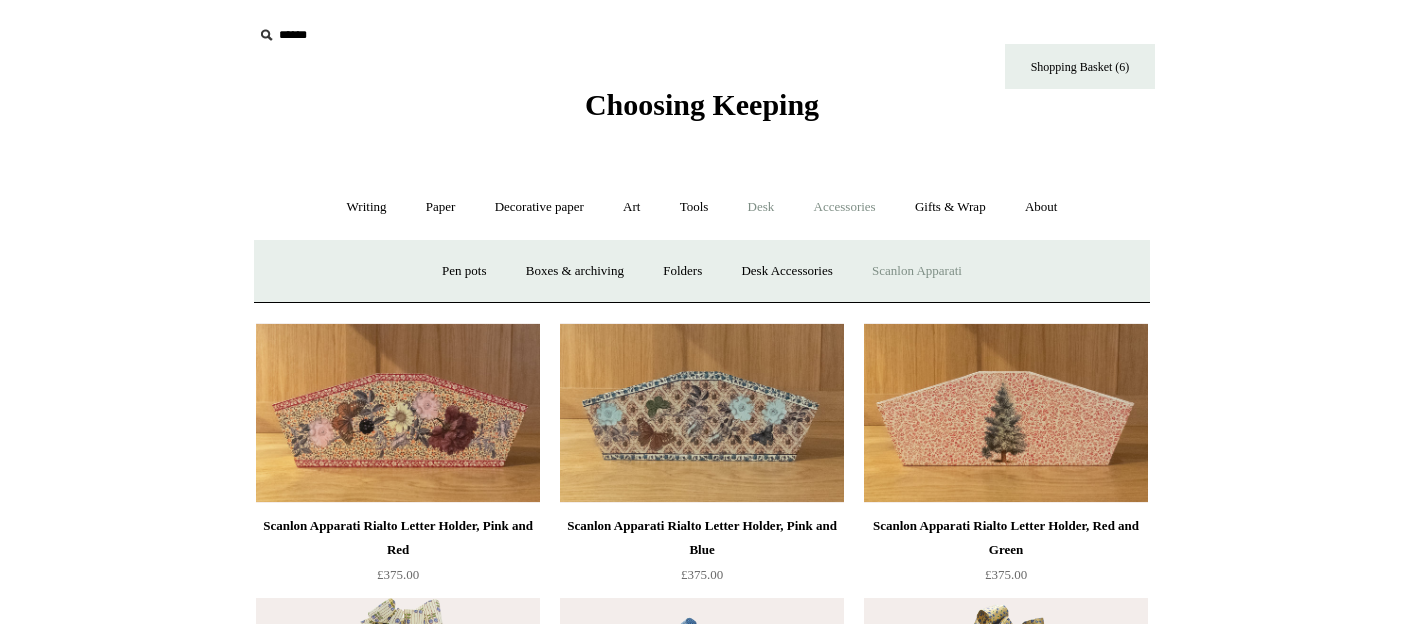 click on "Accessories +" at bounding box center (845, 207) 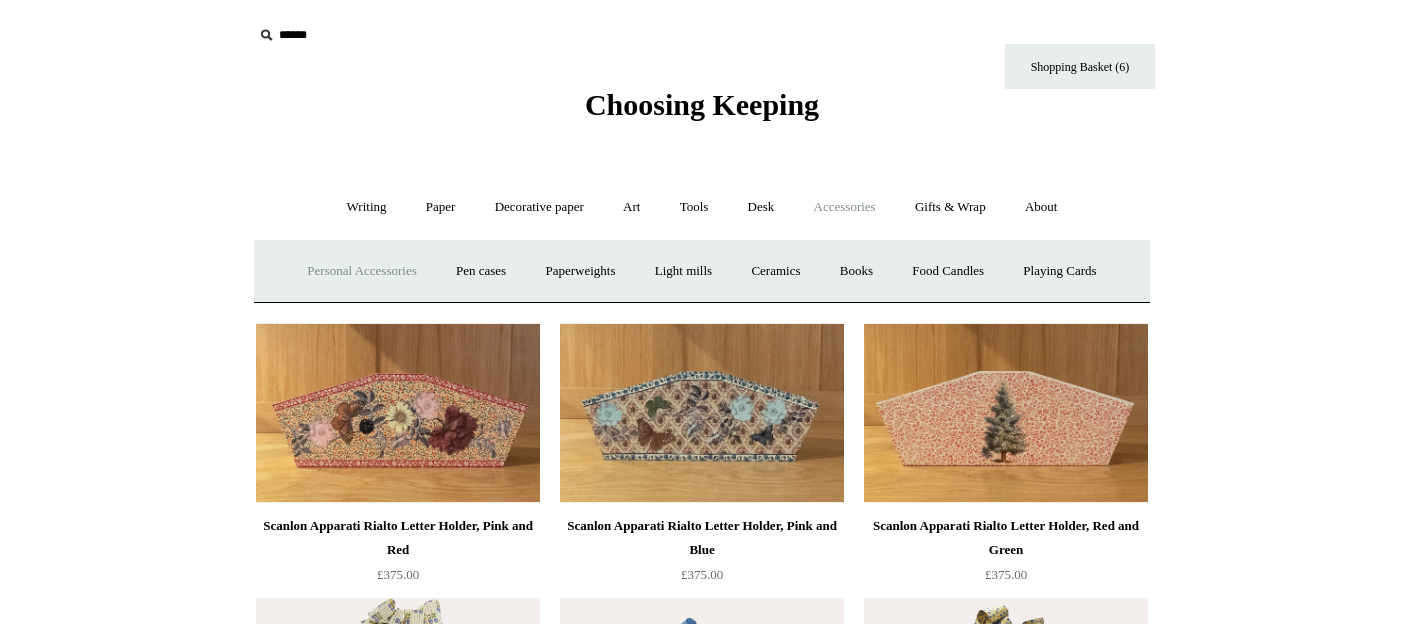 click on "Personal Accessories +" at bounding box center (361, 271) 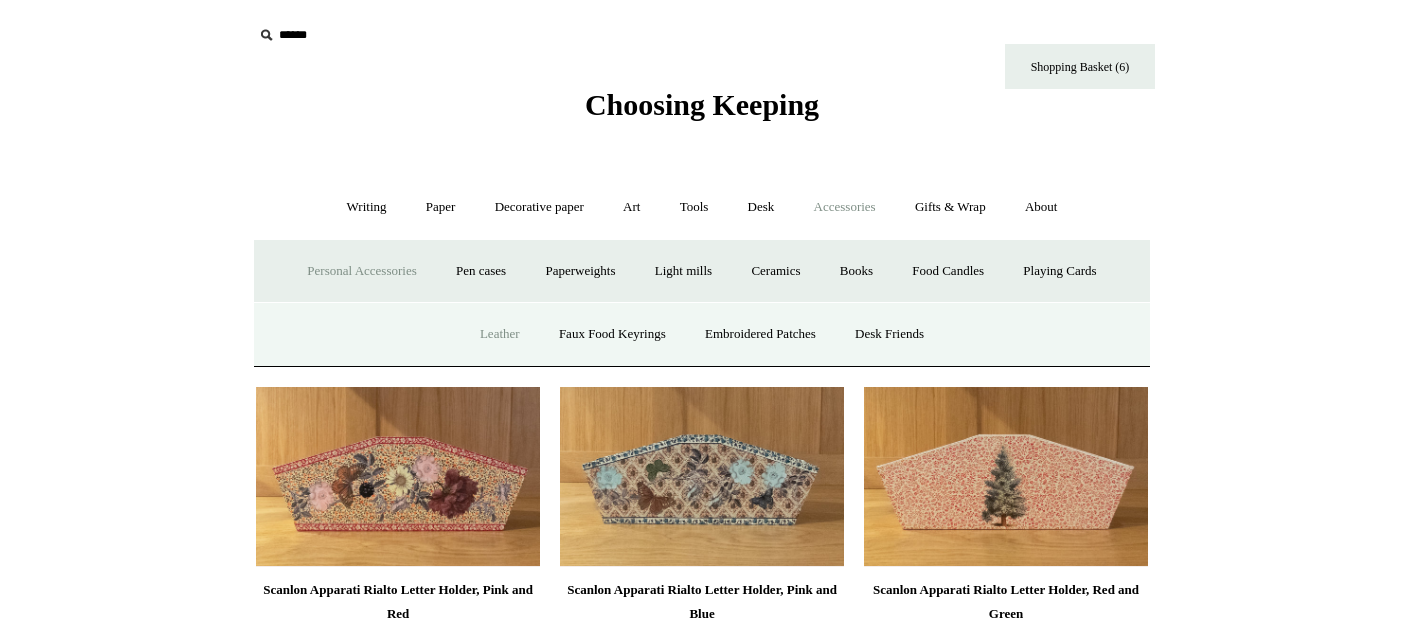 click on "Leather" at bounding box center (500, 334) 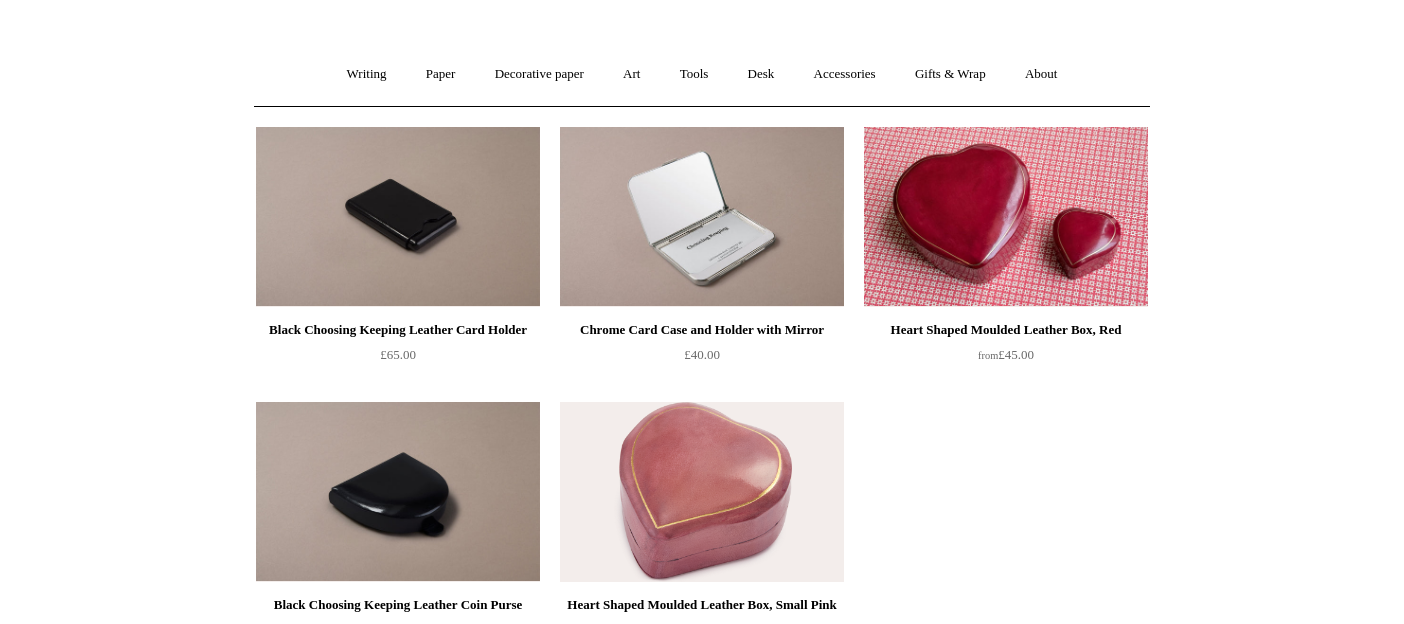 scroll, scrollTop: 57, scrollLeft: 0, axis: vertical 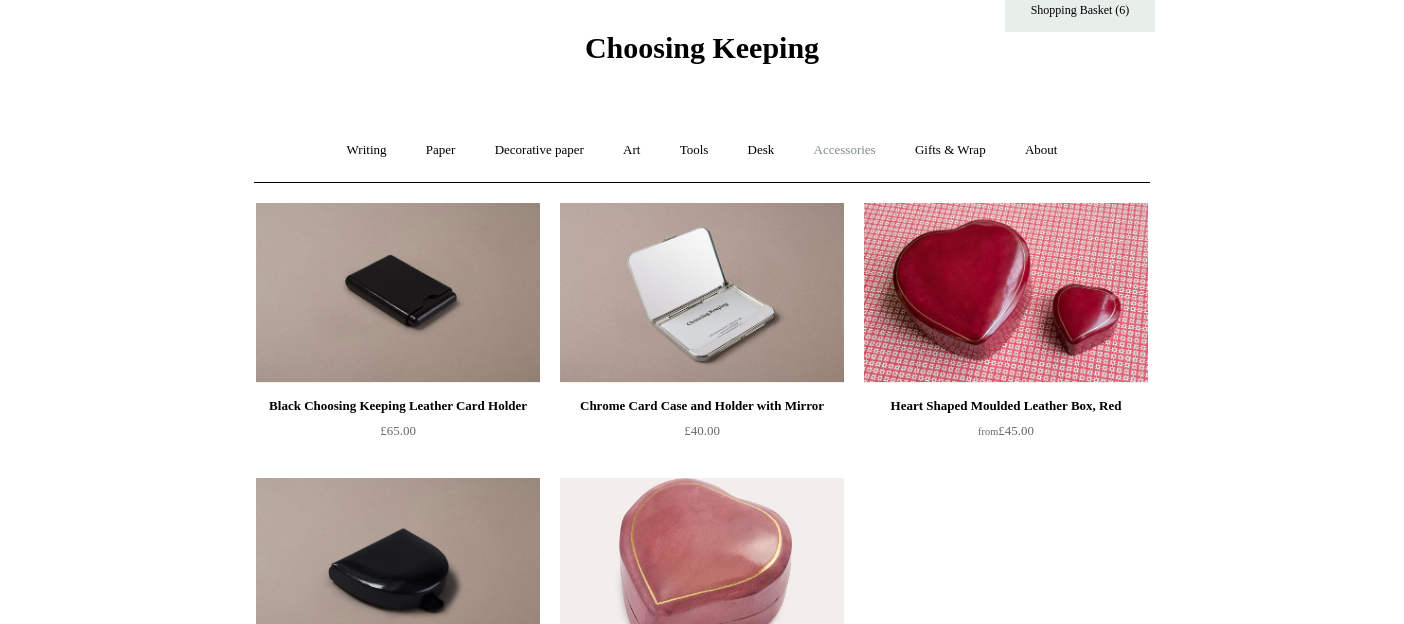 click on "Accessories +" at bounding box center [845, 150] 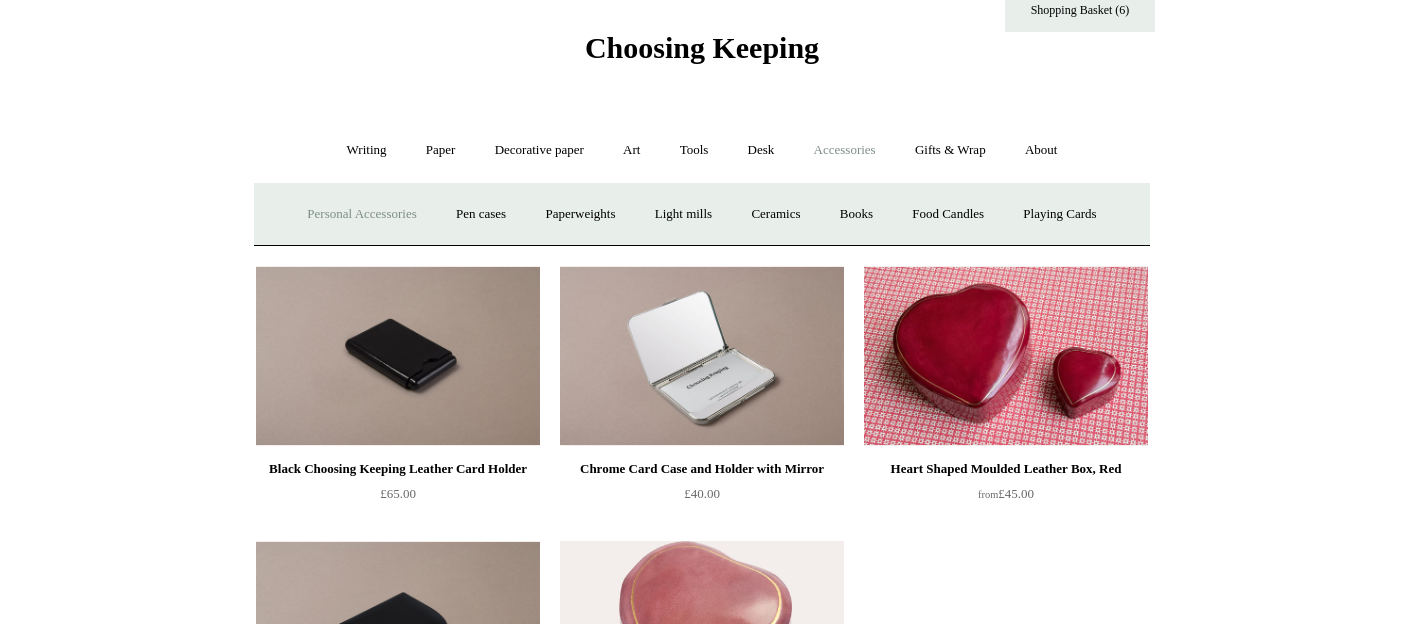 click on "Personal Accessories +" at bounding box center [361, 214] 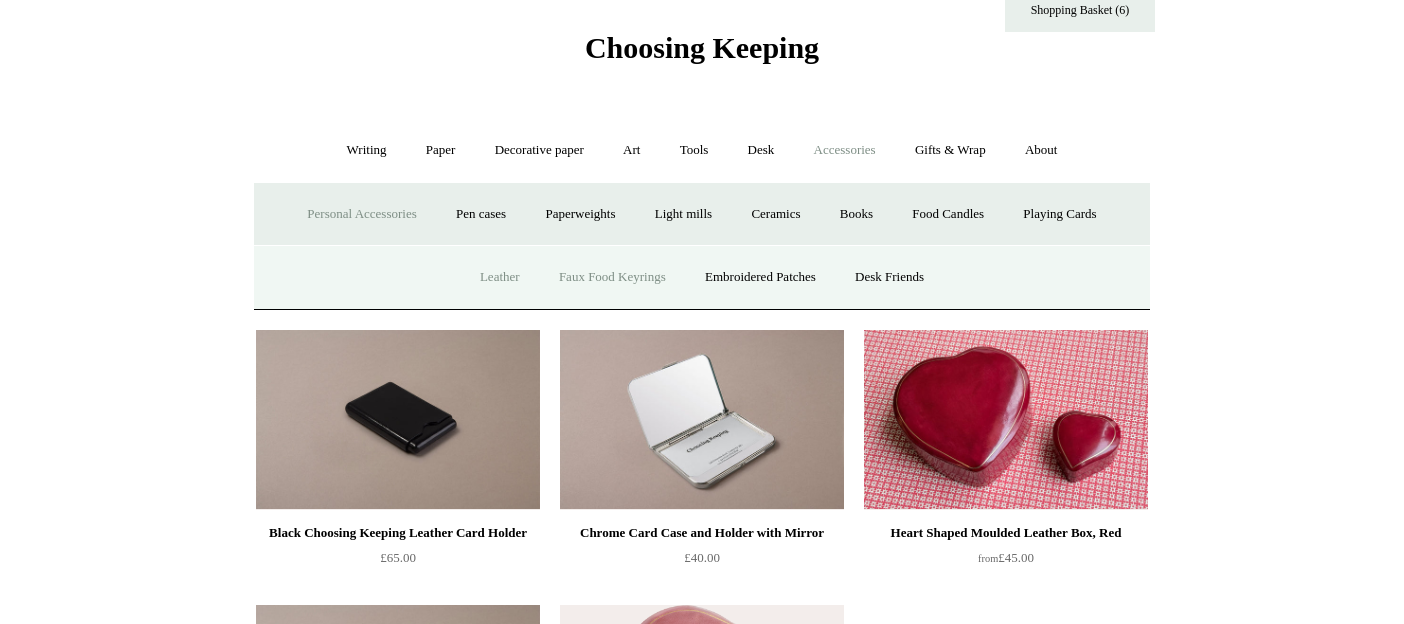 click on "Faux Food Keyrings" at bounding box center (612, 277) 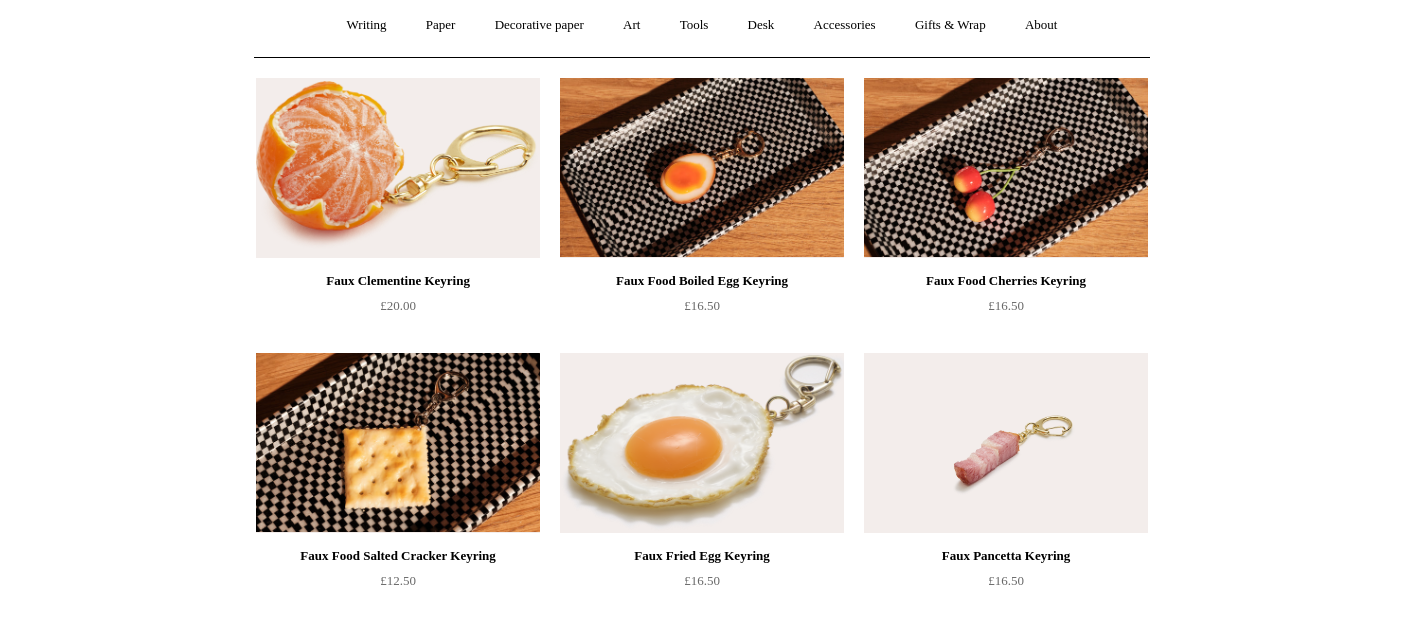 scroll, scrollTop: 0, scrollLeft: 0, axis: both 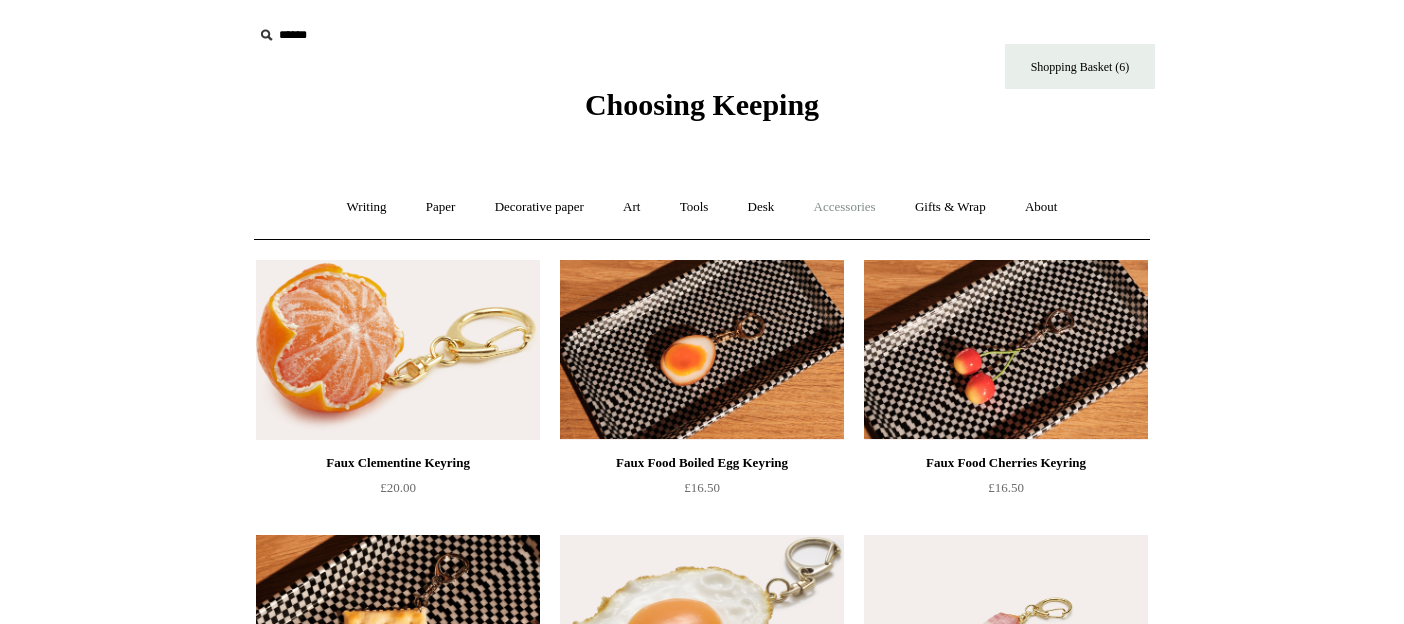 click on "Accessories +" at bounding box center [845, 207] 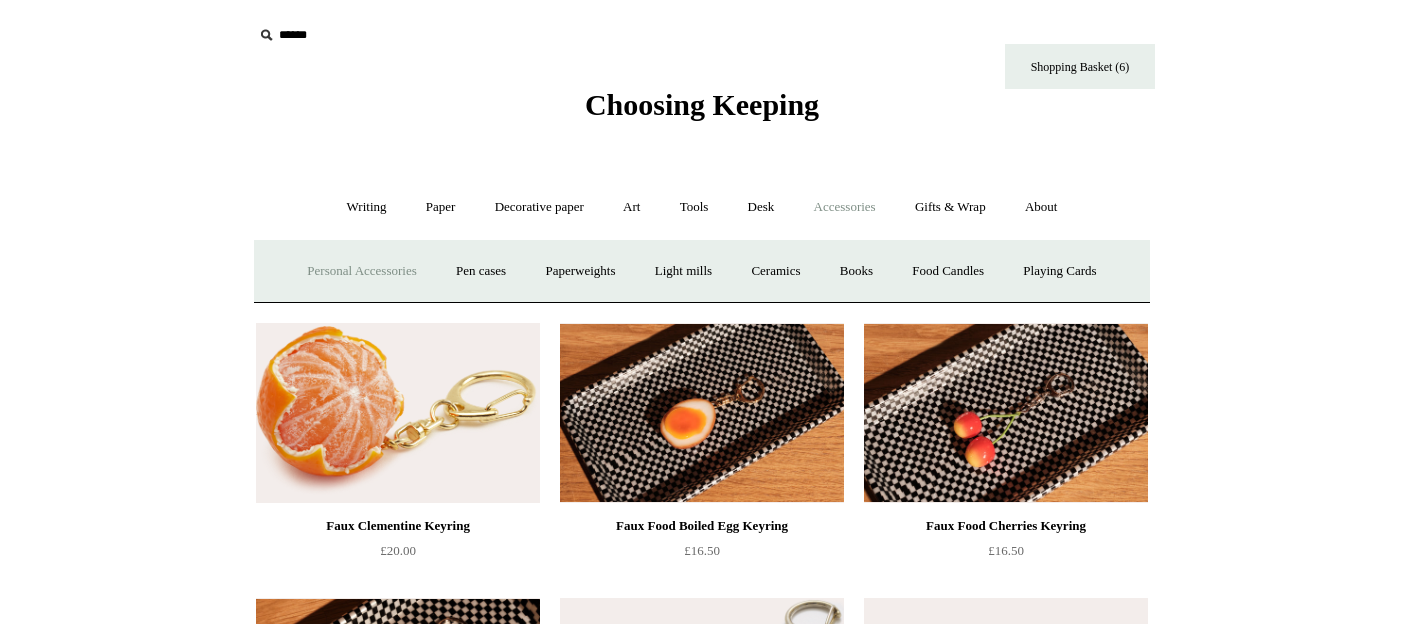 click on "Personal Accessories +" at bounding box center (361, 271) 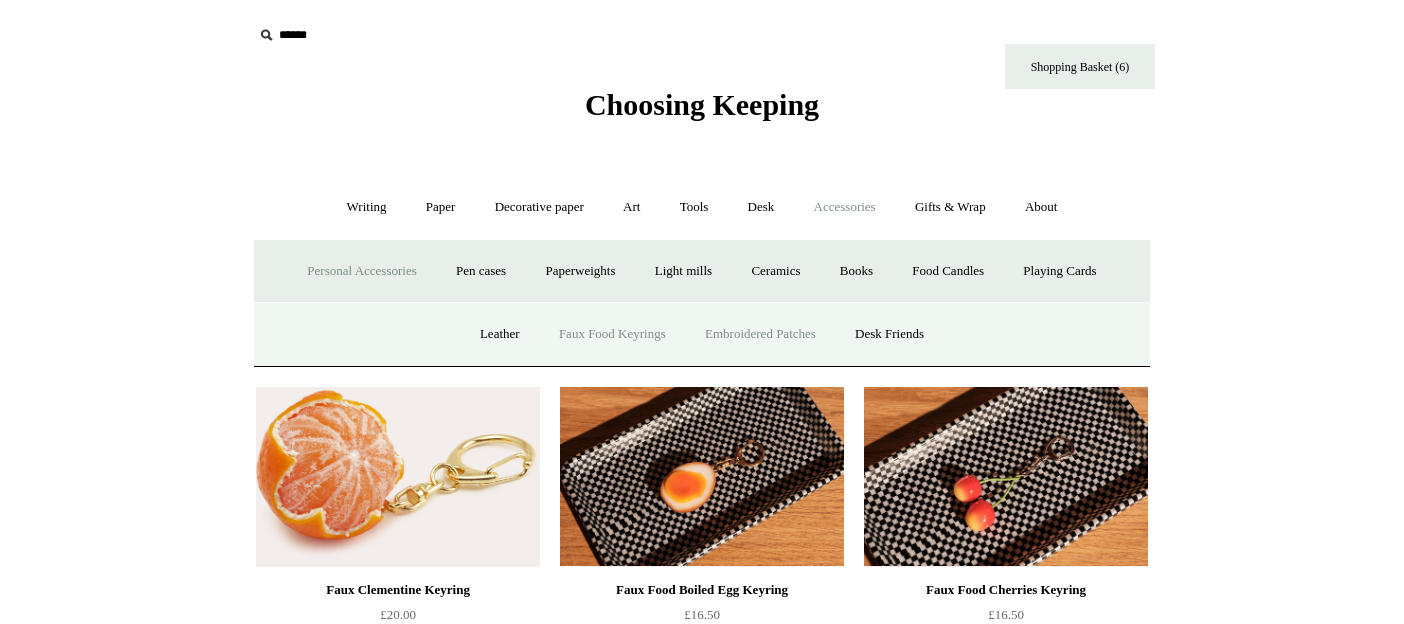 click on "Embroidered Patches" at bounding box center [760, 334] 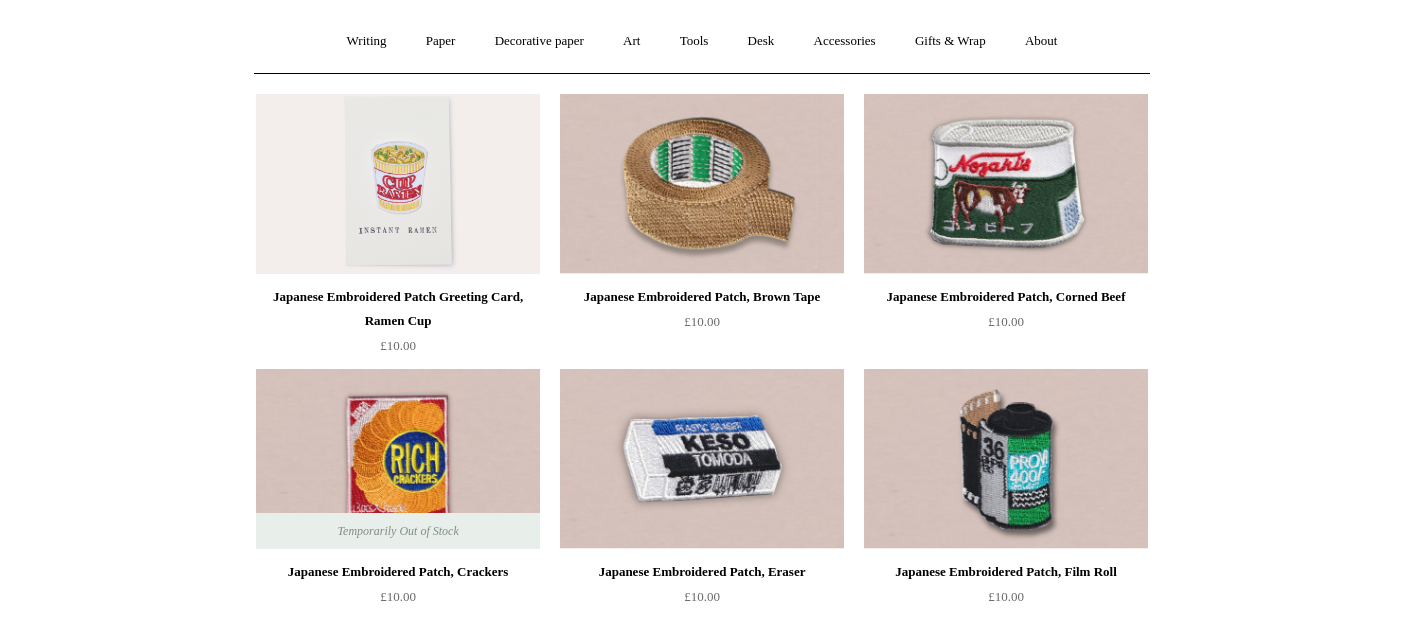 scroll, scrollTop: 0, scrollLeft: 0, axis: both 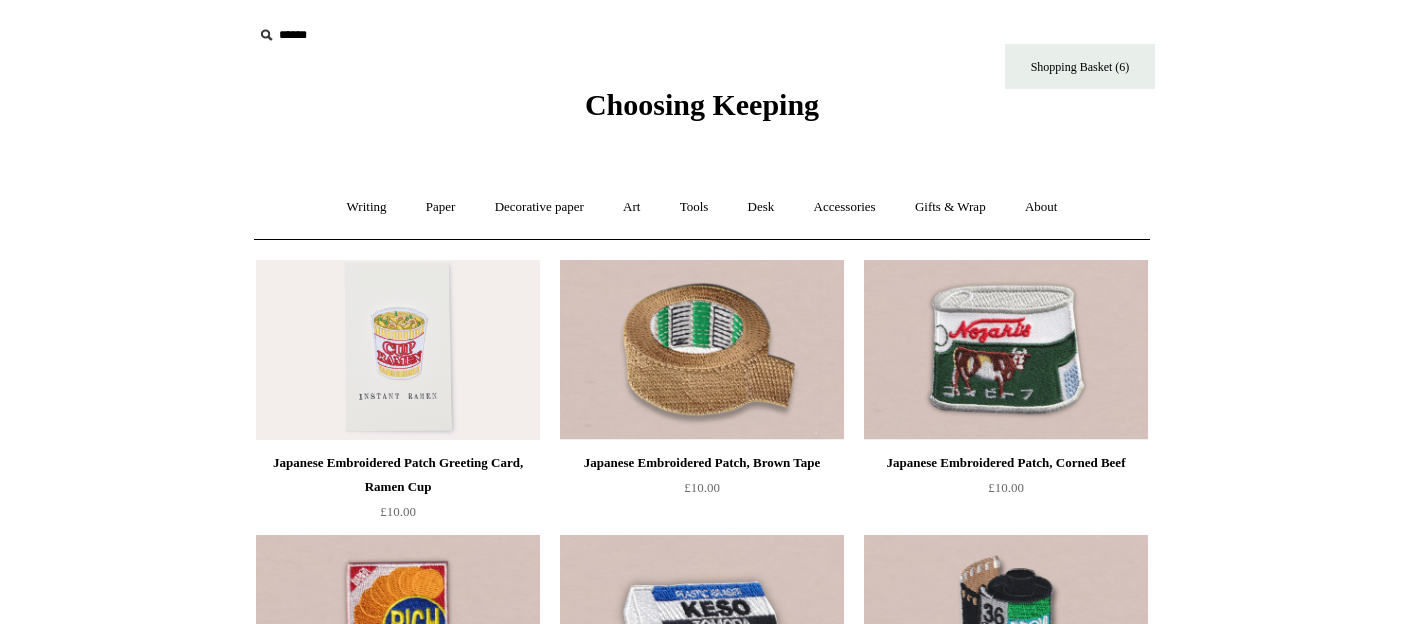 click on "Writing +
Pens by brand +
Kaweco
Lamy
Ohnishi Seisakusho
Pelikan
Tetzbo
Pilot
Platinum
Sailor
Steve Harrison
Fountain pens +" at bounding box center (702, 207) 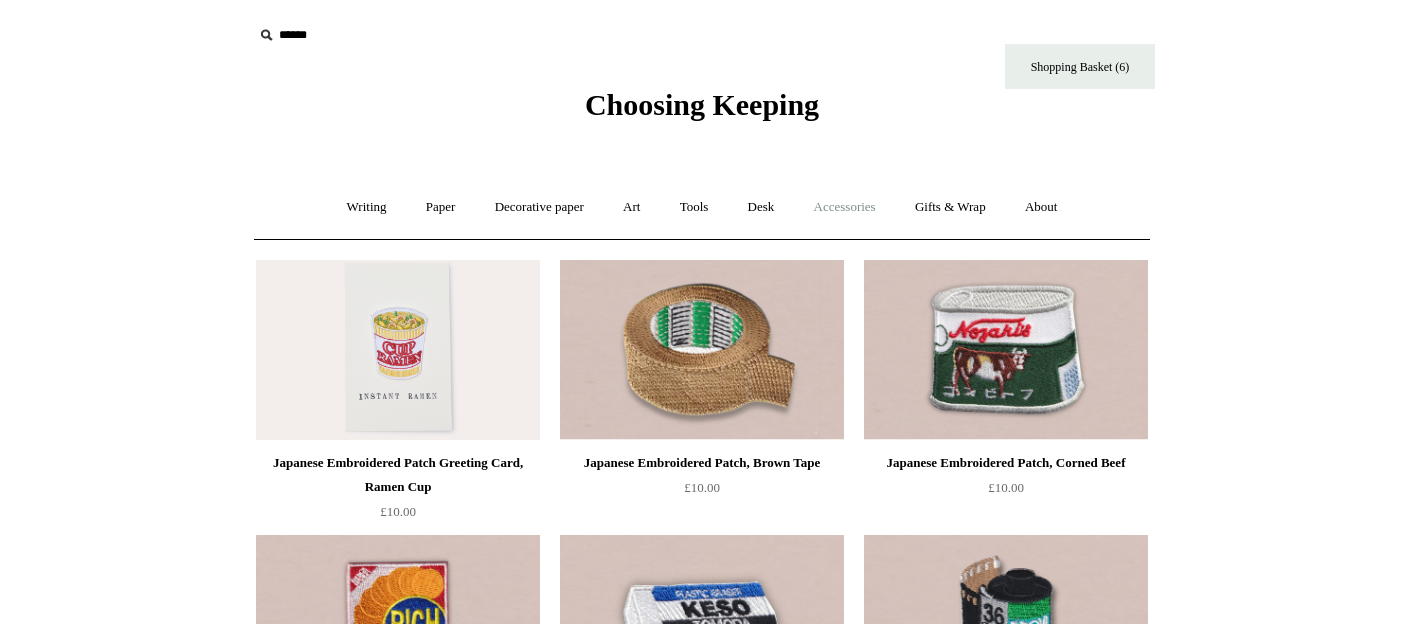 click on "Accessories +" at bounding box center [845, 207] 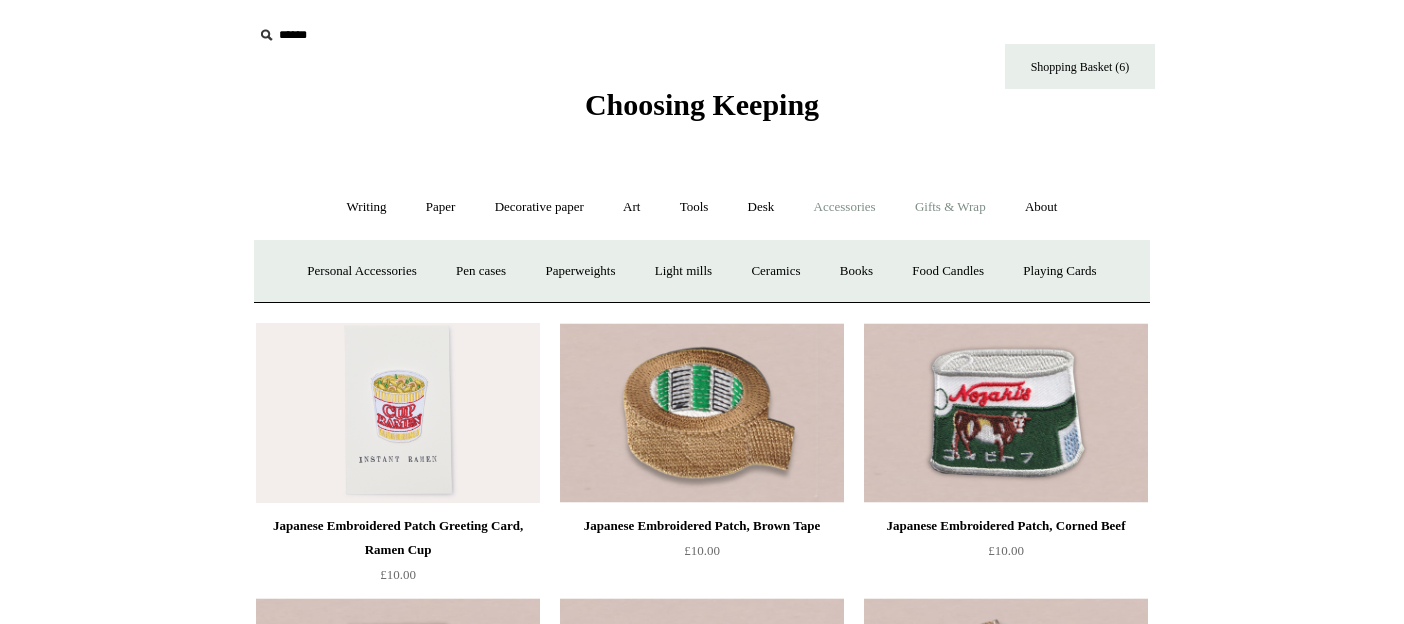 click on "Gifts & Wrap +" at bounding box center [950, 207] 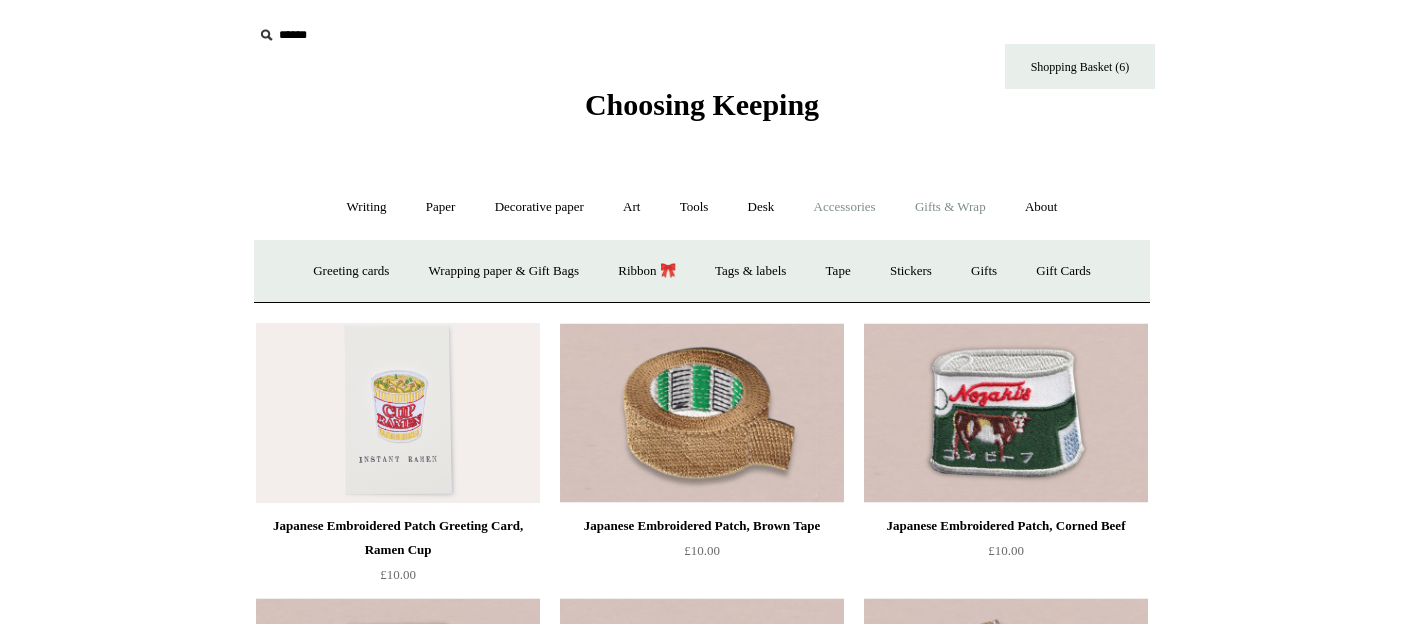 click on "Accessories +" at bounding box center [845, 207] 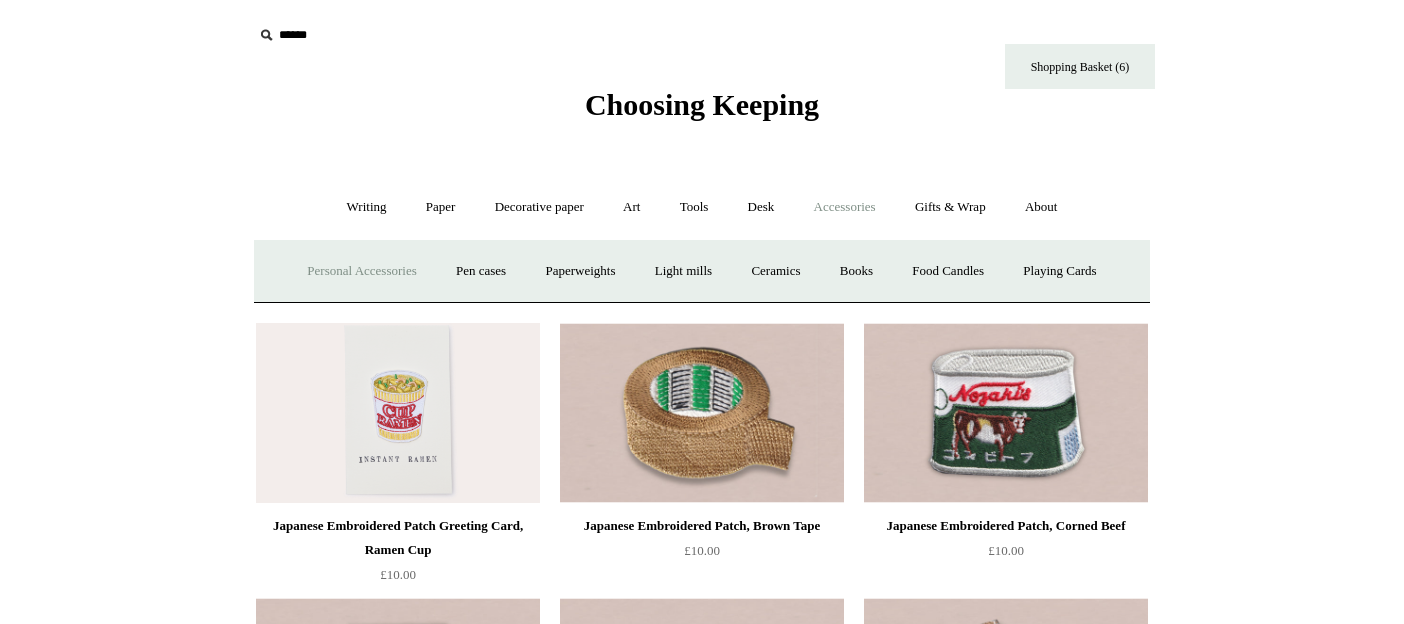 click on "Personal Accessories +" at bounding box center [361, 271] 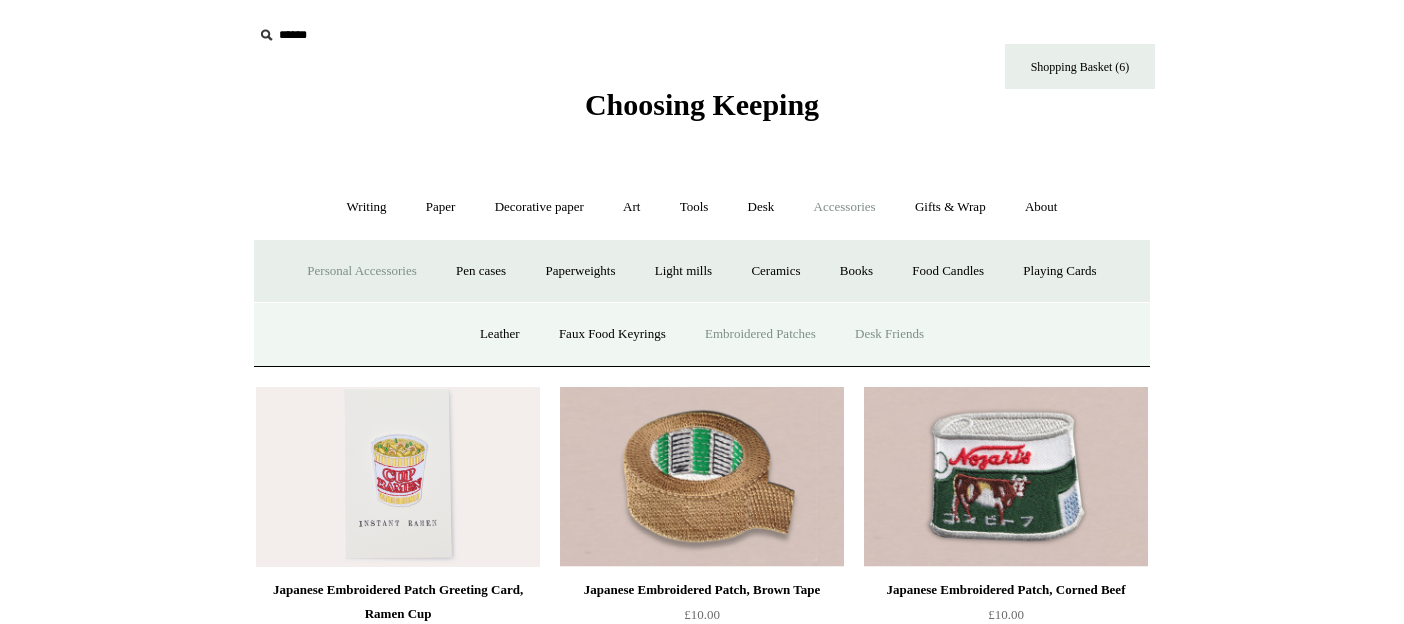 click on "Desk Friends" at bounding box center [889, 334] 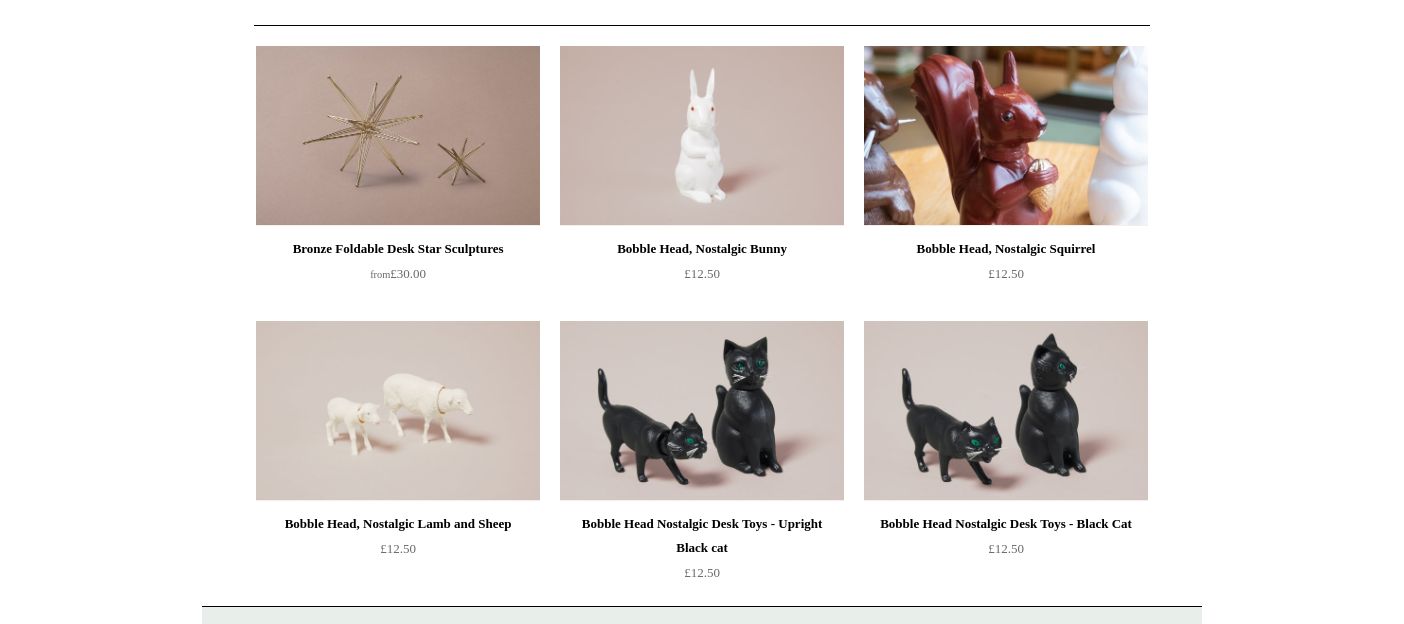 scroll, scrollTop: 212, scrollLeft: 0, axis: vertical 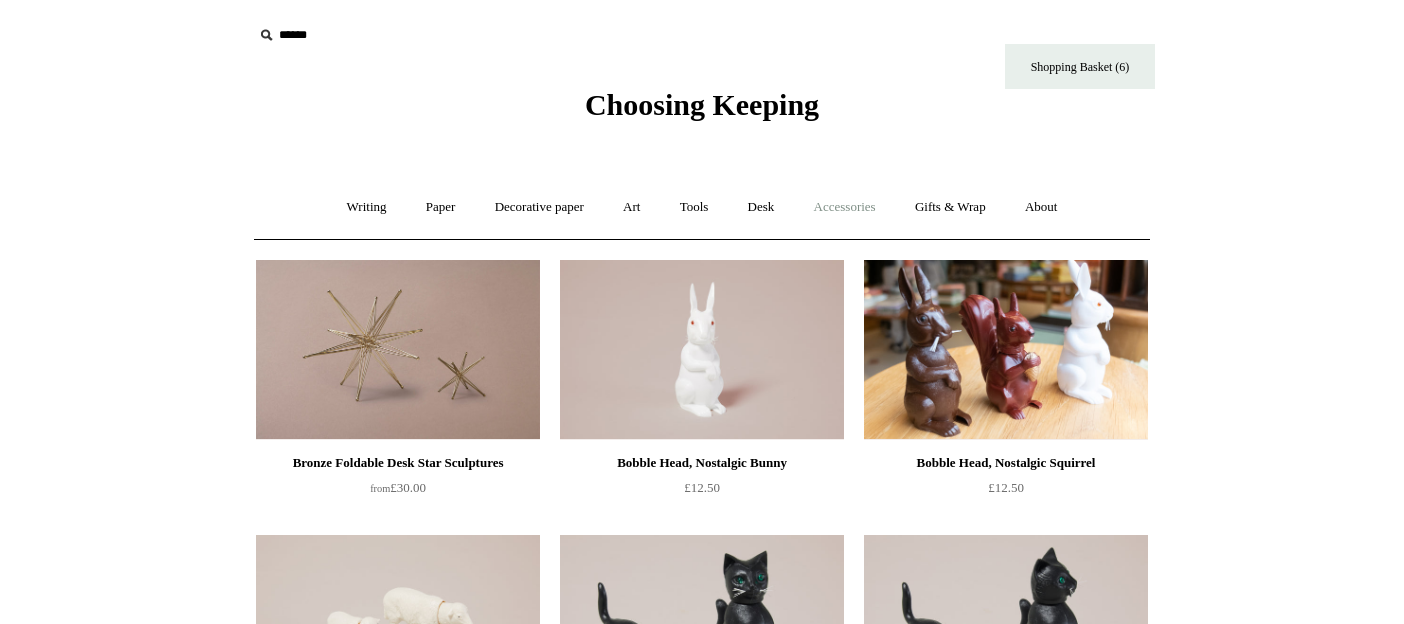 click on "Accessories +" at bounding box center (845, 207) 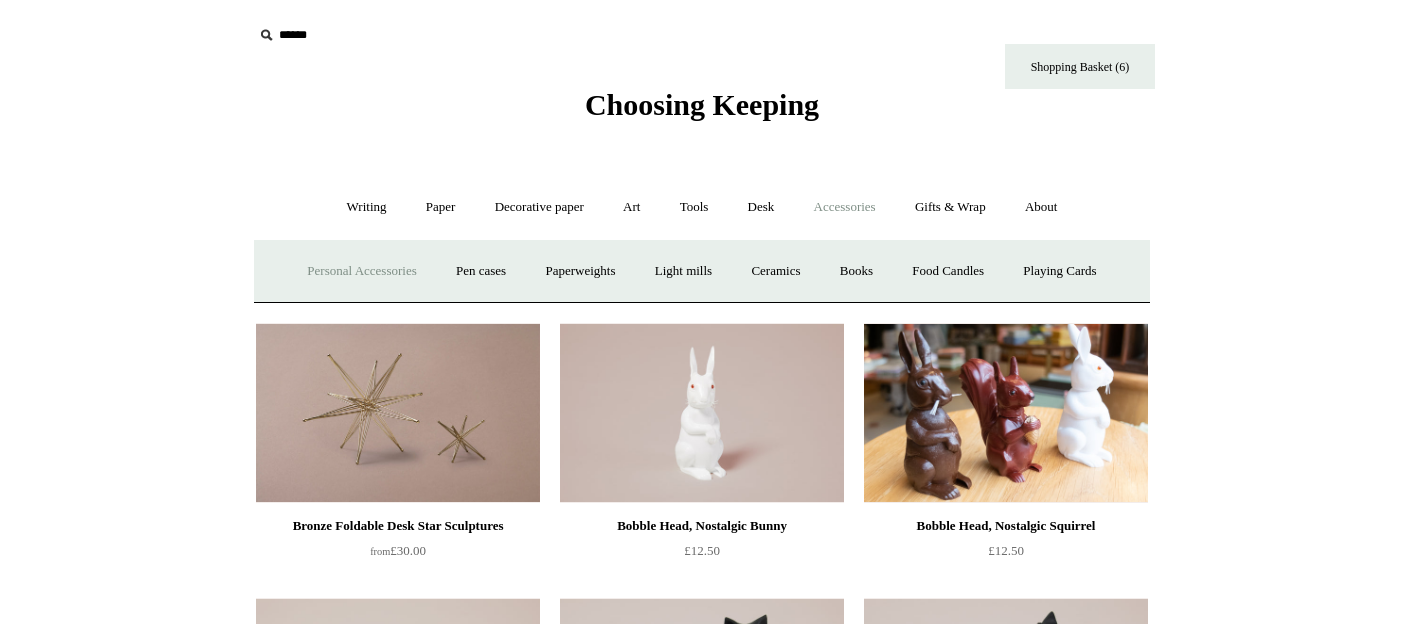 click on "Personal Accessories +" at bounding box center (361, 271) 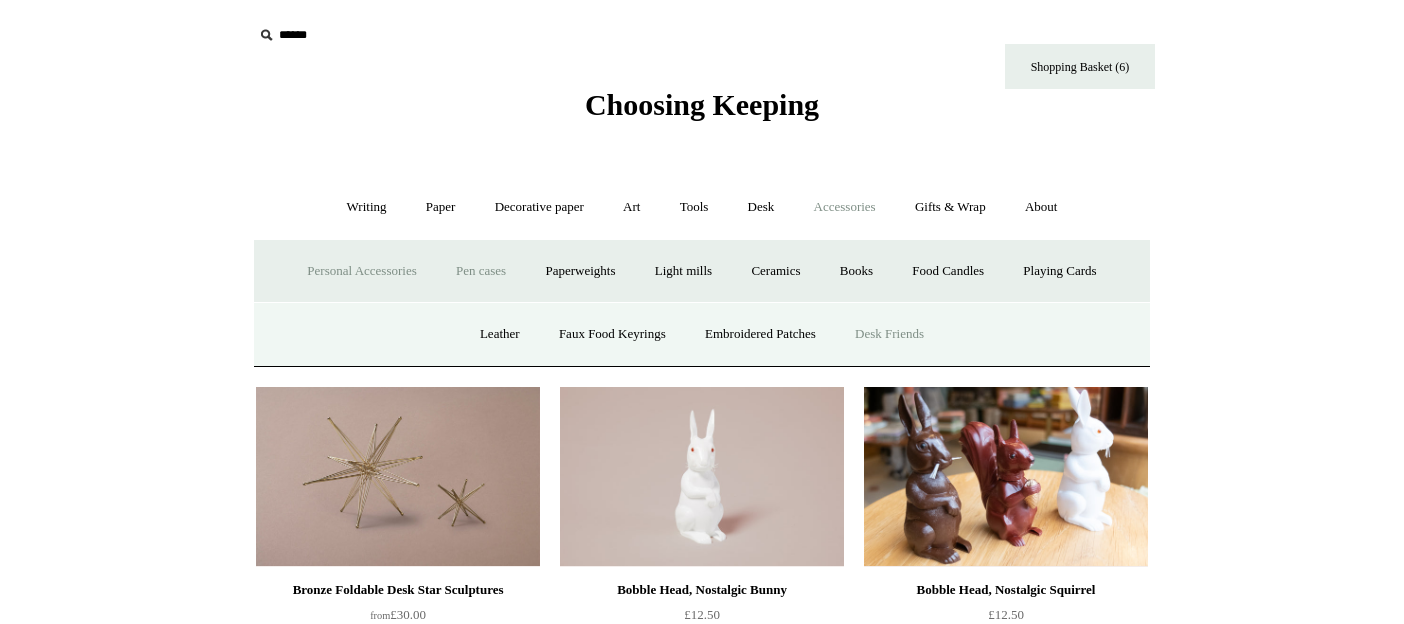 click on "Pen cases" at bounding box center (481, 271) 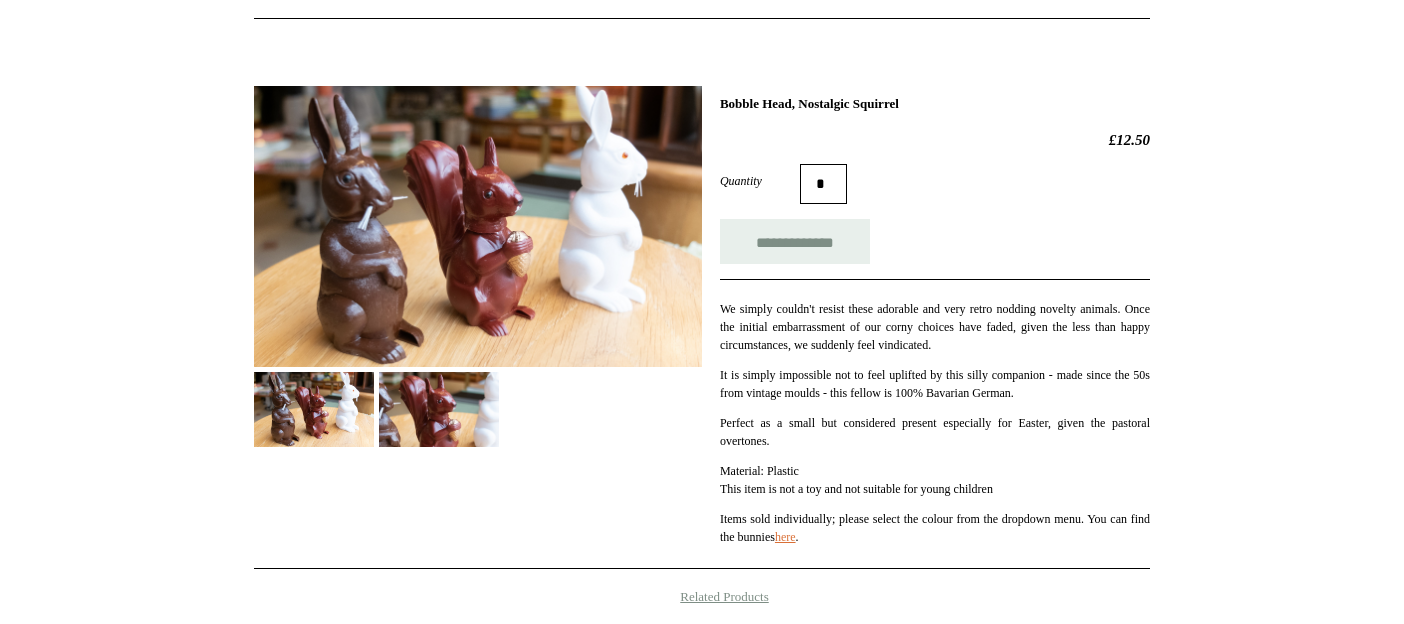 scroll, scrollTop: 223, scrollLeft: 0, axis: vertical 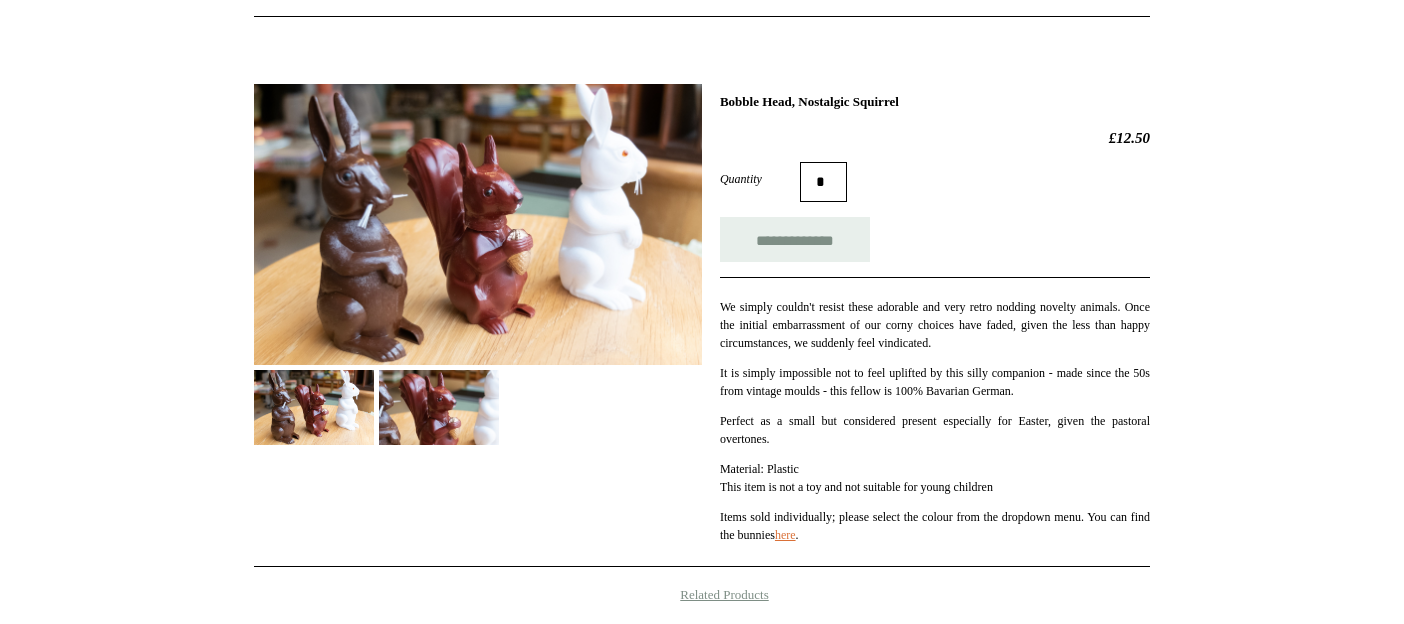 click at bounding box center [439, 407] 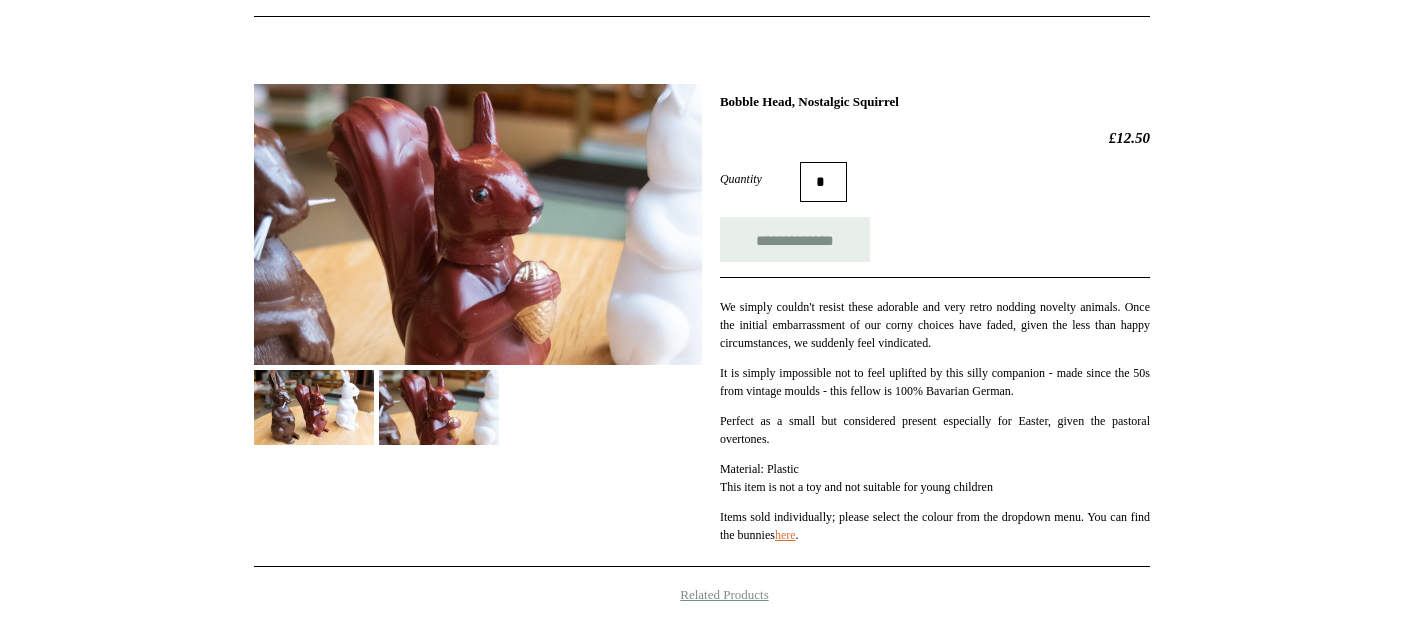 click at bounding box center (314, 407) 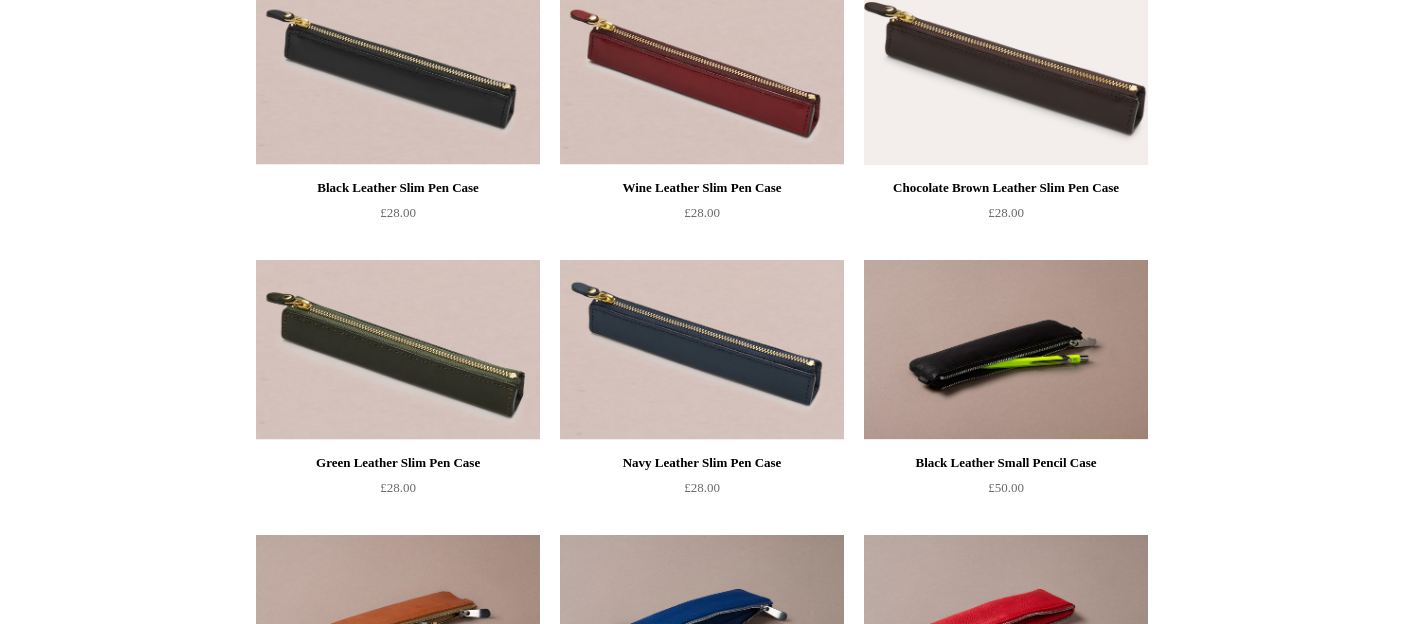 scroll, scrollTop: 0, scrollLeft: 0, axis: both 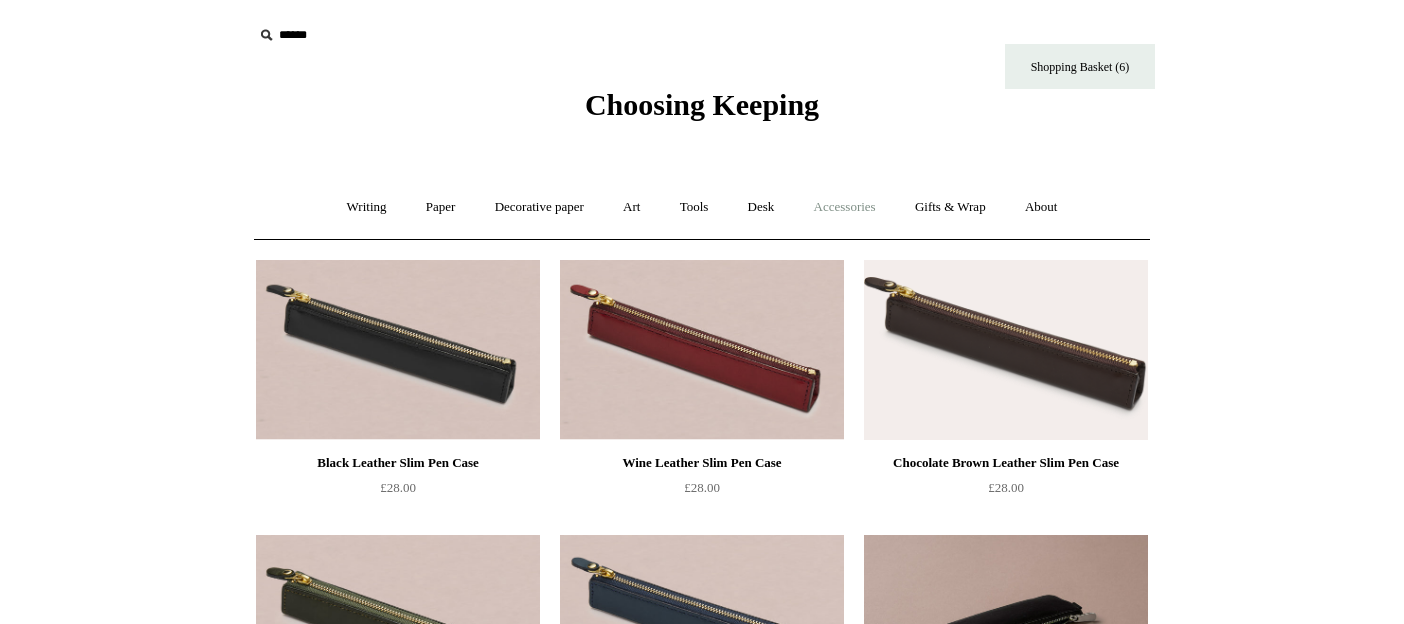 click on "Accessories +" at bounding box center (845, 207) 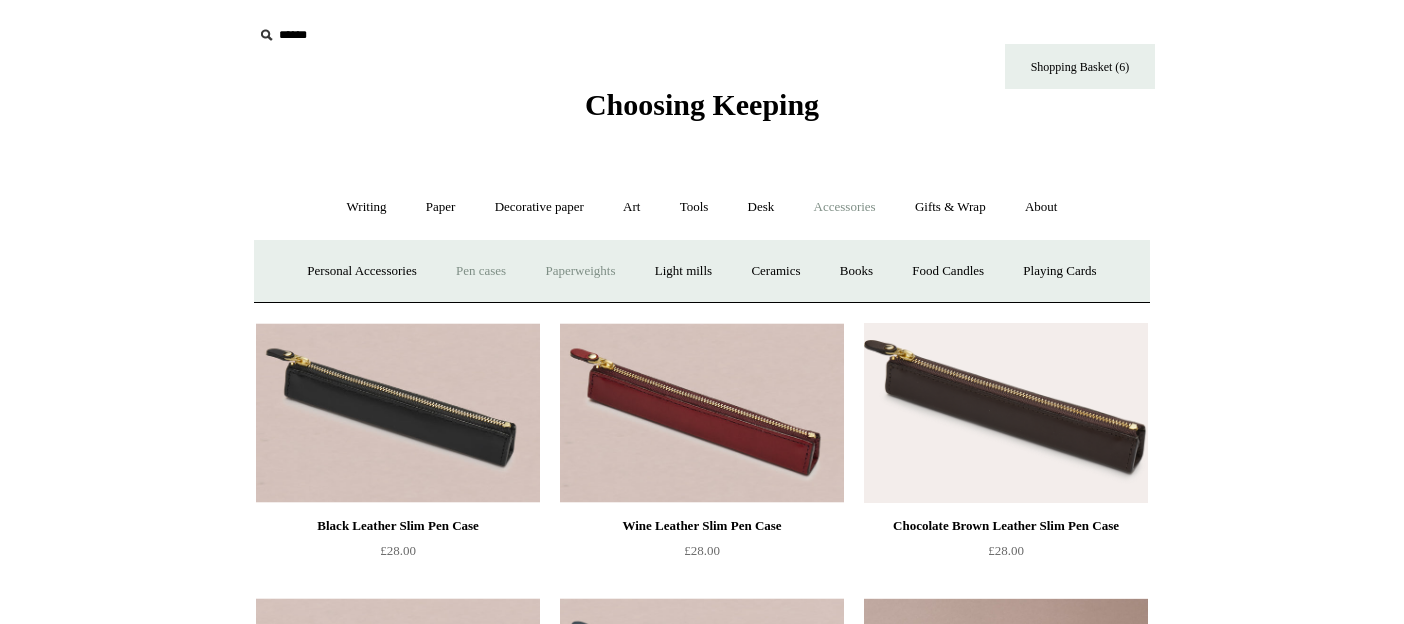 click on "Paperweights +" at bounding box center [580, 271] 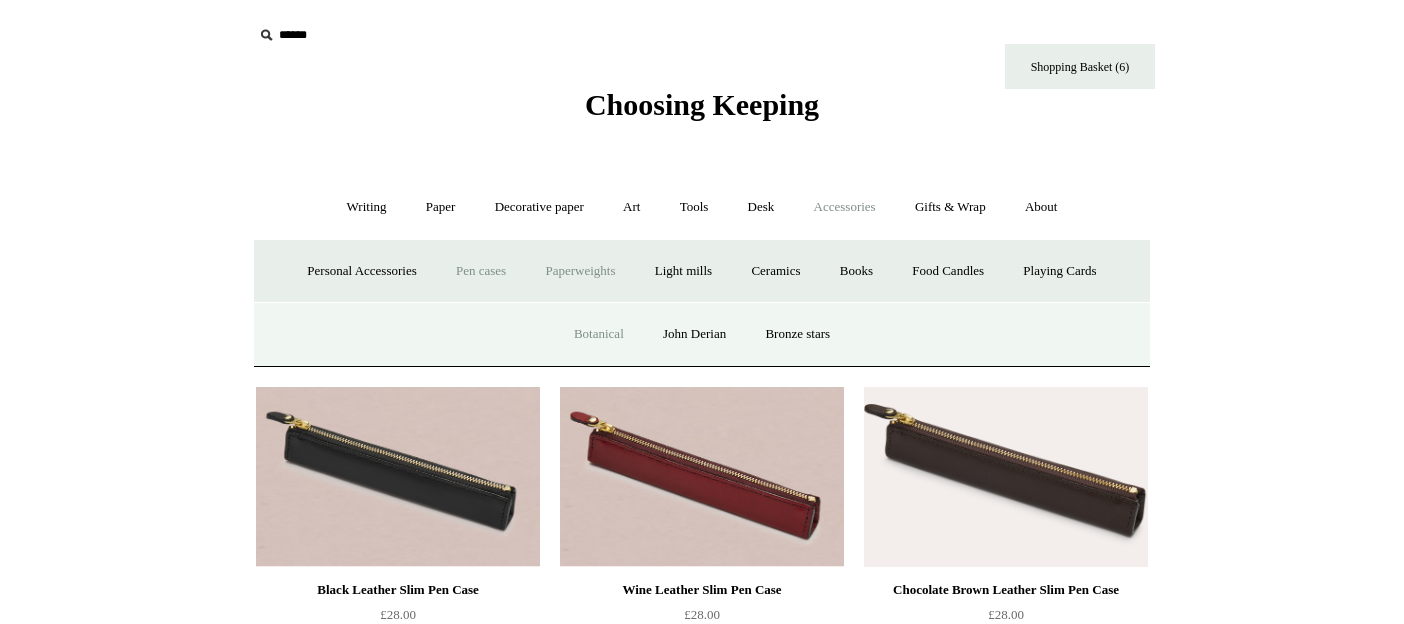 click on "Botanical" at bounding box center (599, 334) 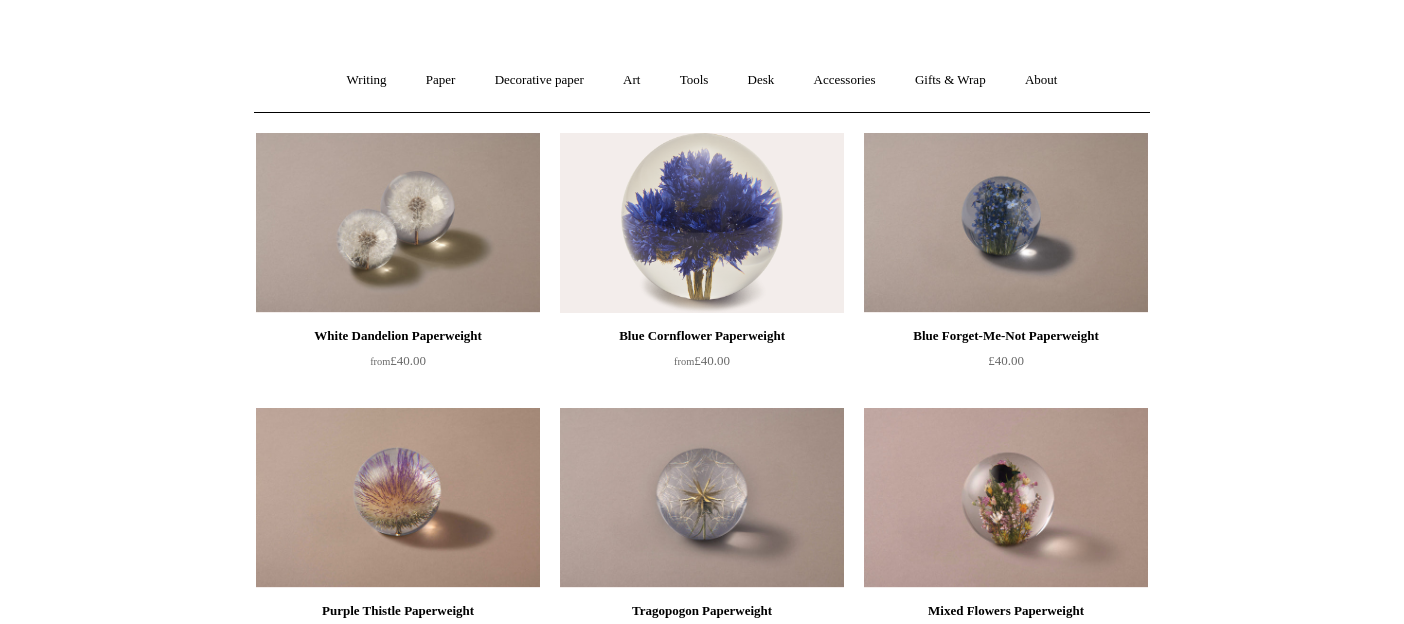 scroll, scrollTop: 70, scrollLeft: 0, axis: vertical 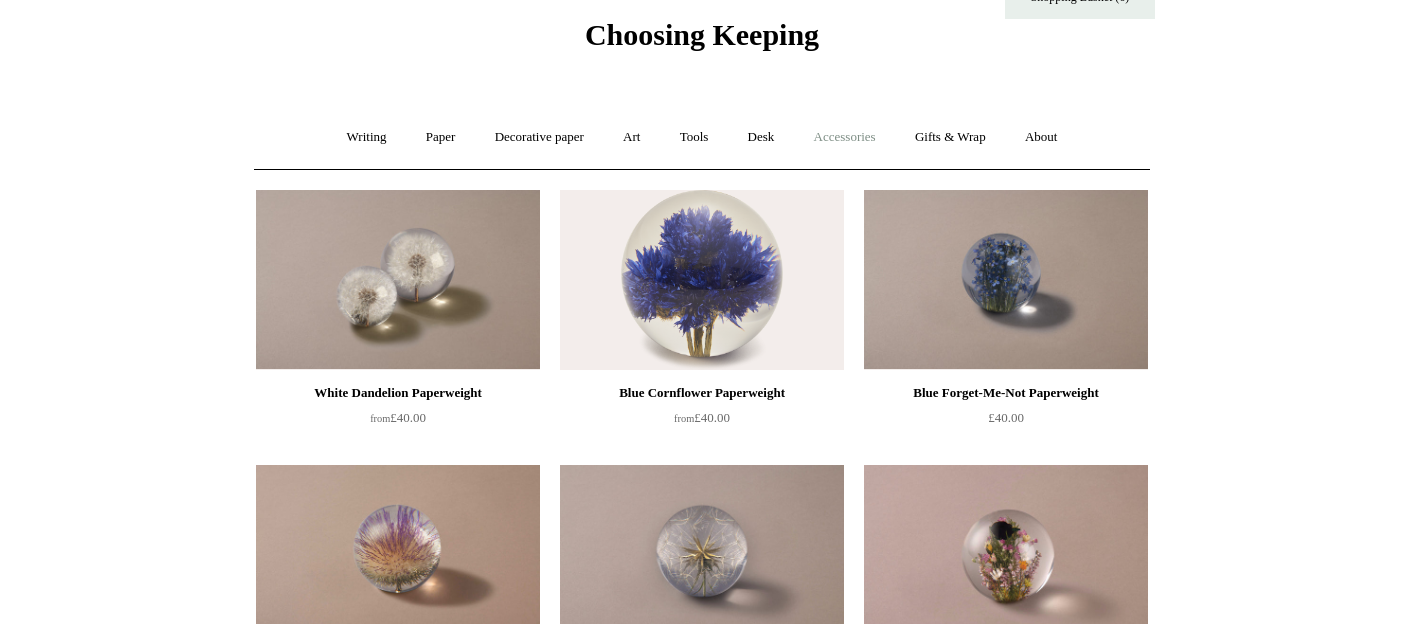 click on "Accessories +" at bounding box center (845, 137) 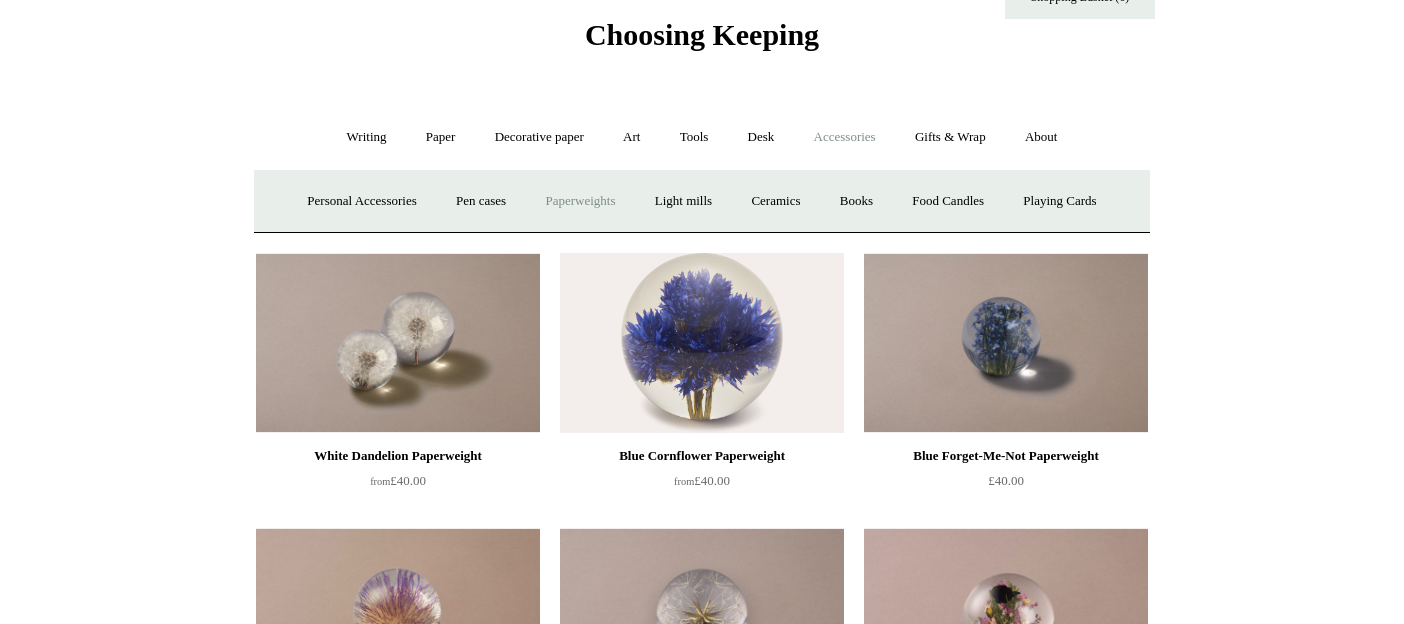 click on "Paperweights +" at bounding box center (580, 201) 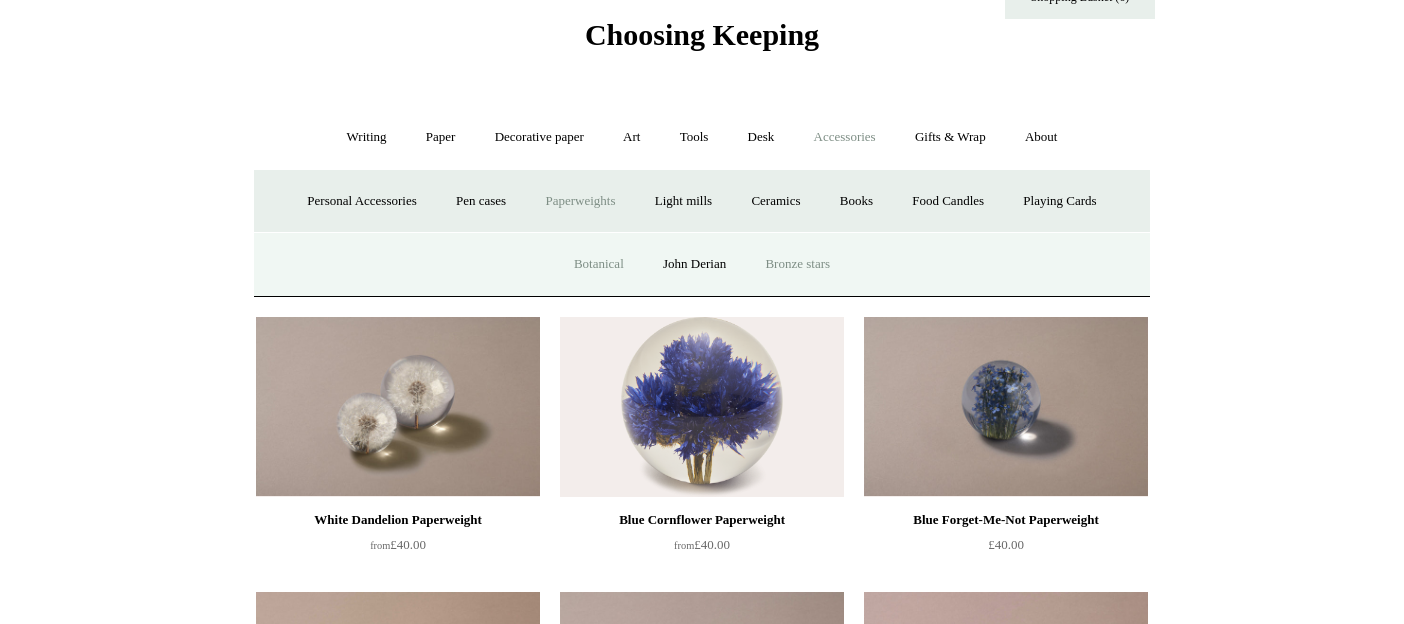 click on "Bronze stars" at bounding box center [797, 264] 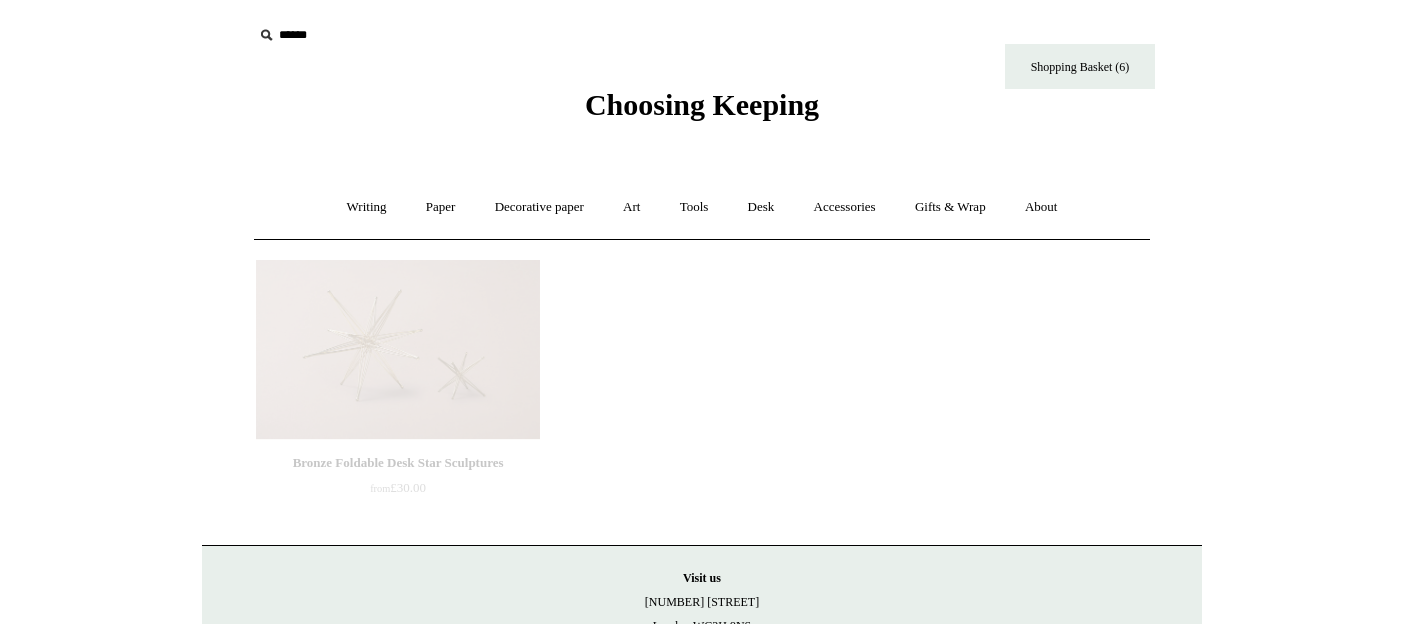 scroll, scrollTop: 0, scrollLeft: 0, axis: both 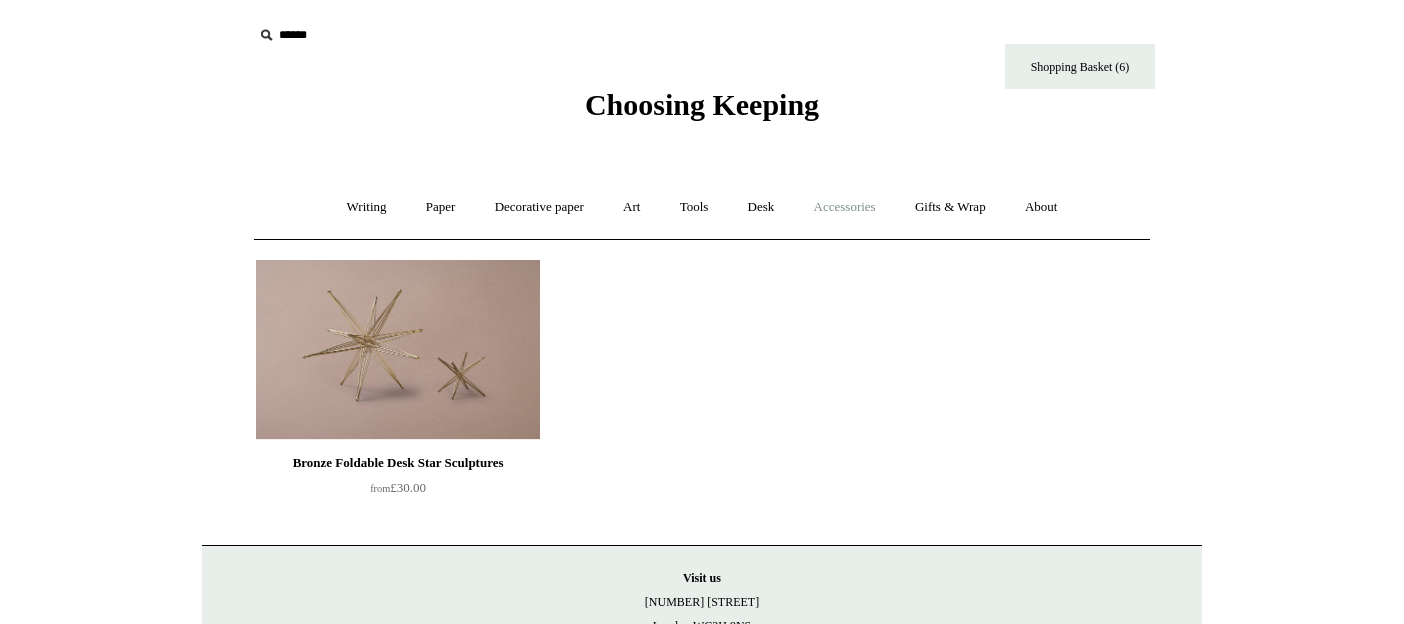 click on "Accessories +" at bounding box center (845, 207) 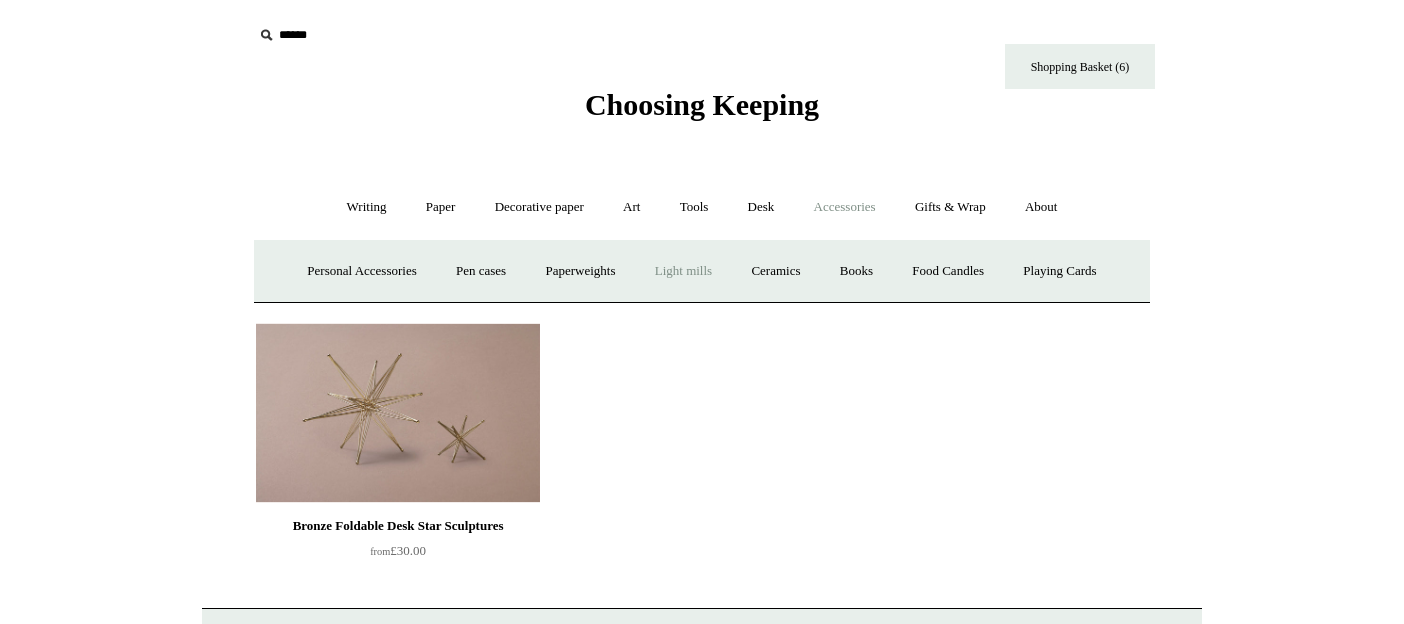 click on "Light mills" at bounding box center (683, 271) 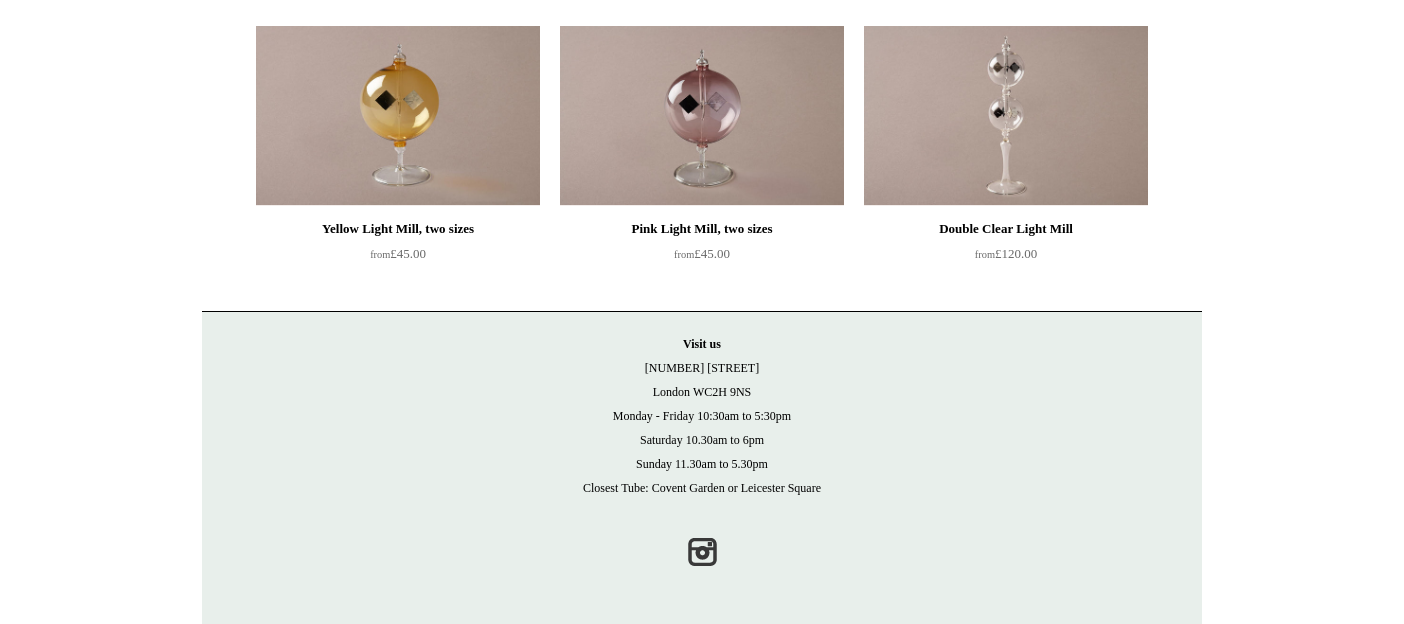 scroll, scrollTop: 0, scrollLeft: 0, axis: both 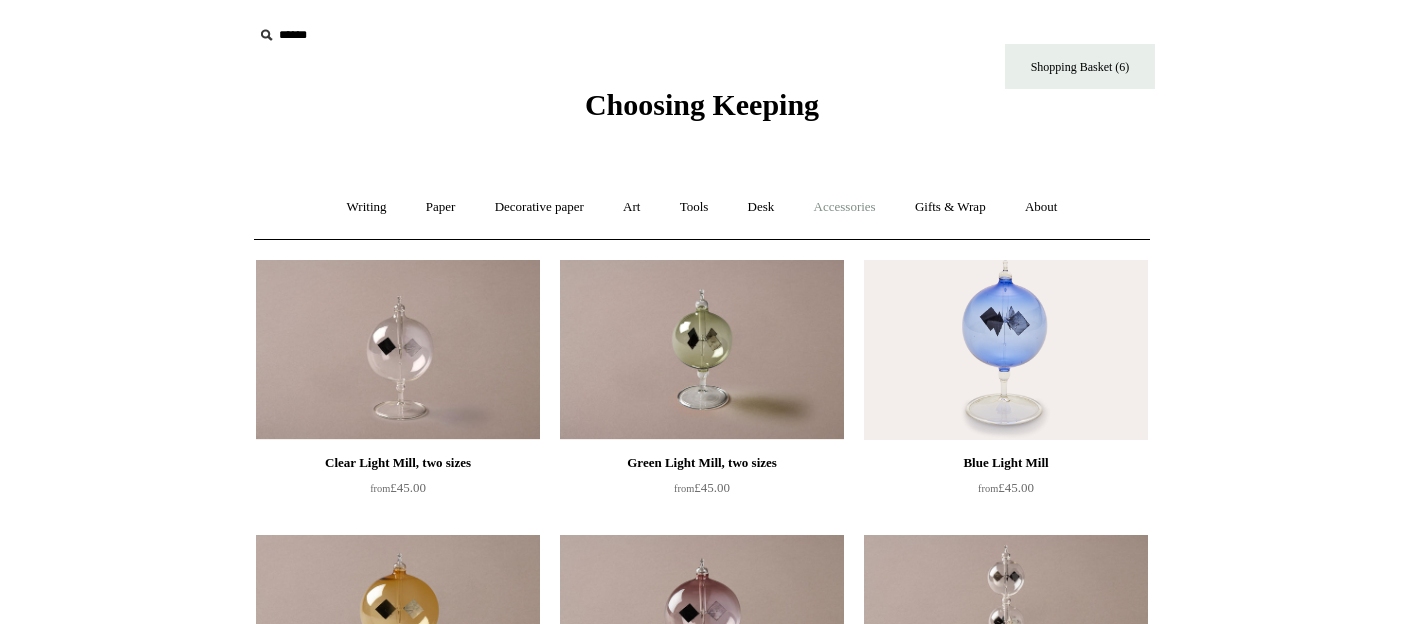 click on "Accessories +" at bounding box center [845, 207] 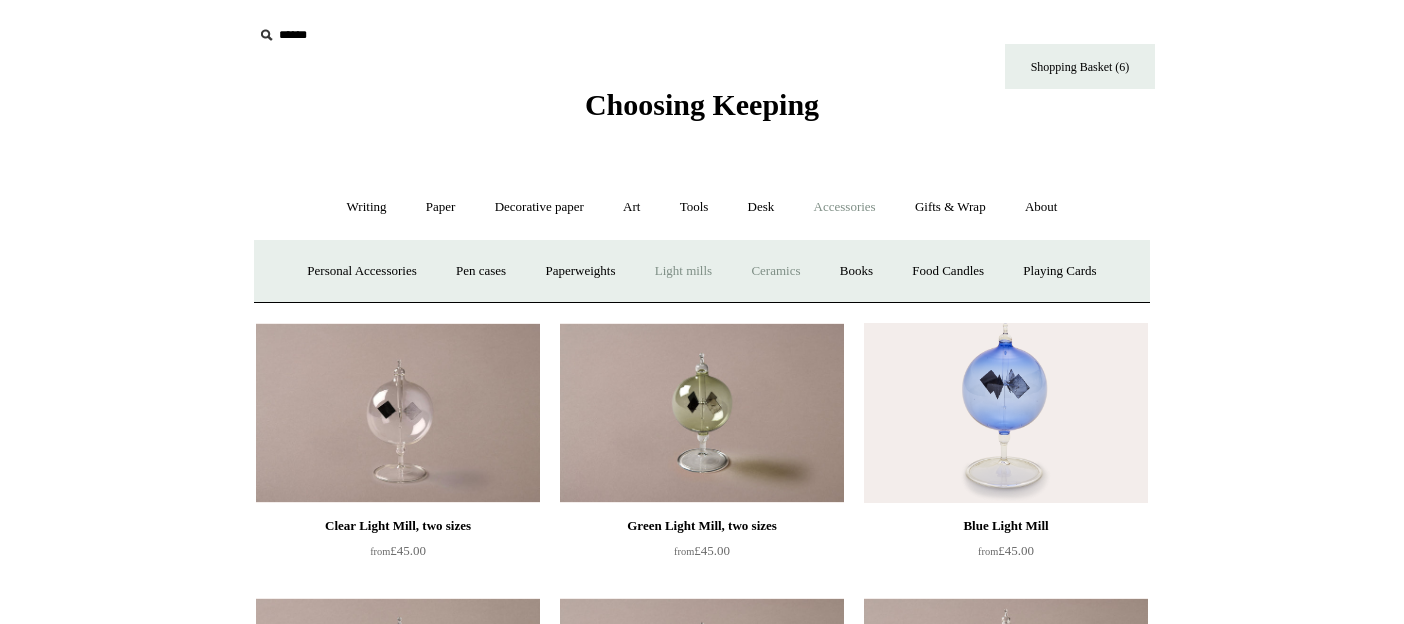 click on "Ceramics  +" at bounding box center (775, 271) 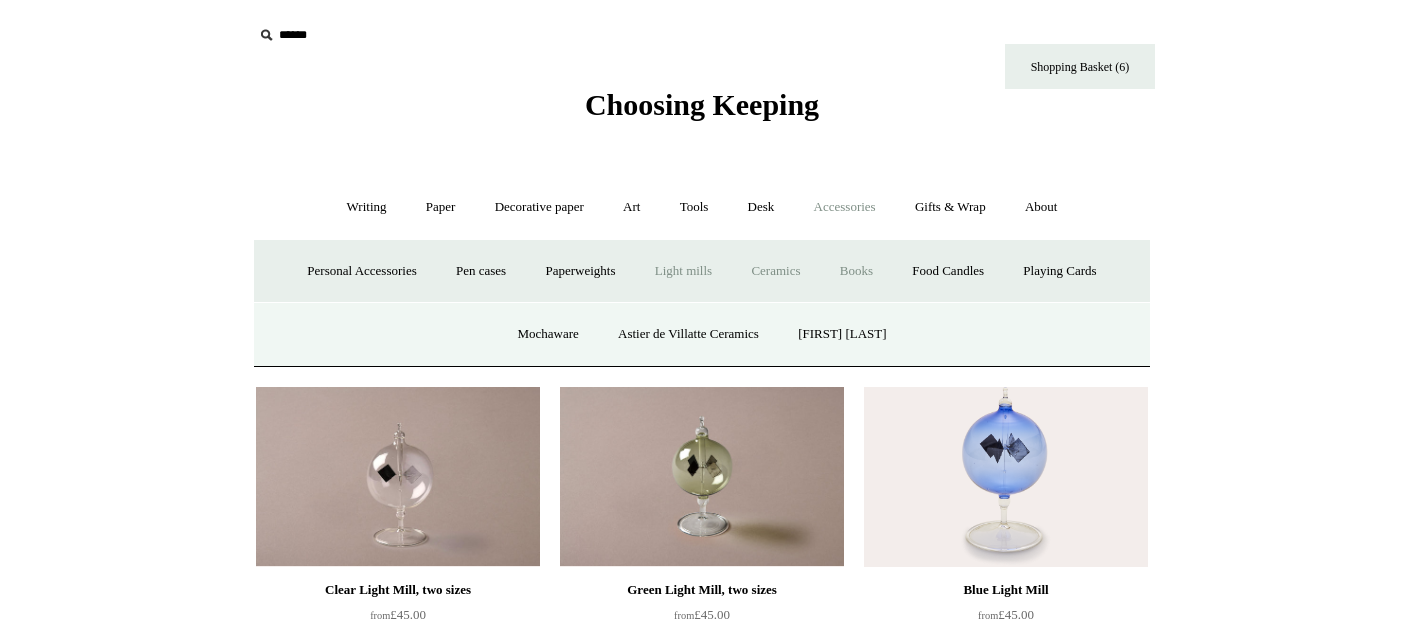 click on "Books" at bounding box center [856, 271] 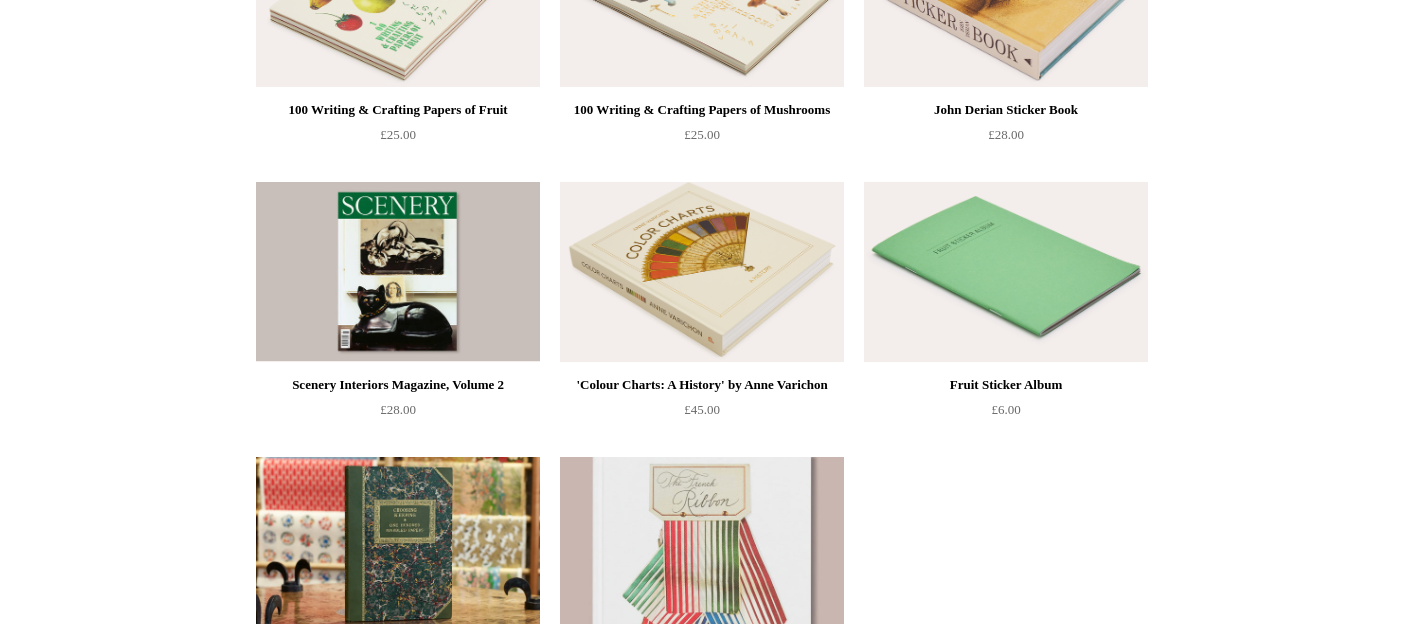 scroll, scrollTop: 313, scrollLeft: 0, axis: vertical 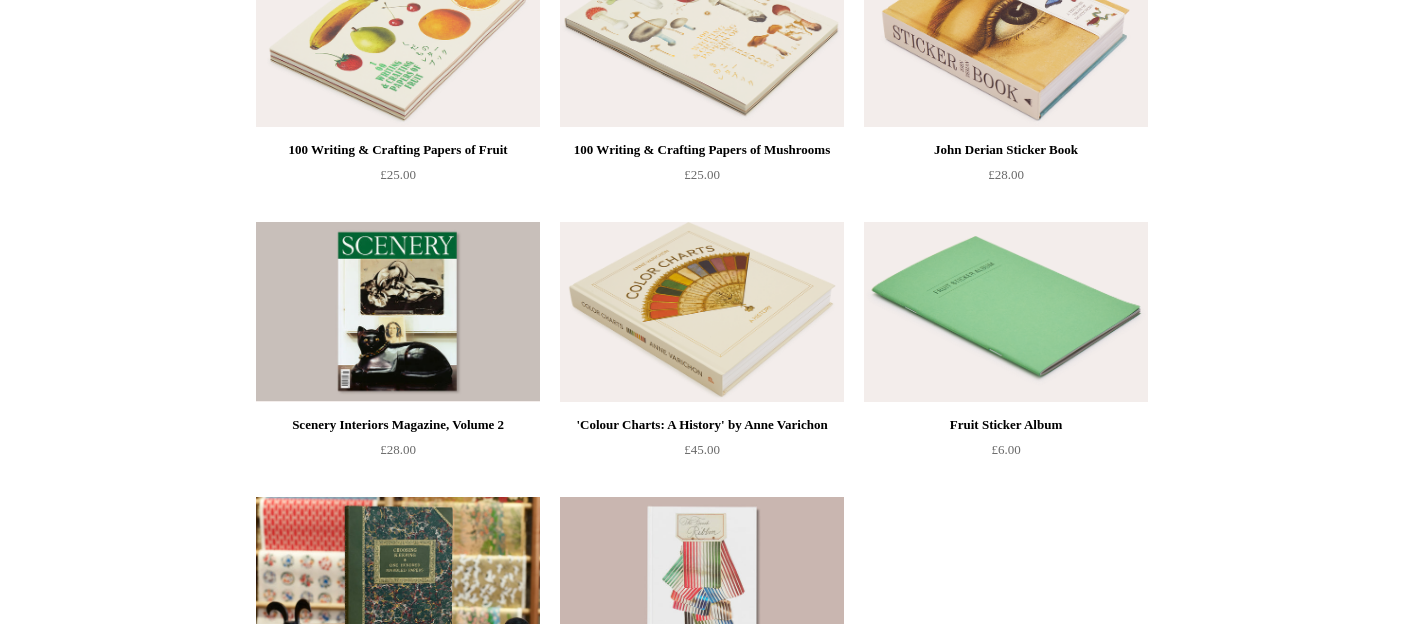 click at bounding box center (1006, 312) 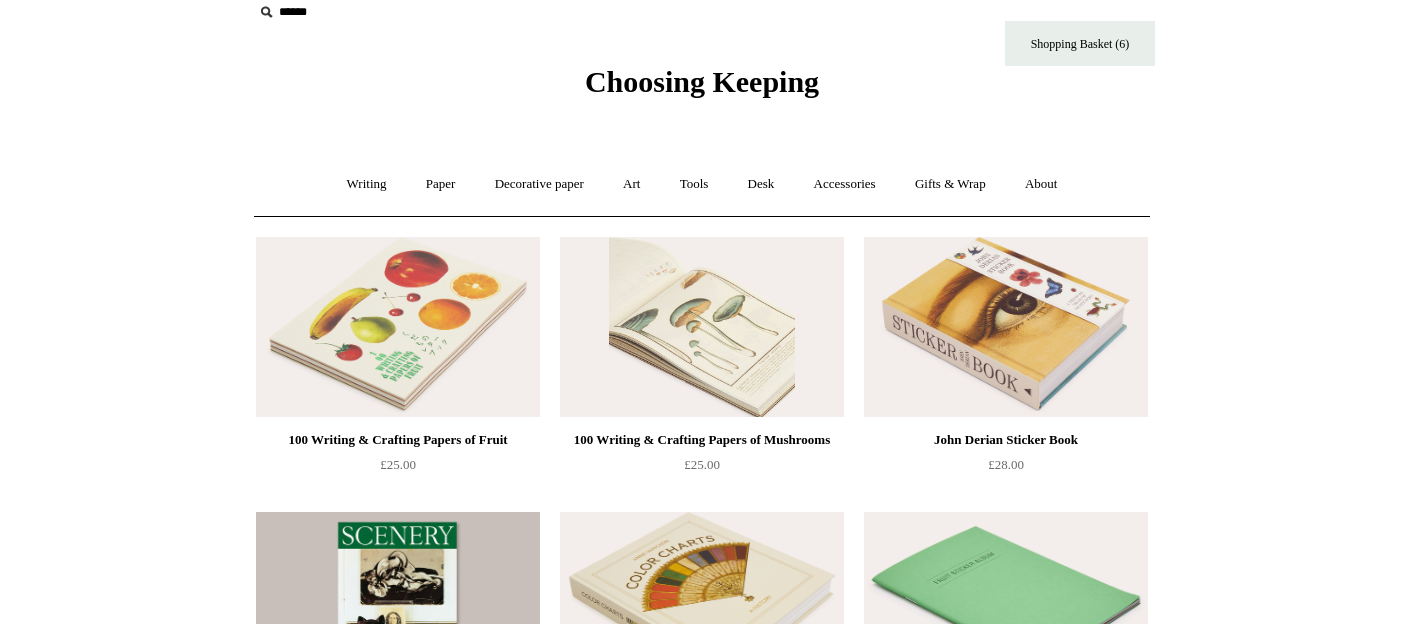 scroll, scrollTop: 24, scrollLeft: 0, axis: vertical 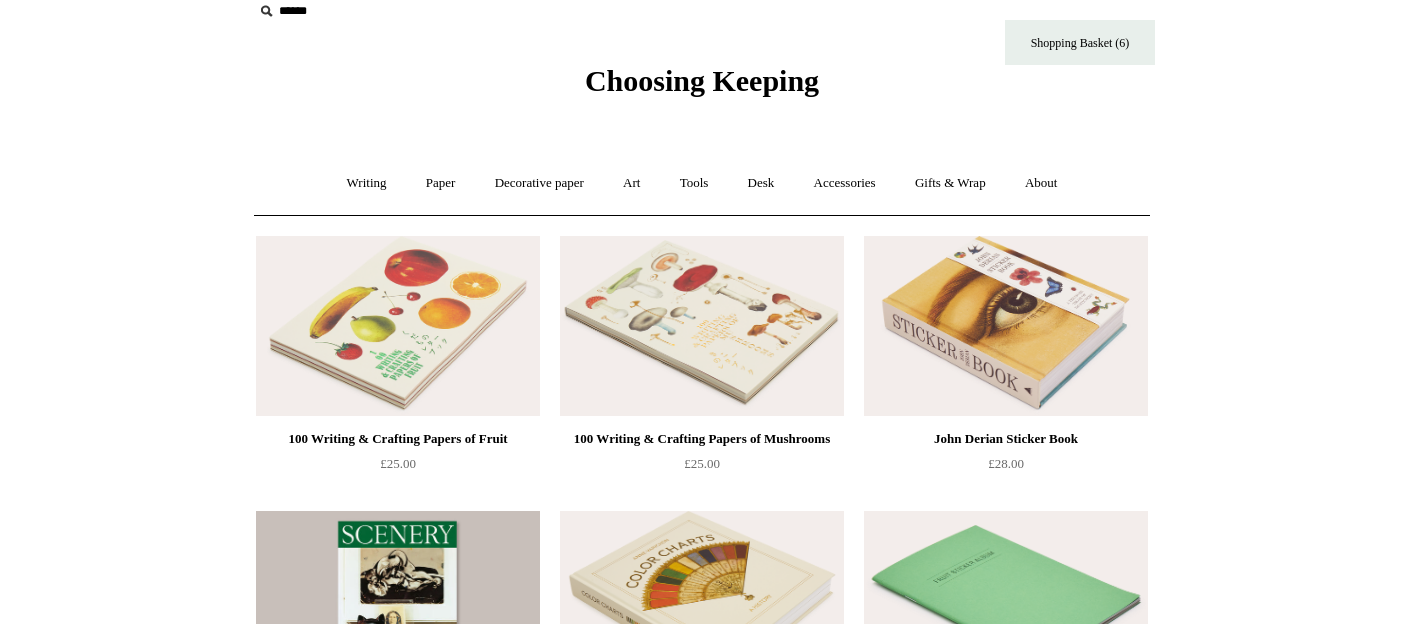 click on "Writing +
Pens by brand +
Kaweco
Lamy
Ohnishi Seisakusho
Pelikan
Tetzbo
Pilot
Platinum
Sailor
Steve Harrison
Fountain pens +" at bounding box center [702, 183] 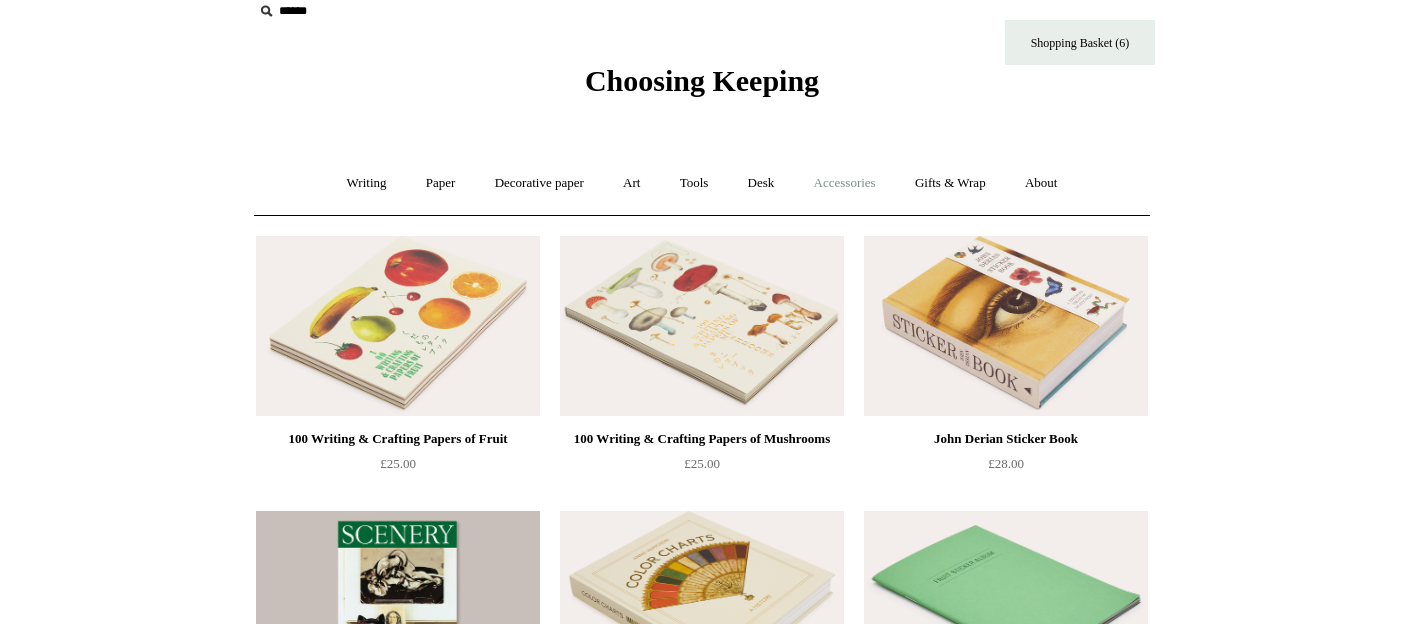 click on "Accessories +" at bounding box center (845, 183) 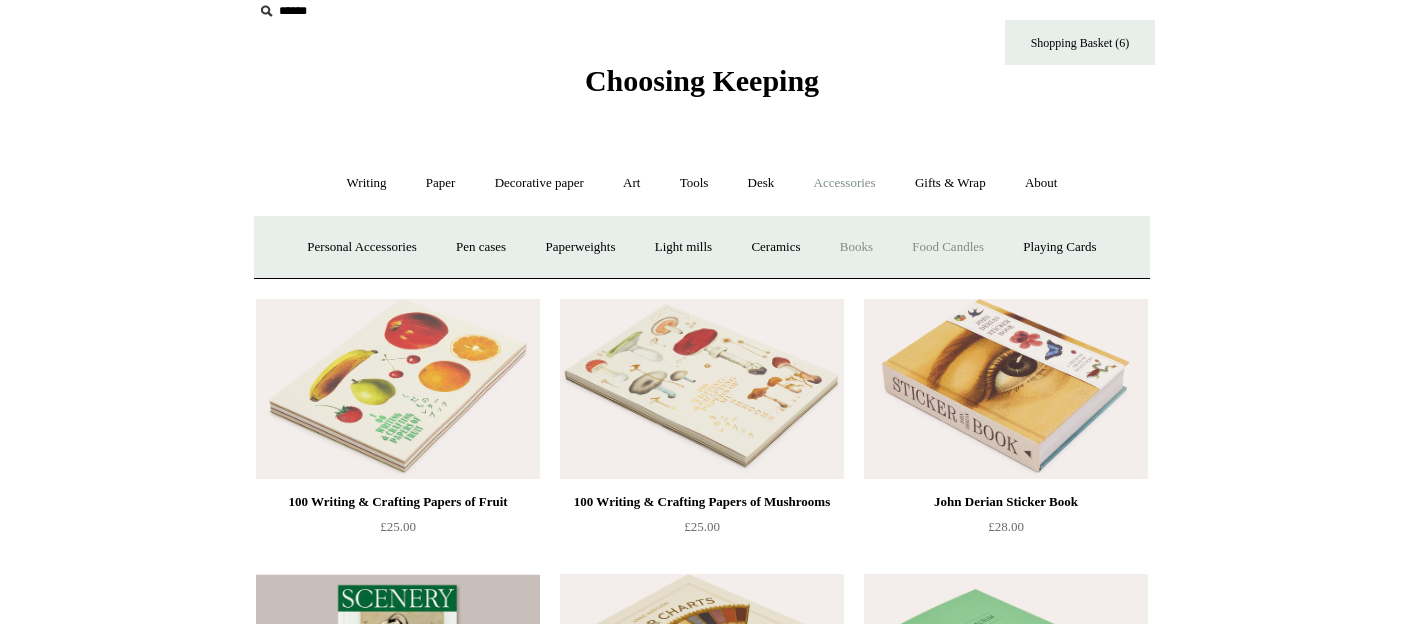 click on "Food Candles" at bounding box center (948, 247) 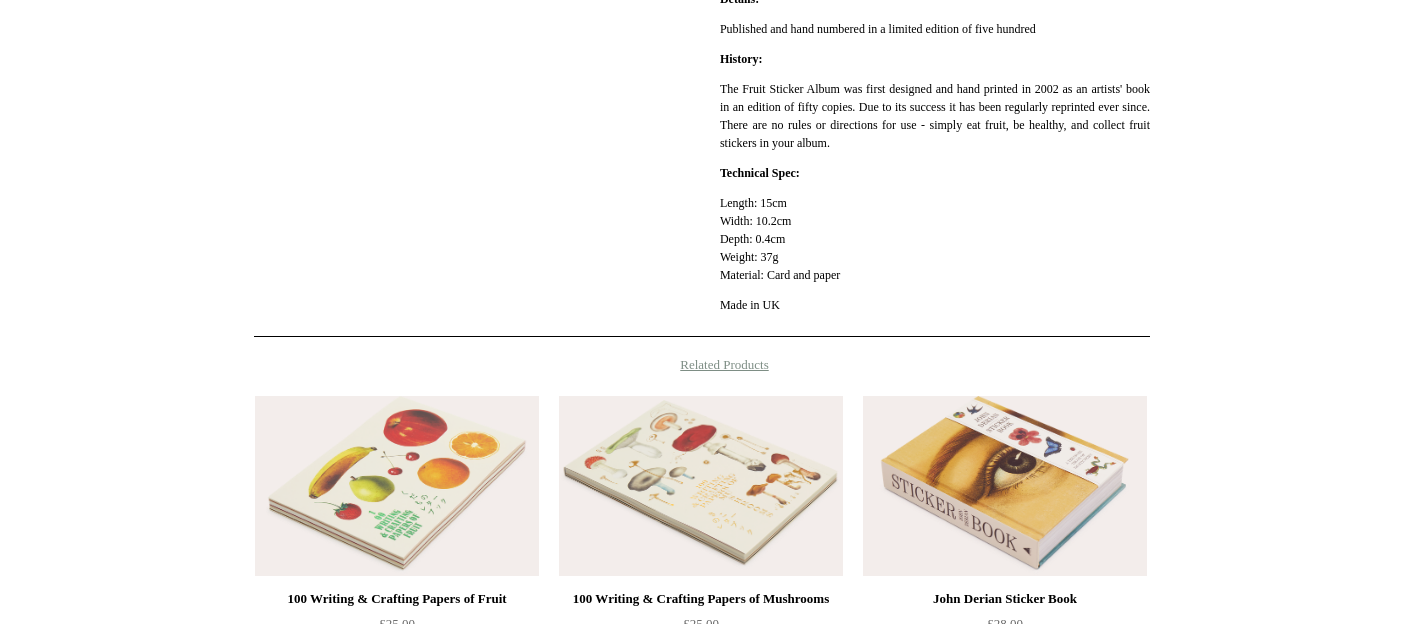 scroll, scrollTop: 599, scrollLeft: 0, axis: vertical 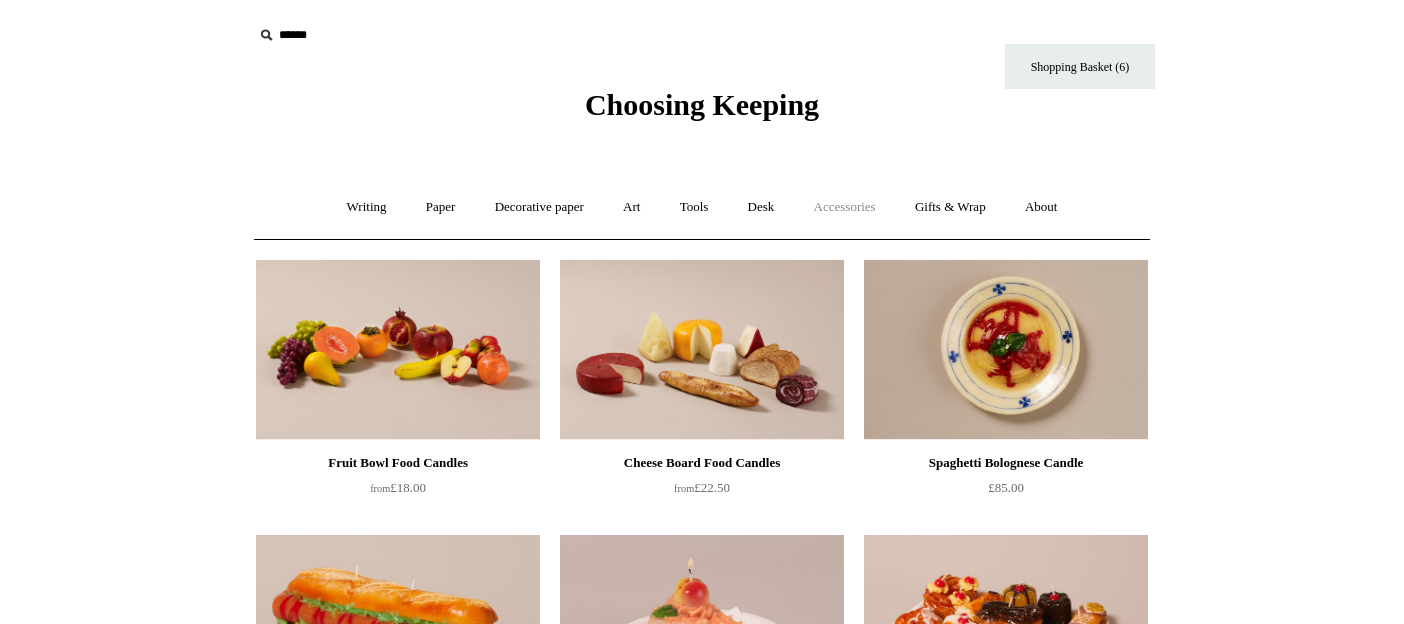 click on "Accessories +" at bounding box center (845, 207) 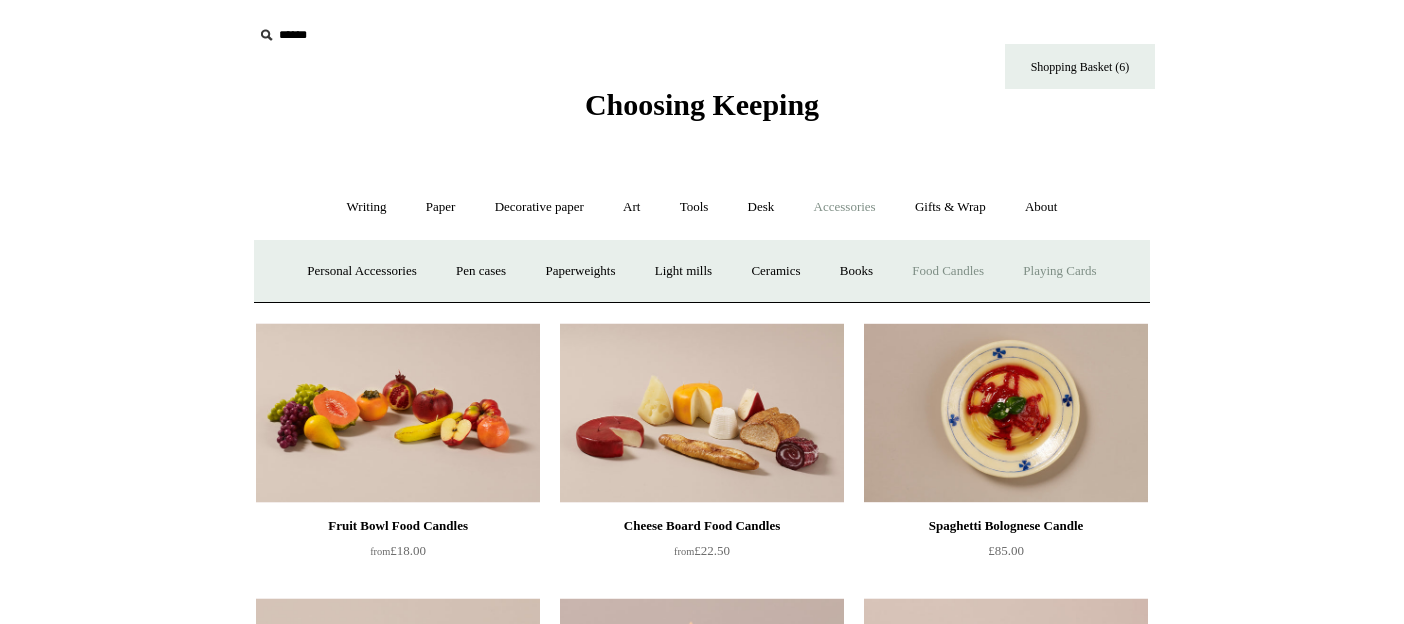 click on "Playing Cards" at bounding box center [1059, 271] 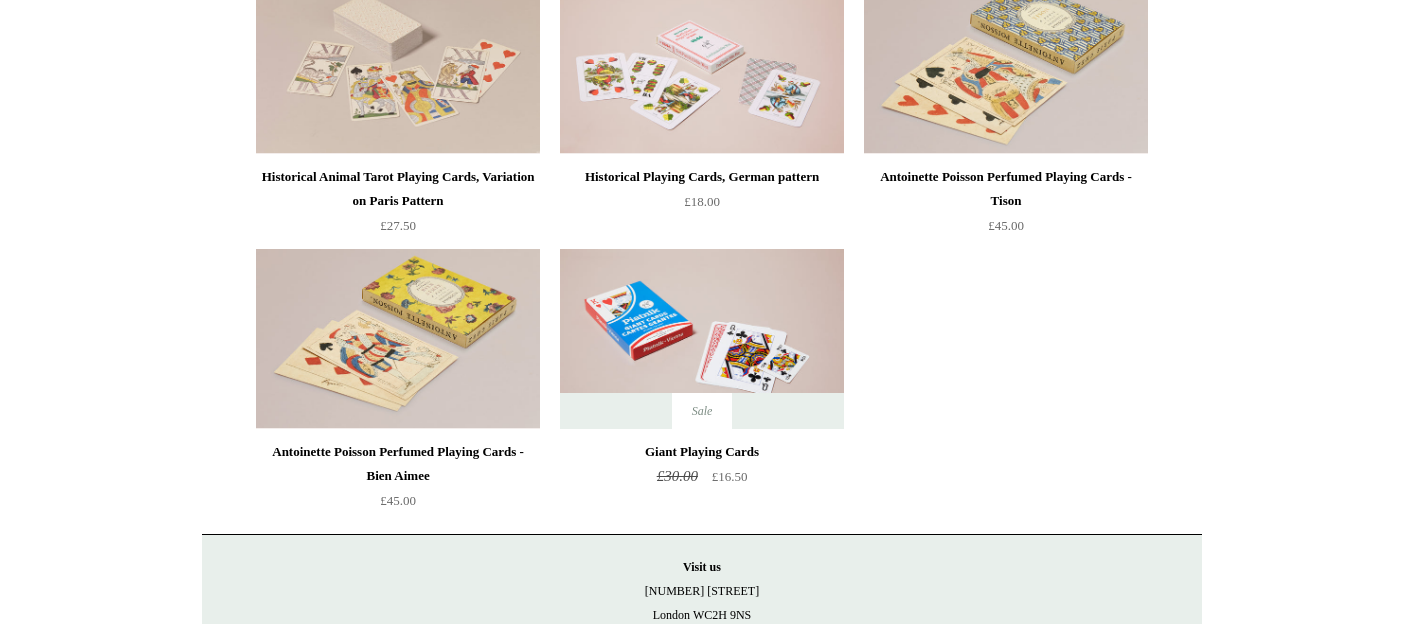 scroll, scrollTop: 0, scrollLeft: 0, axis: both 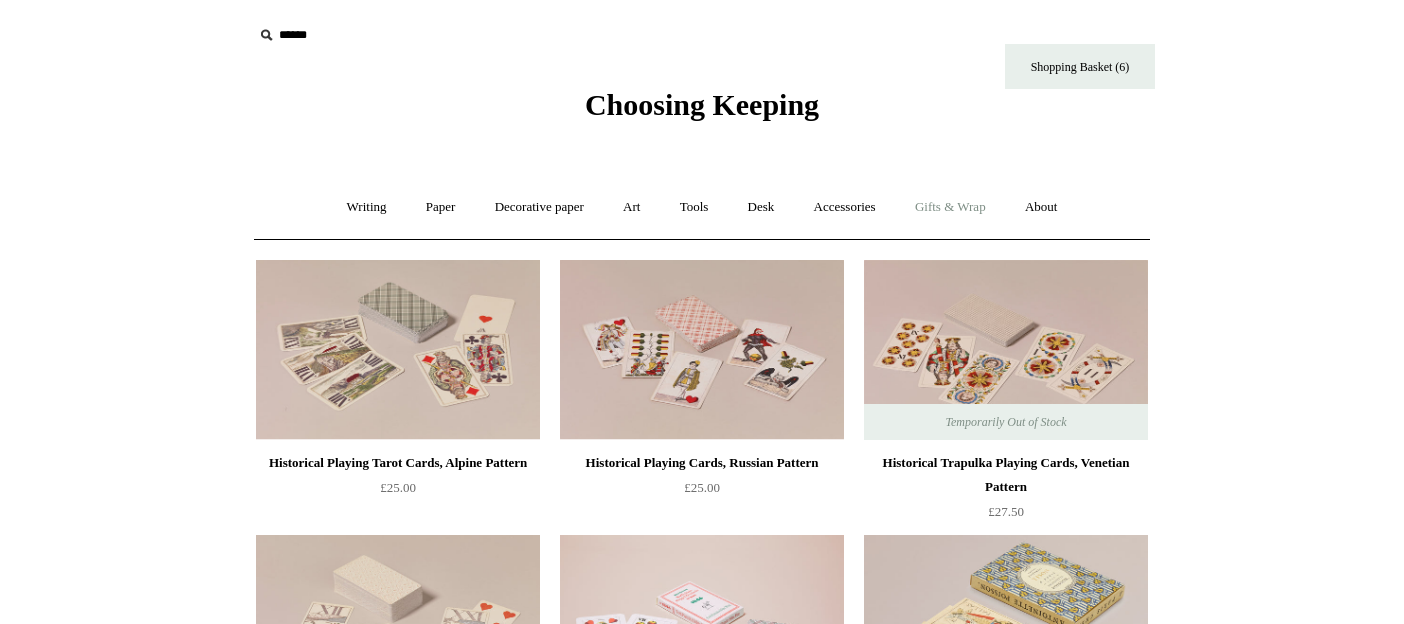 click on "Gifts & Wrap +" at bounding box center (950, 207) 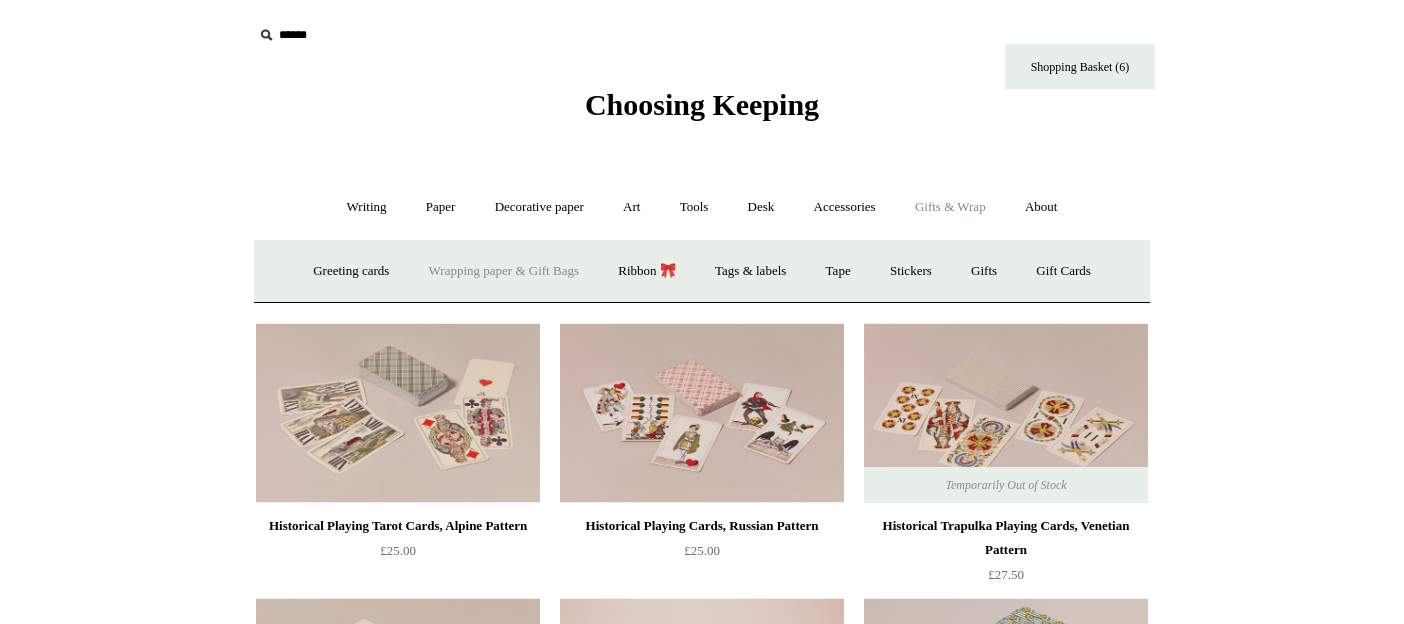click on "Wrapping paper & Gift Bags" at bounding box center [504, 271] 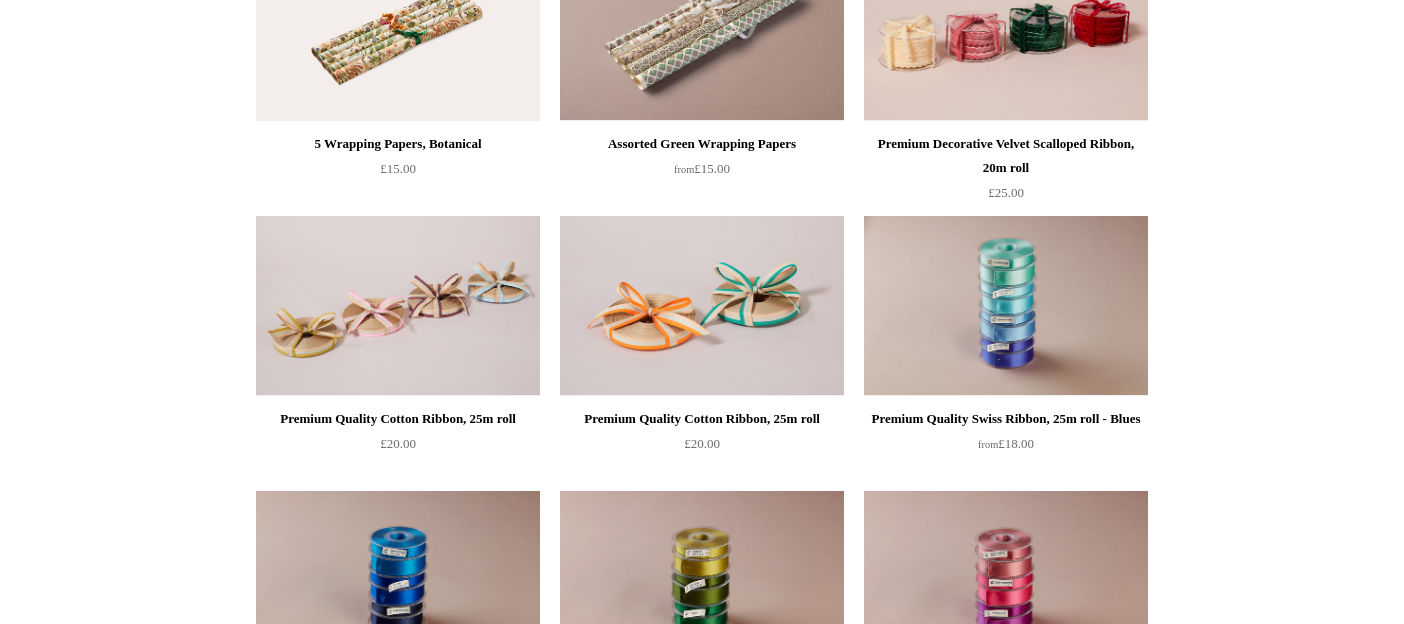 scroll, scrollTop: 0, scrollLeft: 0, axis: both 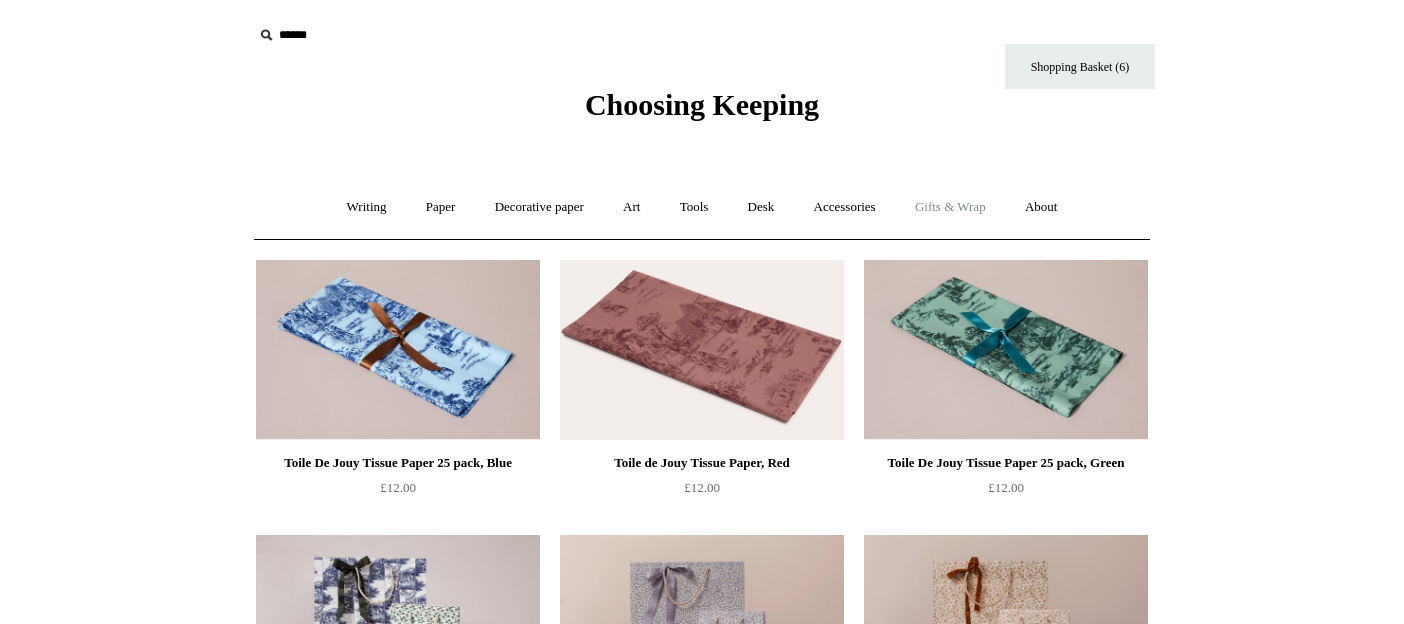 click on "Gifts & Wrap +" at bounding box center [950, 207] 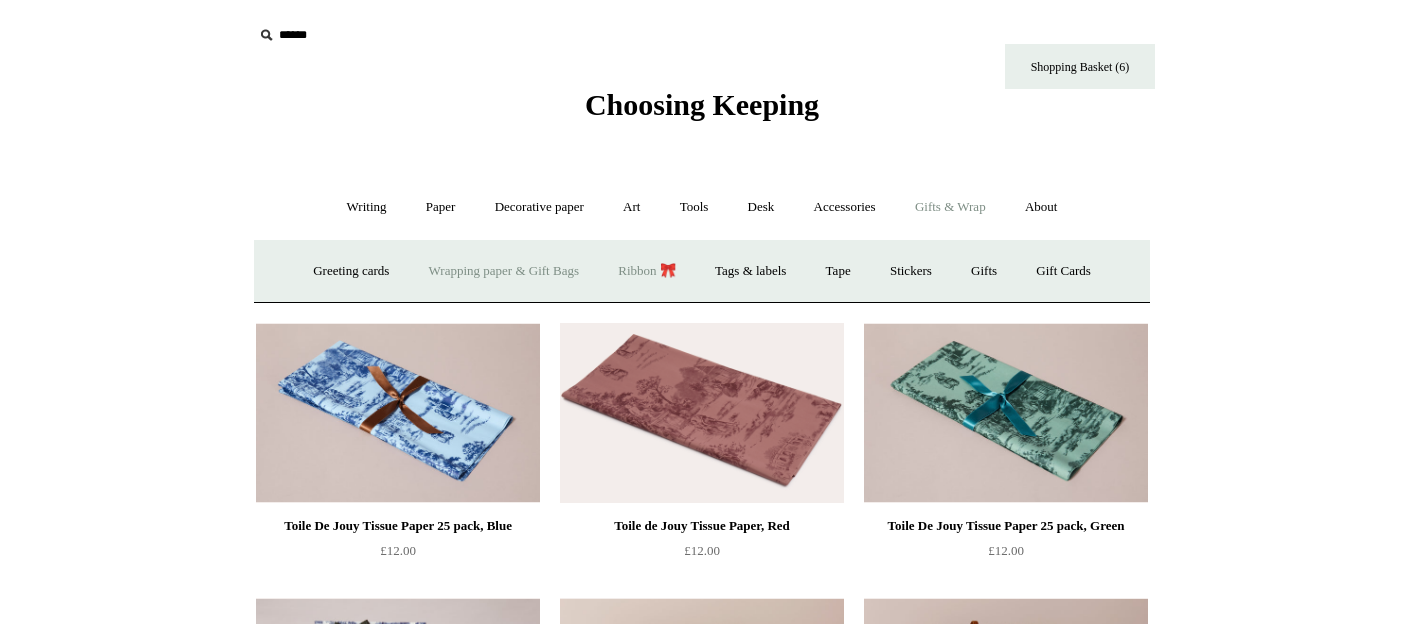 click on "Ribbon 🎀" at bounding box center [647, 271] 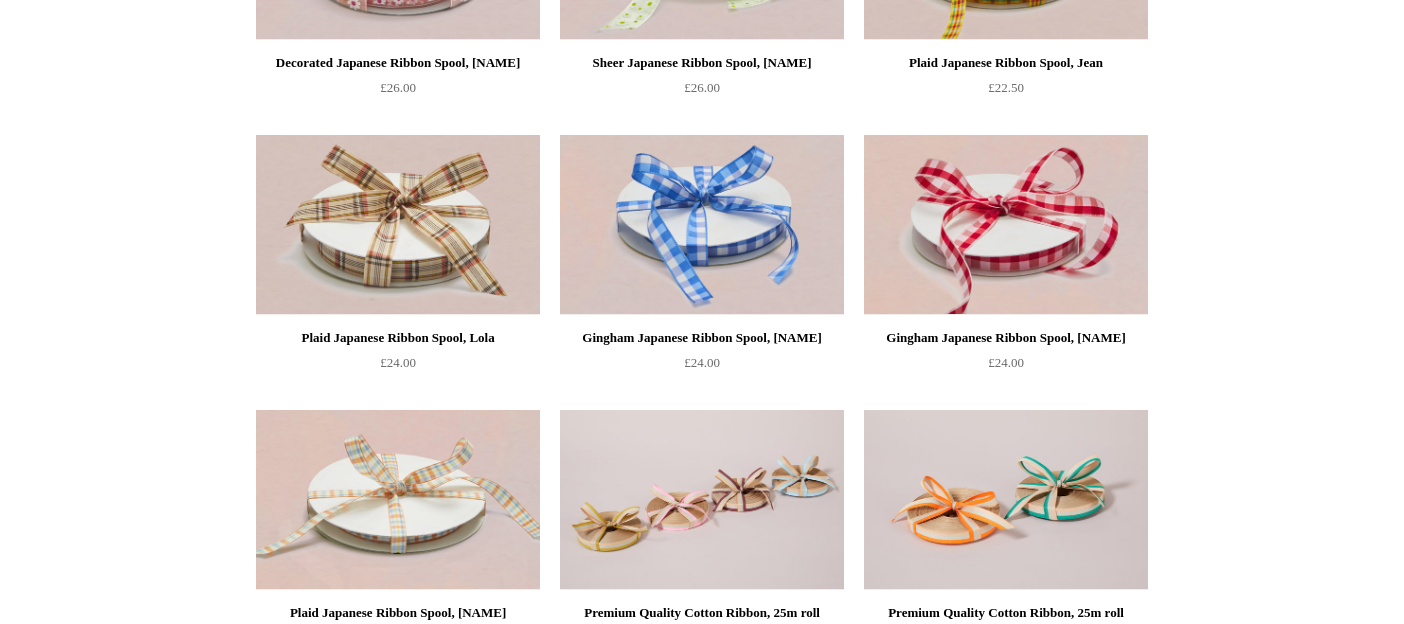 scroll, scrollTop: 0, scrollLeft: 0, axis: both 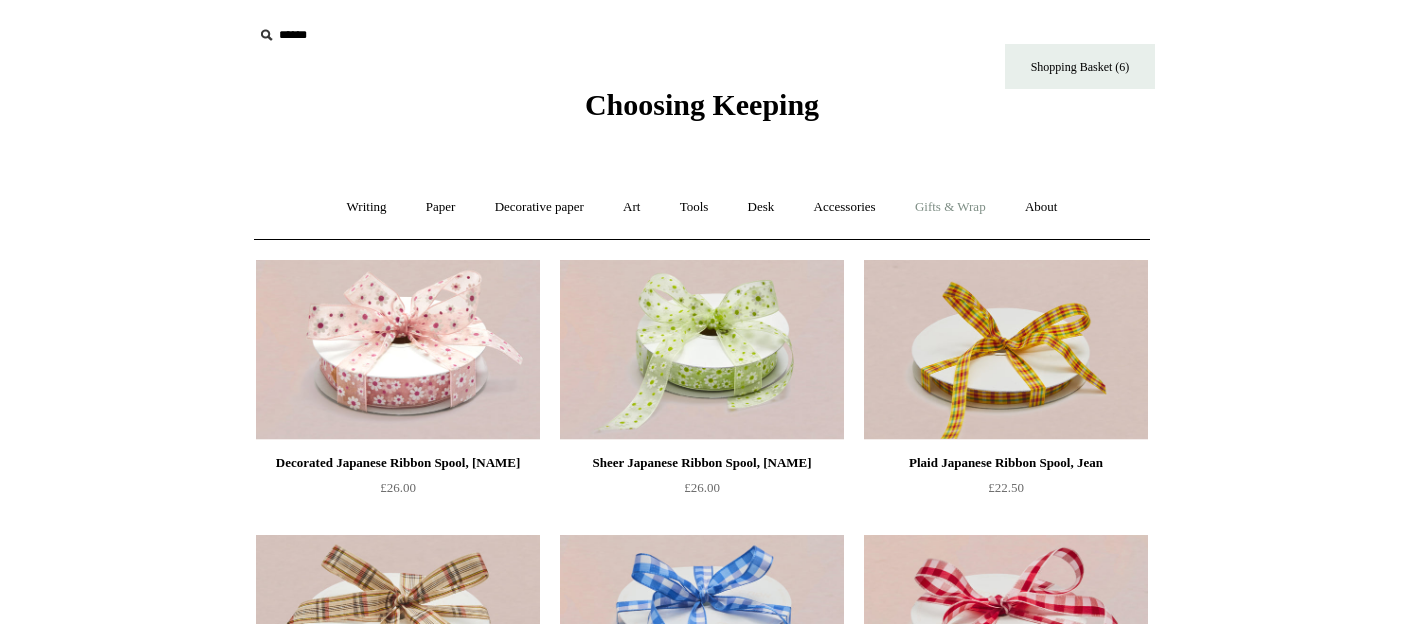 click on "Gifts & Wrap +" at bounding box center [950, 207] 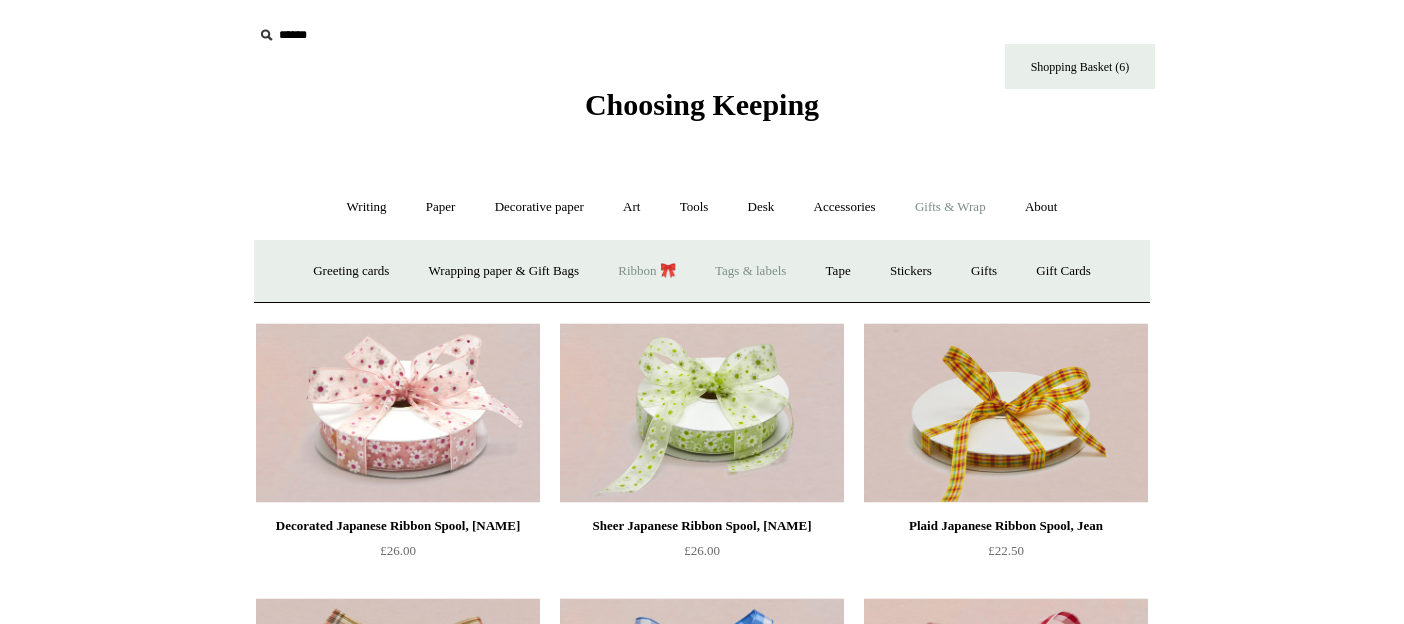 click on "Tags & labels" at bounding box center [750, 271] 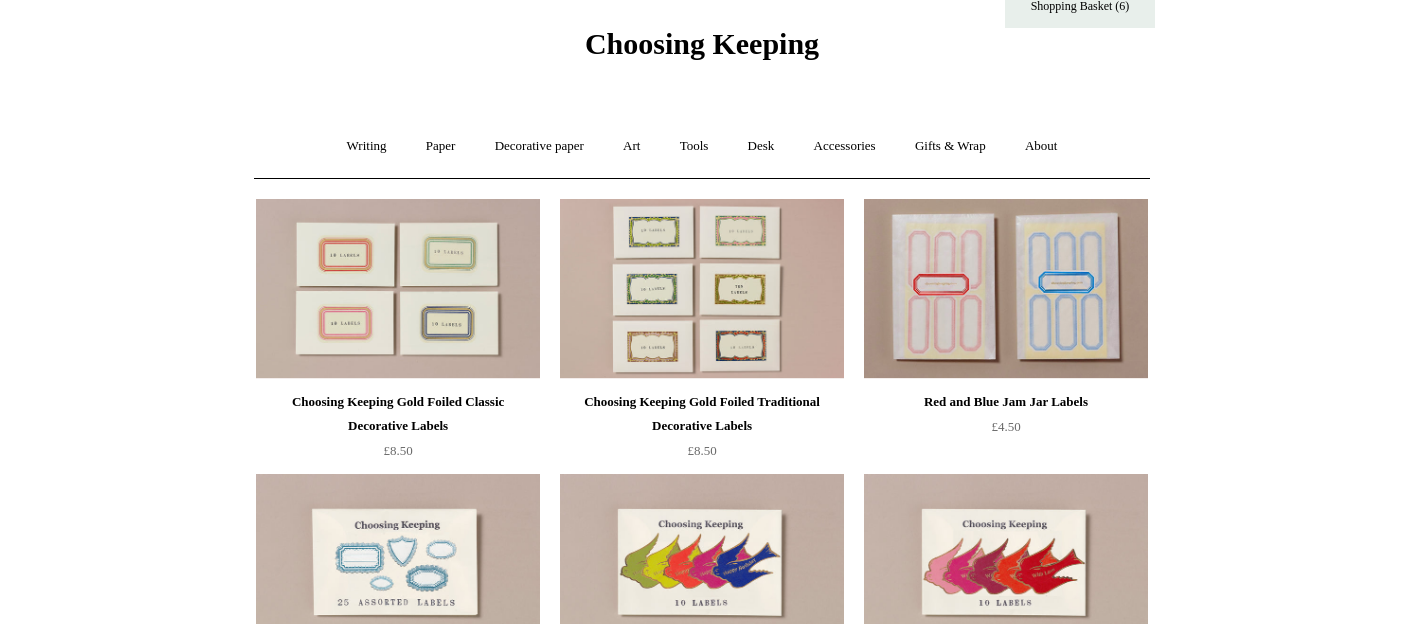 scroll, scrollTop: 0, scrollLeft: 0, axis: both 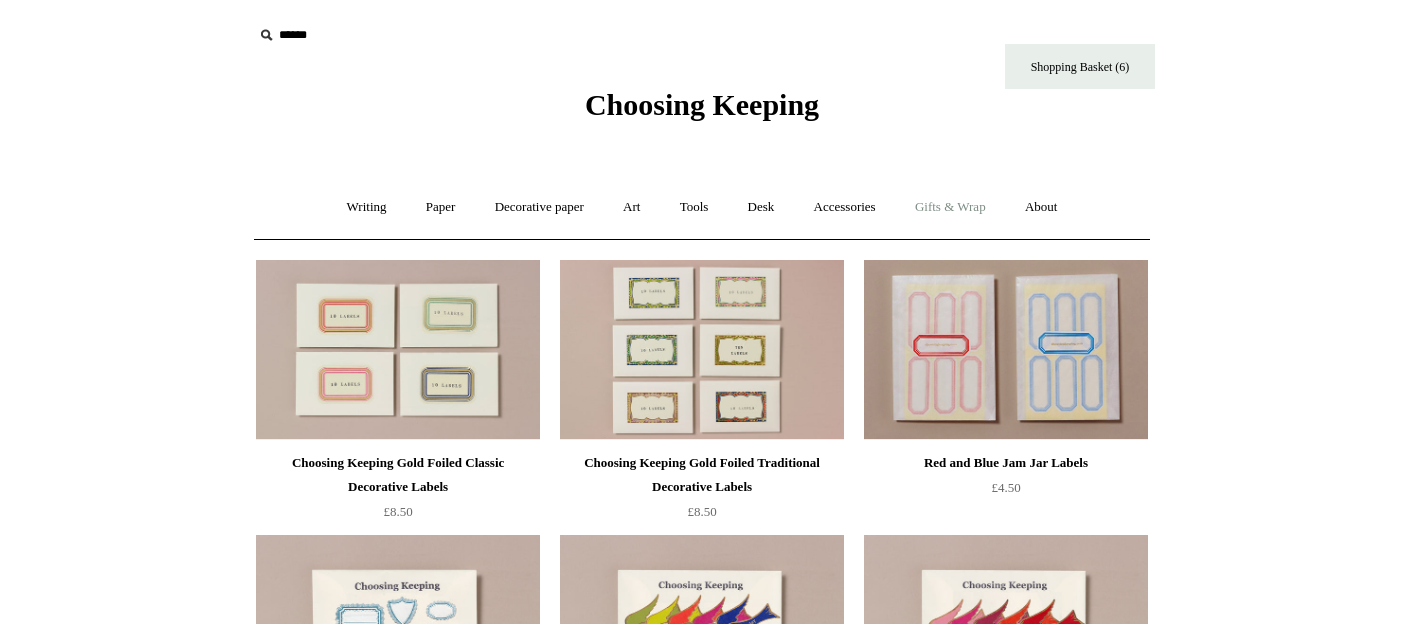 click on "Gifts & Wrap +" at bounding box center (950, 207) 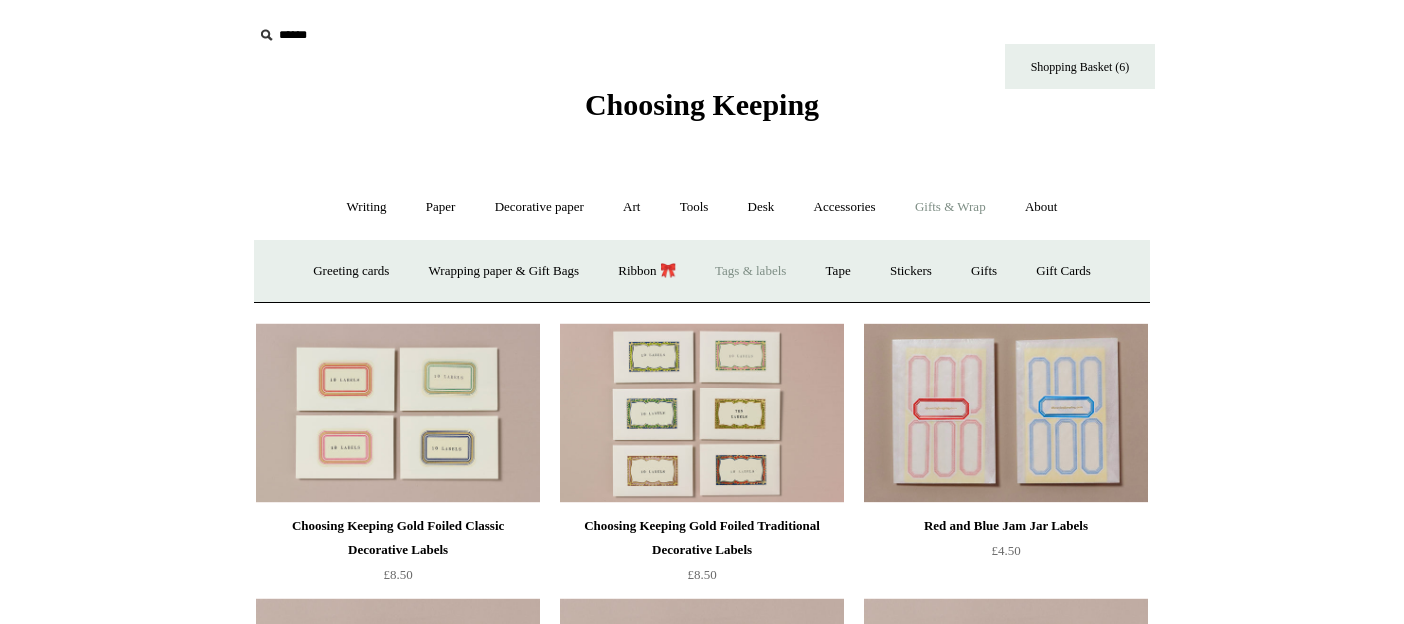 click on "Choosing Keeping" at bounding box center [702, 104] 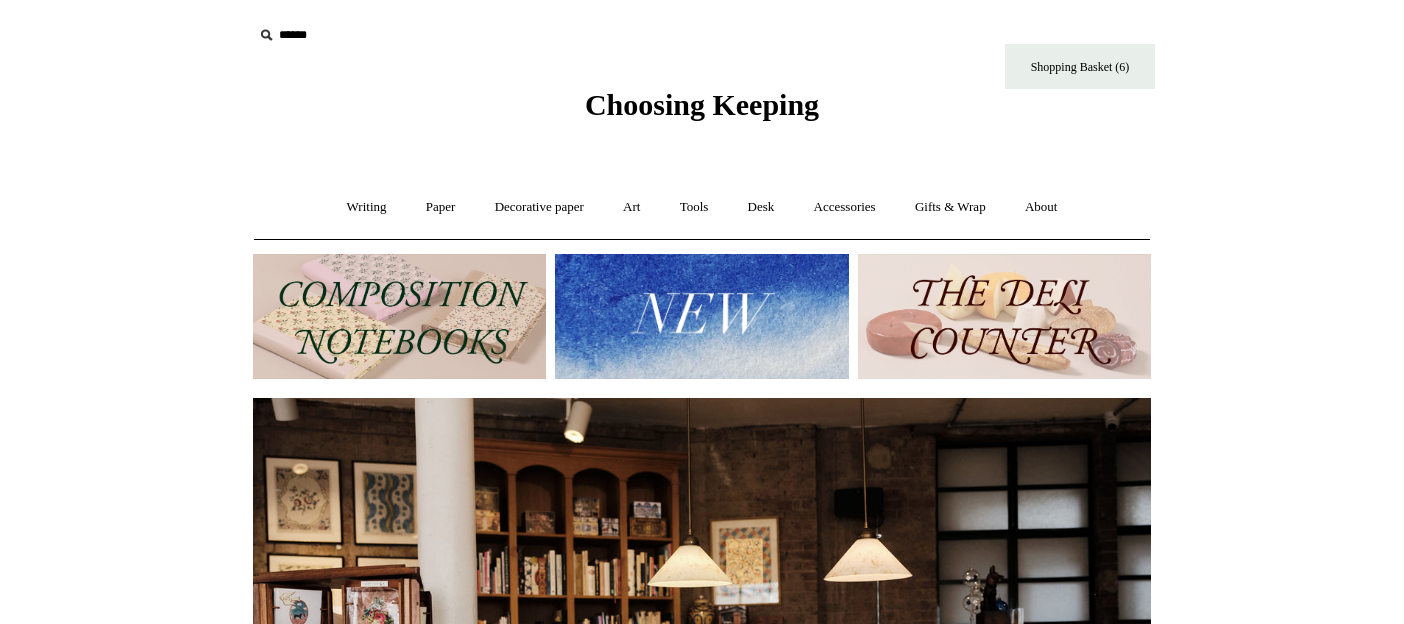 scroll, scrollTop: 0, scrollLeft: 0, axis: both 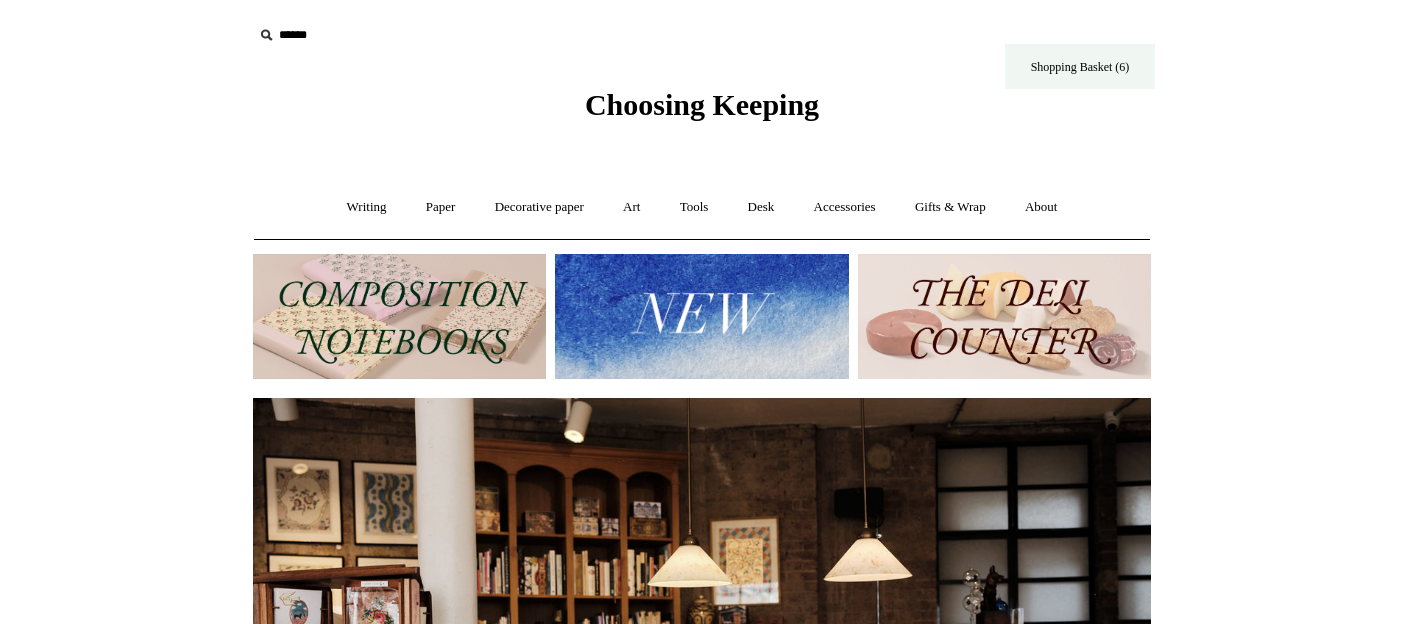 click on "Shopping Basket (6)" at bounding box center [1080, 66] 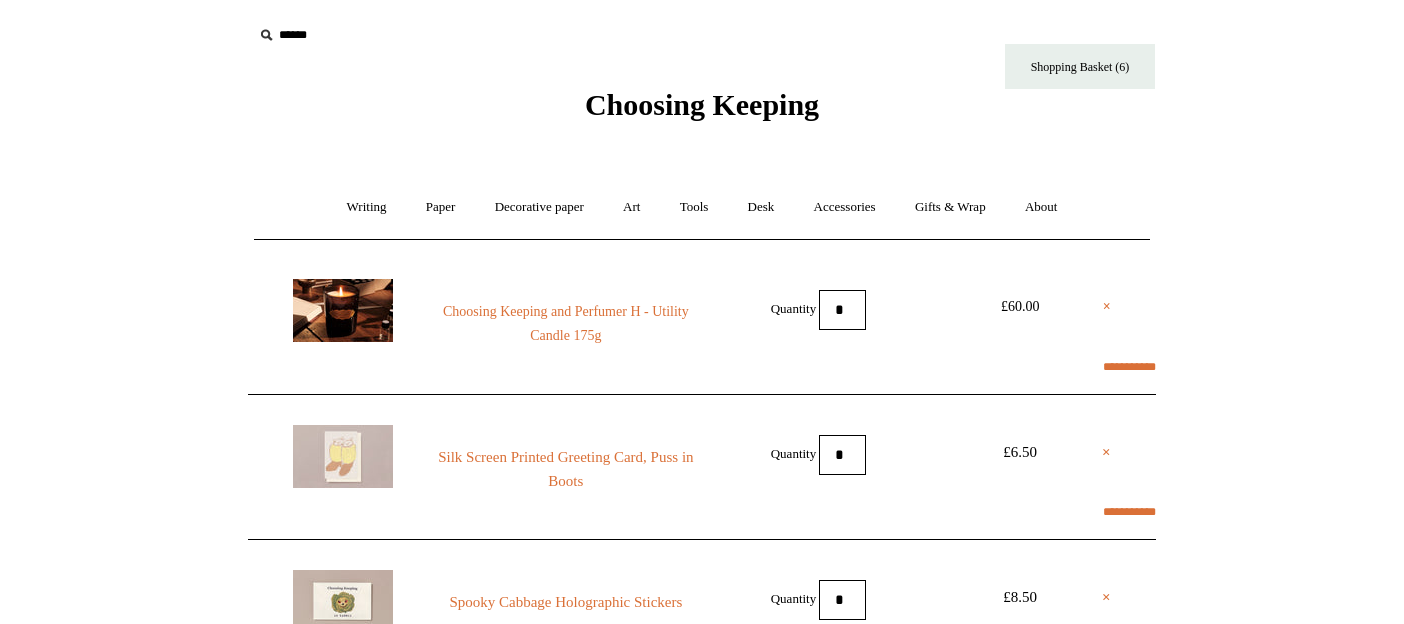 scroll, scrollTop: 0, scrollLeft: 0, axis: both 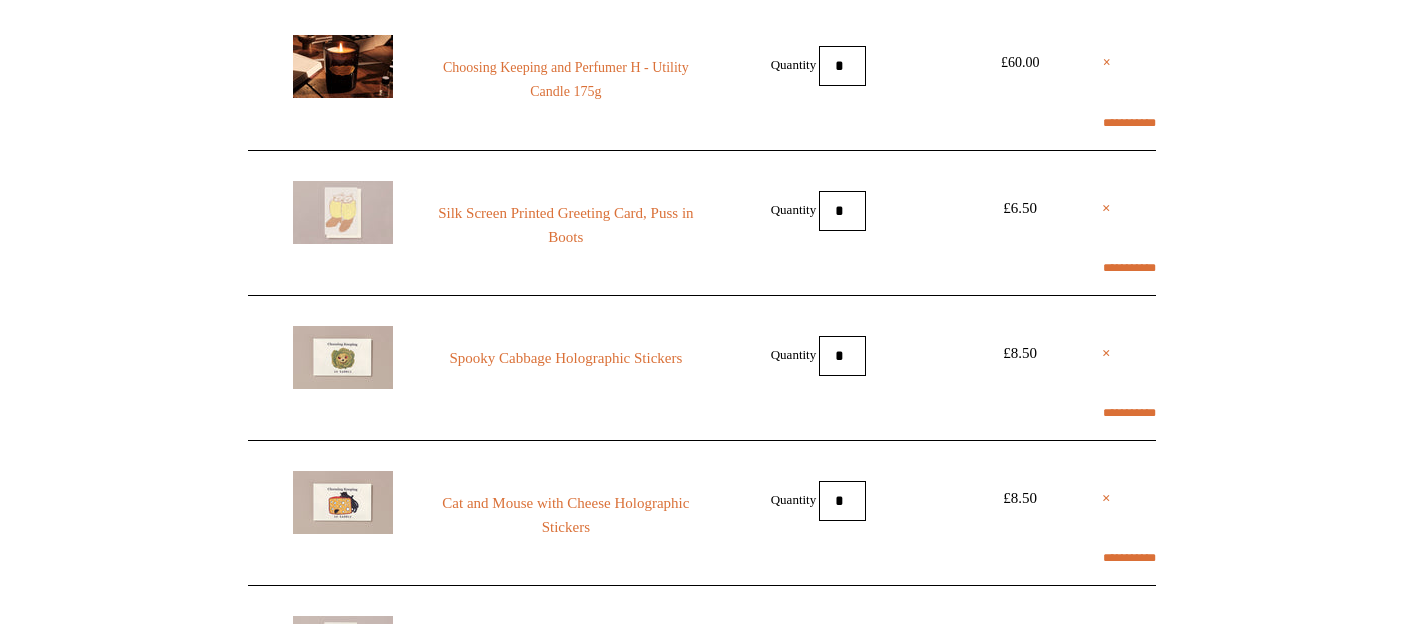 select on "**********" 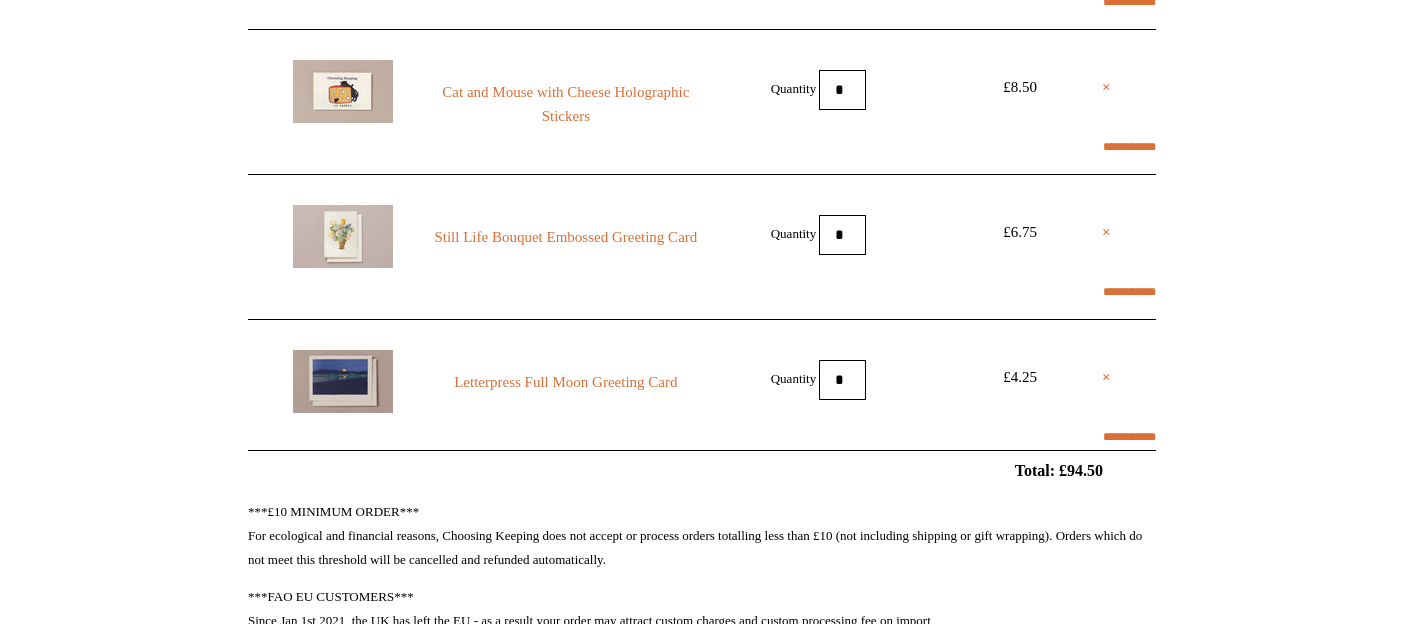 scroll, scrollTop: 679, scrollLeft: 0, axis: vertical 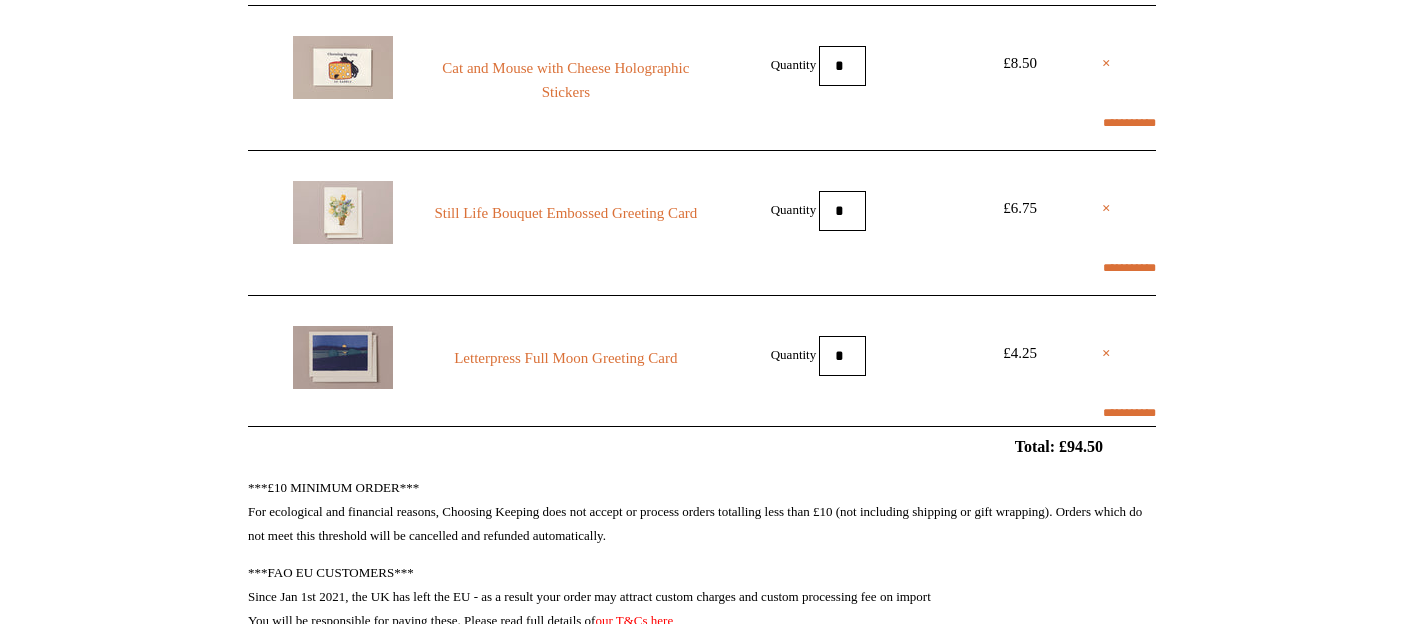 click at bounding box center [343, 212] 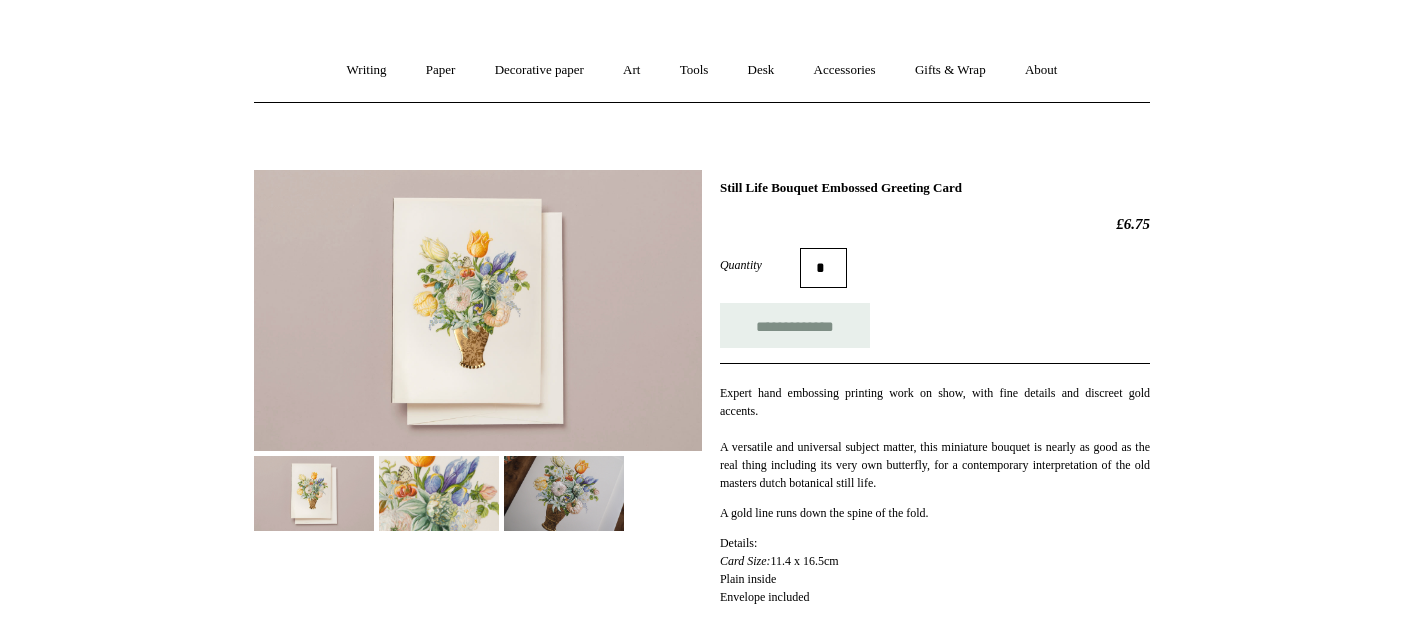 scroll, scrollTop: 138, scrollLeft: 0, axis: vertical 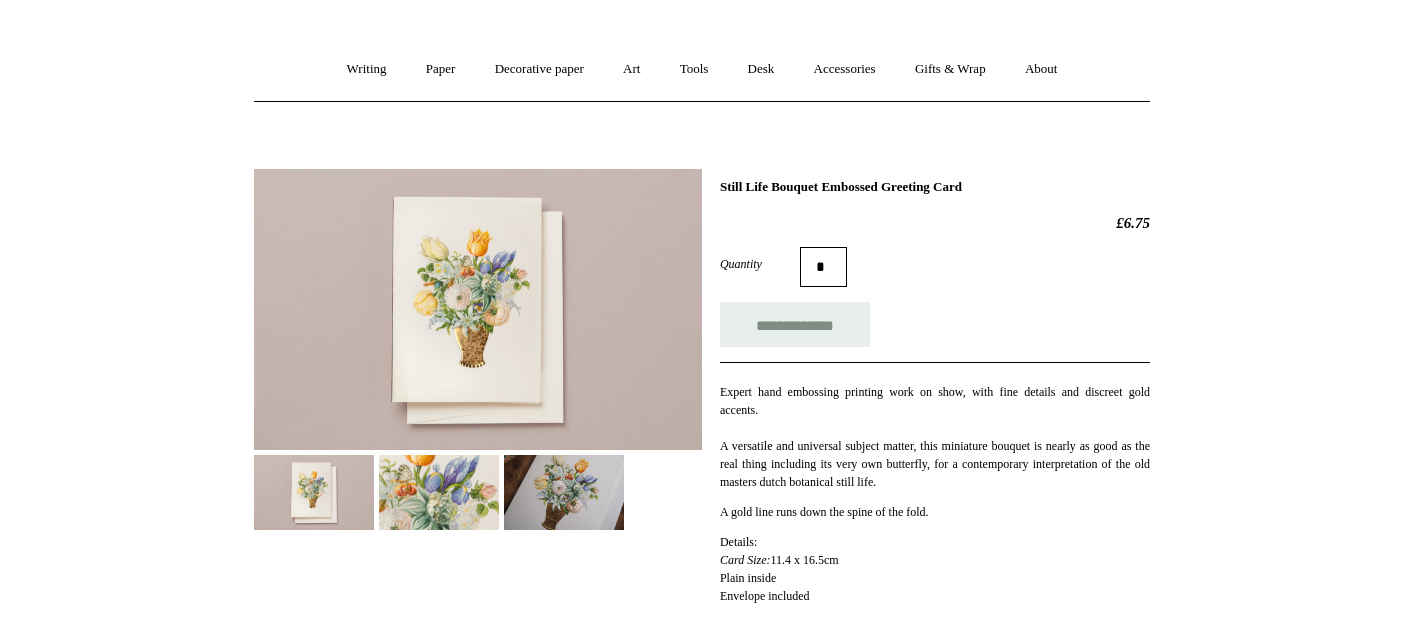click at bounding box center [439, 492] 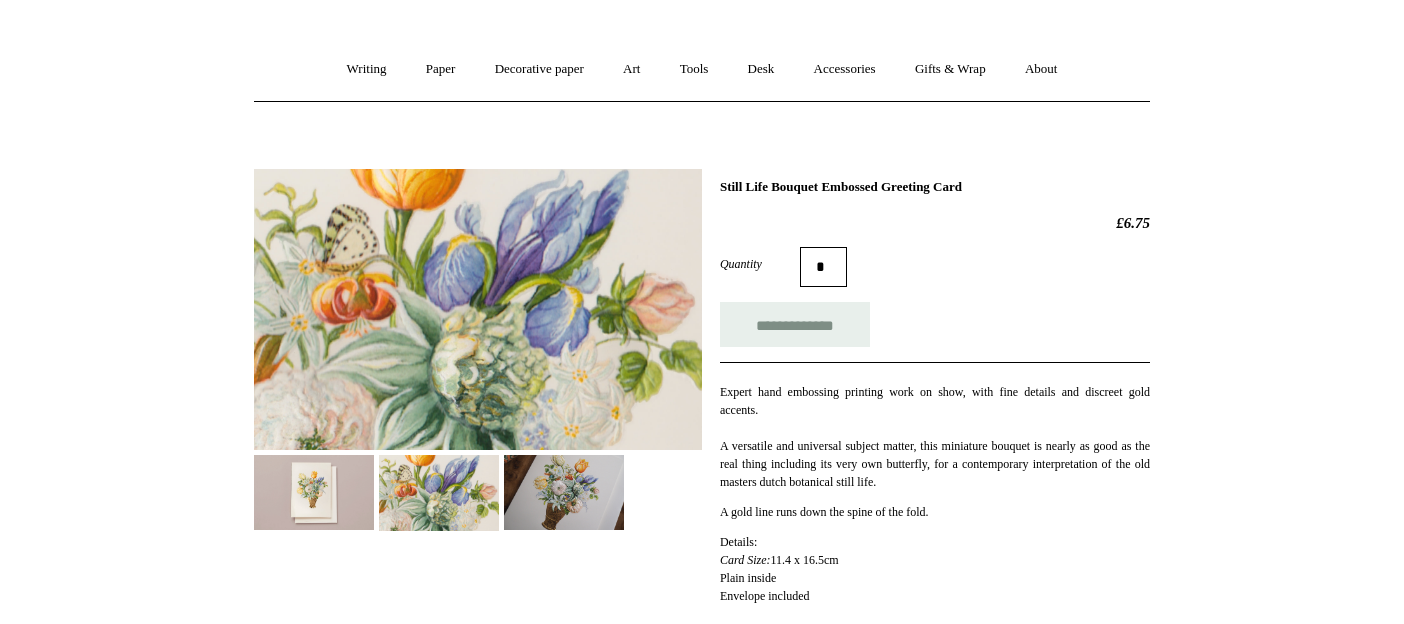 click at bounding box center [564, 492] 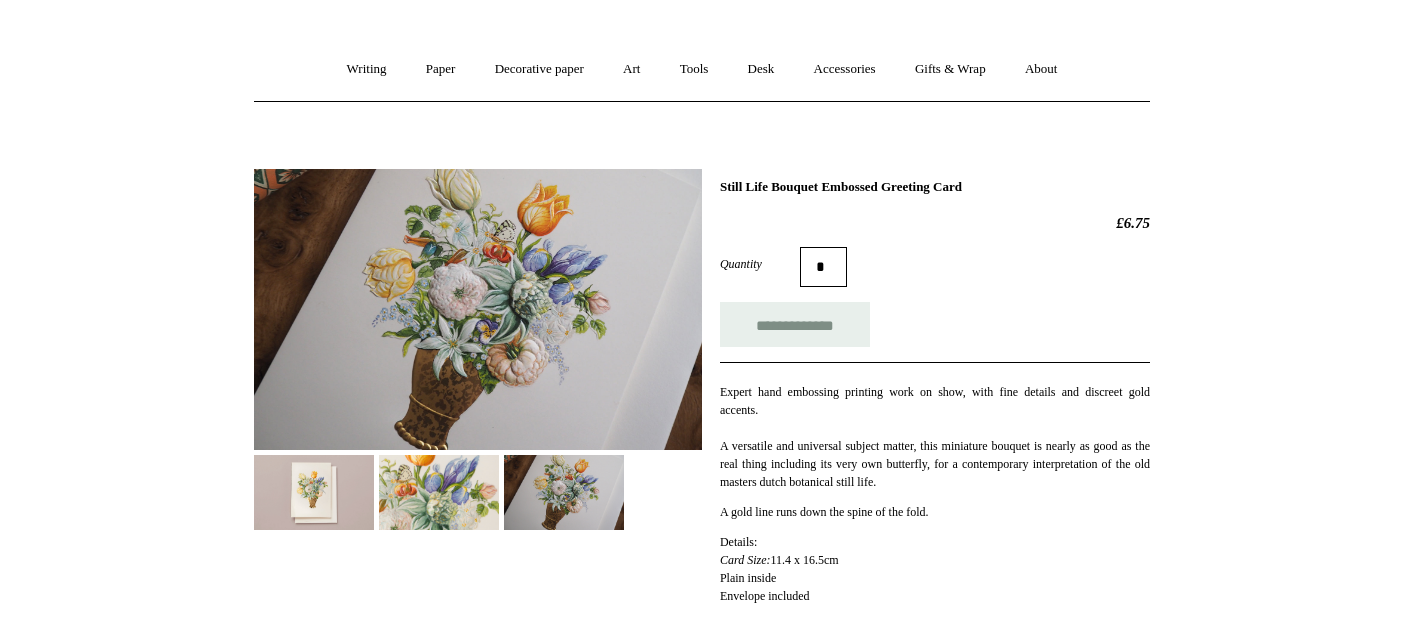 click at bounding box center (439, 492) 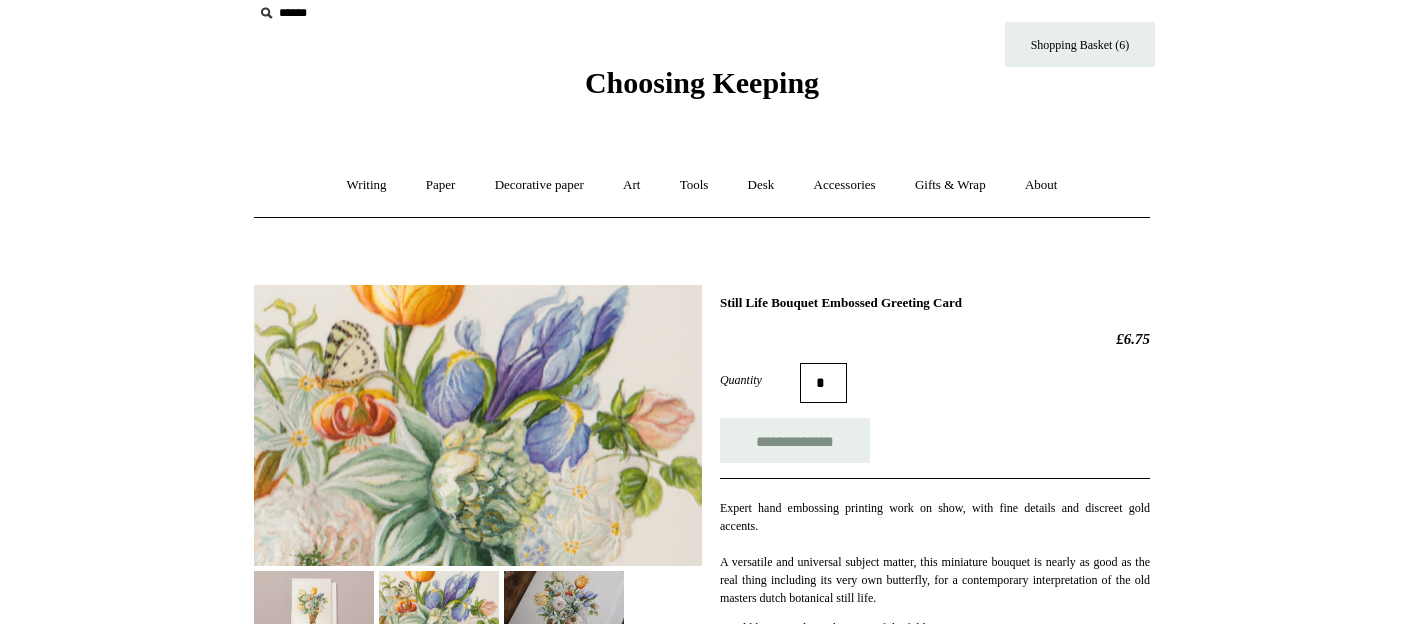 scroll, scrollTop: 0, scrollLeft: 0, axis: both 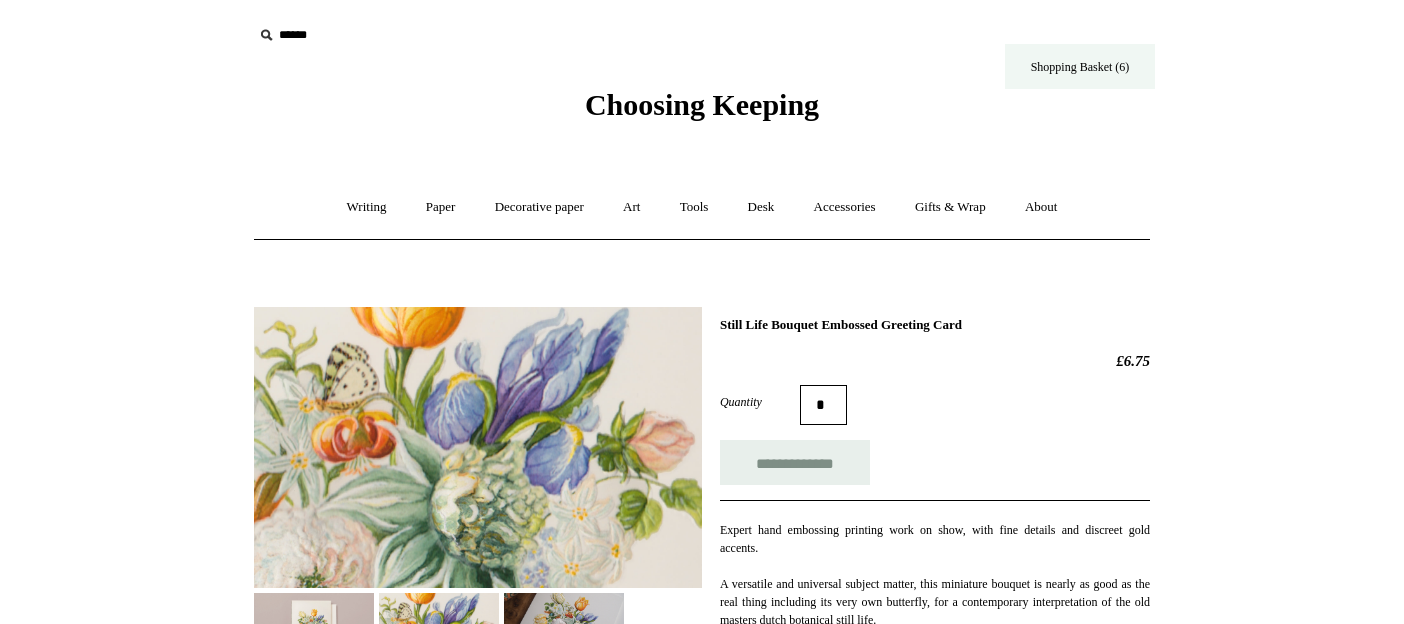 click on "Shopping Basket (6)" at bounding box center (1080, 66) 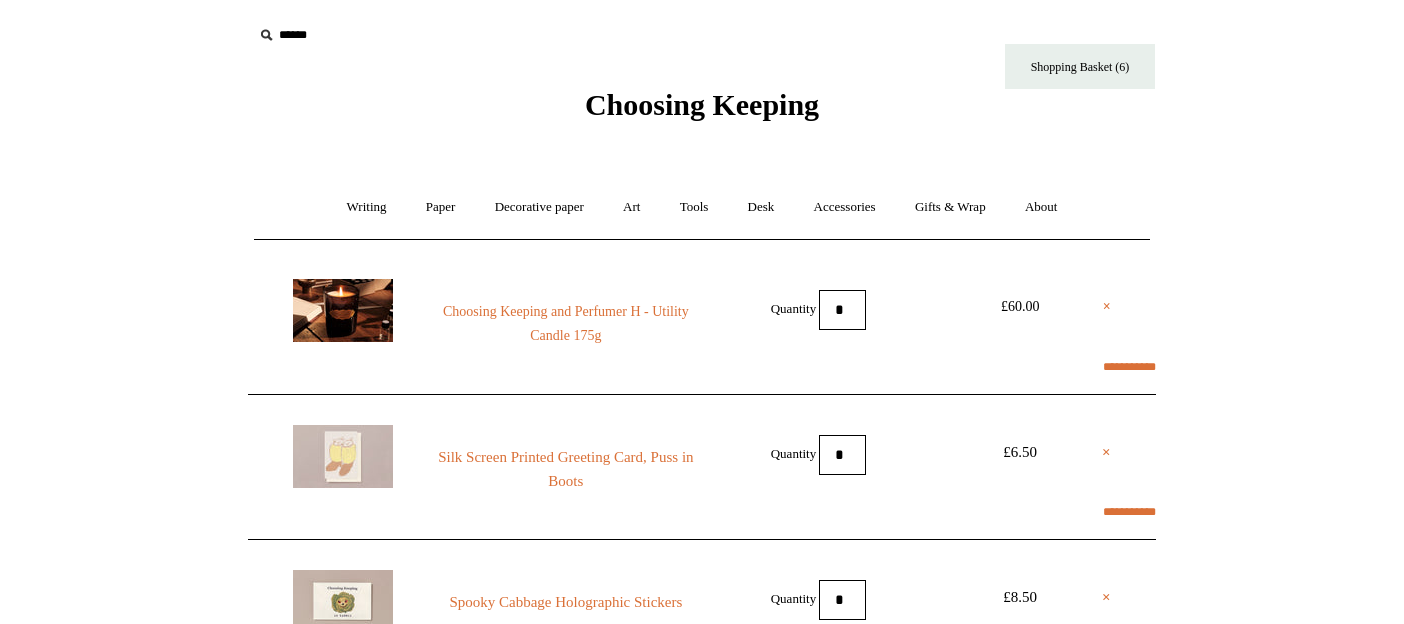 scroll, scrollTop: 0, scrollLeft: 0, axis: both 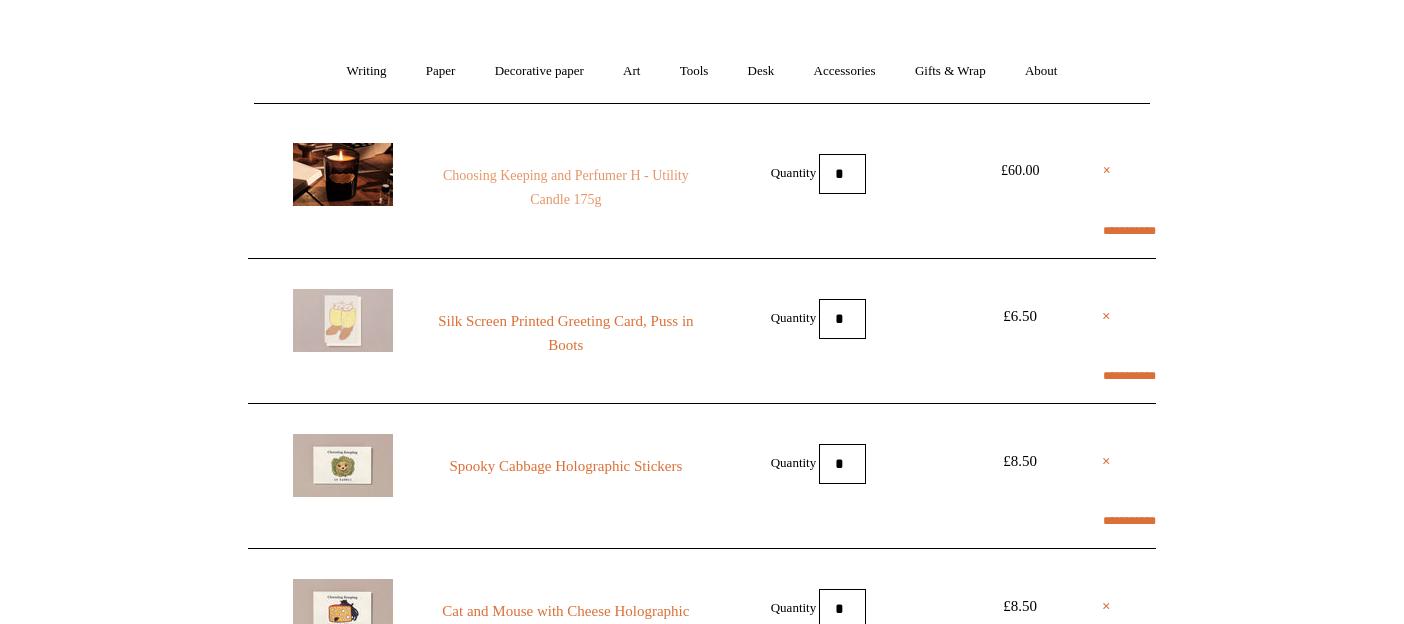 click on "Choosing Keeping and Perfumer H - Utility Candle 175g" at bounding box center (566, 188) 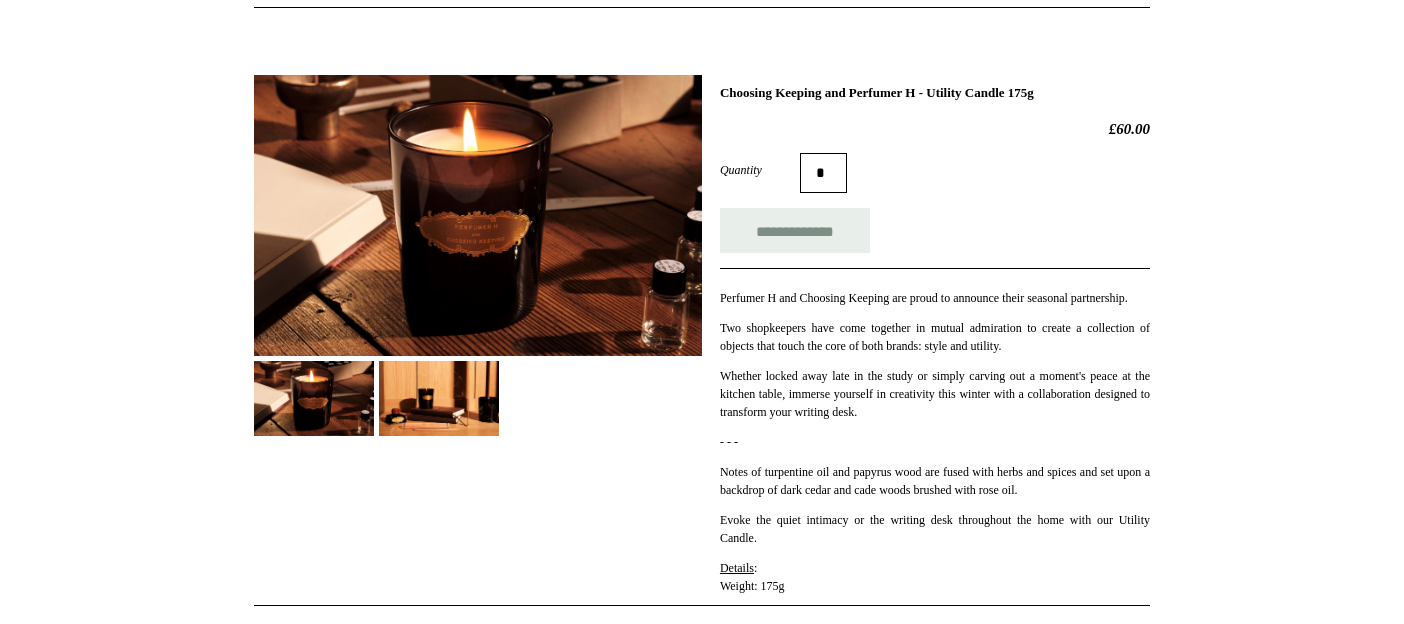 scroll, scrollTop: 205, scrollLeft: 0, axis: vertical 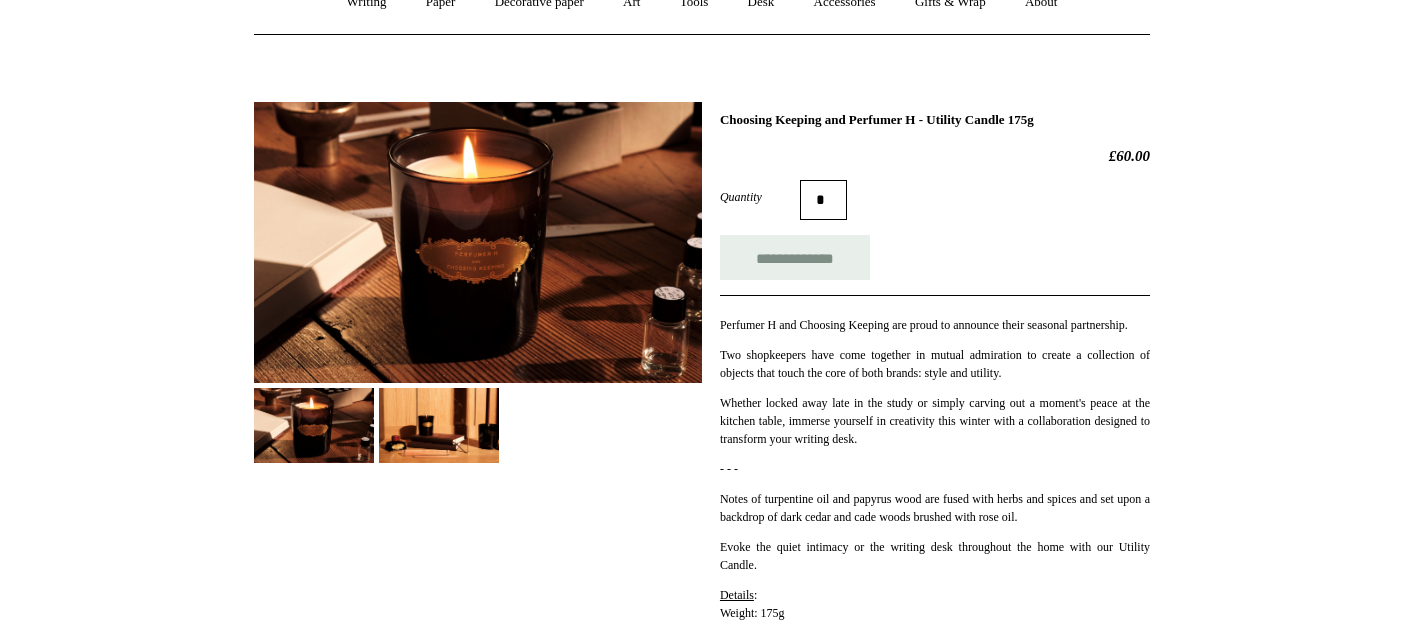 click on "**********" at bounding box center (702, 360) 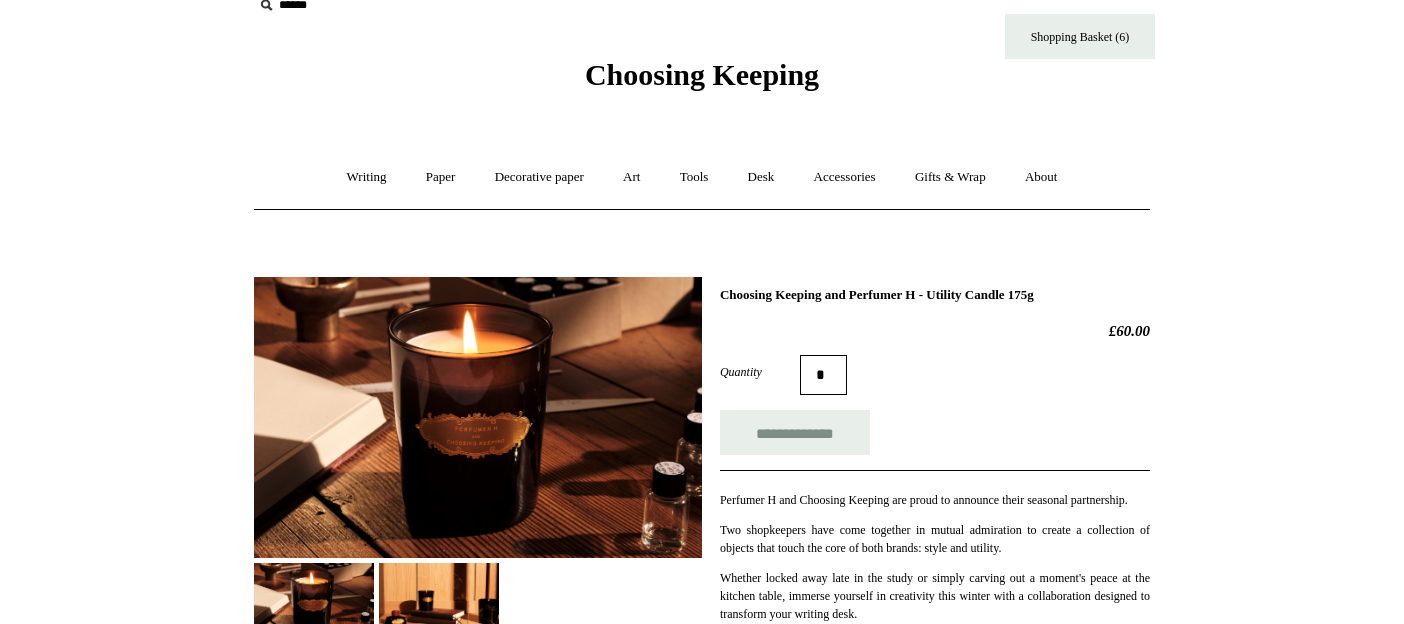 scroll, scrollTop: 0, scrollLeft: 0, axis: both 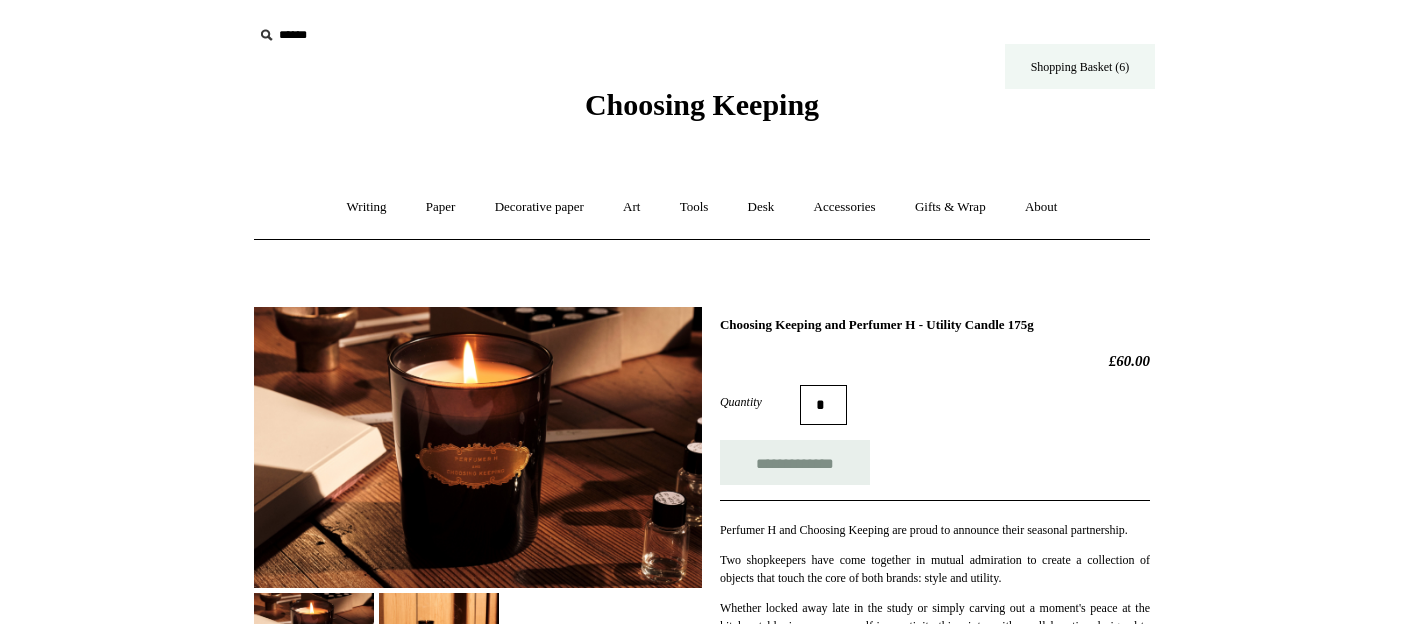 click on "Shopping Basket (6)" at bounding box center [1080, 66] 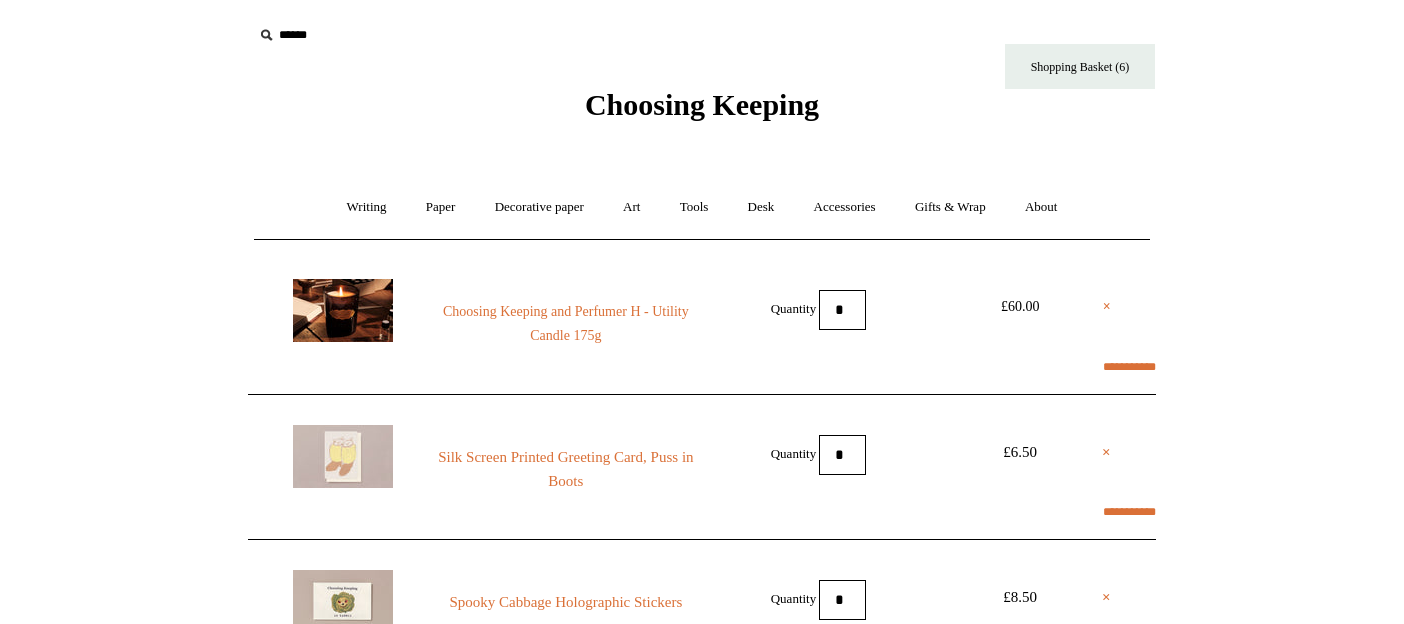 scroll, scrollTop: 0, scrollLeft: 0, axis: both 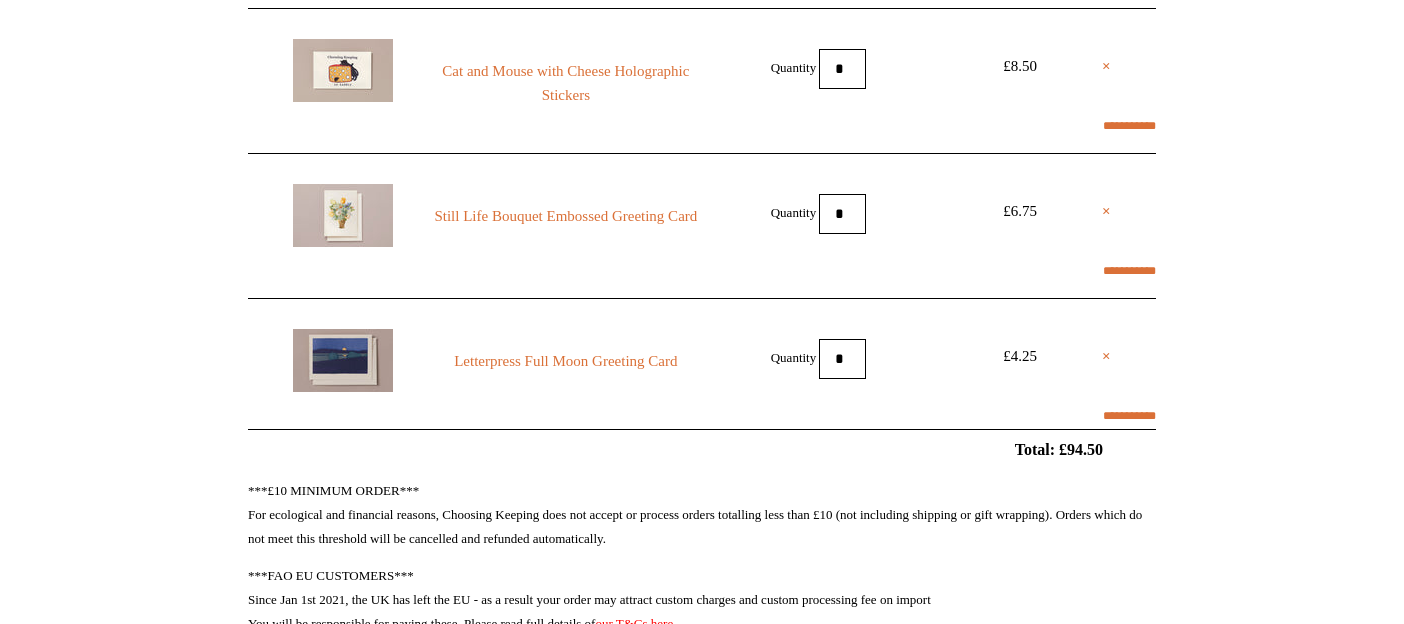 select on "**********" 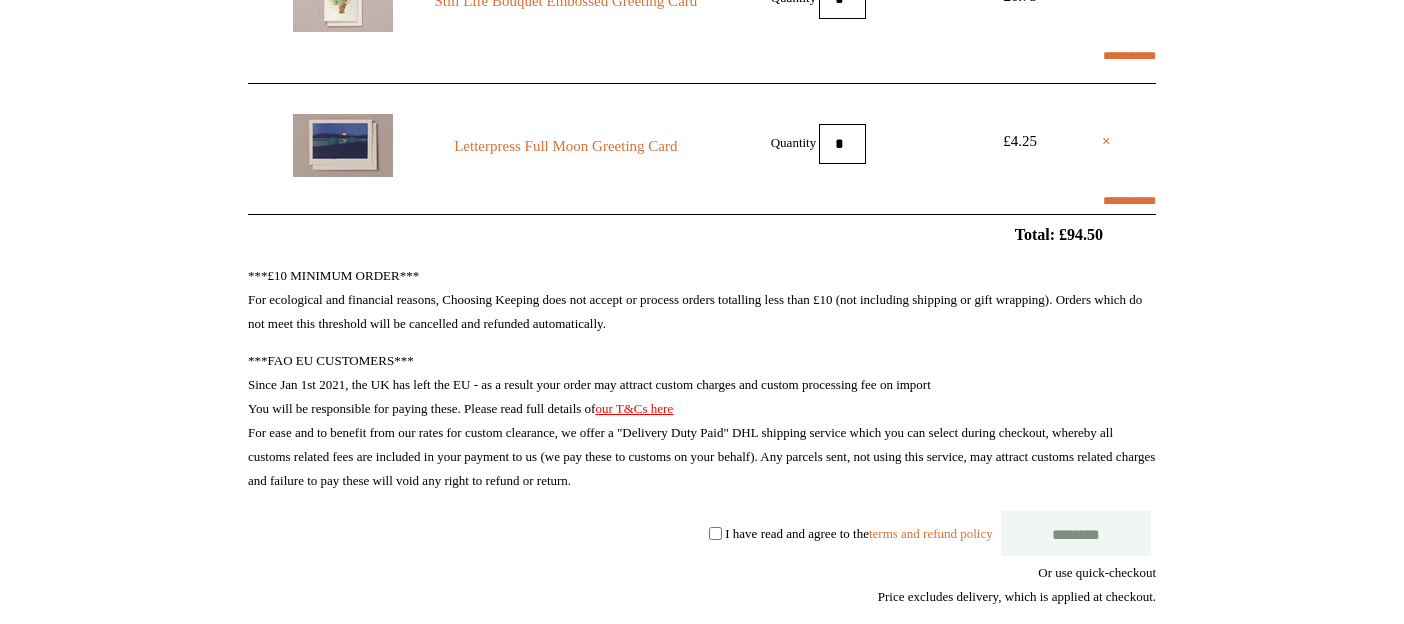 select on "********" 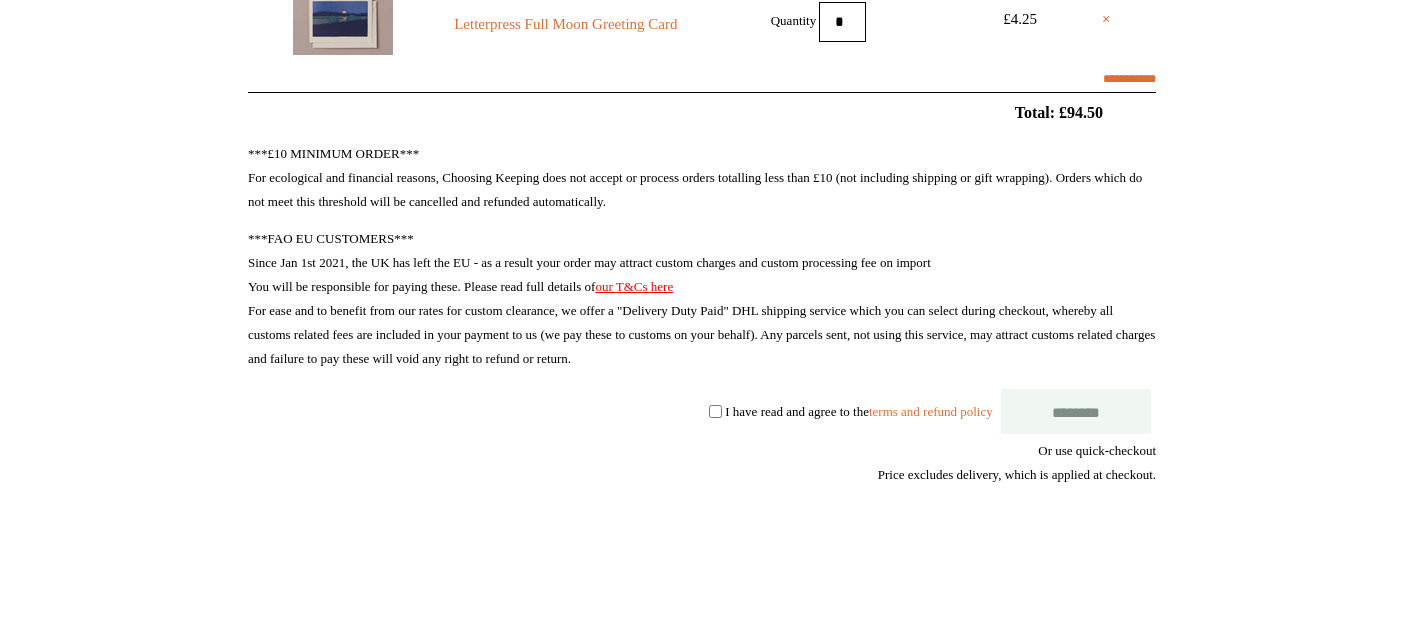 scroll, scrollTop: 1017, scrollLeft: 0, axis: vertical 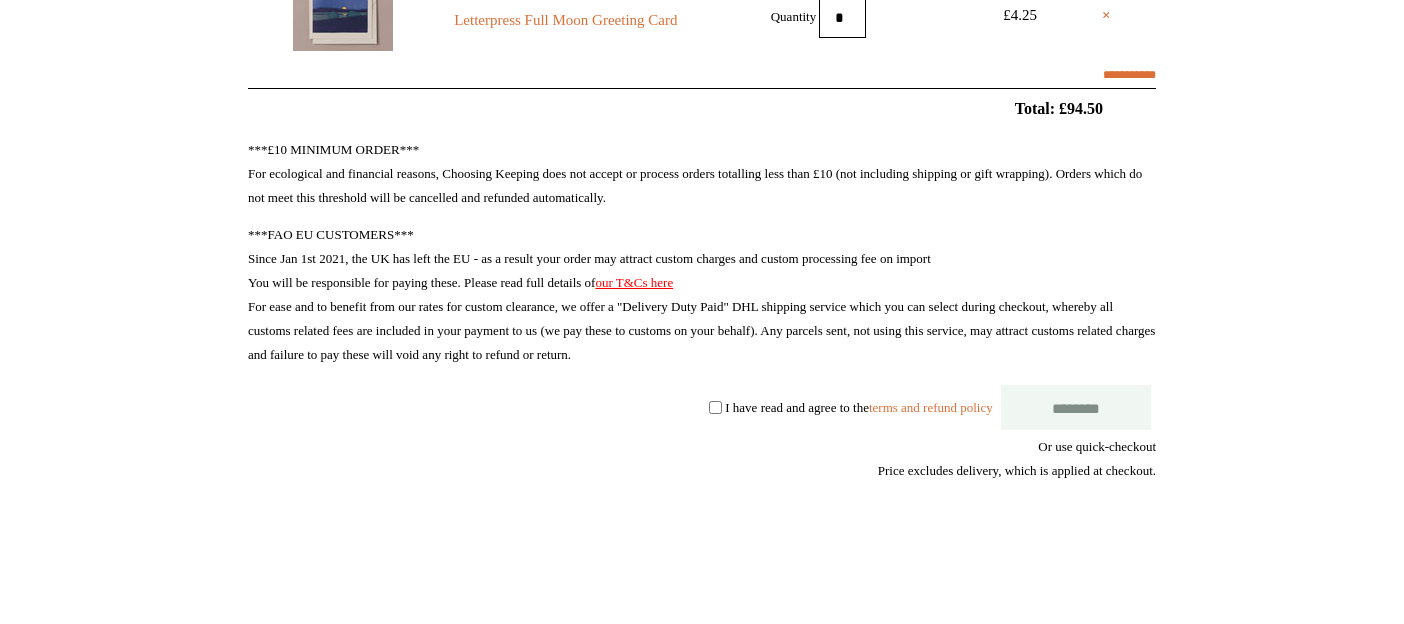 click on "Price excludes delivery, which is applied at checkout." at bounding box center (702, 471) 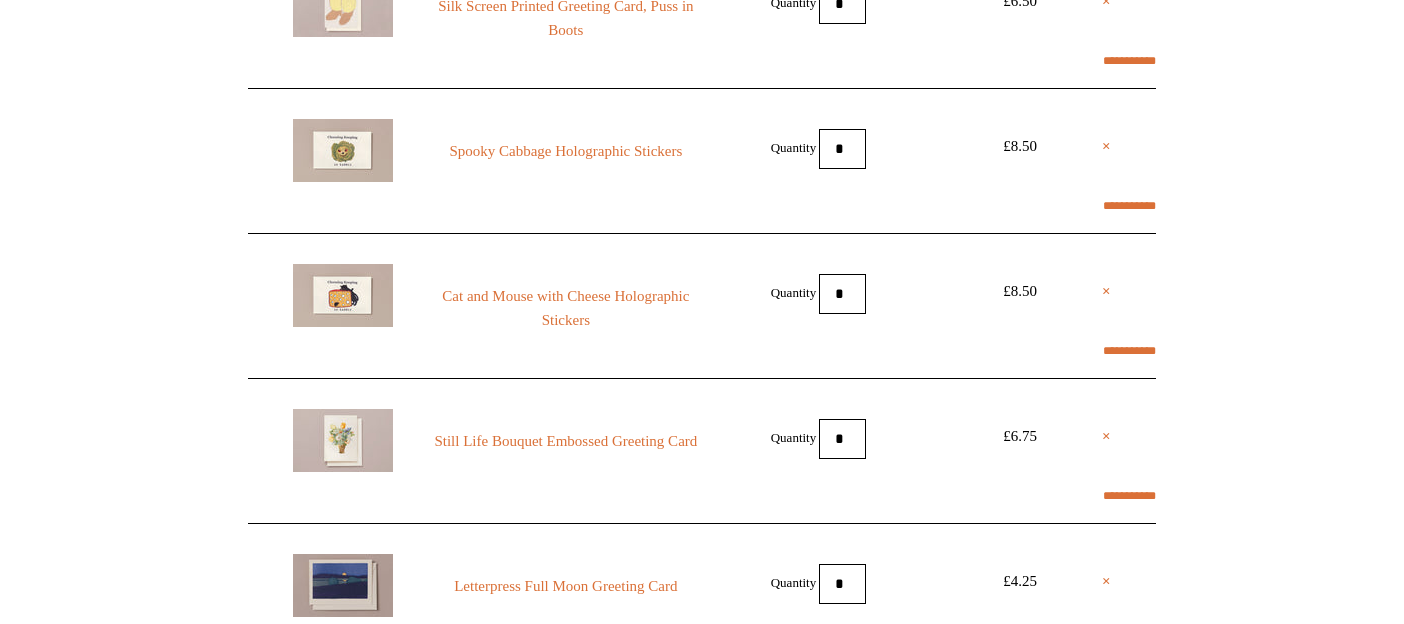 scroll, scrollTop: 0, scrollLeft: 0, axis: both 